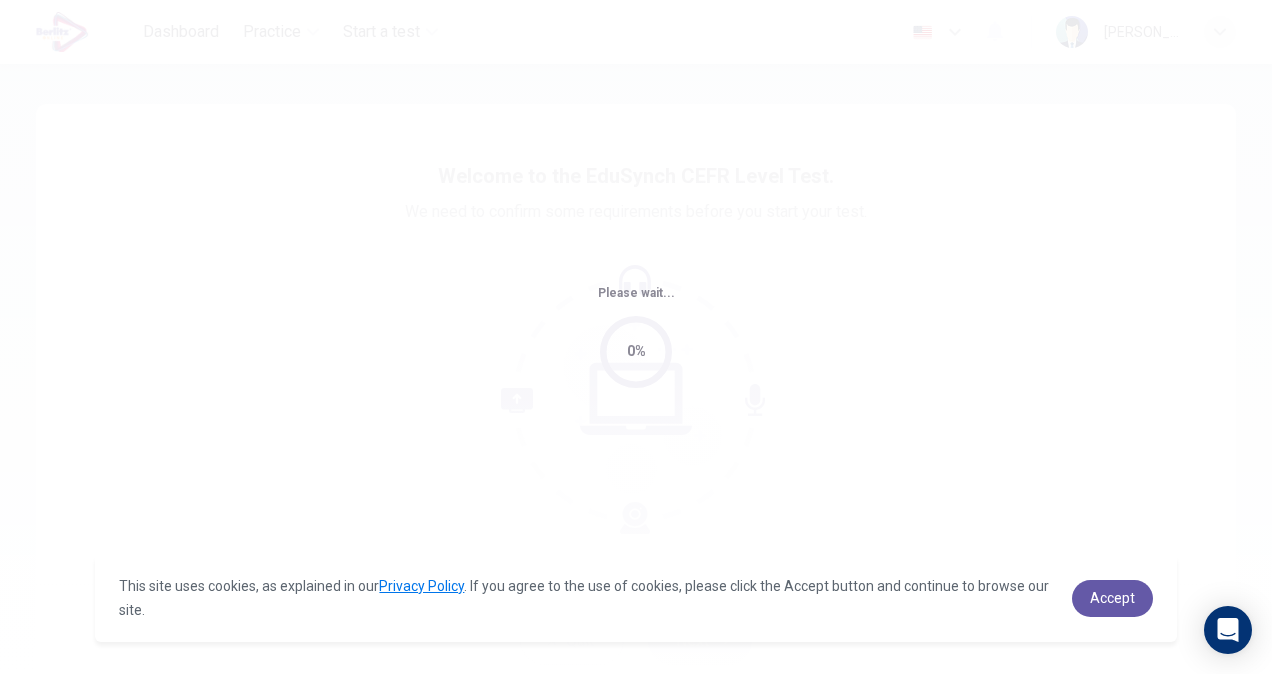 scroll, scrollTop: 0, scrollLeft: 0, axis: both 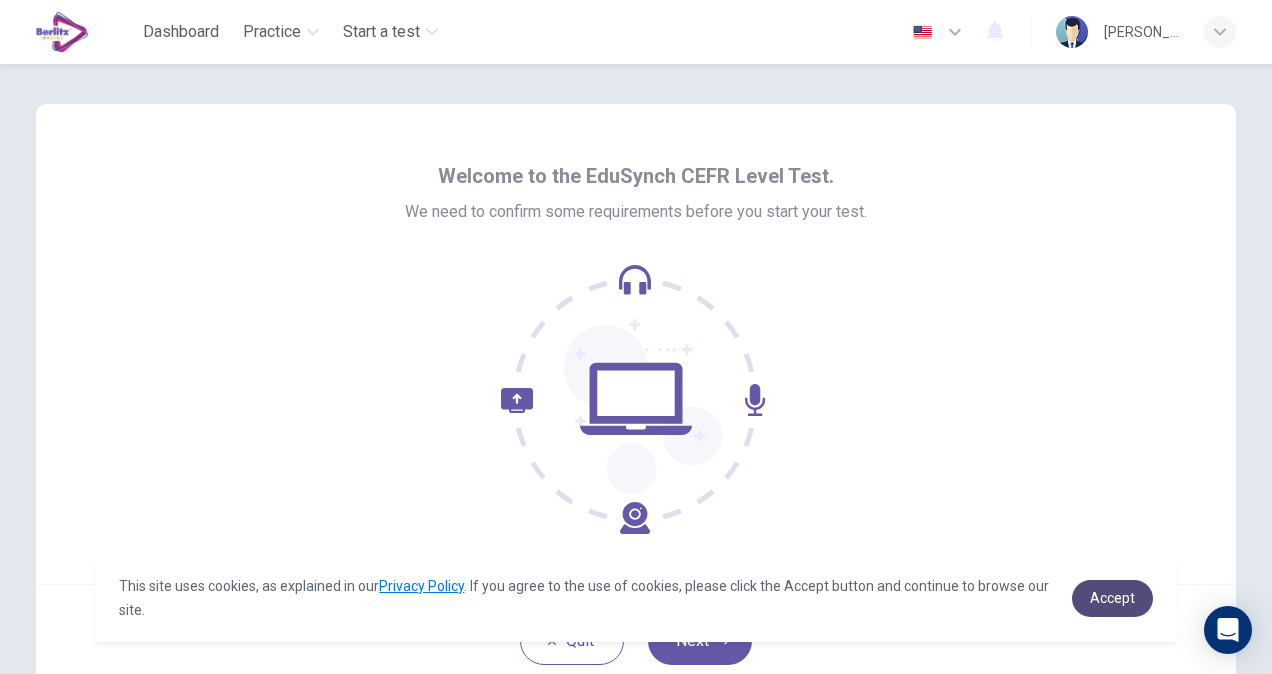 click on "Accept" at bounding box center (1112, 598) 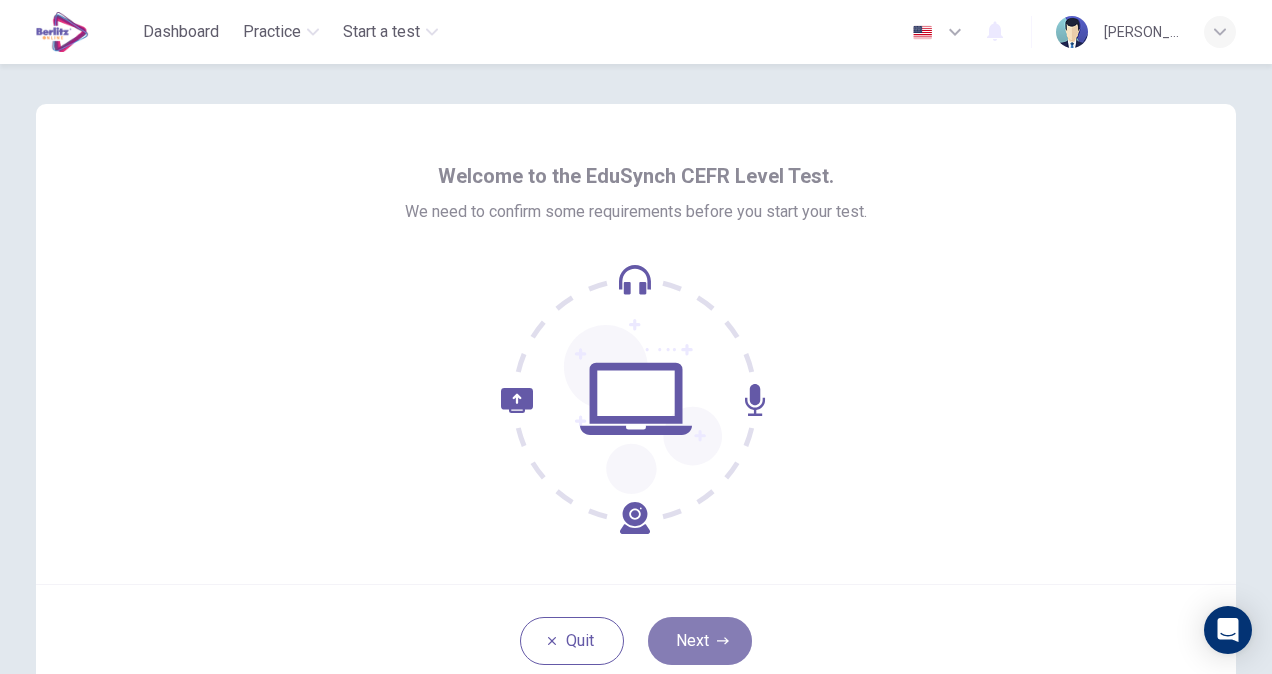click on "Next" at bounding box center (700, 641) 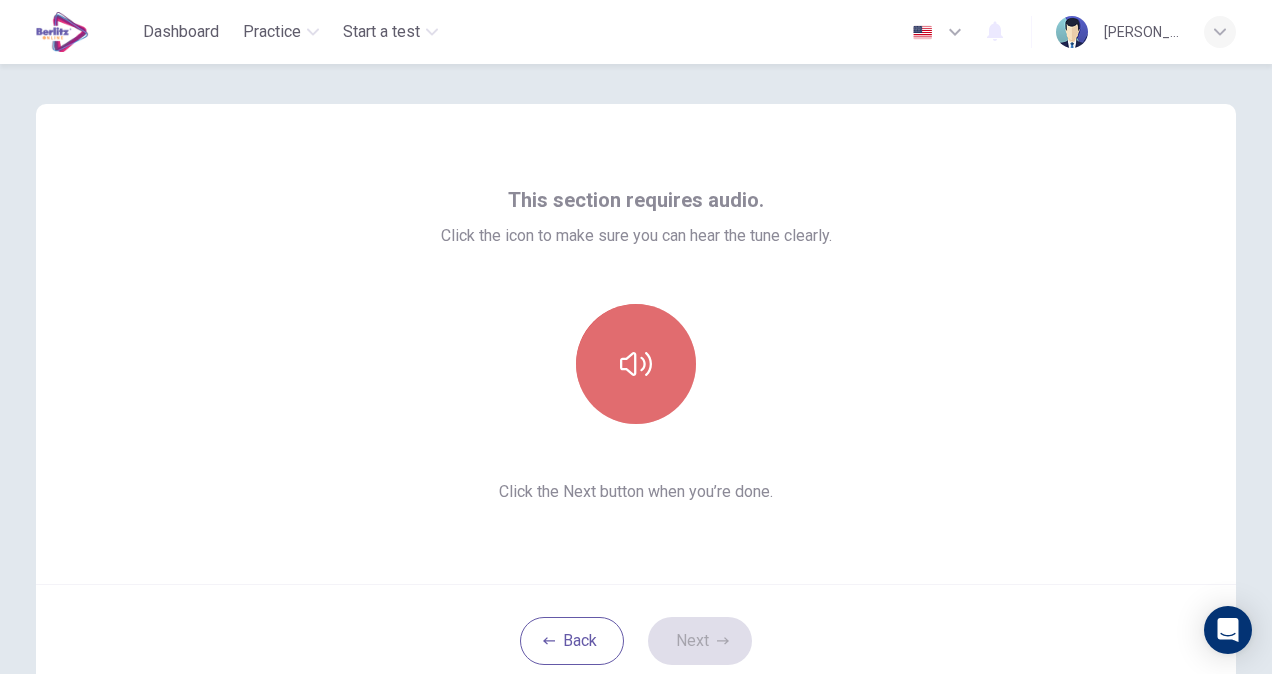 click 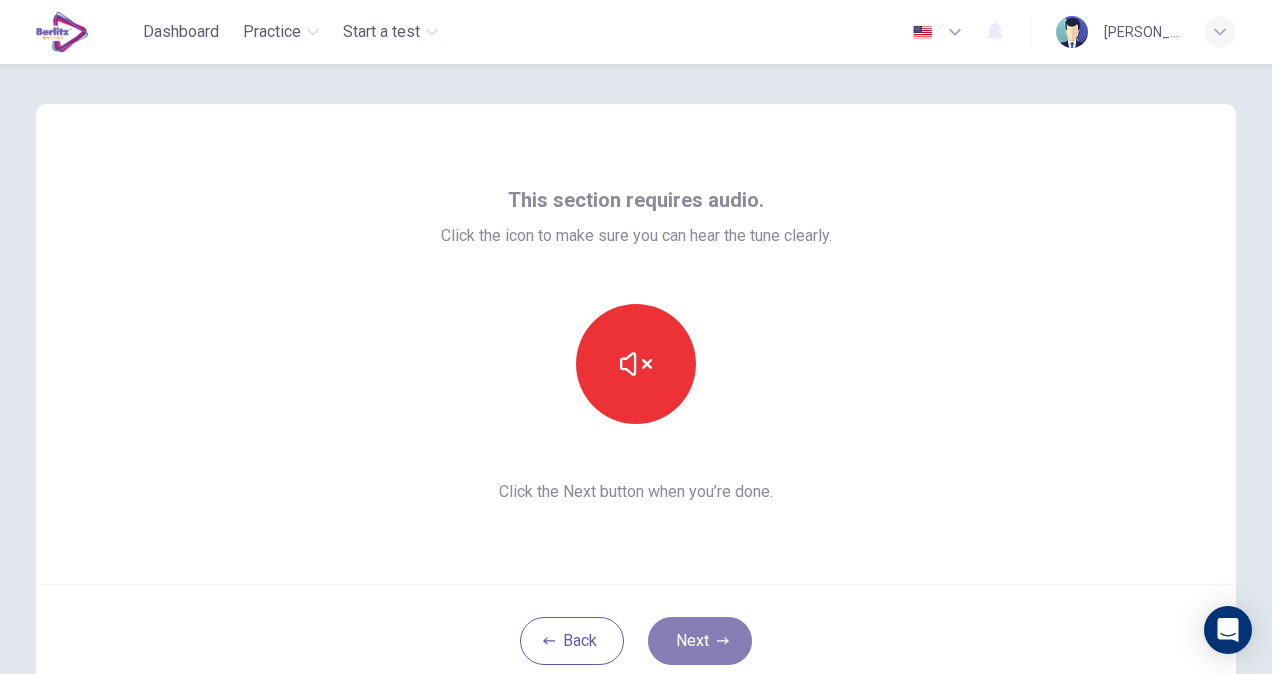 click on "Next" at bounding box center (700, 641) 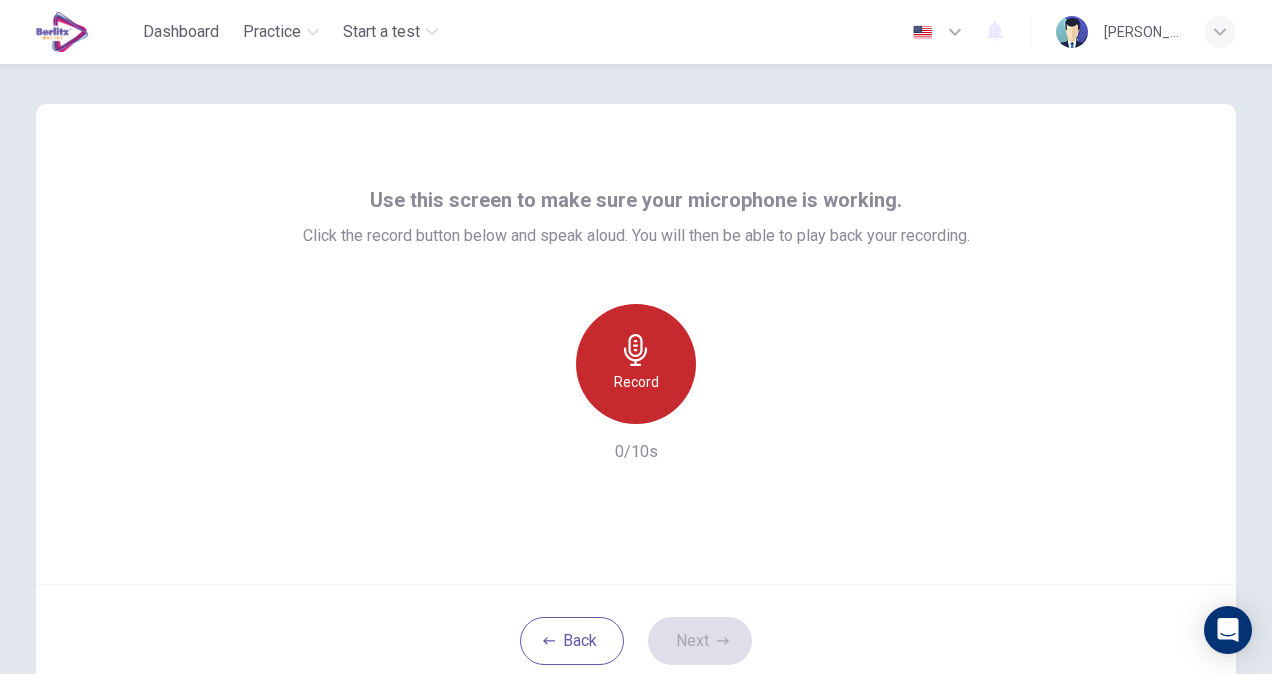 click on "Record" at bounding box center (636, 382) 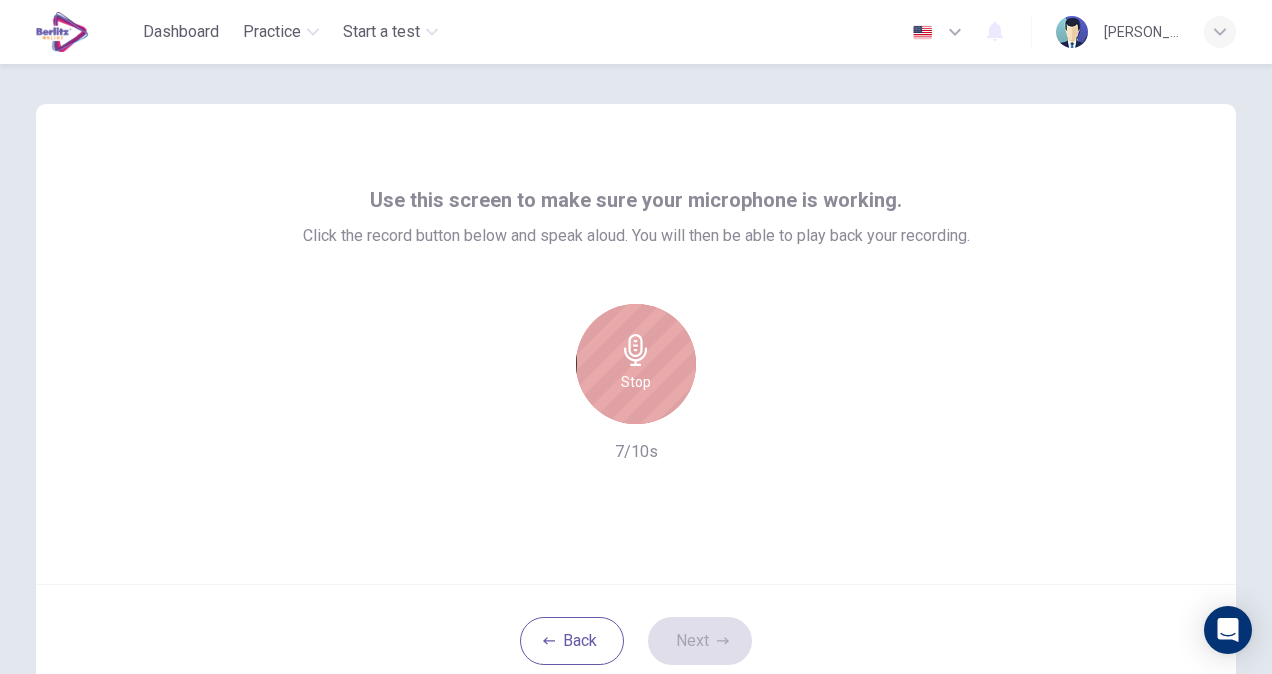 click on "Stop" at bounding box center (636, 364) 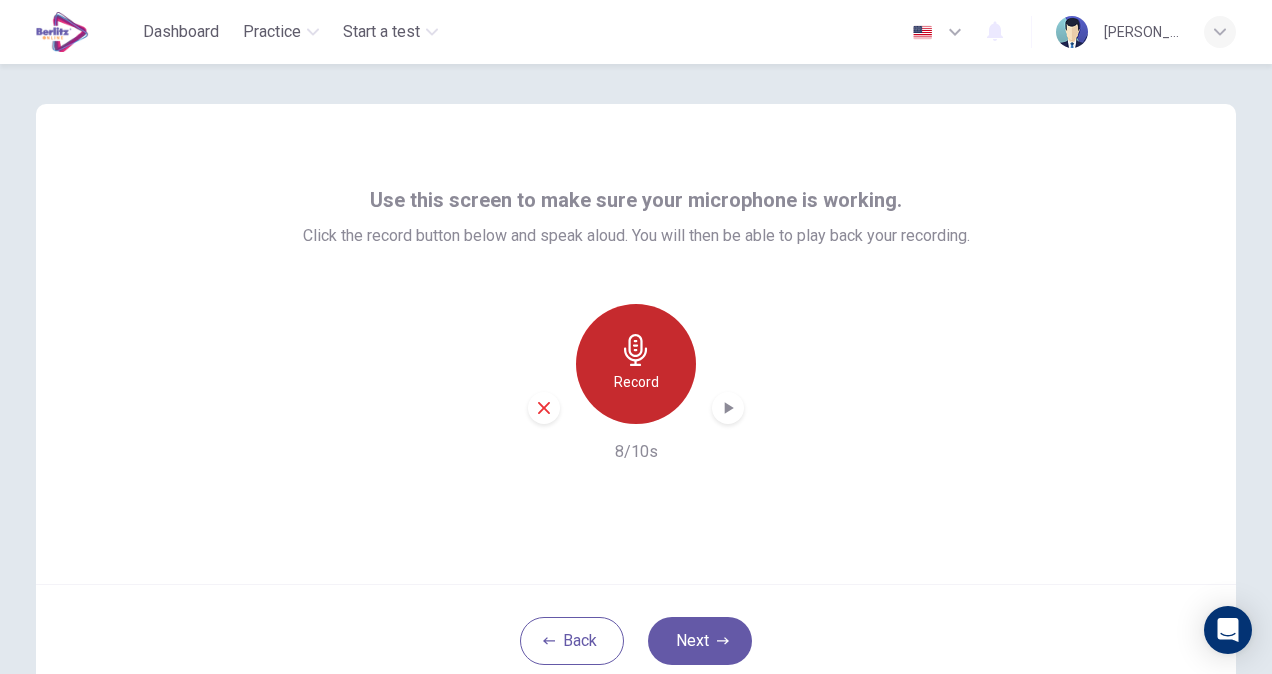 click on "Record" at bounding box center (636, 382) 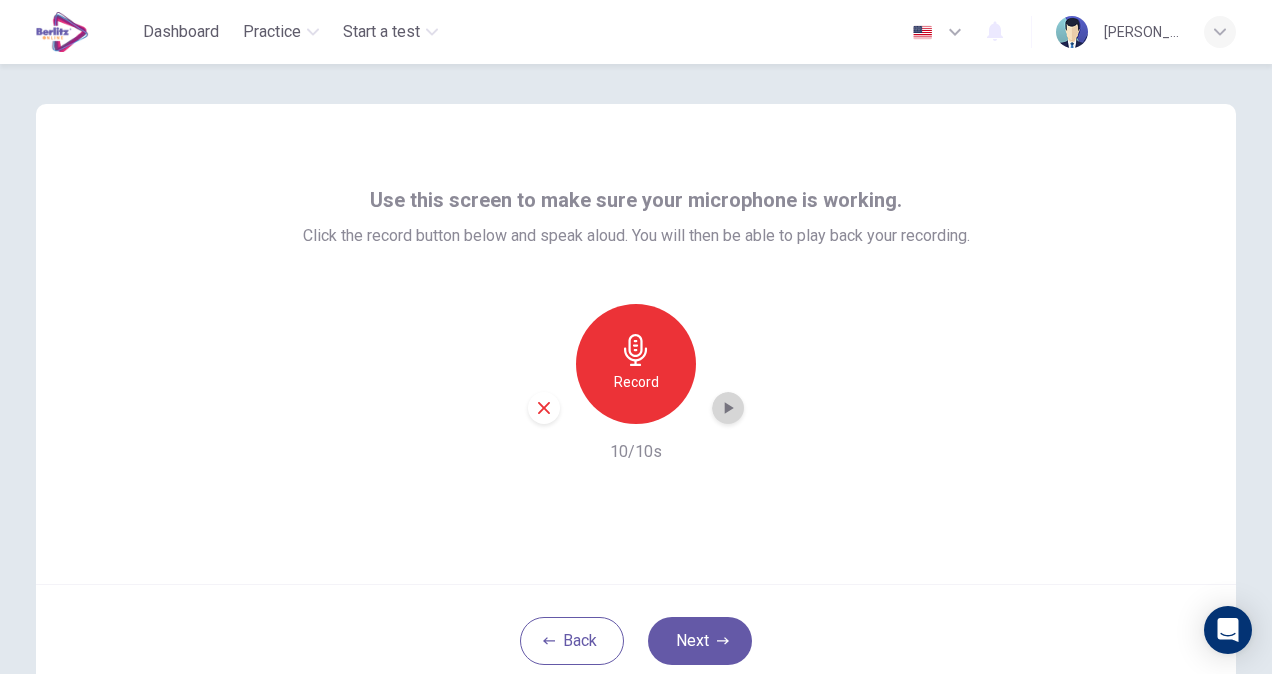 click 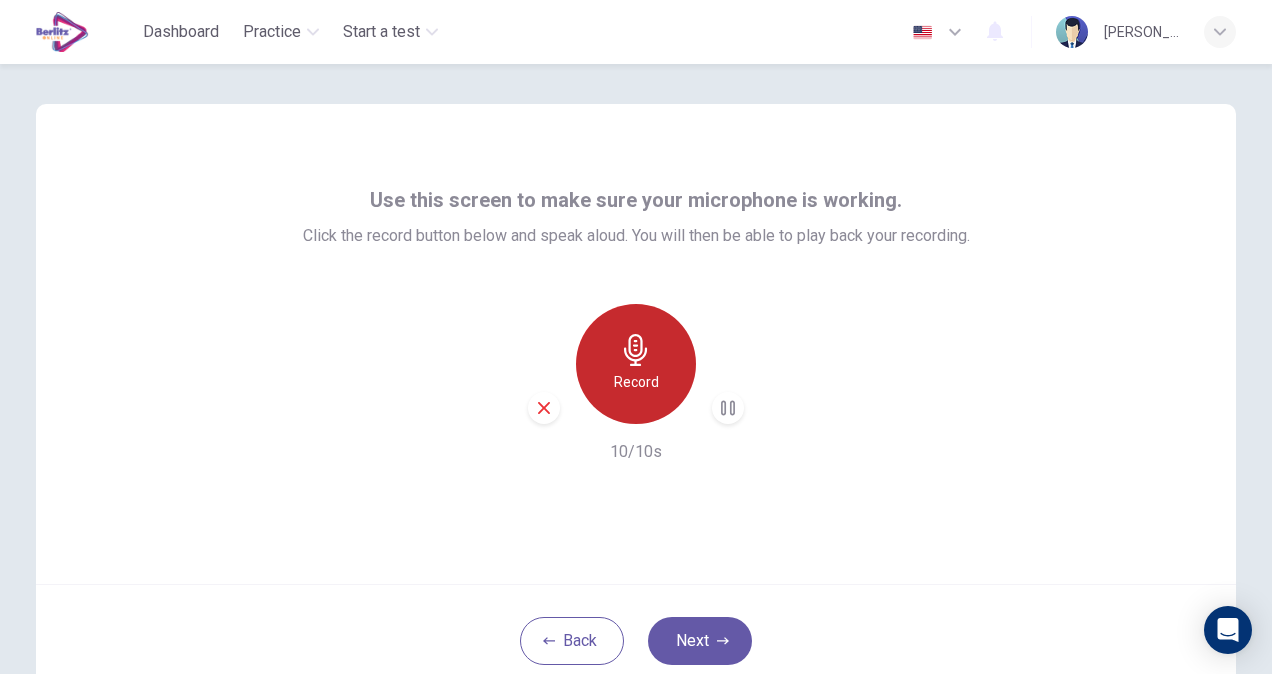 click on "Record" at bounding box center [636, 364] 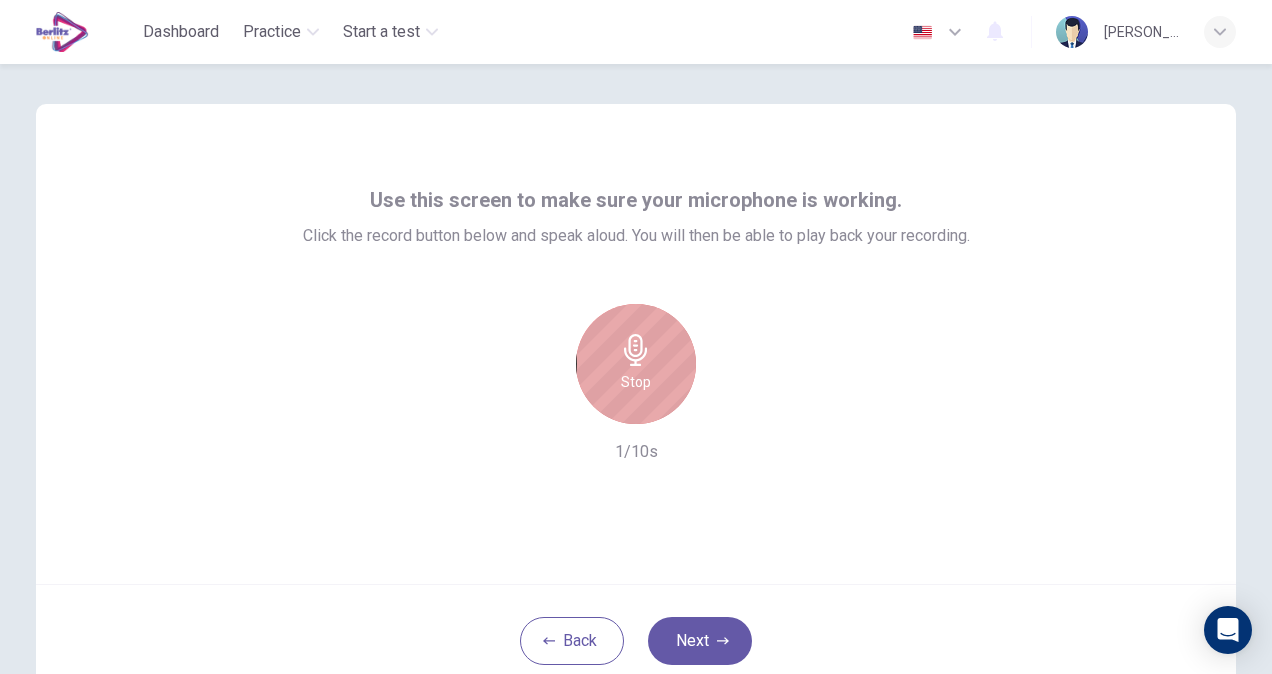 click 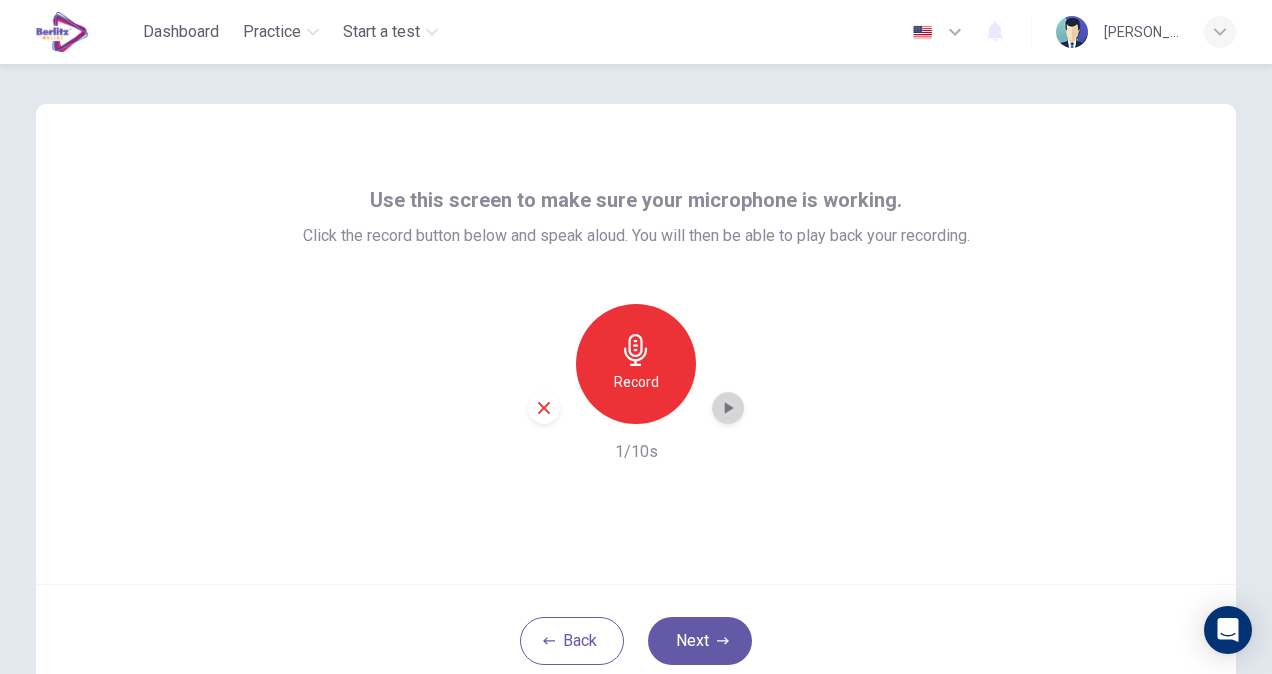 click 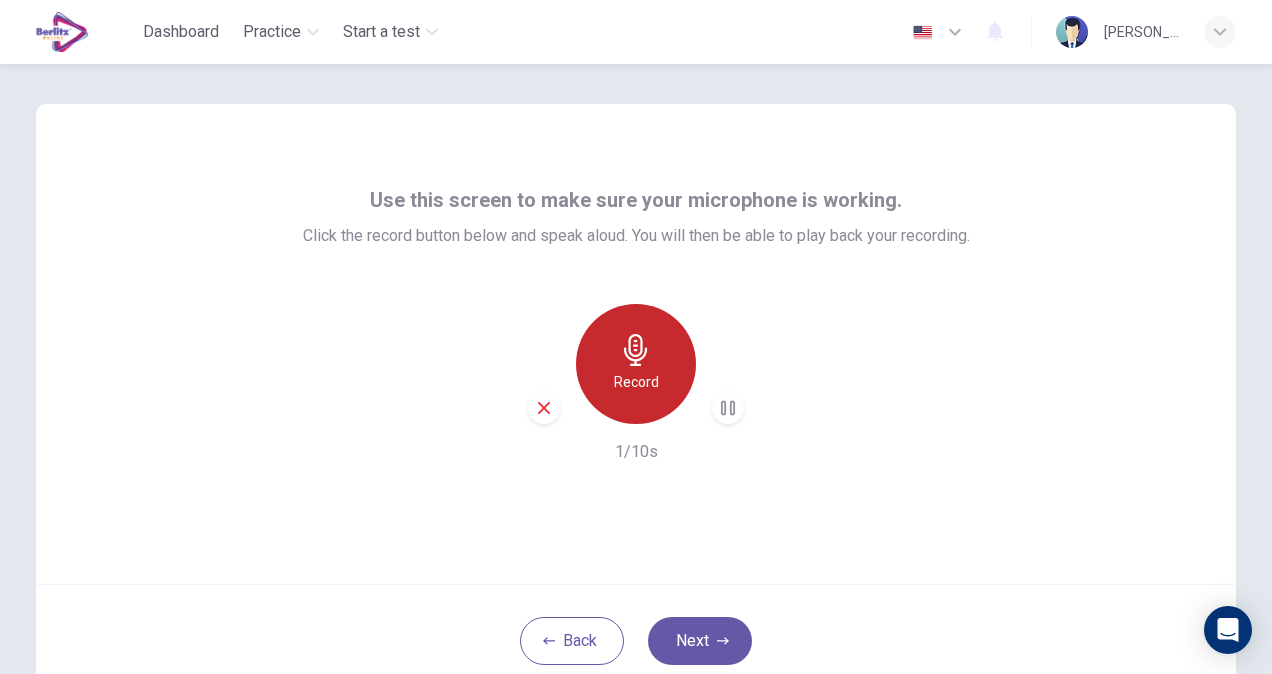 click 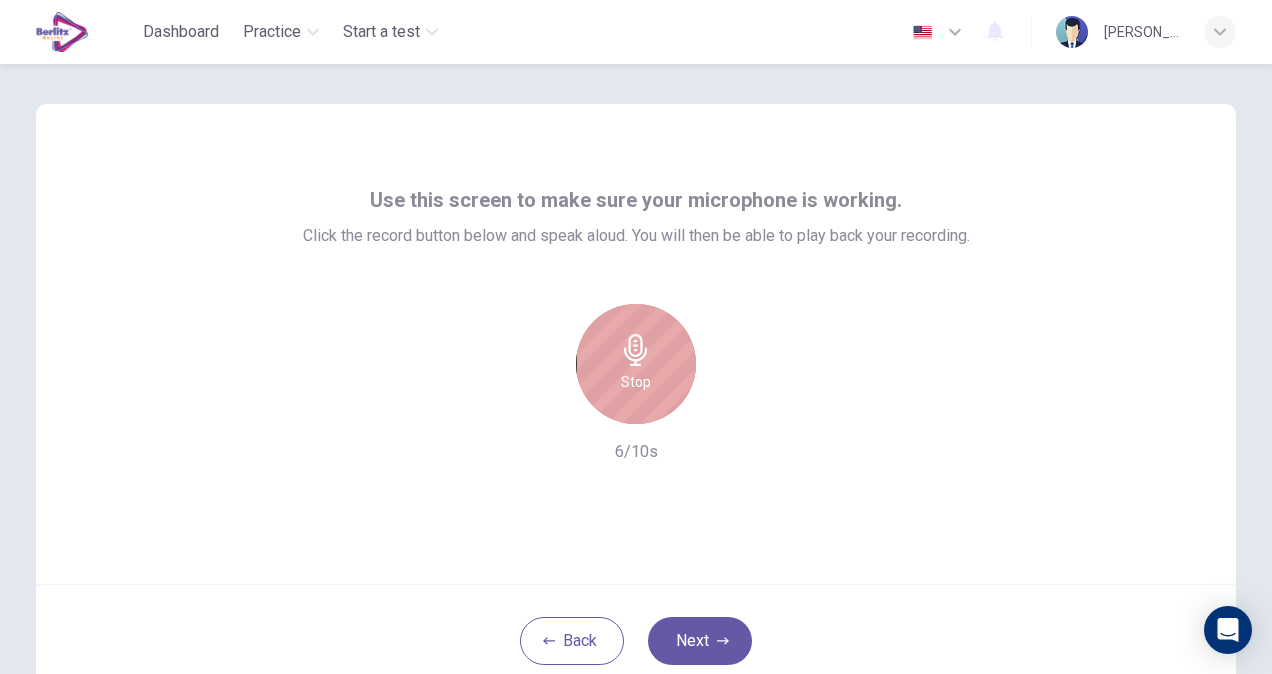 click on "Stop" at bounding box center (636, 382) 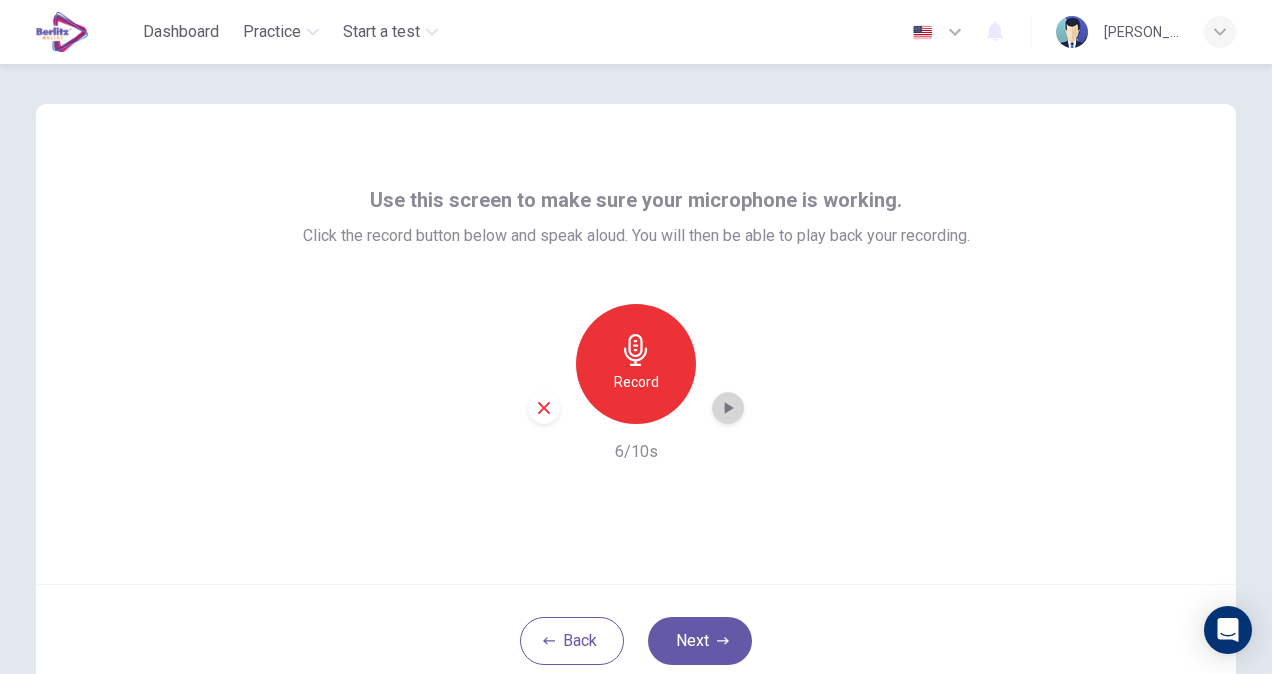 click at bounding box center [728, 408] 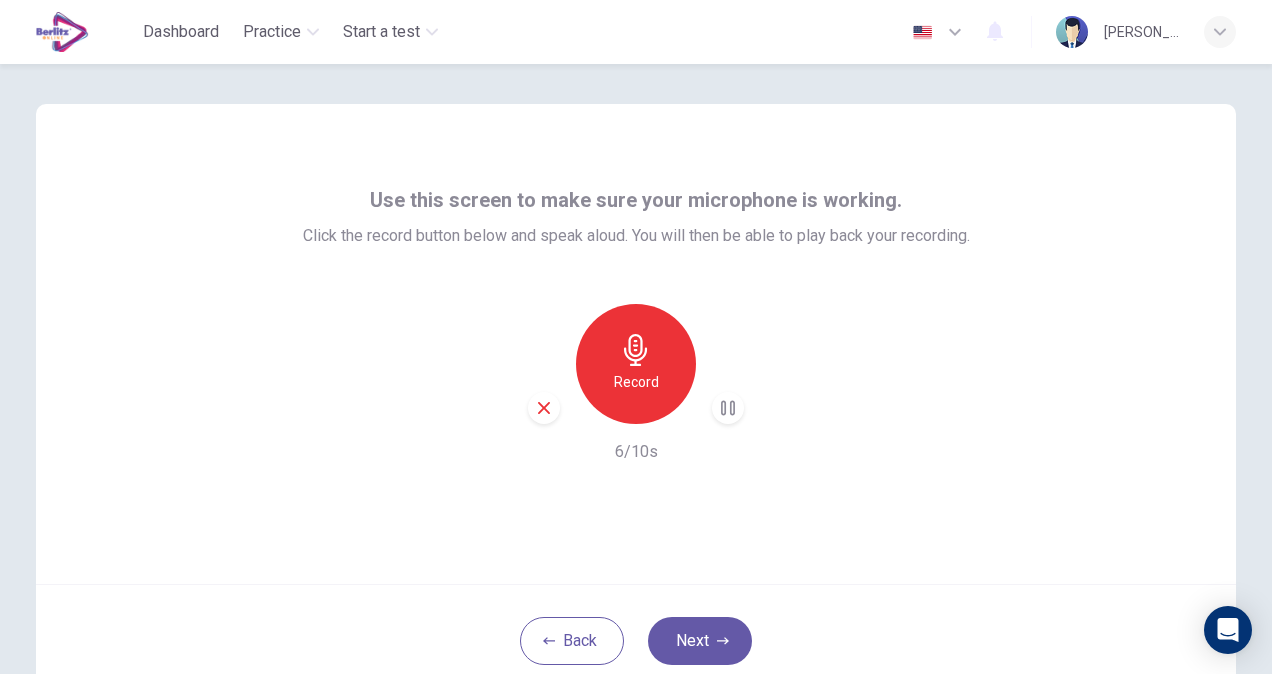 type 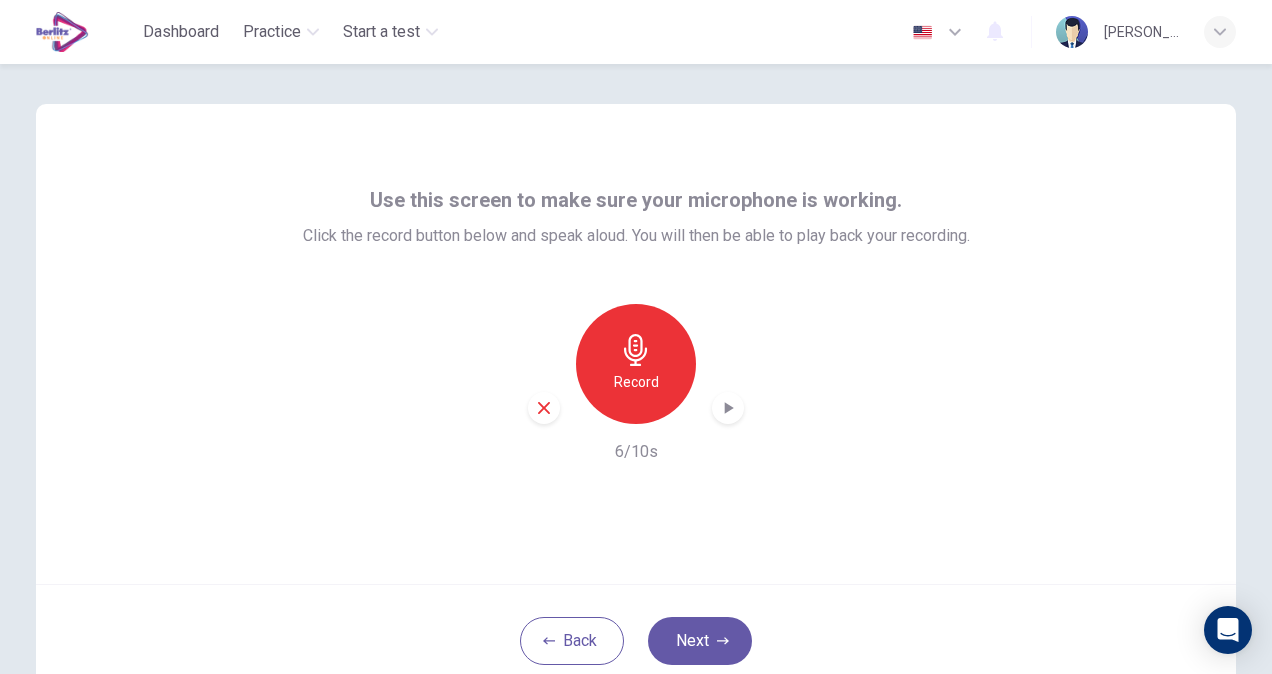 click 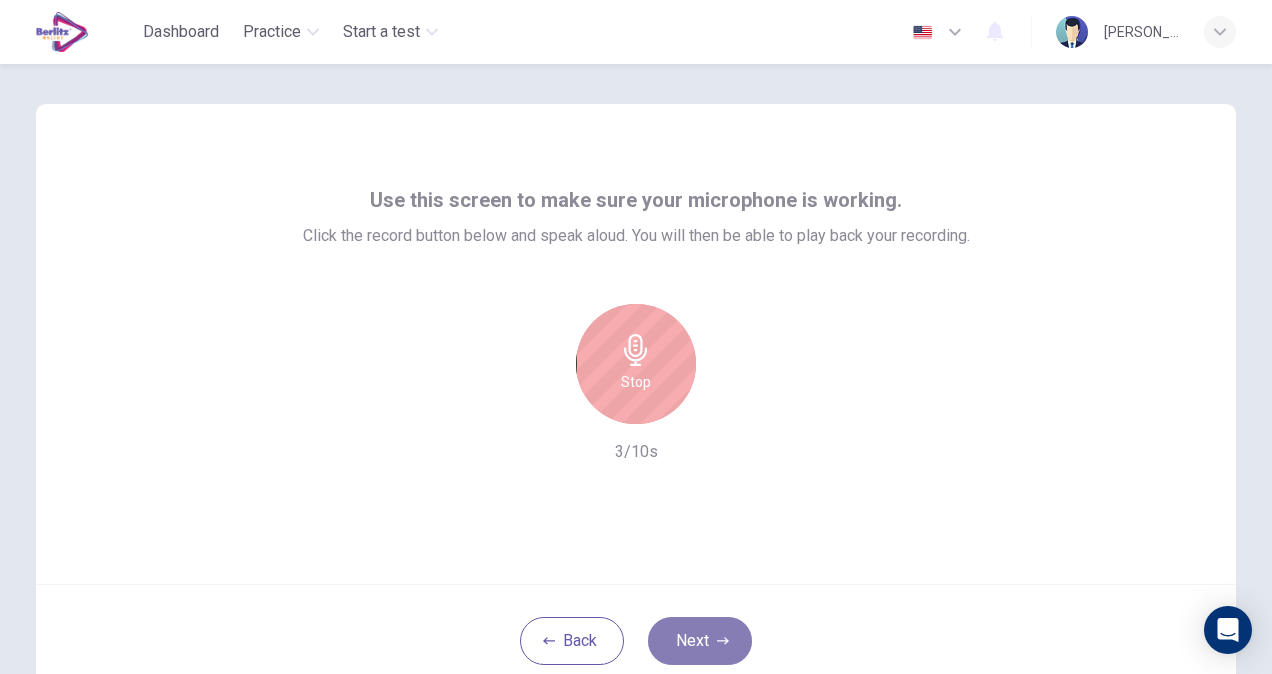click on "Next" at bounding box center (700, 641) 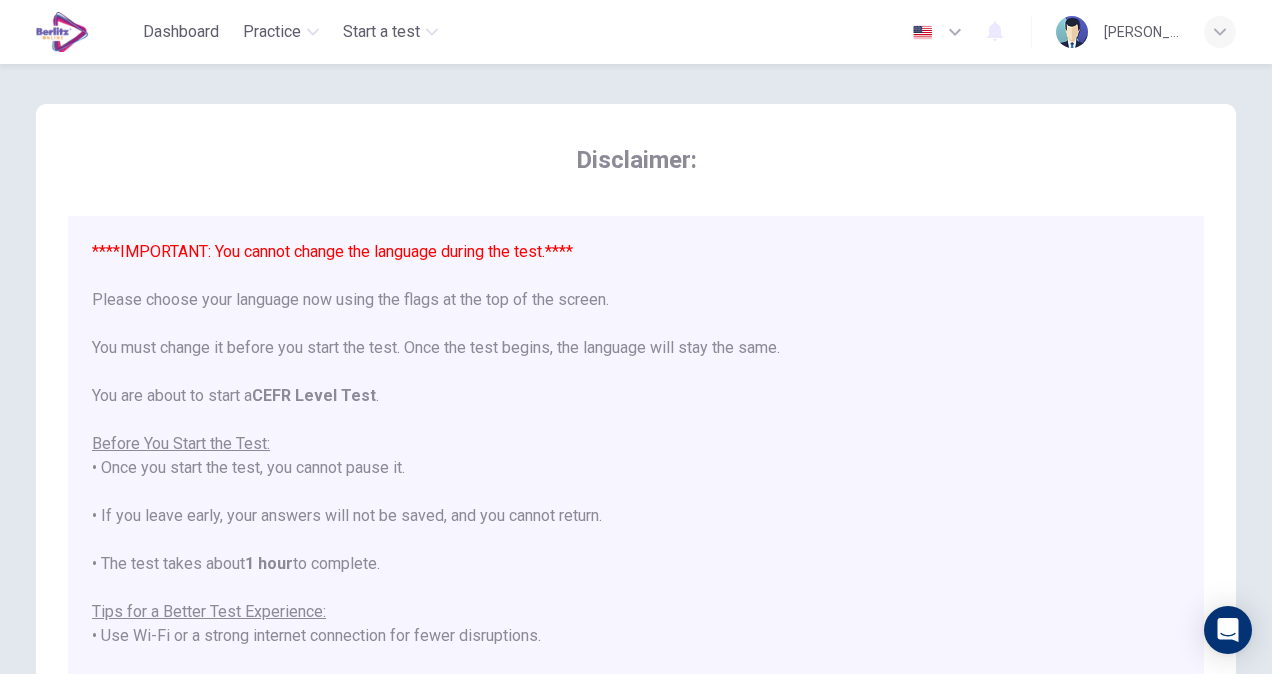 type 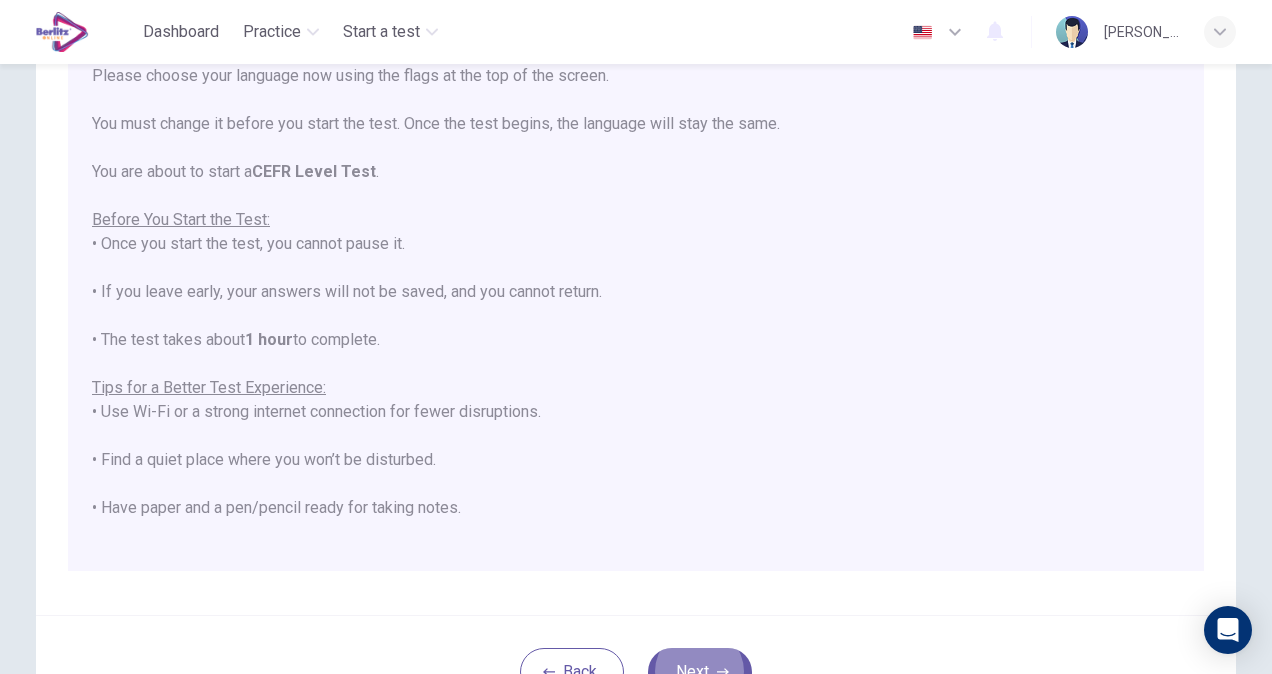 scroll, scrollTop: 238, scrollLeft: 0, axis: vertical 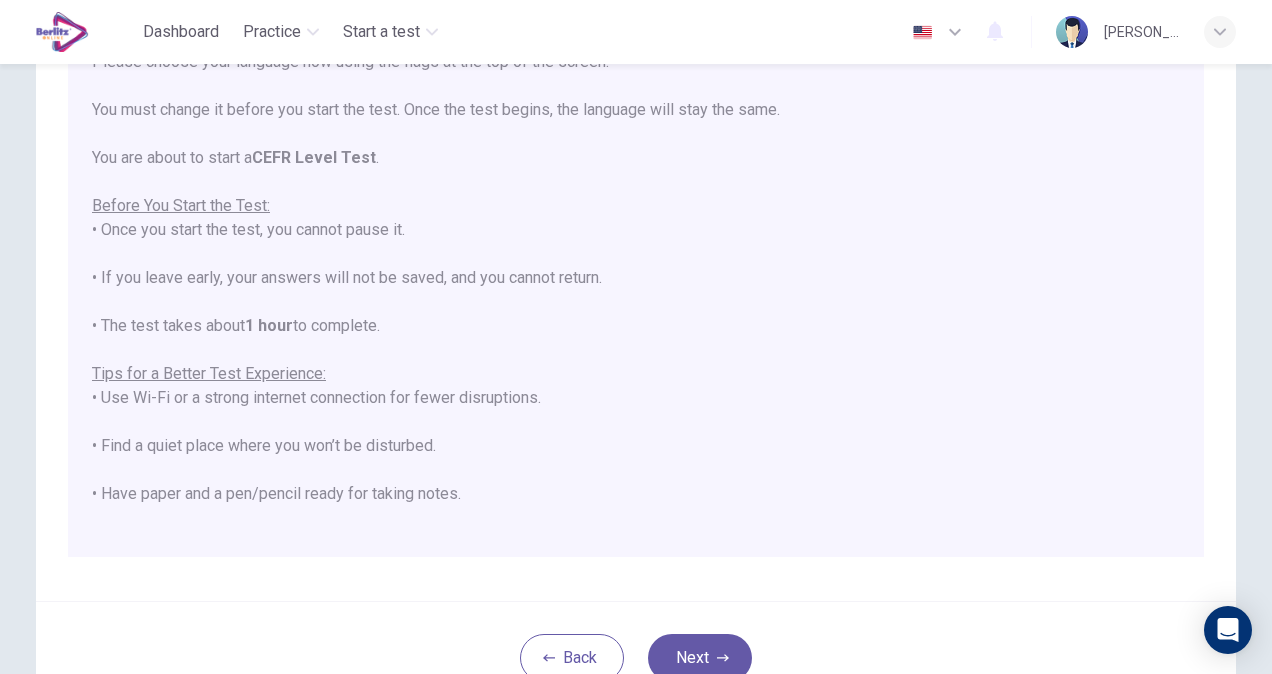 click on "****IMPORTANT: You cannot change the language during the test.****
Please choose your language now using the flags at the top of the screen. You must change it before you start the test. Once the test begins, the language will stay the same.
You are about to start a  CEFR Level Test .
Before You Start the Test:
• Once you start the test, you cannot pause it.
• If you leave early, your answers will not be saved, and you cannot return.
• The test takes about  1 hour  to complete.
Tips for a Better Test Experience:
• Use Wi-Fi or a strong internet connection for fewer disruptions.
• Find a quiet place where you won’t be disturbed.
• Have paper and a pen/pencil ready for taking notes.
• Close other apps and turn off notifications.
• Make sure your device is fully charged or has enough battery to last 90 minutes.
Make sure to uninstall Grammarly or any other apps that can help you during your test. This includes AI-powered extensions, ChatGPT, etc.
Good luck!" at bounding box center (636, 267) 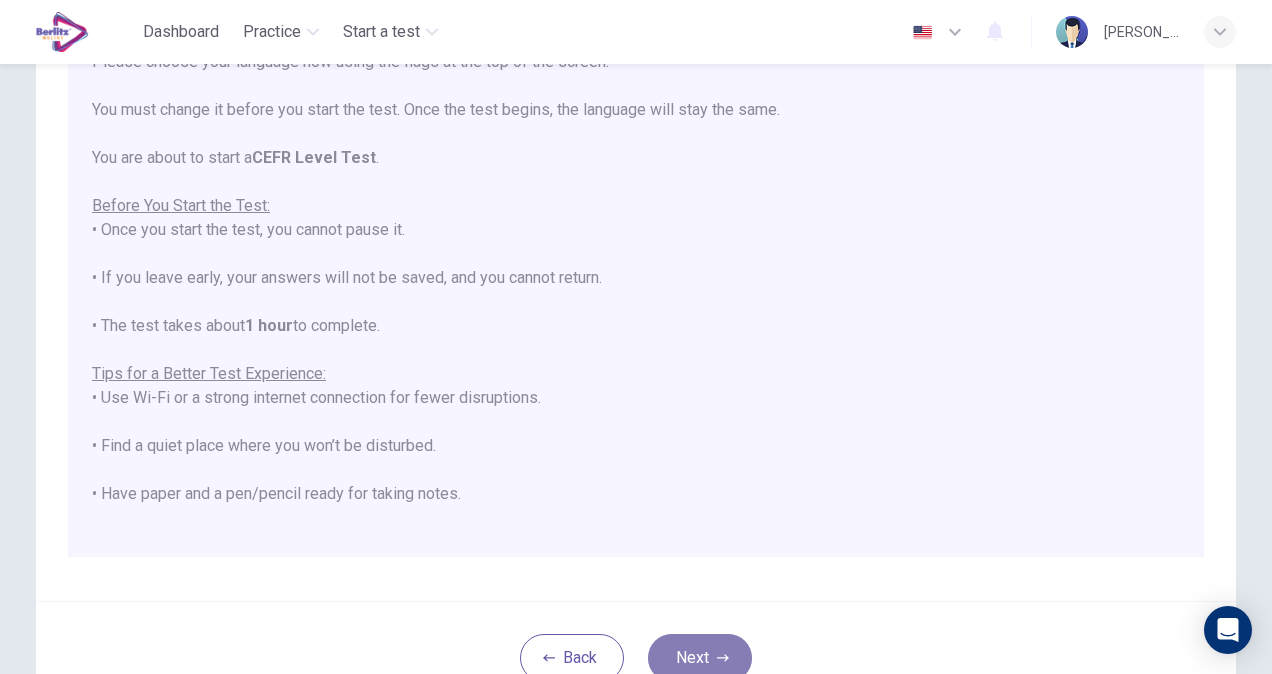 click on "Next" at bounding box center (700, 658) 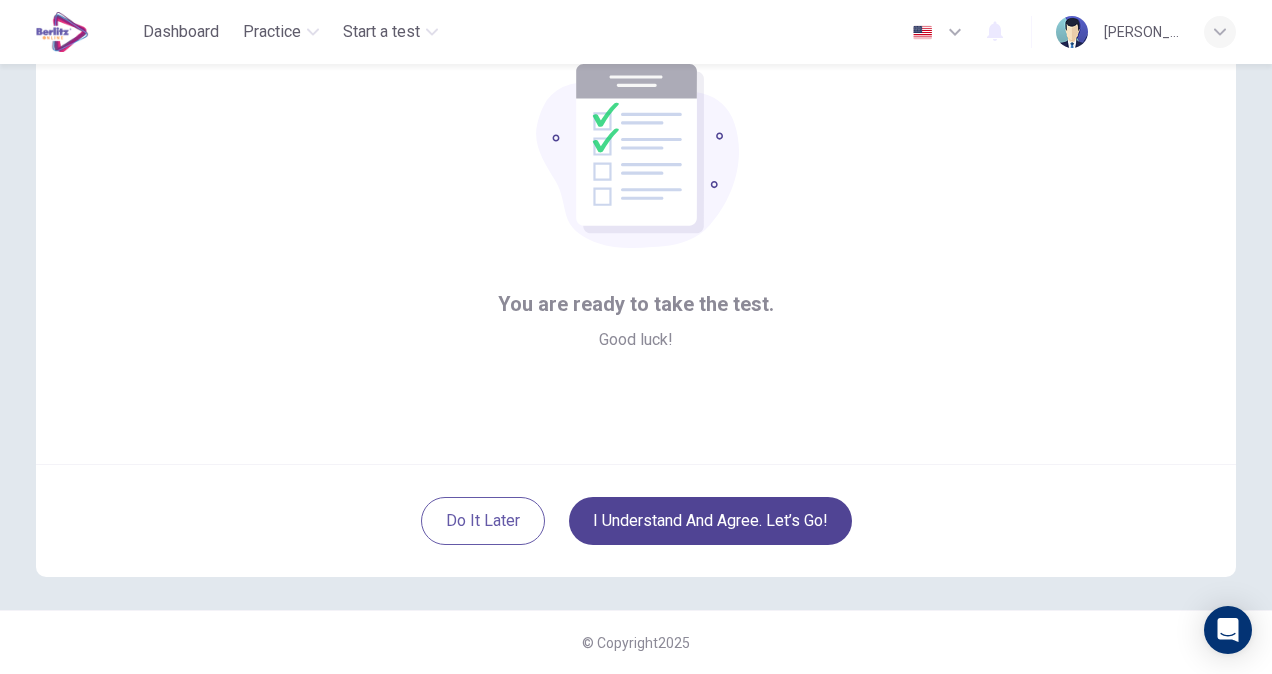 scroll, scrollTop: 120, scrollLeft: 0, axis: vertical 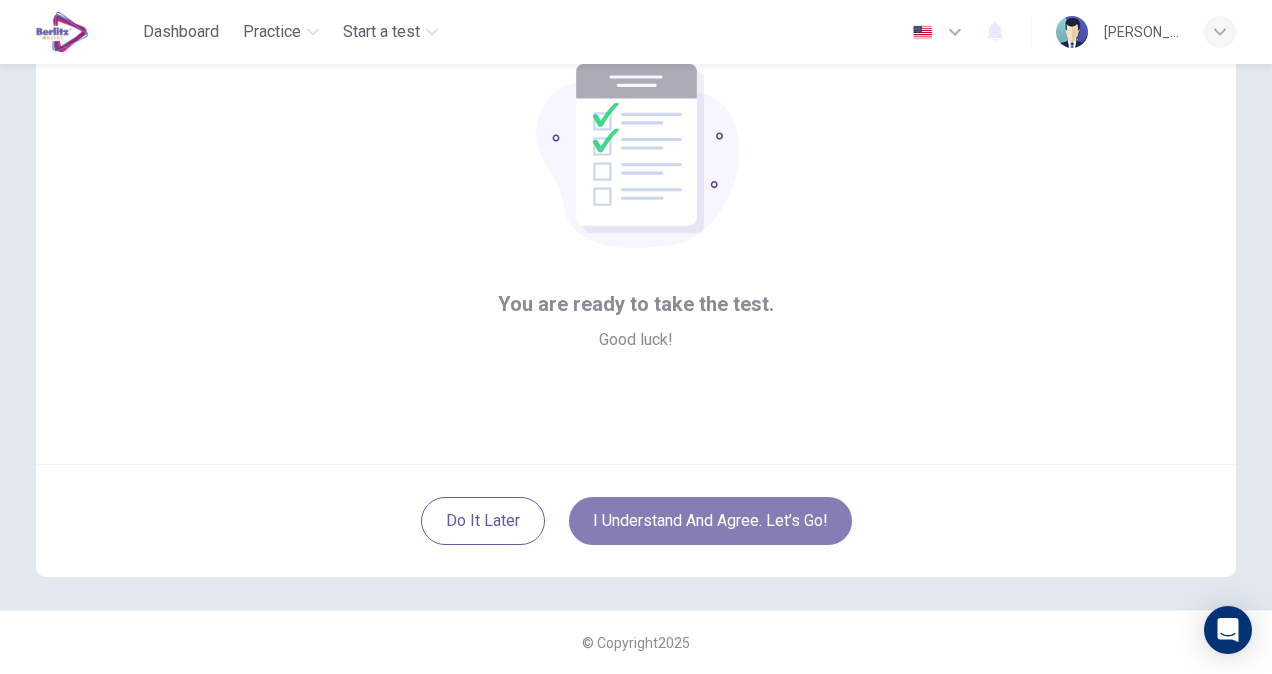 click on "I understand and agree. Let’s go!" at bounding box center (710, 521) 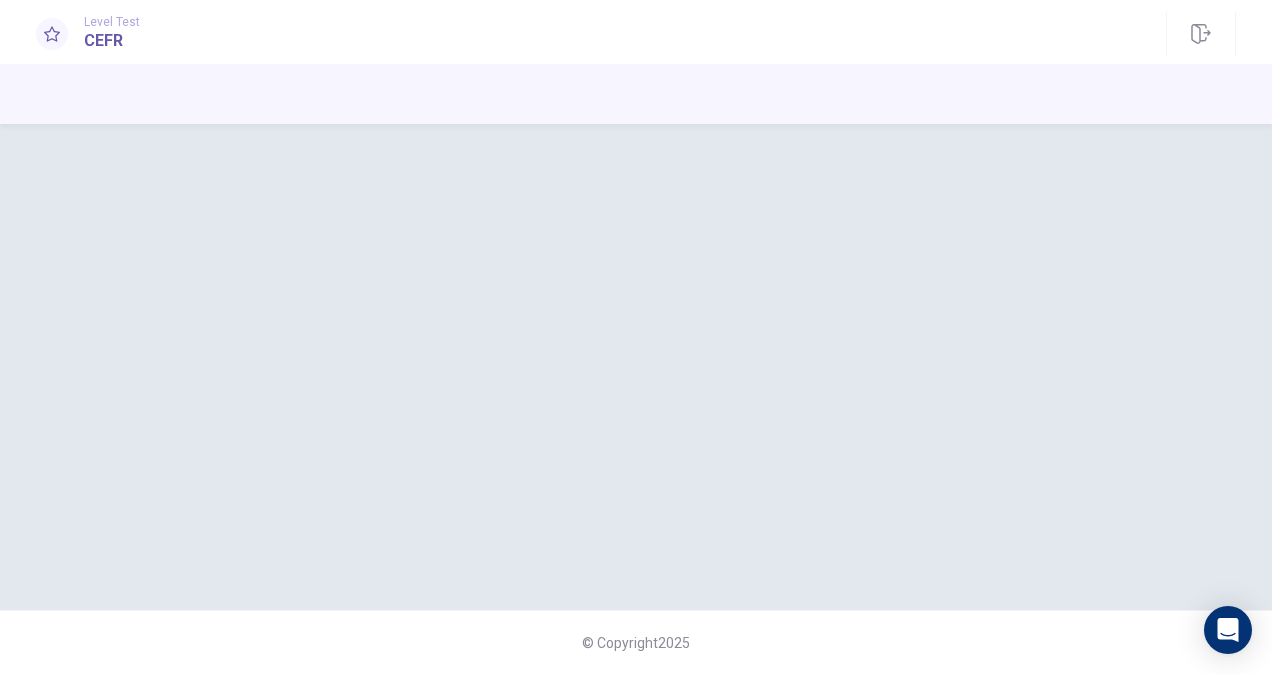 click at bounding box center (636, 367) 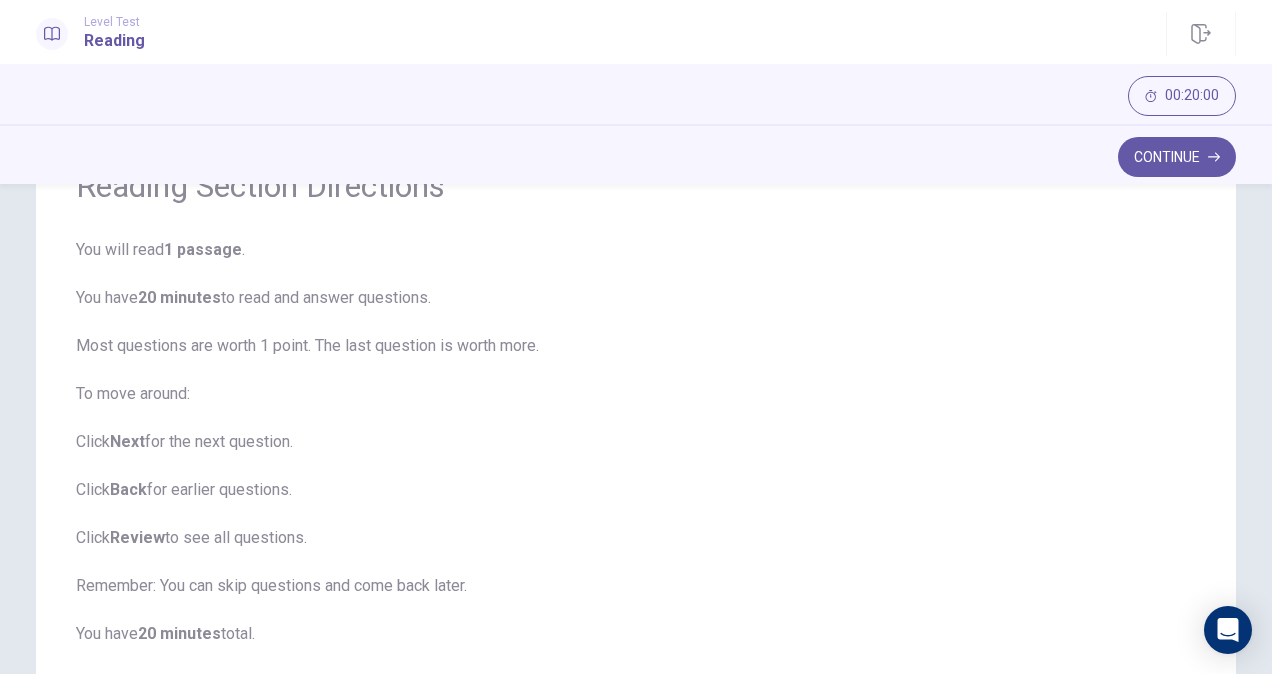 scroll, scrollTop: 124, scrollLeft: 0, axis: vertical 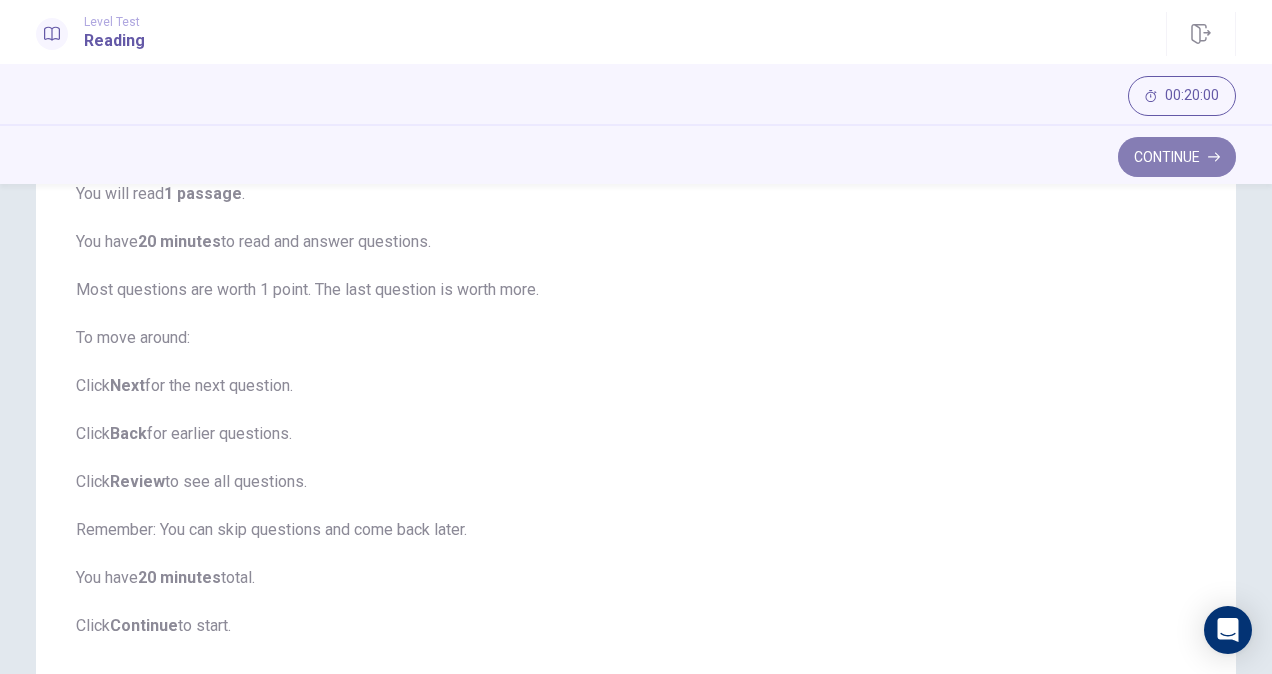 click on "Continue" at bounding box center [1177, 157] 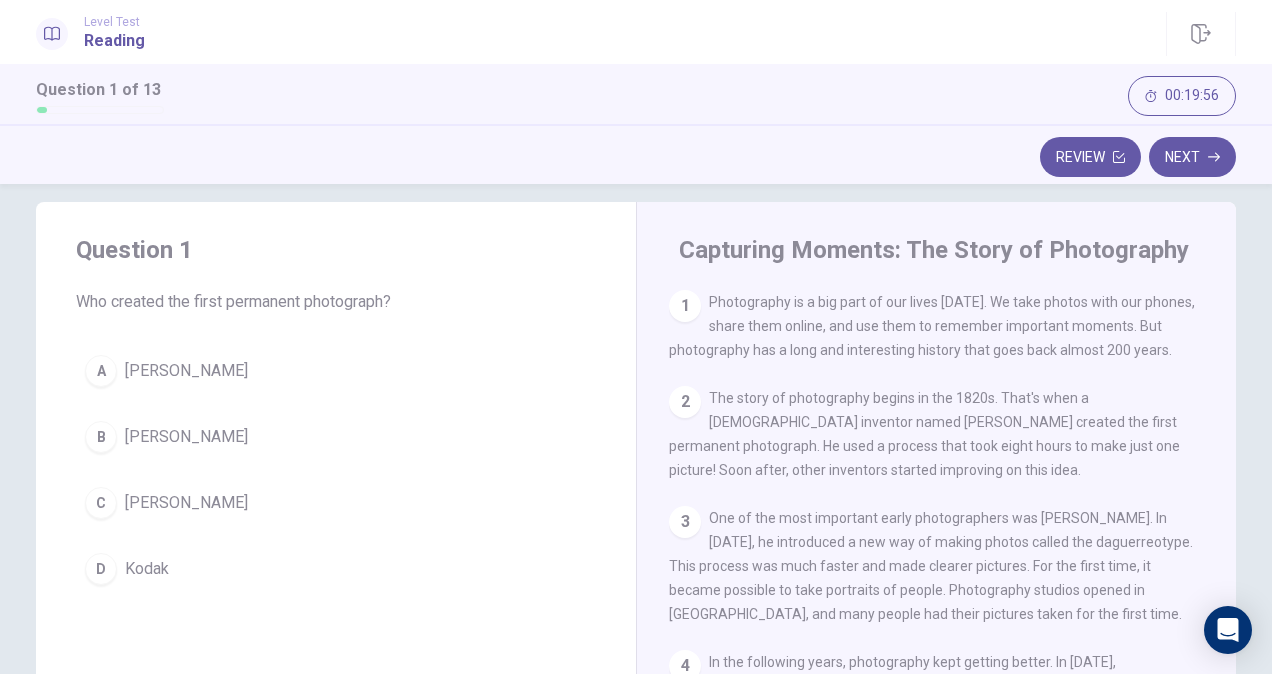 scroll, scrollTop: 0, scrollLeft: 0, axis: both 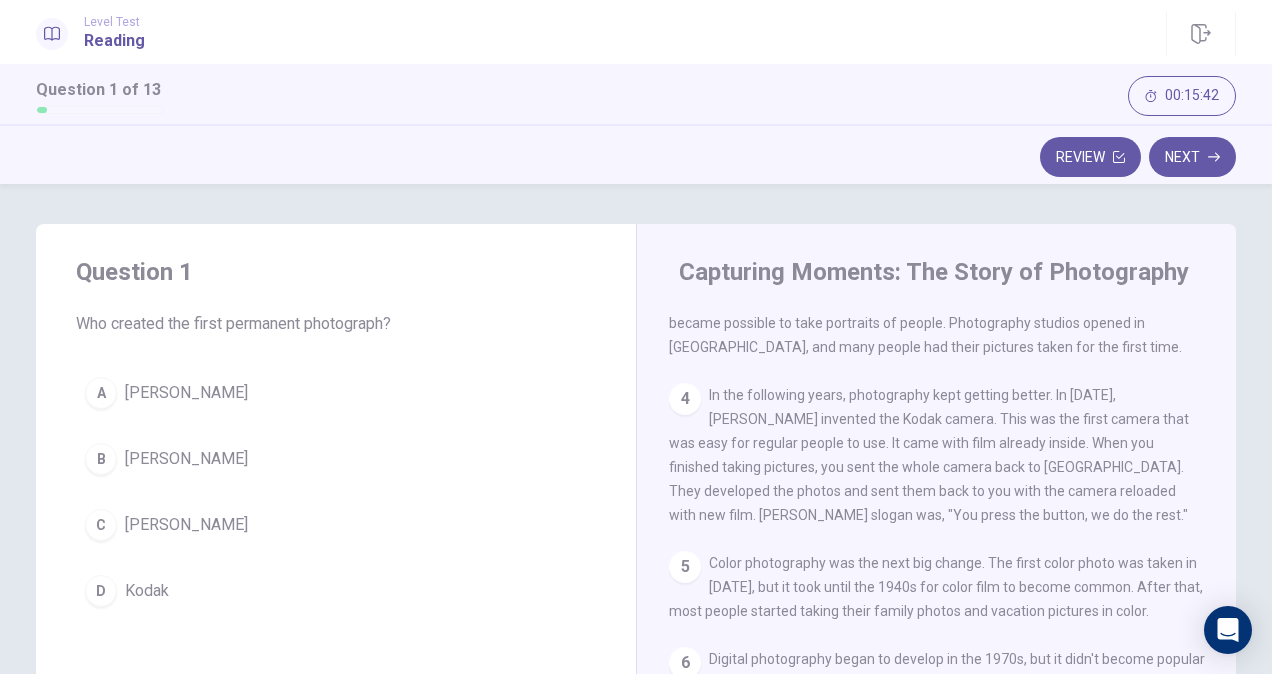 drag, startPoint x: 1225, startPoint y: 528, endPoint x: 1221, endPoint y: 379, distance: 149.05368 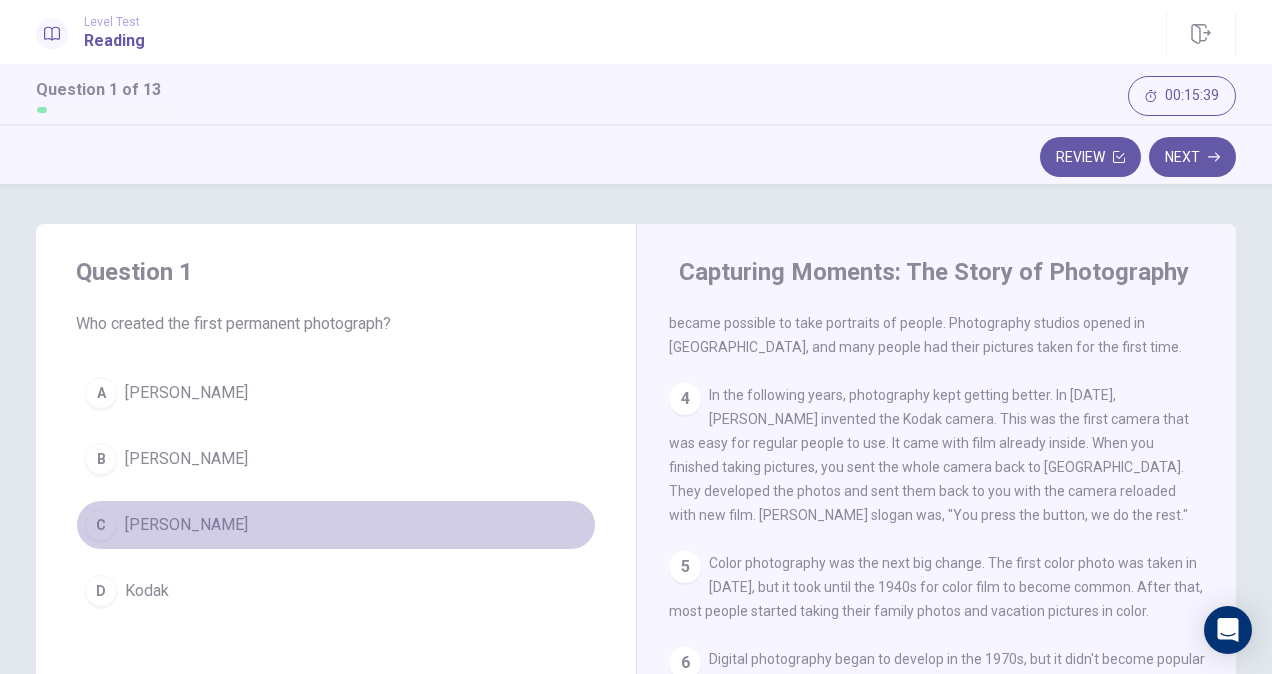click on "C" at bounding box center (101, 525) 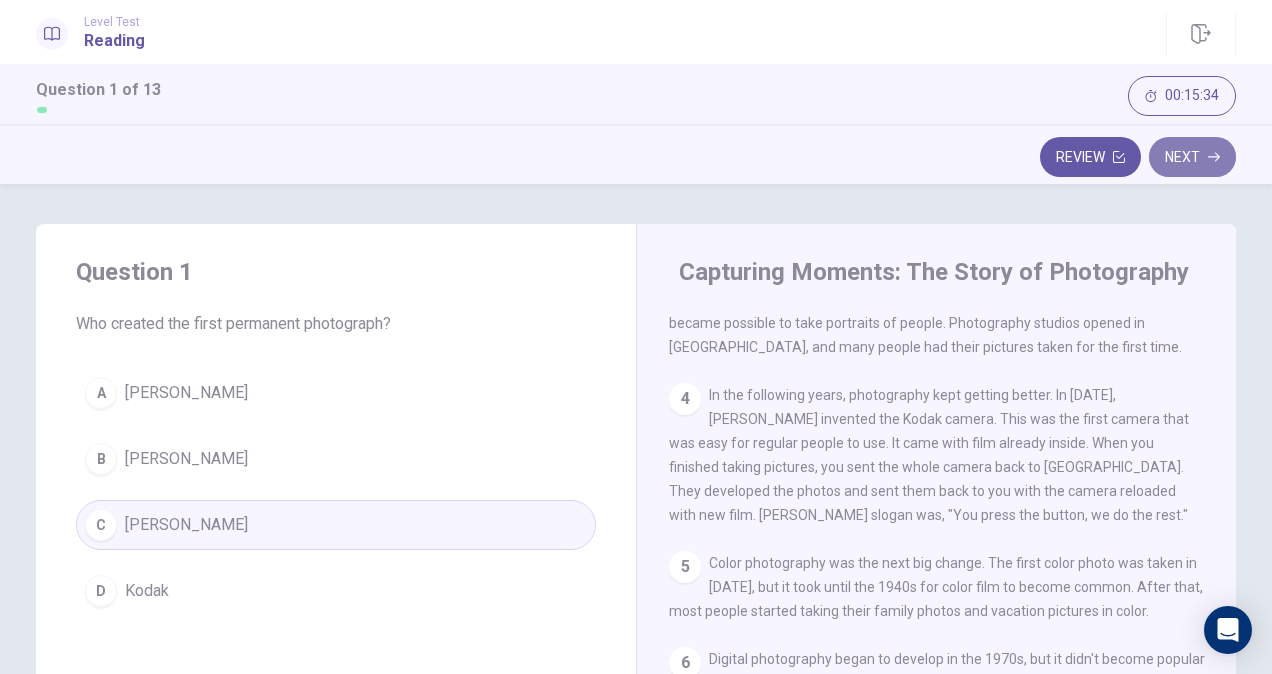 click on "Next" at bounding box center [1192, 157] 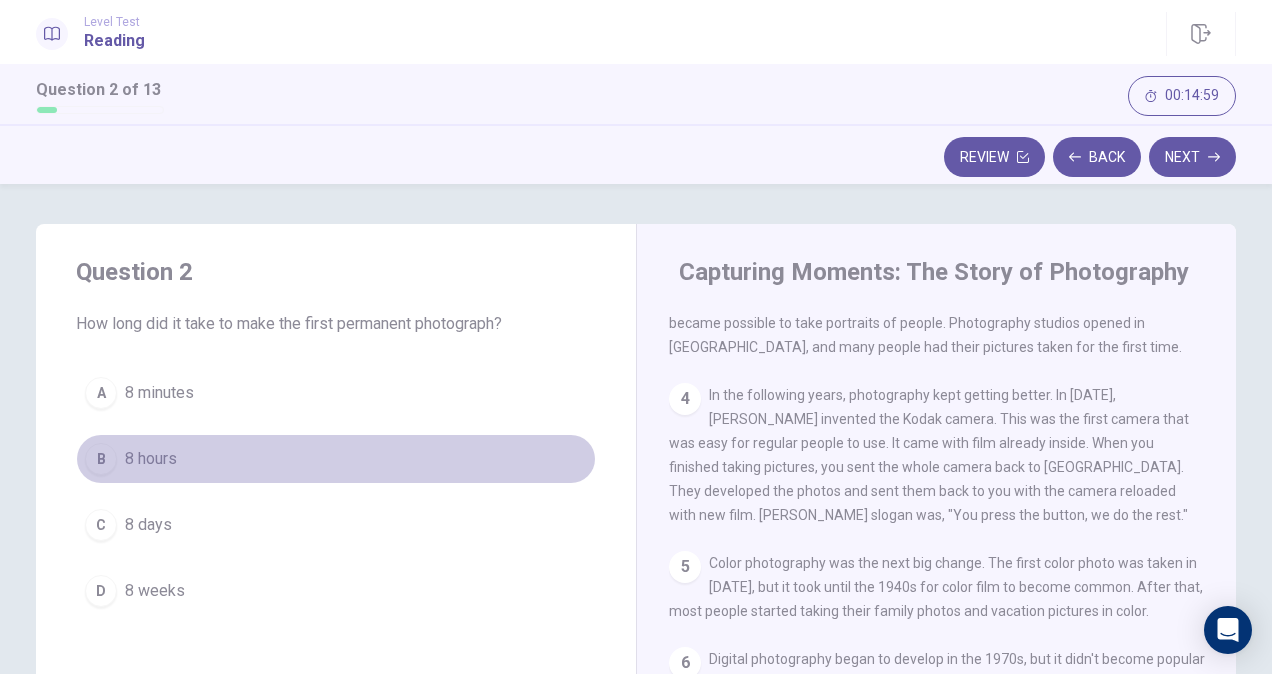 click on "B" at bounding box center [101, 459] 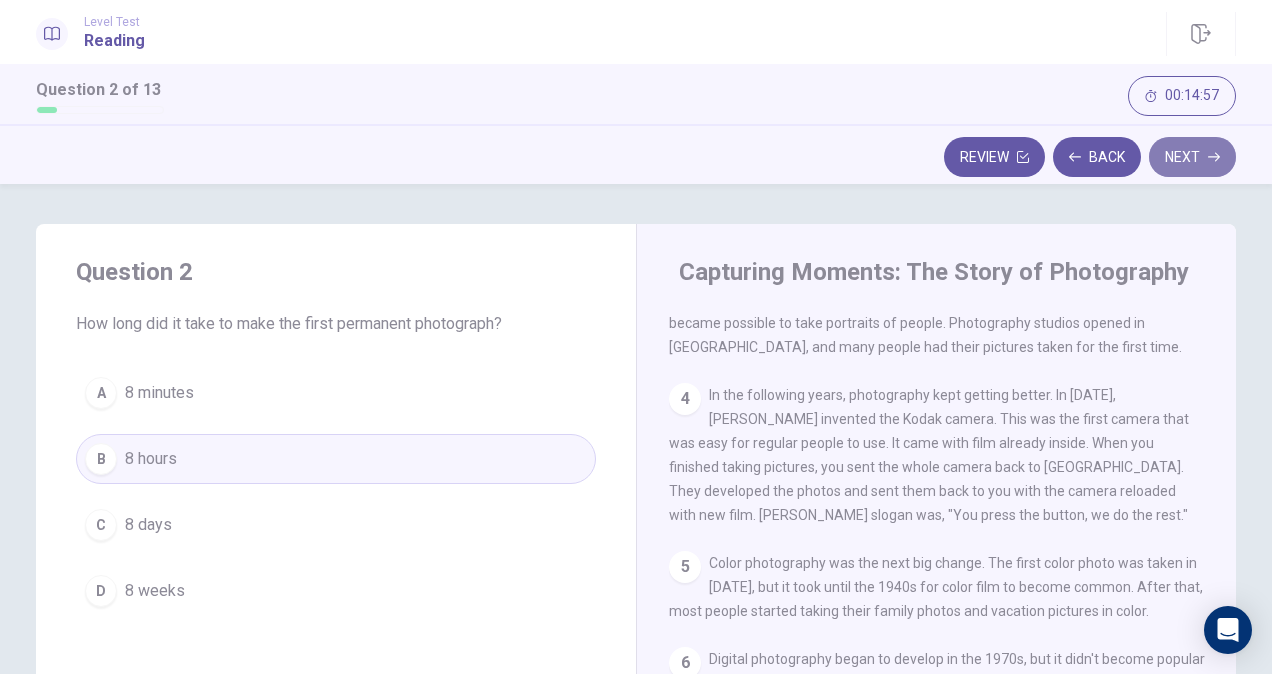 click on "Next" at bounding box center (1192, 157) 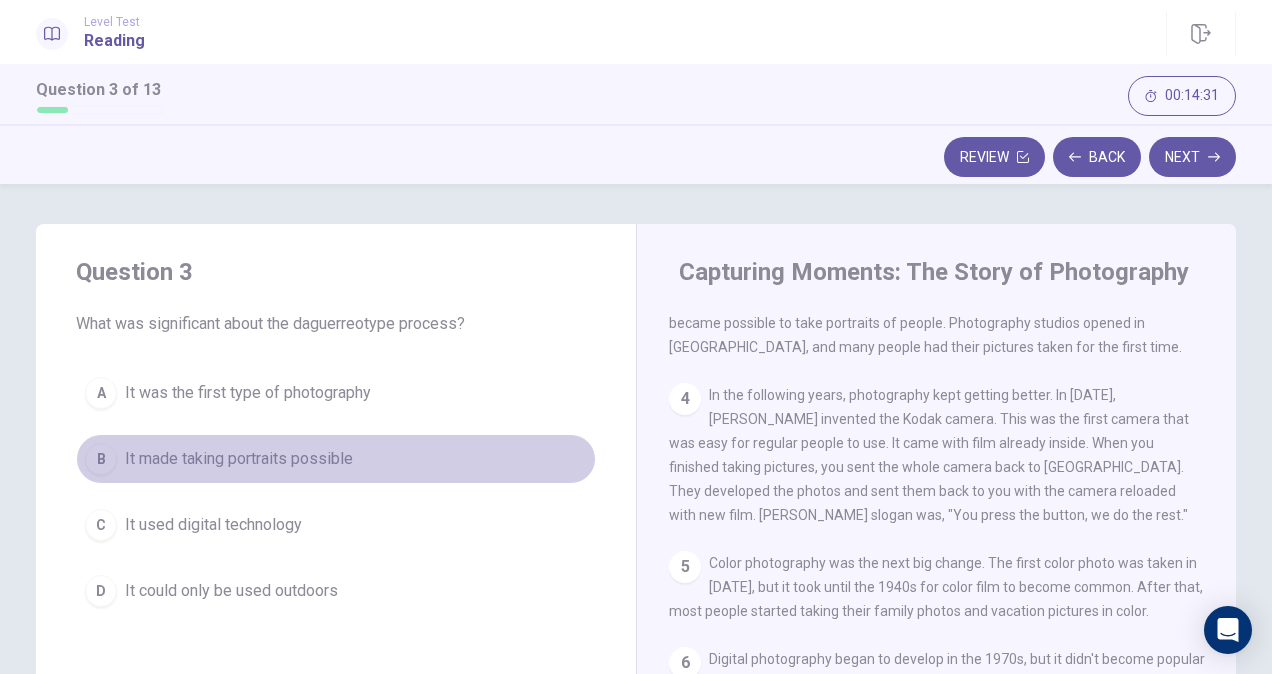 click on "B" at bounding box center [101, 459] 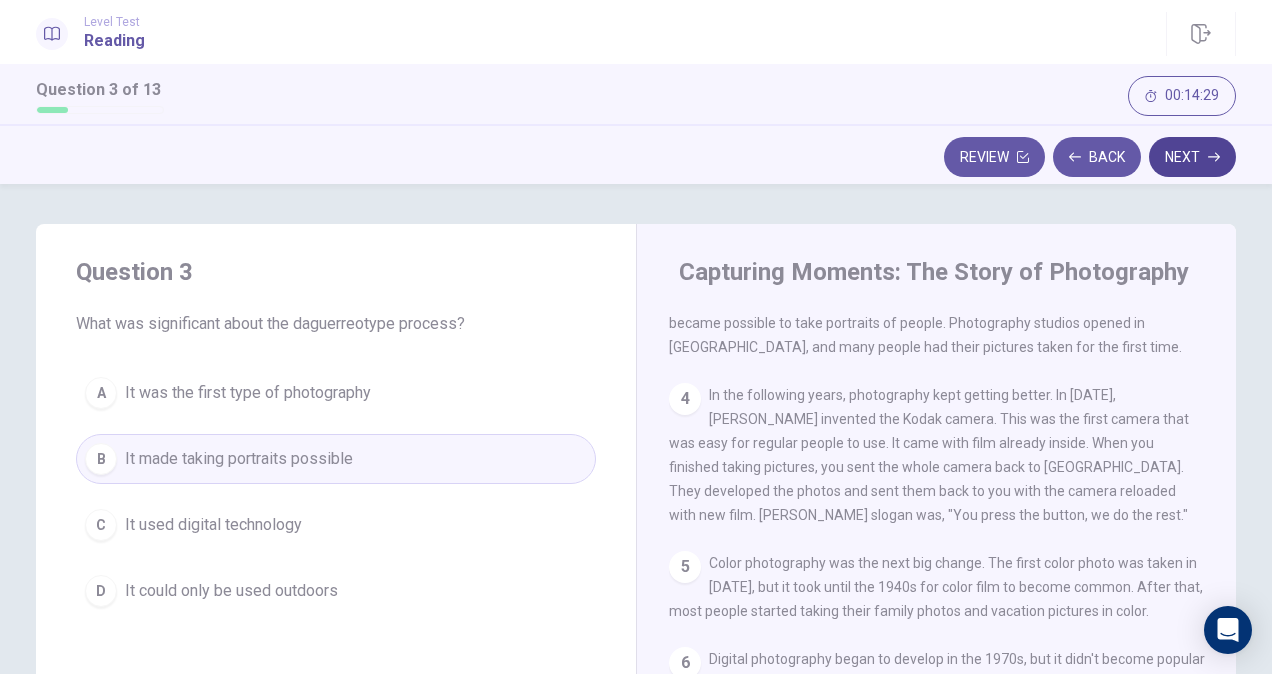 click on "Next" at bounding box center (1192, 157) 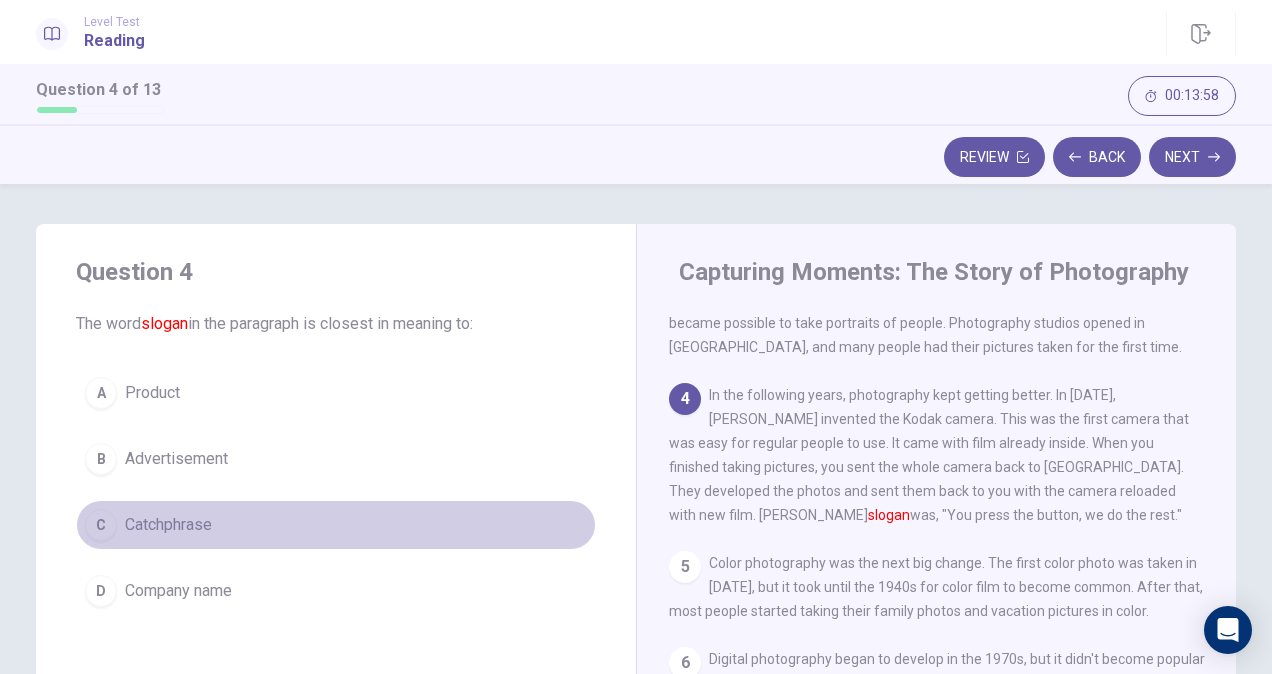 click on "C" at bounding box center [101, 525] 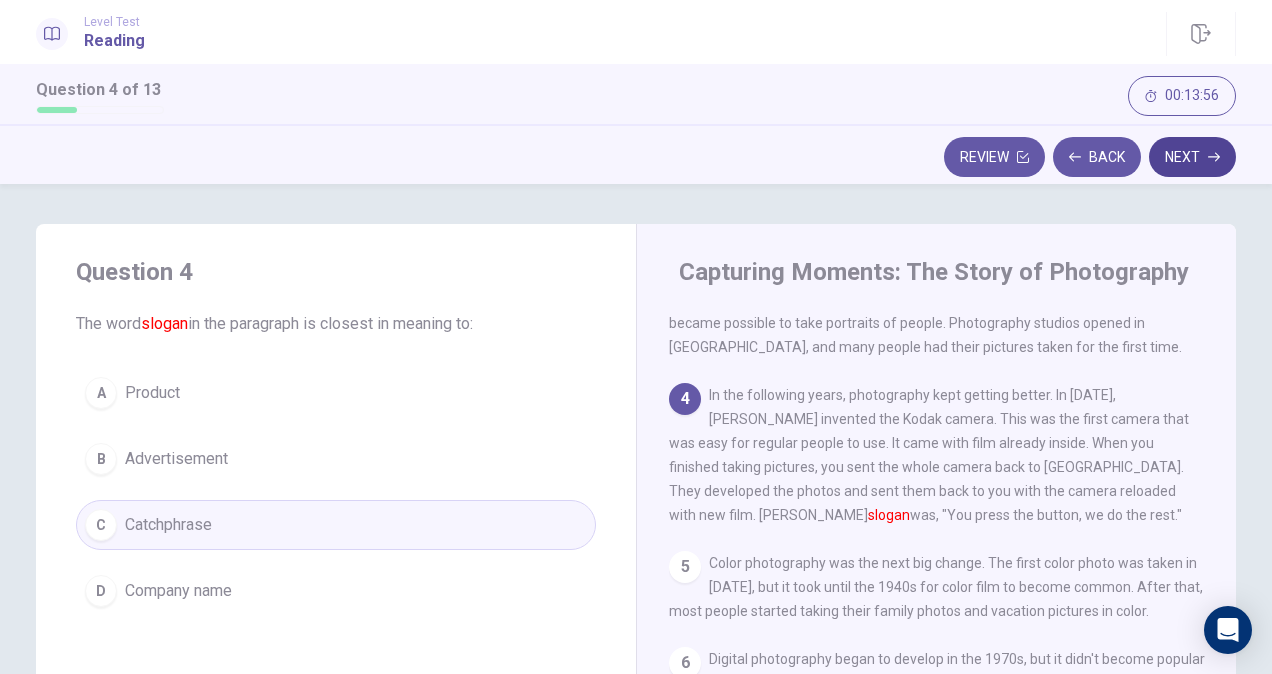 click on "Next" at bounding box center (1192, 157) 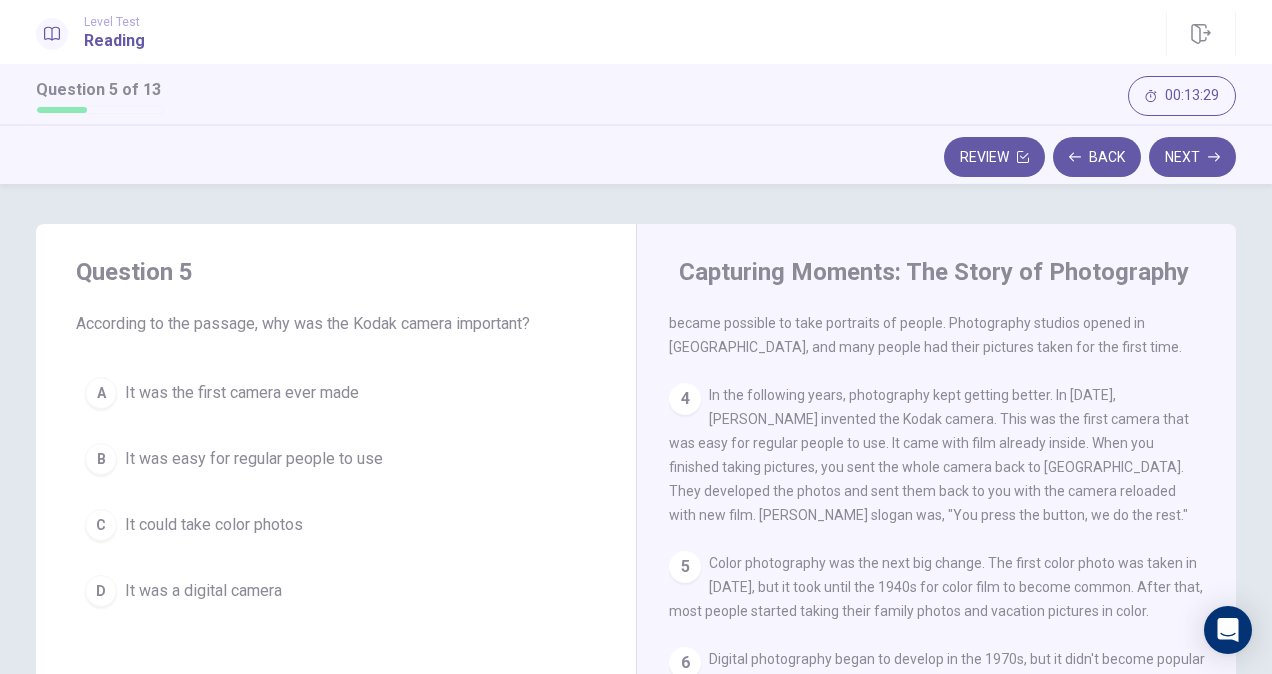 scroll, scrollTop: 308, scrollLeft: 0, axis: vertical 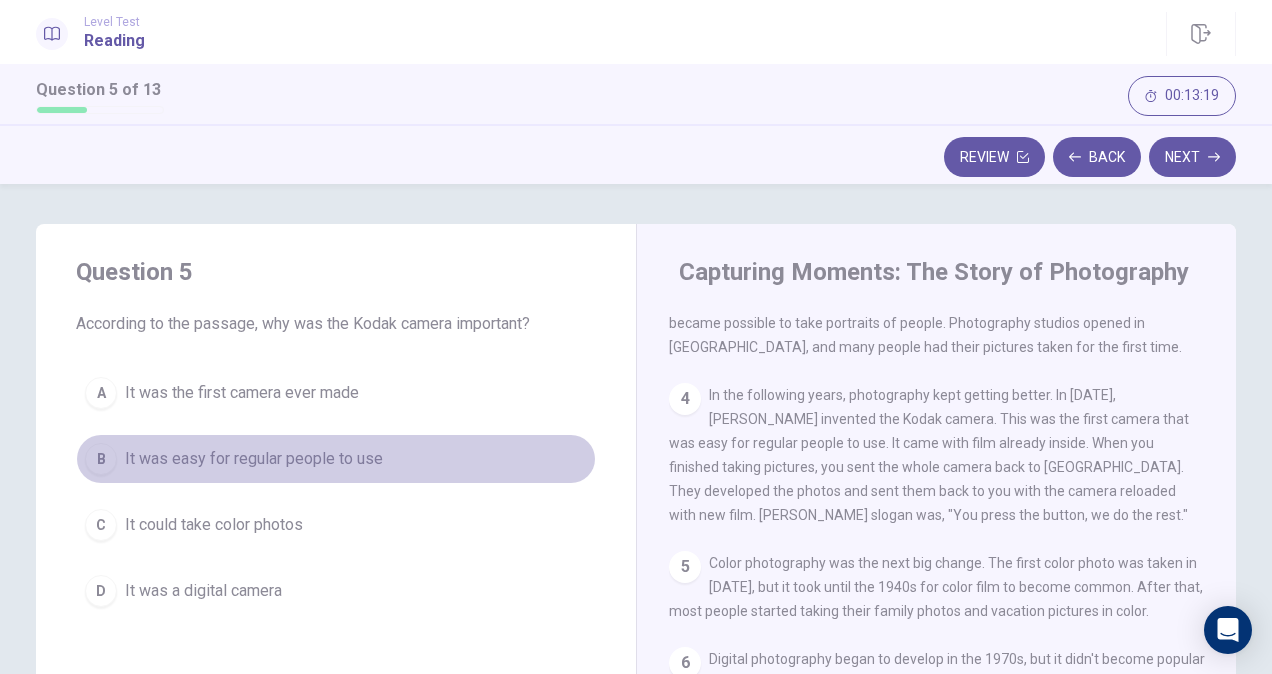 click on "B" at bounding box center [101, 459] 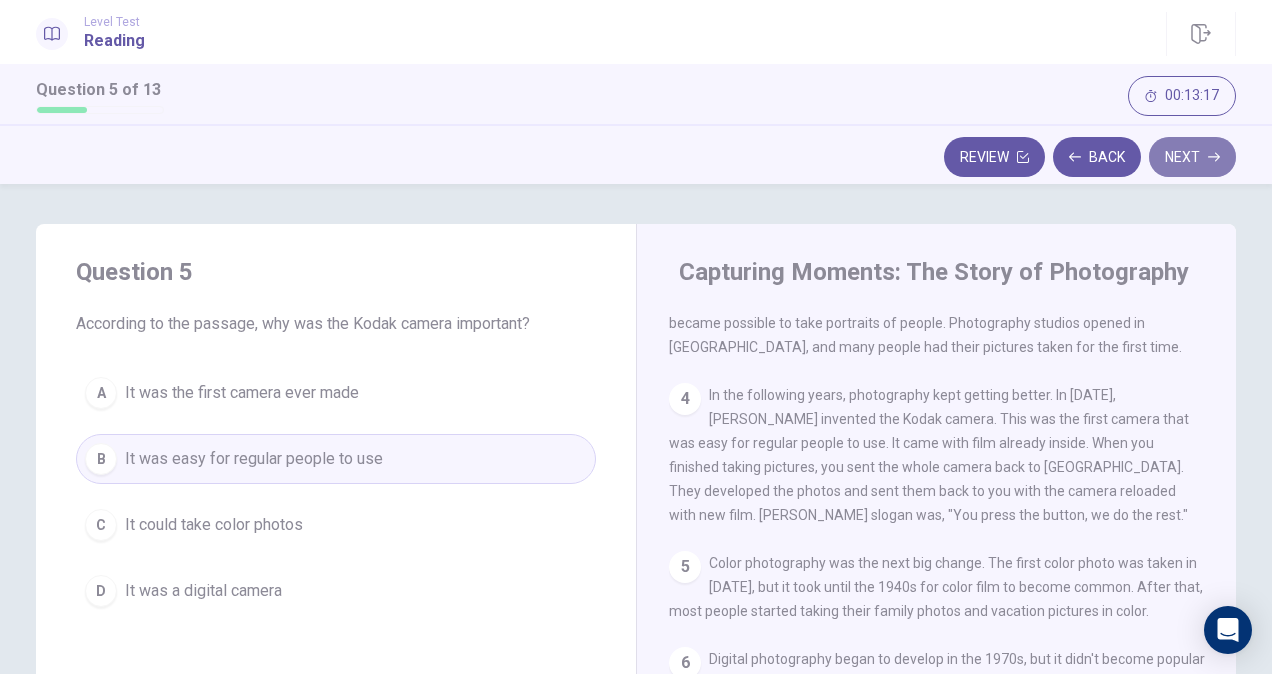 click on "Next" at bounding box center [1192, 157] 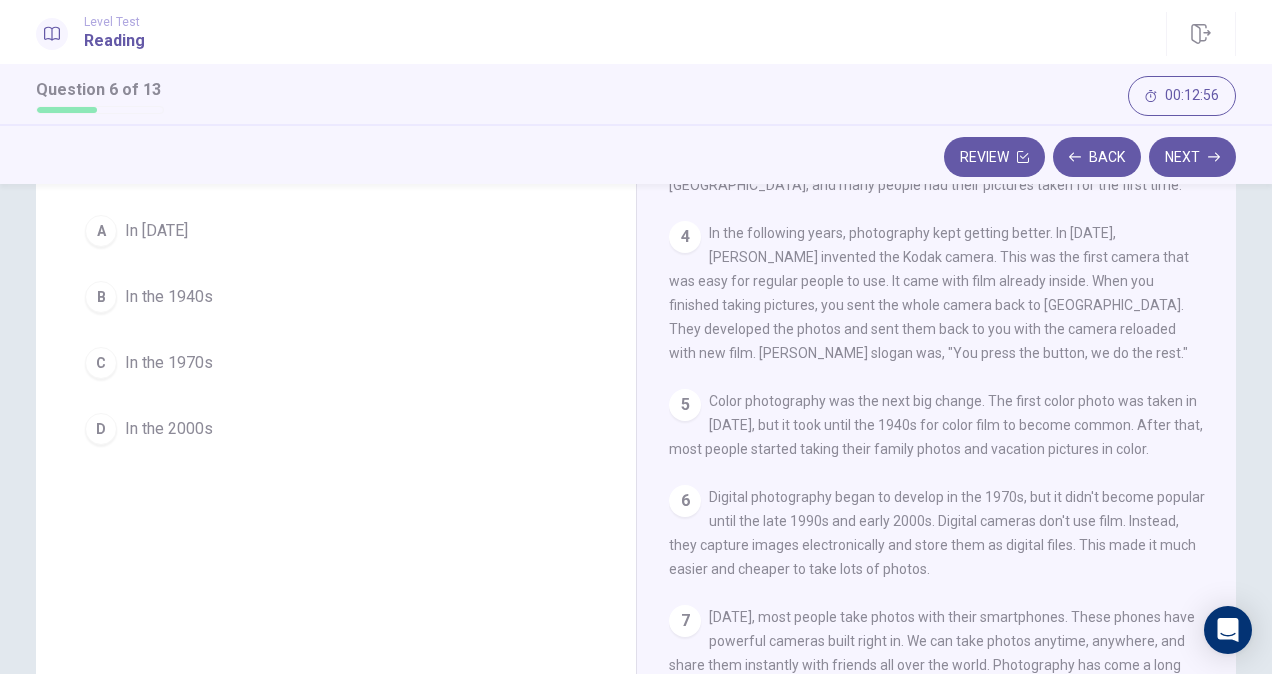 scroll, scrollTop: 166, scrollLeft: 0, axis: vertical 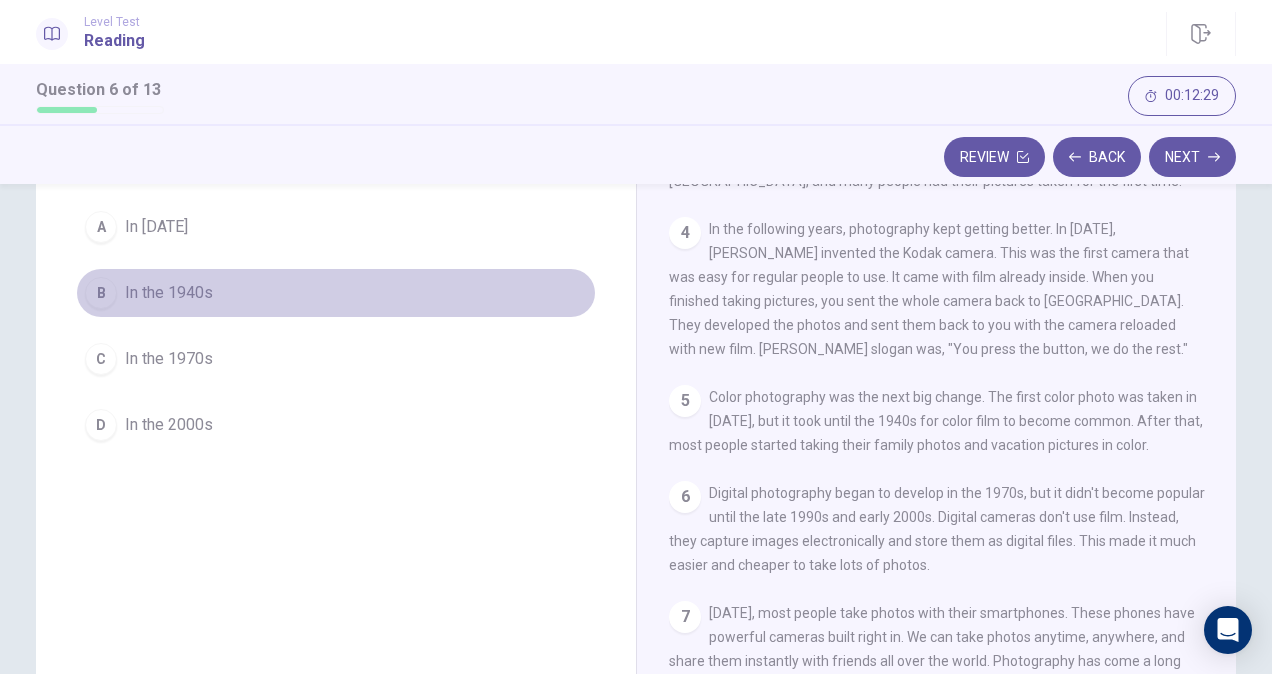 click on "B" at bounding box center (101, 293) 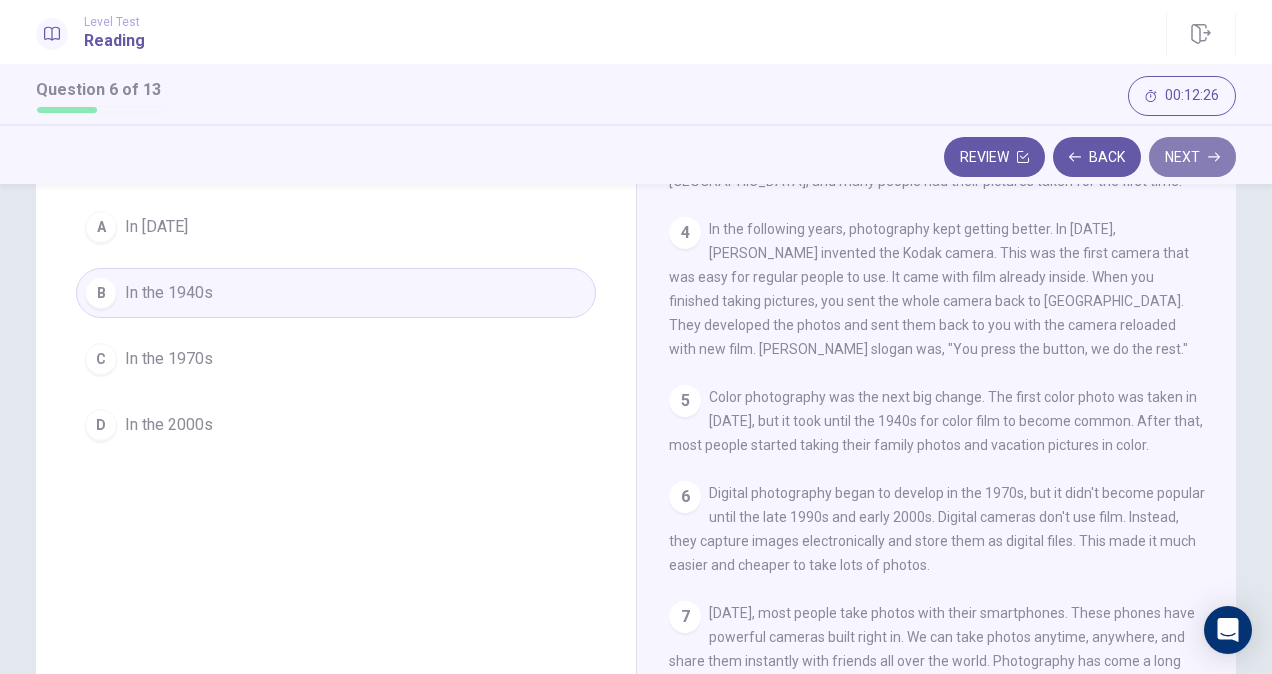 click on "Next" at bounding box center [1192, 157] 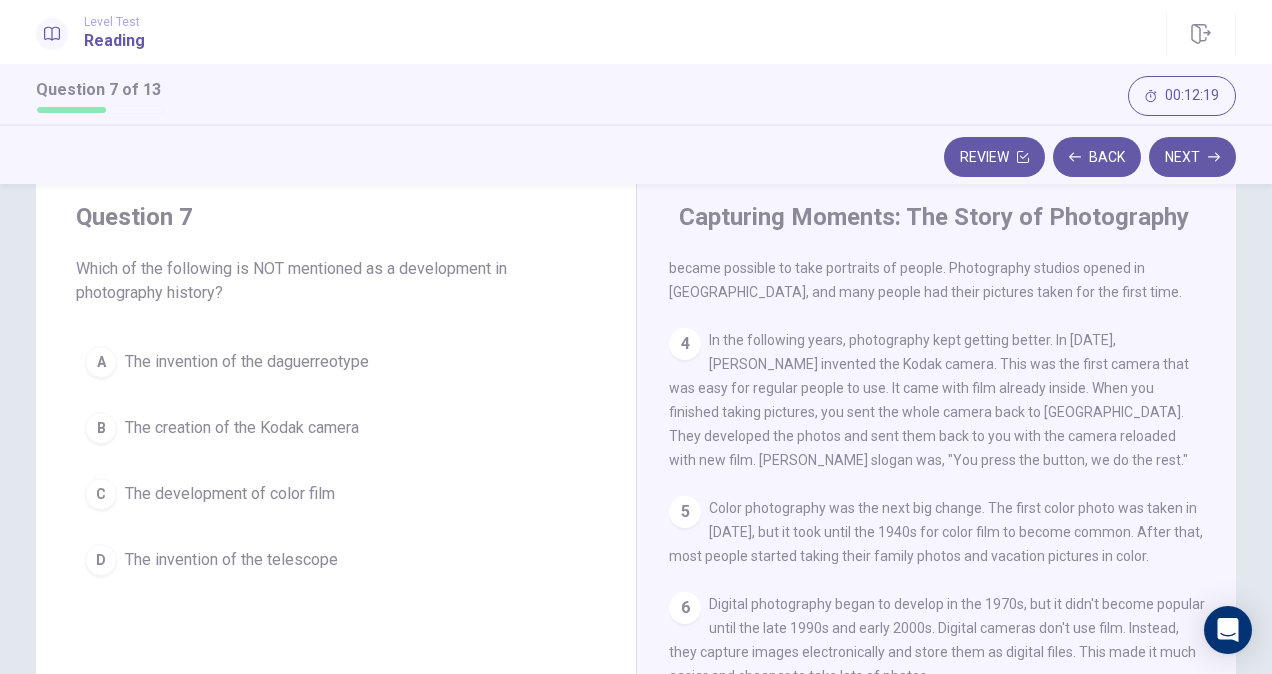 scroll, scrollTop: 54, scrollLeft: 0, axis: vertical 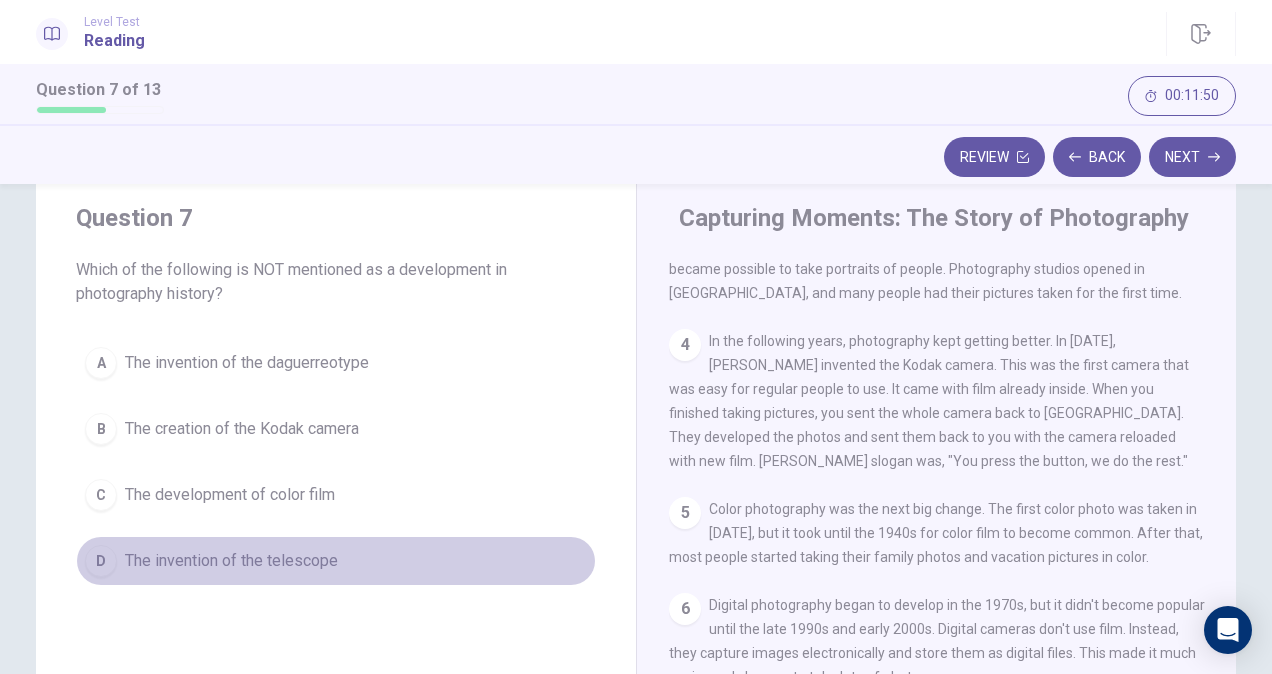 click on "D" at bounding box center (101, 561) 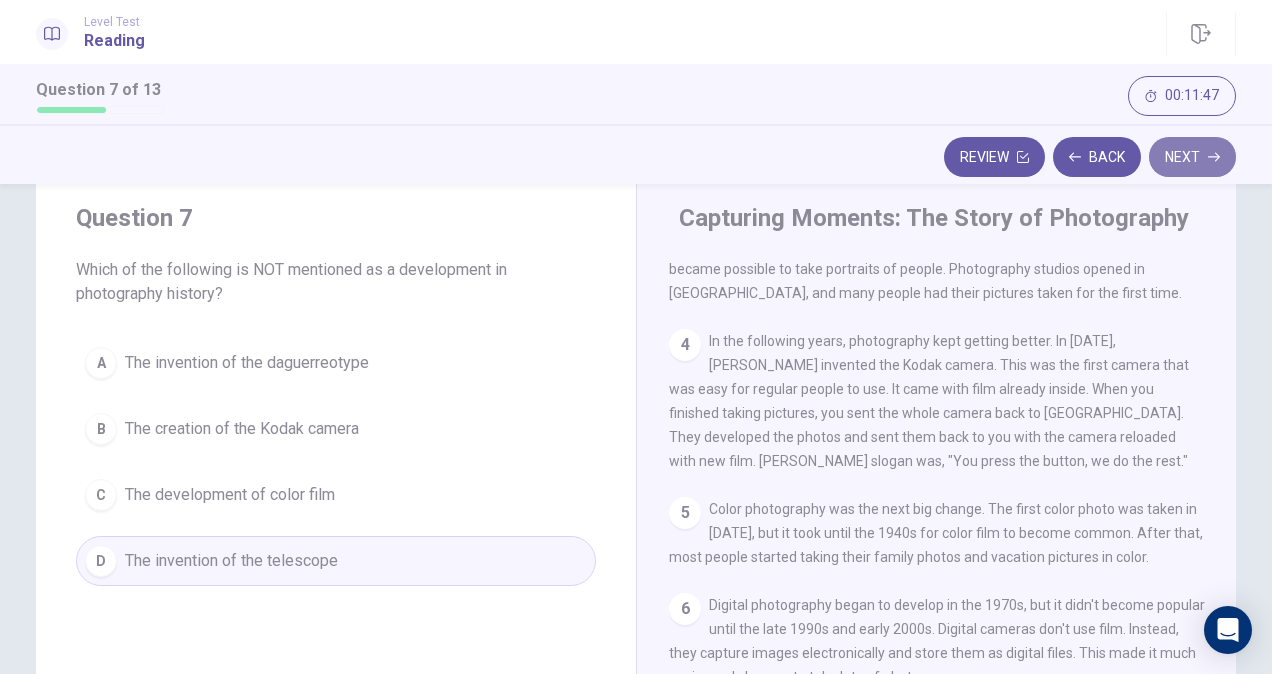click on "Next" at bounding box center (1192, 157) 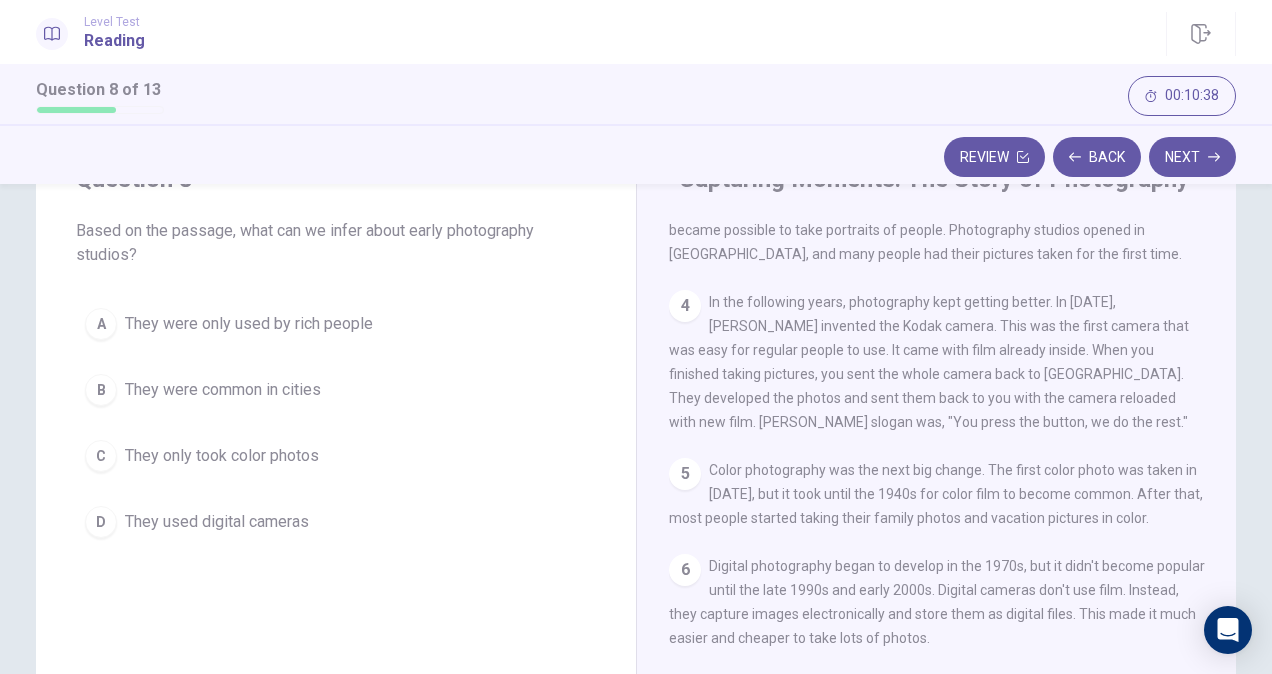 scroll, scrollTop: 0, scrollLeft: 0, axis: both 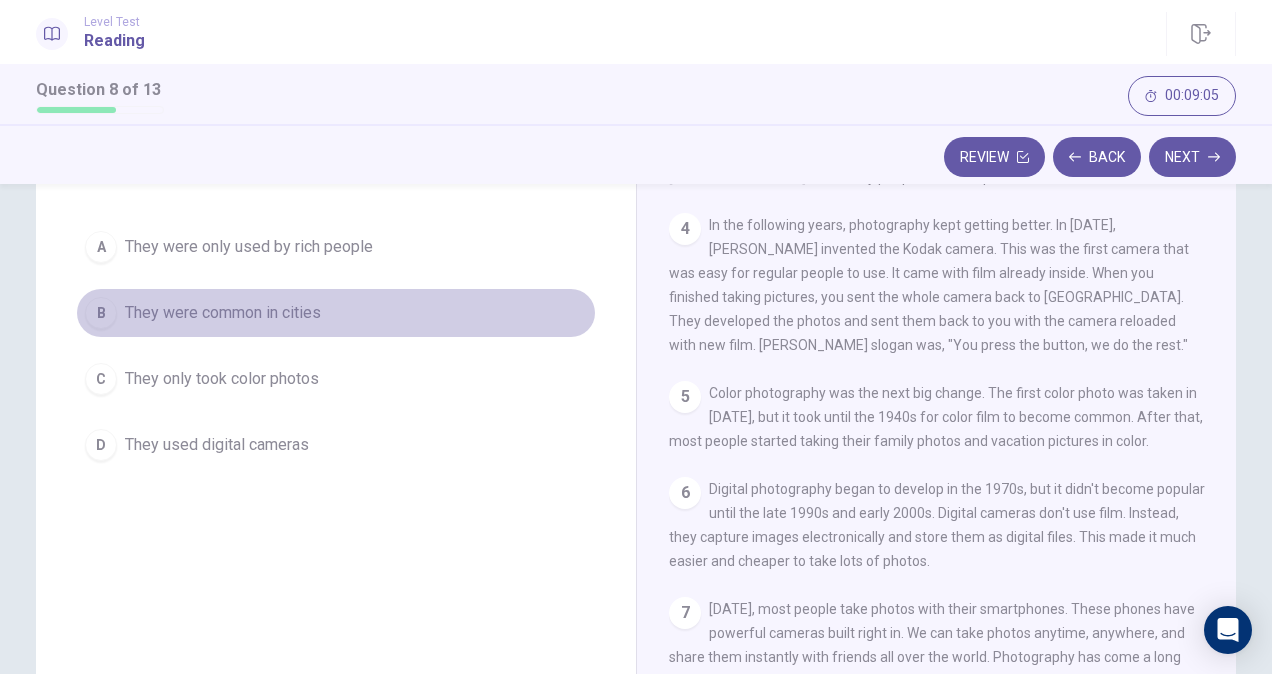 click on "B" at bounding box center [101, 313] 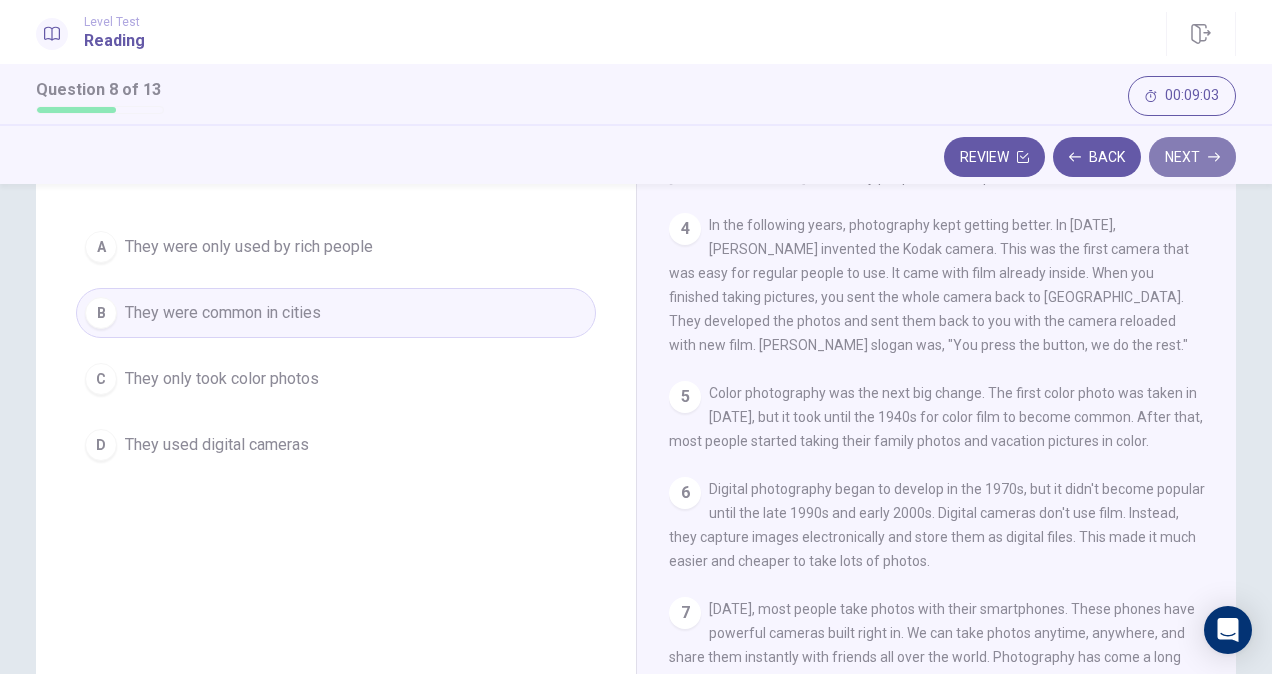 click on "Next" at bounding box center (1192, 157) 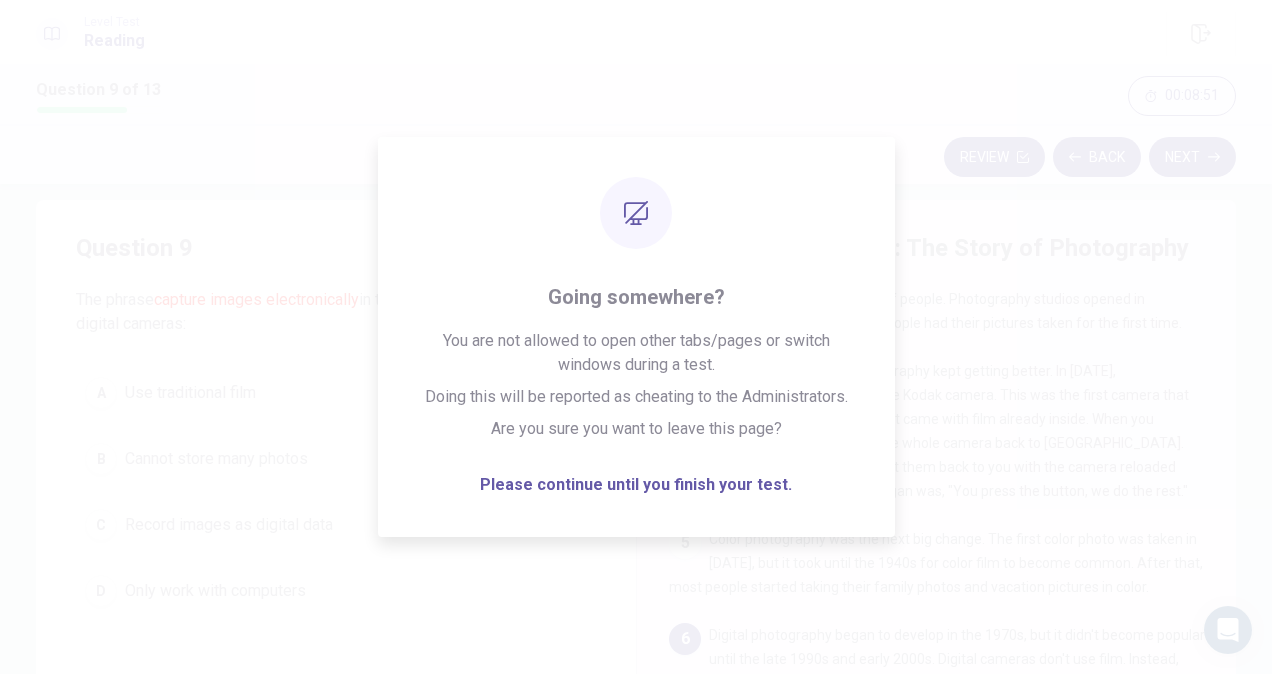 scroll, scrollTop: 10, scrollLeft: 0, axis: vertical 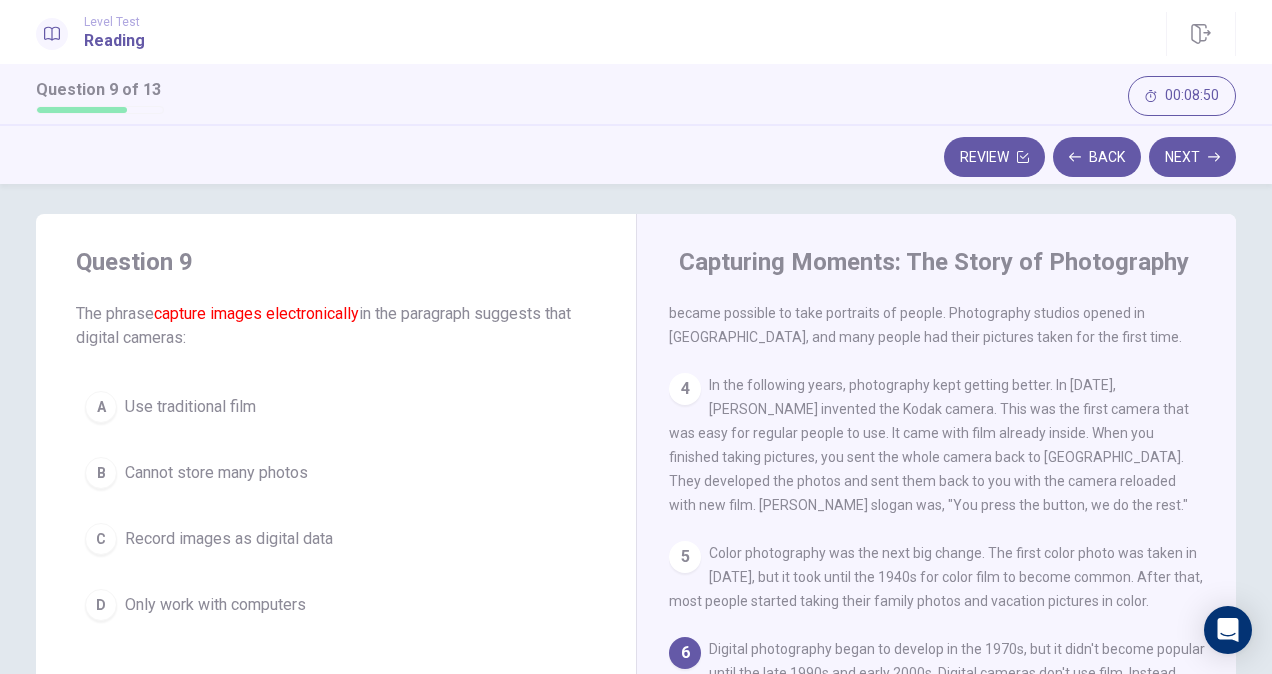 click on "Capturing Moments: The Story of Photography 1 Photography is a big part of our lives [DATE]. We take photos with our phones, share them online, and use them to remember important moments. But photography has a long and interesting history that goes back almost 200 years. 2 The story of photography begins in the 1820s. That's when a [DEMOGRAPHIC_DATA] inventor named [PERSON_NAME] created the first permanent photograph. He used a process that took eight hours to make just one picture! Soon after, other inventors started improving on this idea. 3 One of the most important early photographers was [PERSON_NAME]. In [DATE], he introduced a new way of making photos called the daguerreotype. This process was much faster and made clearer pictures. For the first time, it became possible to take portraits of people. Photography studios opened in [GEOGRAPHIC_DATA], and many people had their pictures taken for the first time. 4 5 6 capture images electronically 7" at bounding box center [936, 561] 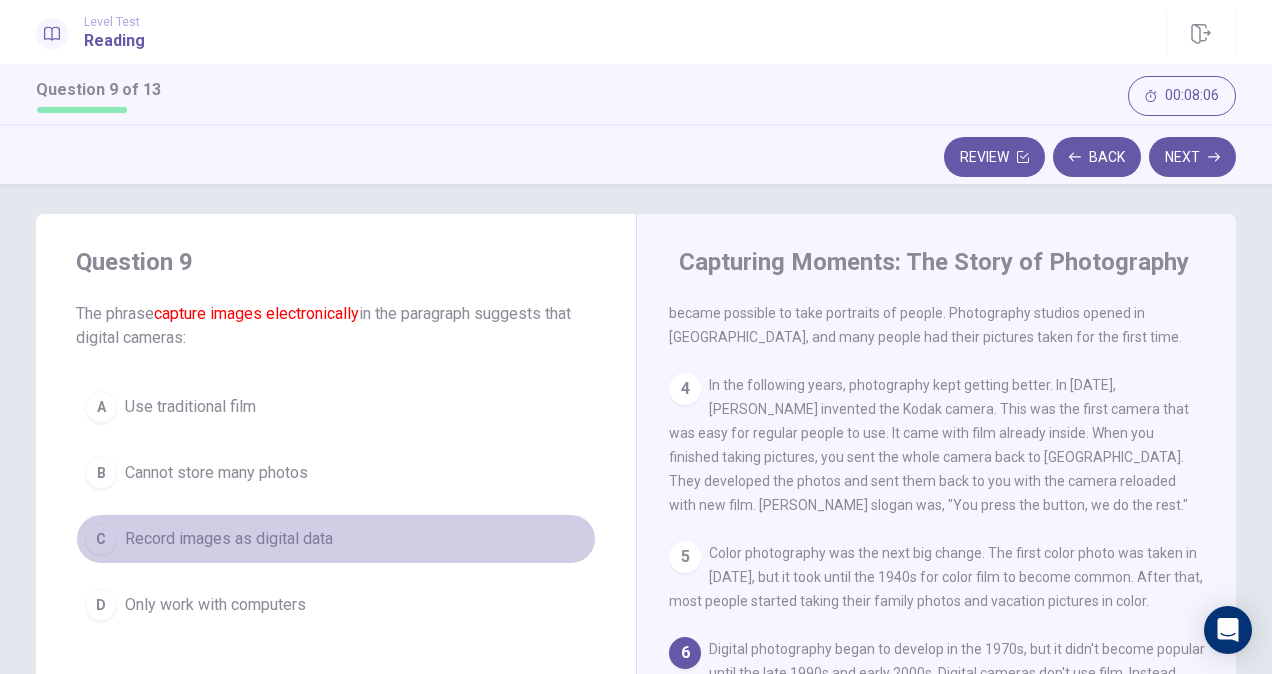 click on "C" at bounding box center (101, 539) 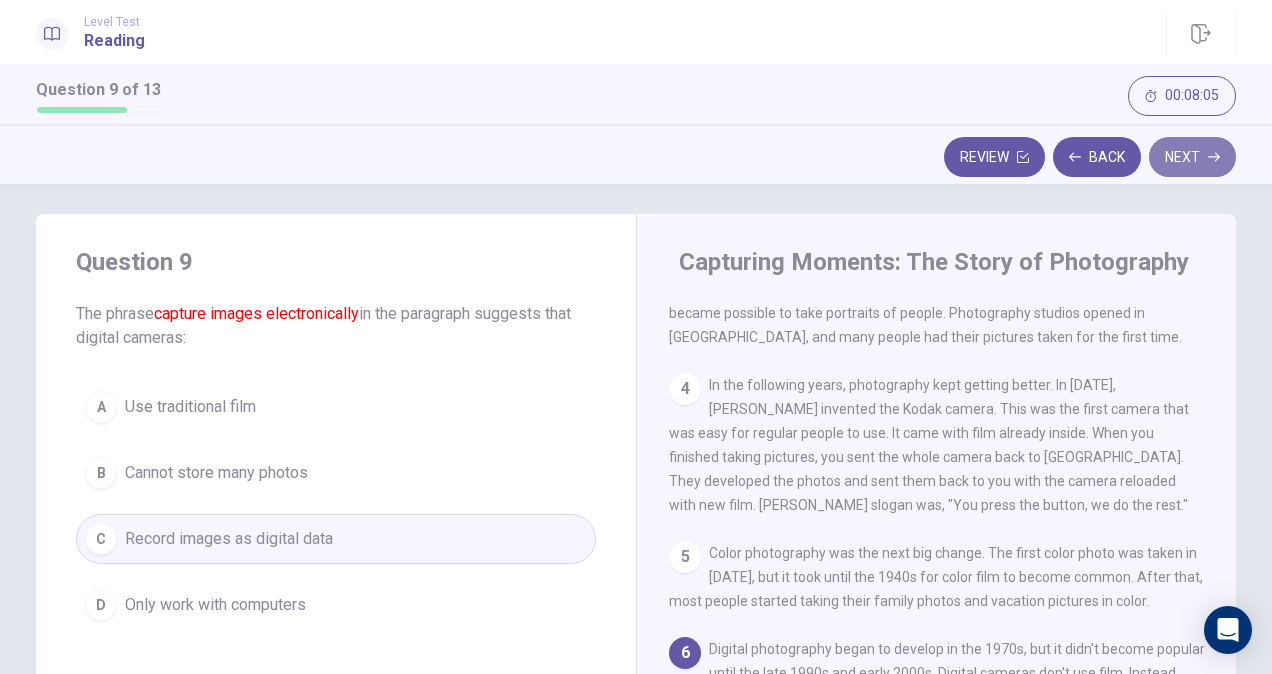 click on "Next" at bounding box center (1192, 157) 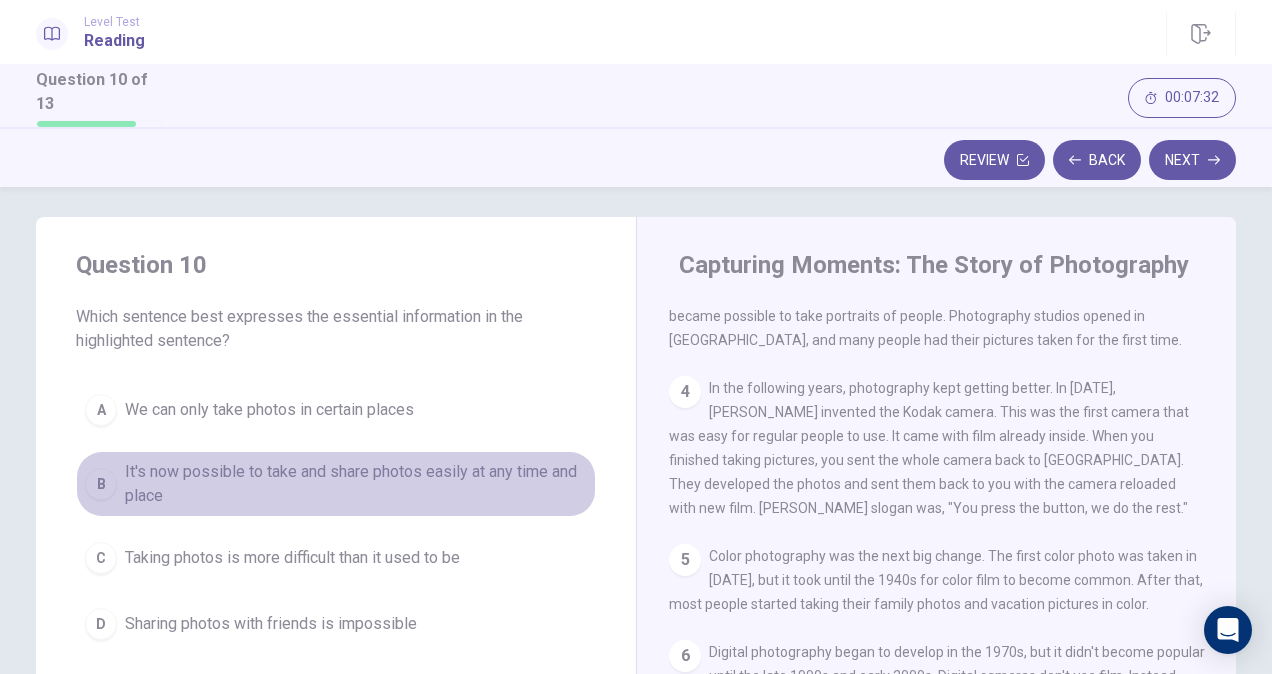 click on "B" at bounding box center (101, 484) 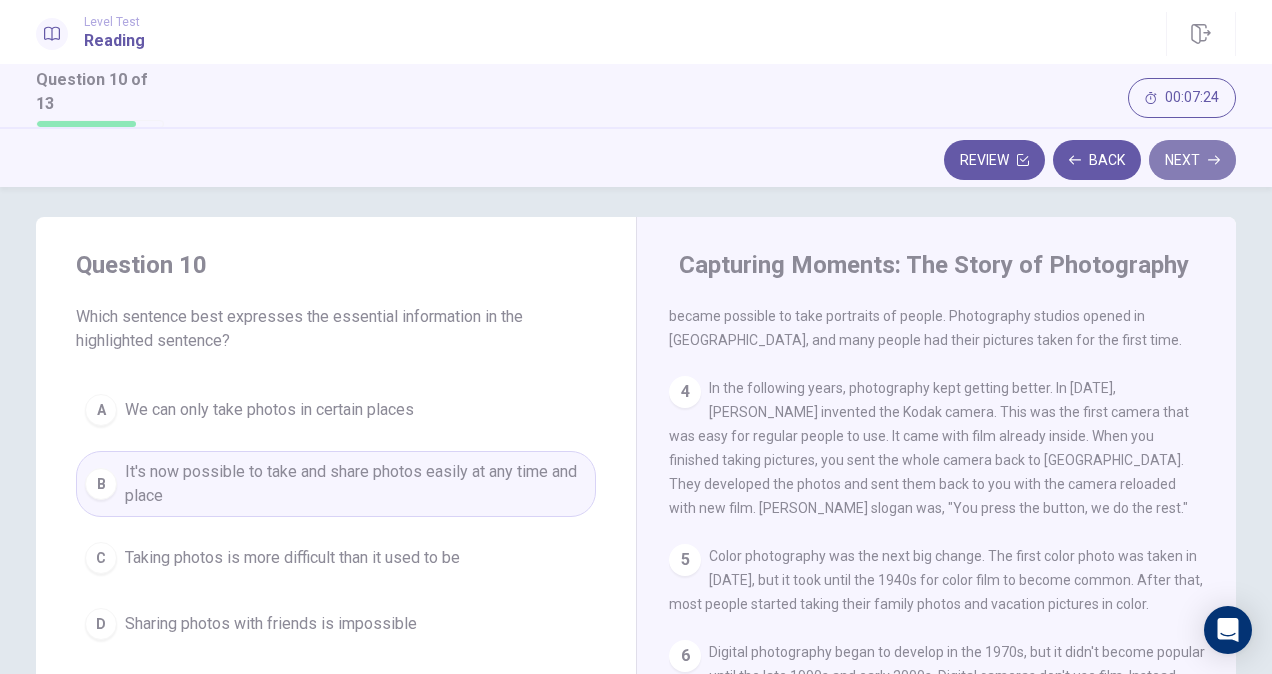 click on "Next" at bounding box center [1192, 160] 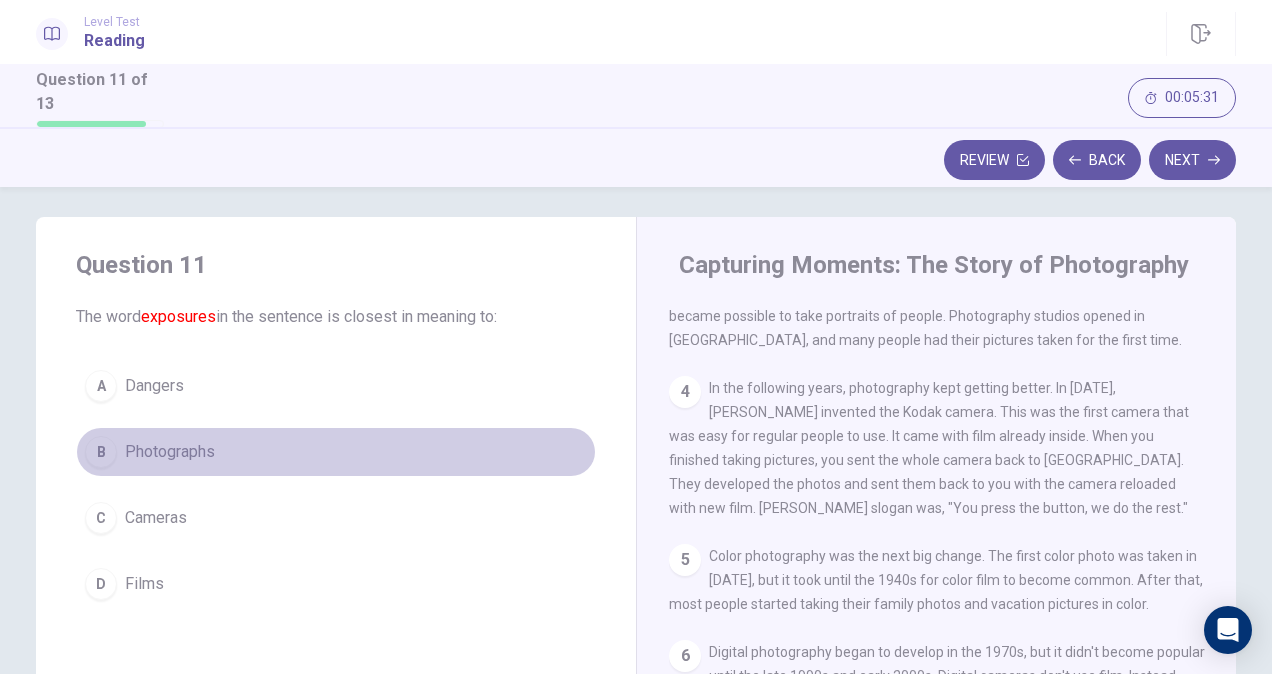 click on "B Photographs" at bounding box center (336, 452) 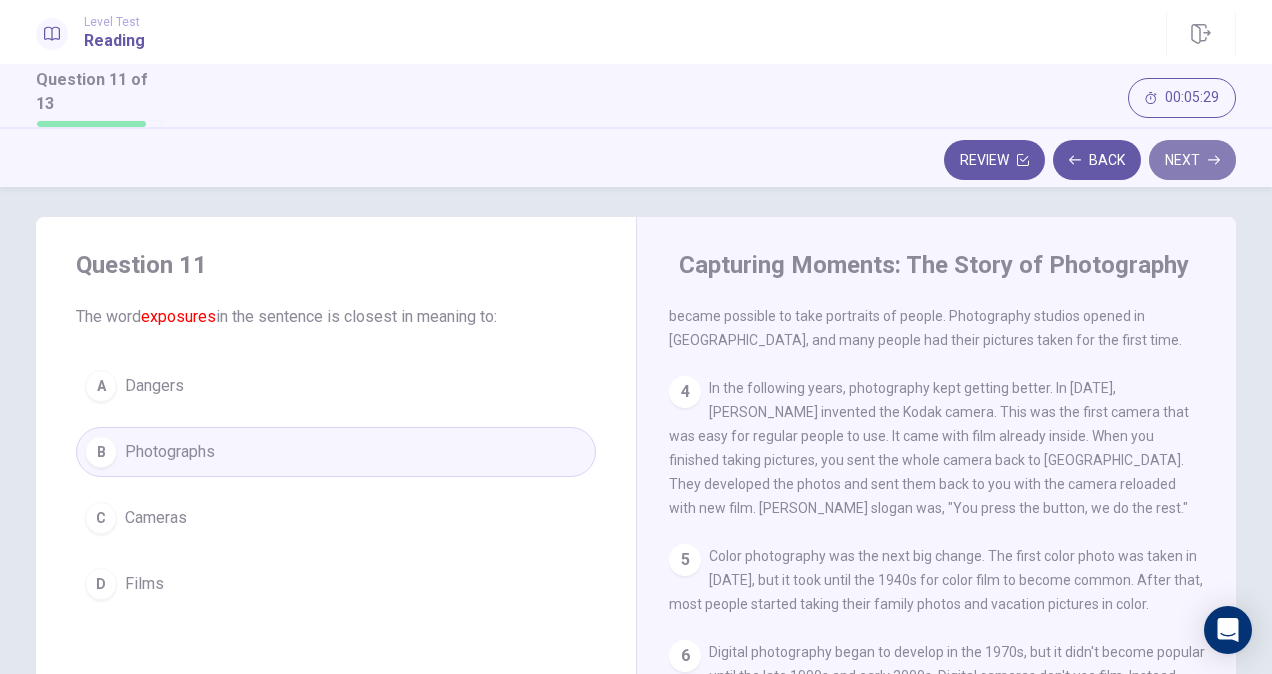 click on "Next" at bounding box center [1192, 160] 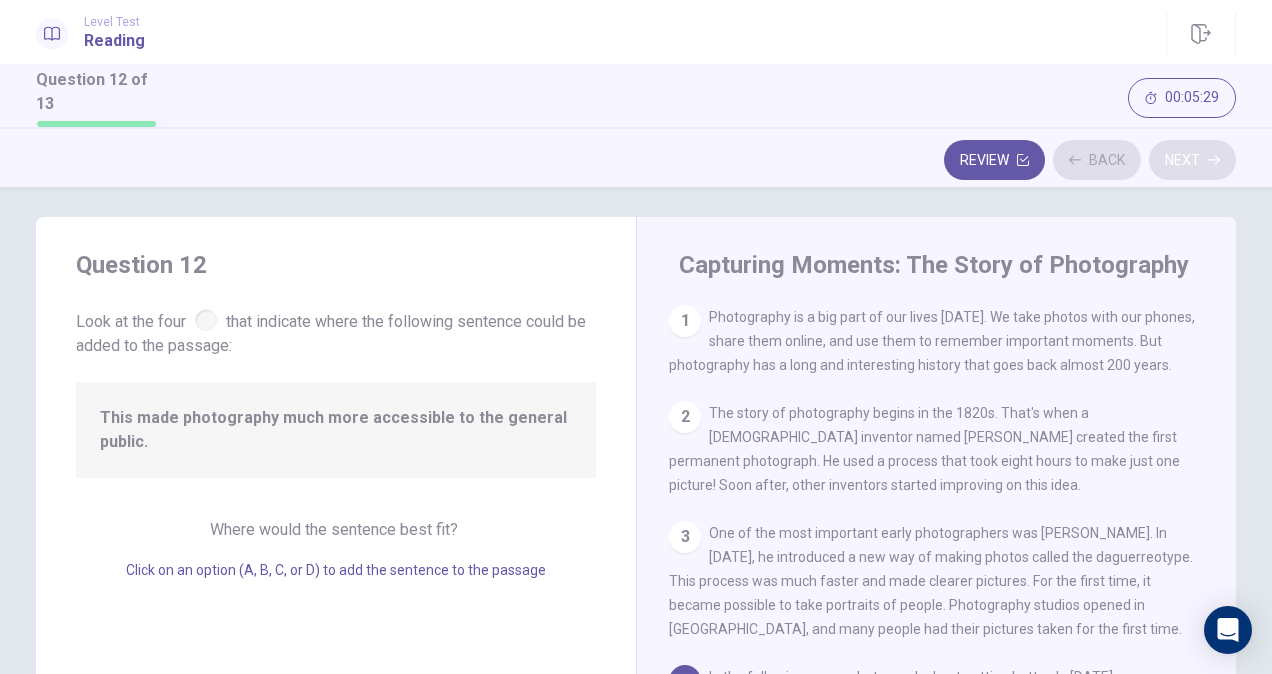 scroll, scrollTop: 161, scrollLeft: 0, axis: vertical 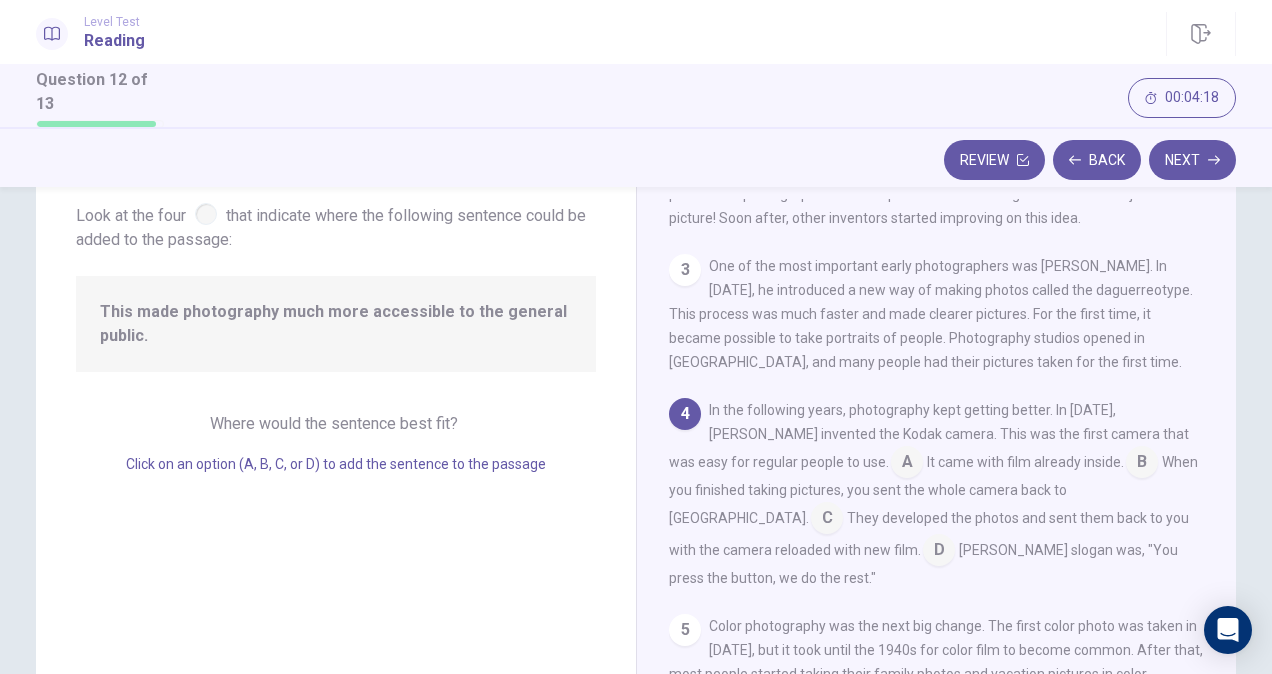 click at bounding box center [907, 464] 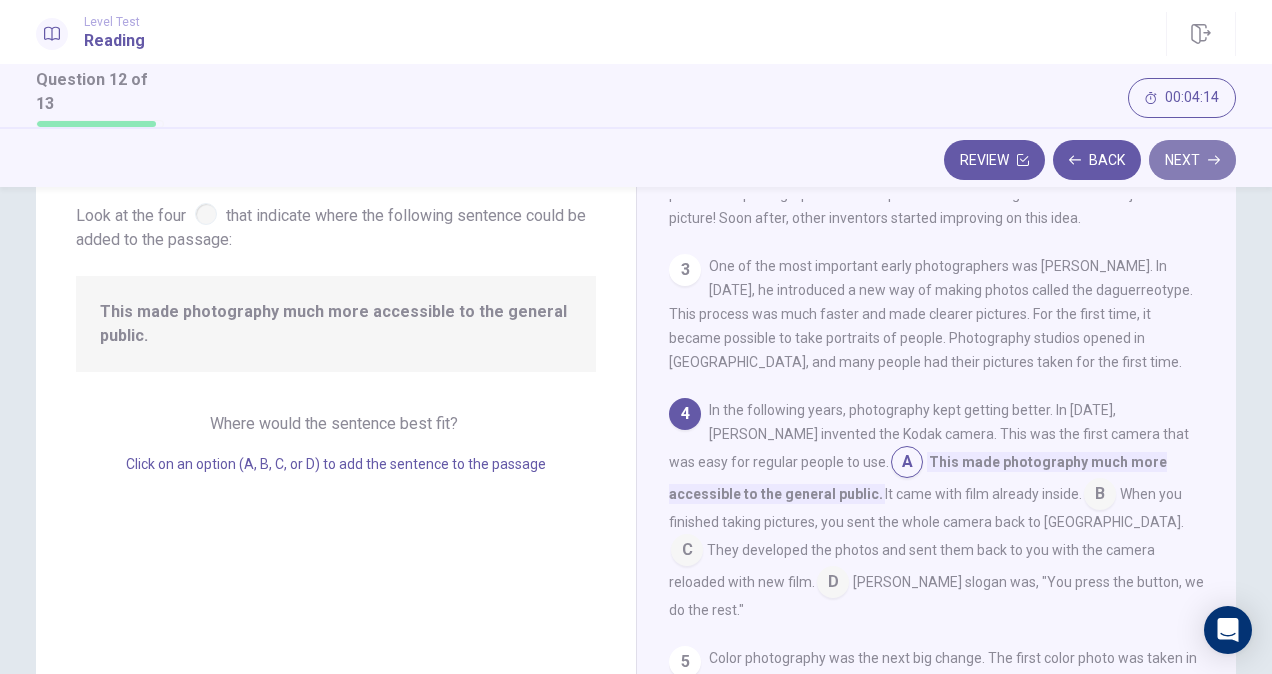 click on "Next" at bounding box center (1192, 160) 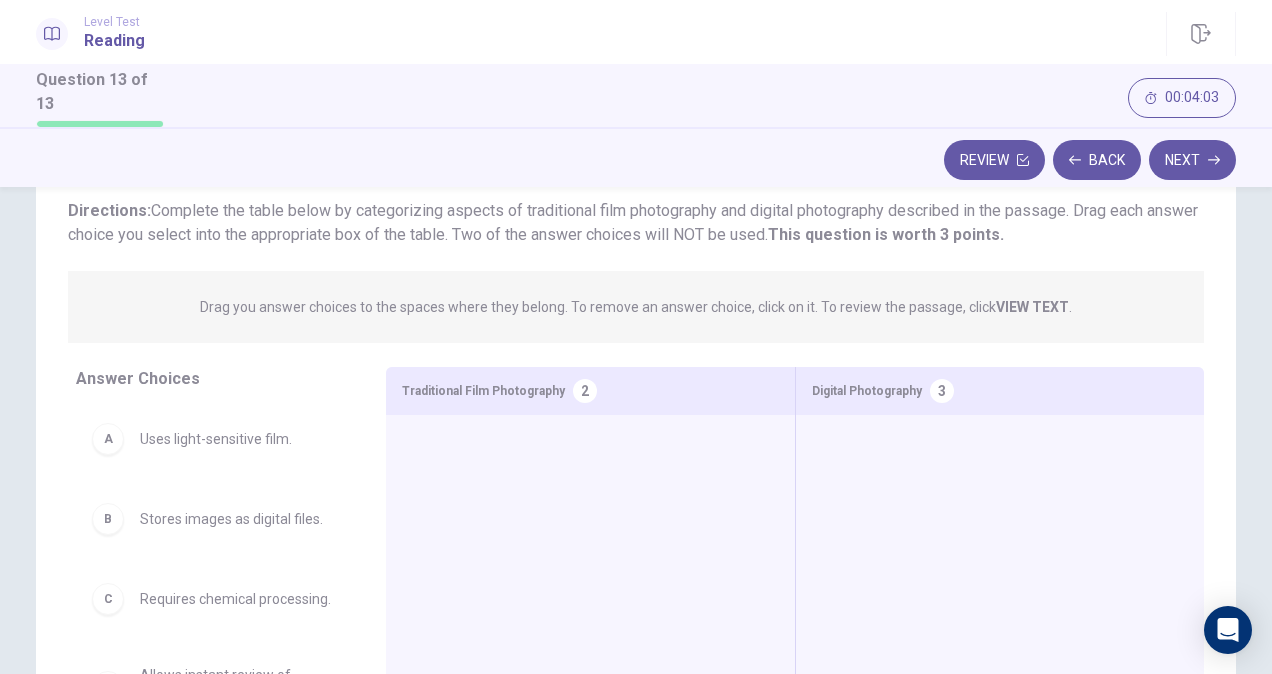 scroll, scrollTop: 111, scrollLeft: 0, axis: vertical 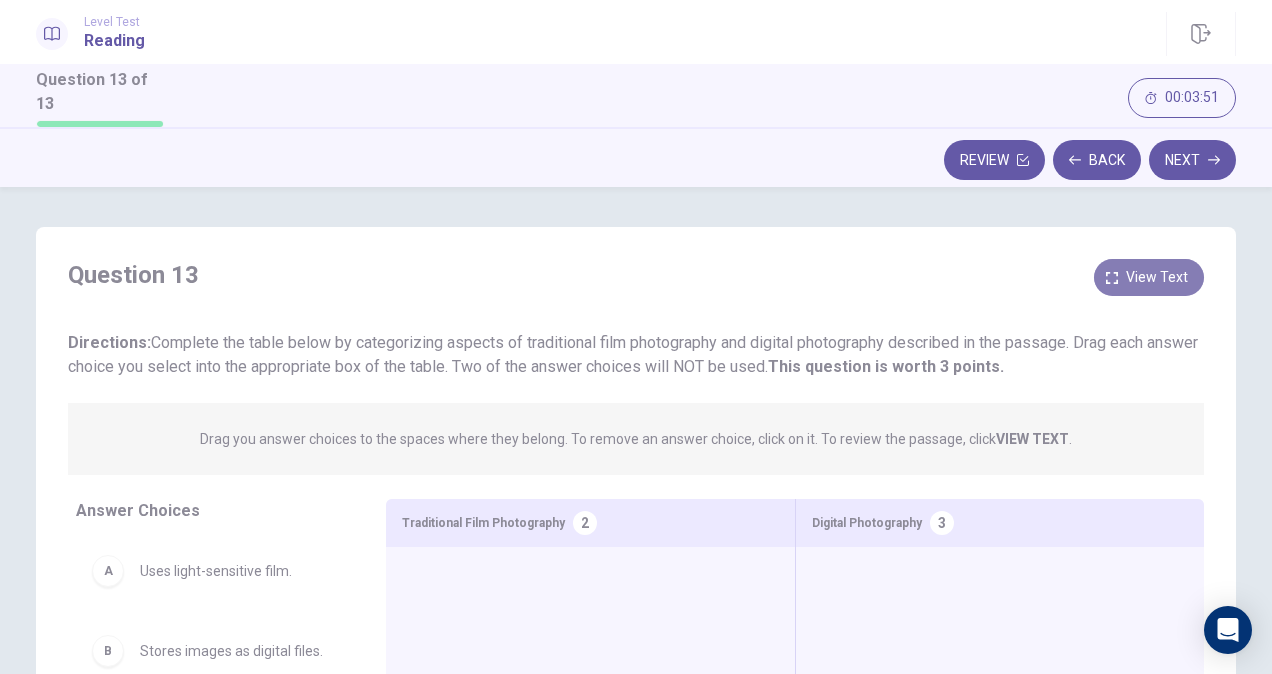 click on "View text" at bounding box center [1157, 277] 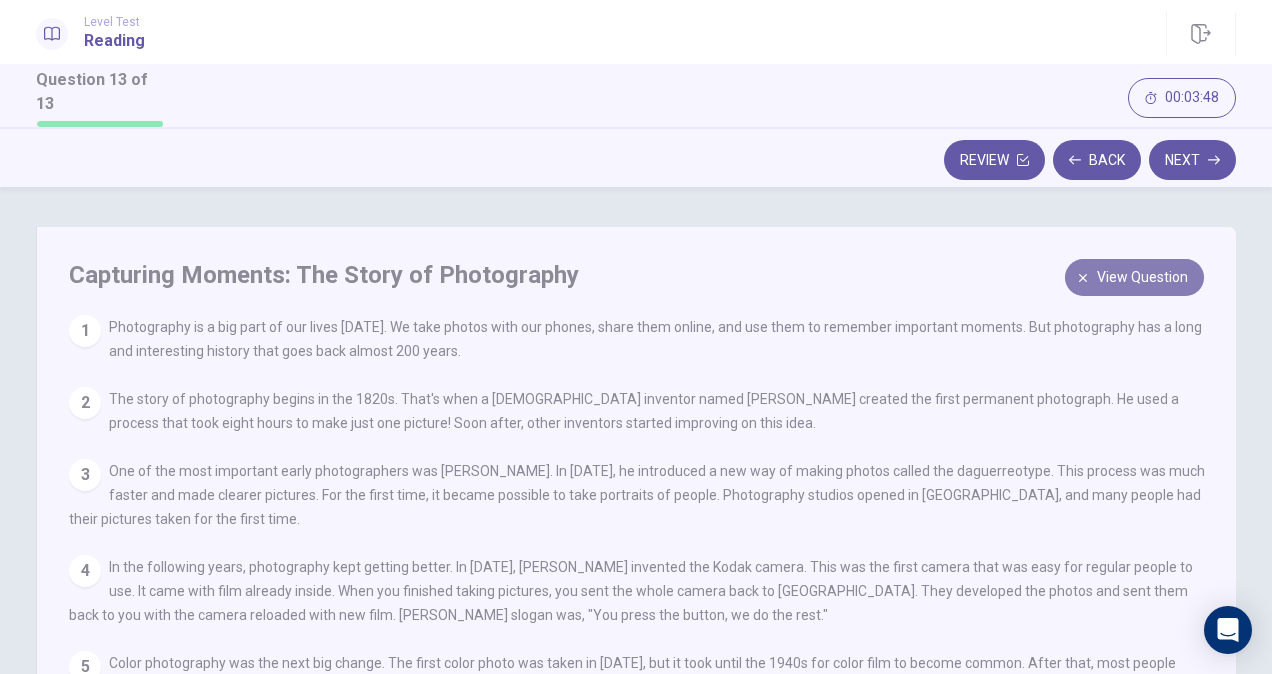 click on "View question" at bounding box center [1142, 277] 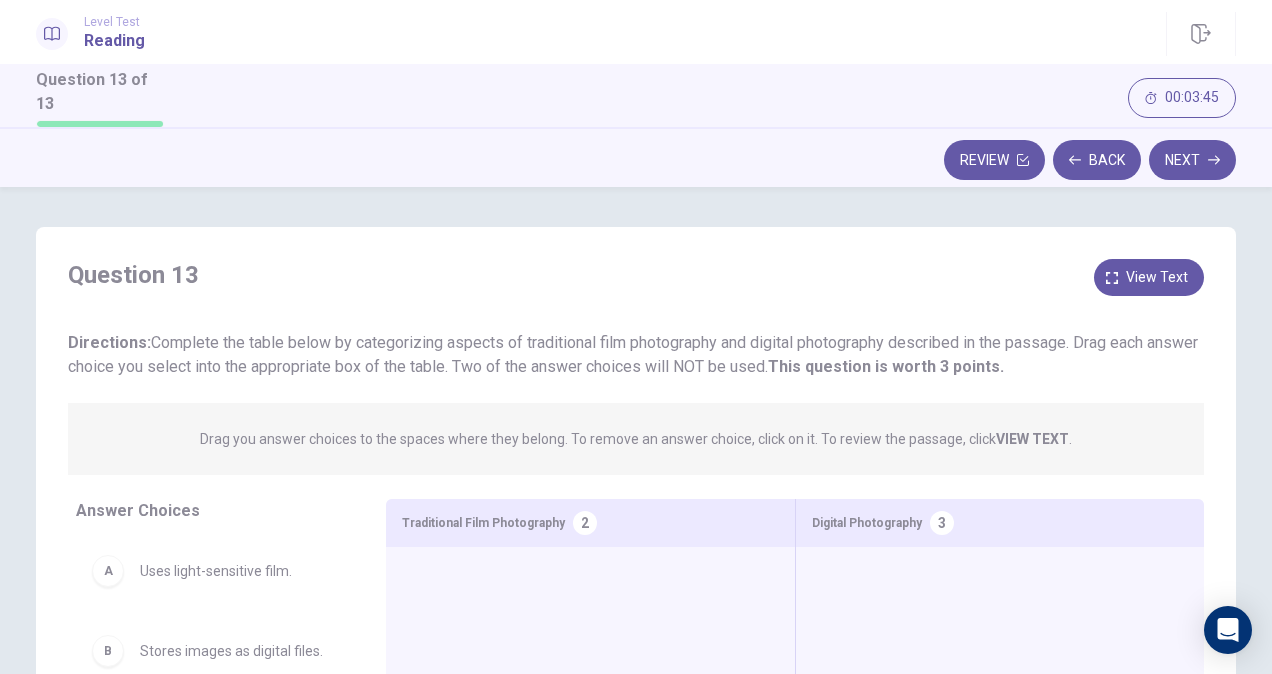 drag, startPoint x: 1259, startPoint y: 236, endPoint x: 1262, endPoint y: 306, distance: 70.064255 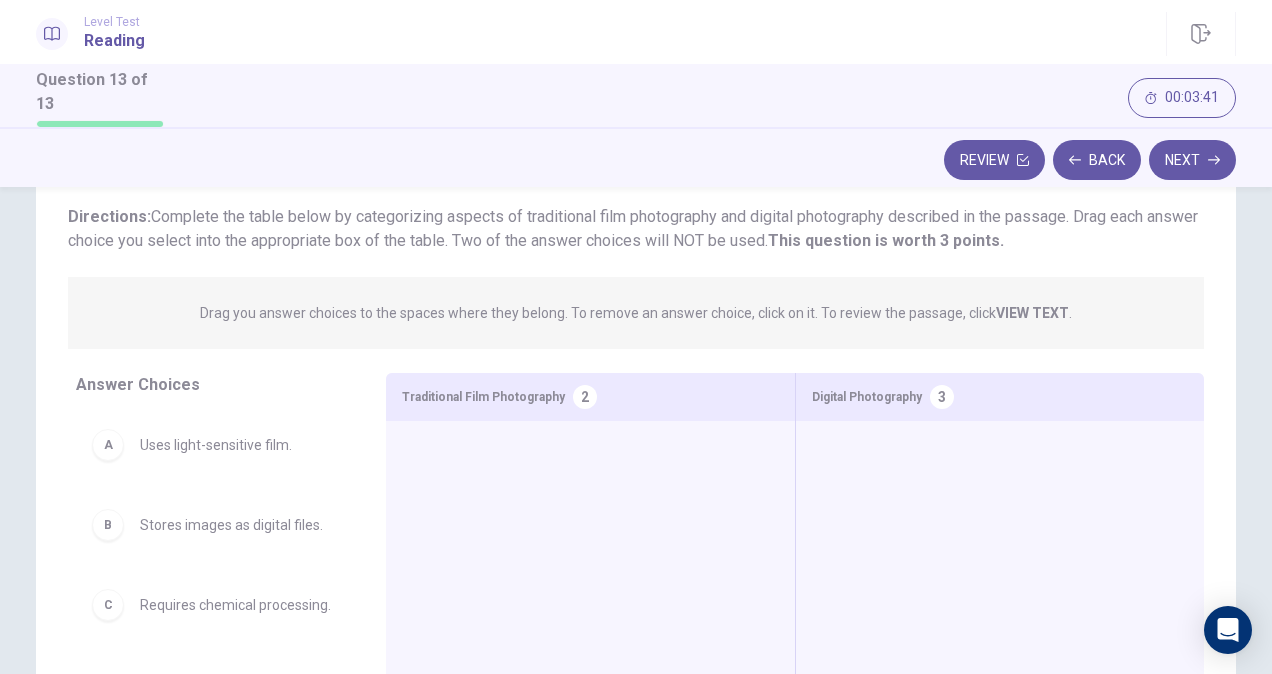 scroll, scrollTop: 122, scrollLeft: 0, axis: vertical 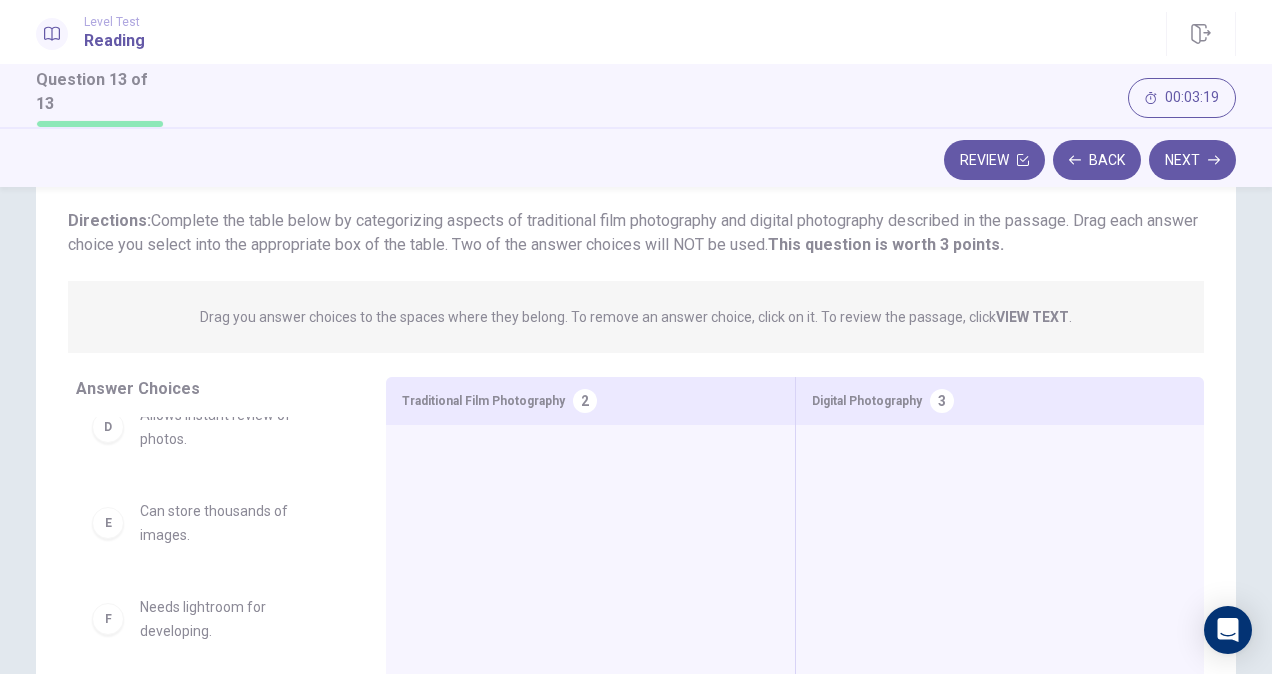 click on "Question 13 View text Directions:  Complete the table below by categorizing aspects of traditional film photography and digital photography described in the passage. Drag each answer choice you select into the appropriate box of the table. Two of the answer choices will NOT be used.  This question is worth 3 points. Drag you answer choices to the spaces where they belong. To remove an answer choice, click on it. To review the passage, click  VIEW TEXT . A Uses light-sensitive film. Traditional Film Photography 2 Digital Photography 3 B Stores images as digital files. Traditional Film Photography 2 Digital Photography 3 C Requires chemical processing. Traditional Film Photography 2 Digital Photography 3 D Allows instant review of photos. Traditional Film Photography 2 Digital Photography 3 E Can store thousands of images. Traditional Film Photography 2 Digital Photography 3 F Needs lightroom for developing. Traditional Film Photography 2 Digital Photography 3 G Exactly 17 shots per roll. 2 Digital Photography" at bounding box center [636, 452] 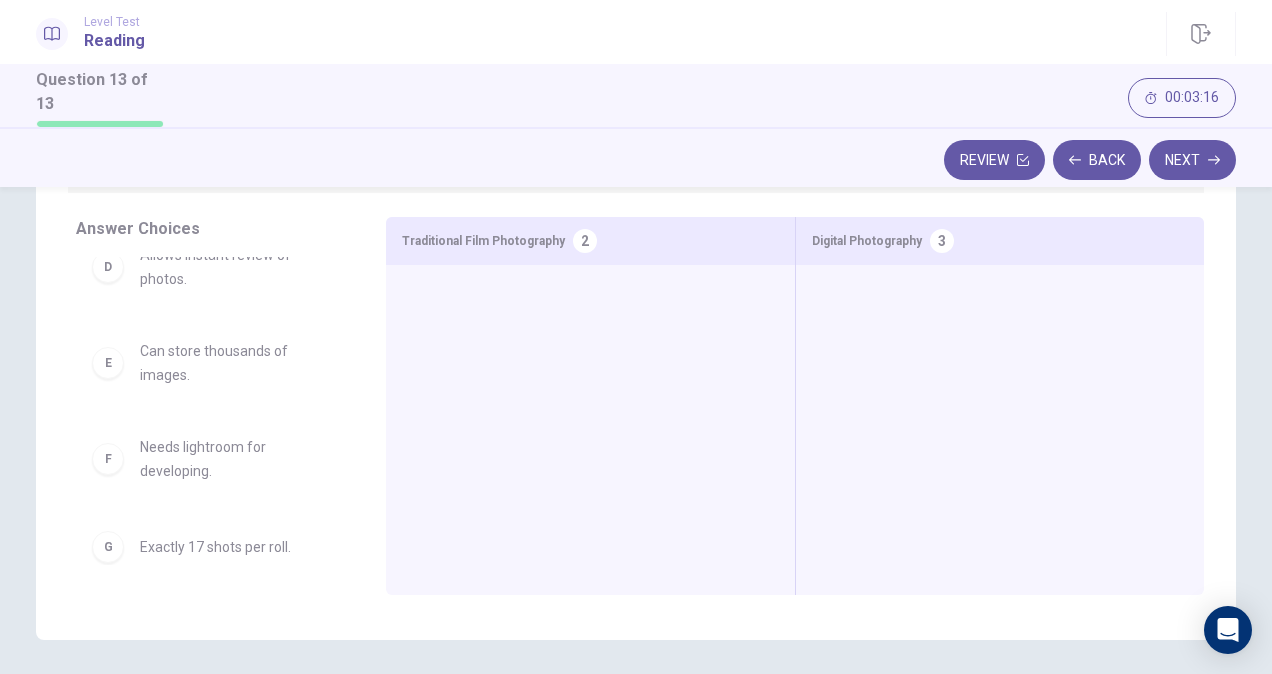 scroll, scrollTop: 279, scrollLeft: 0, axis: vertical 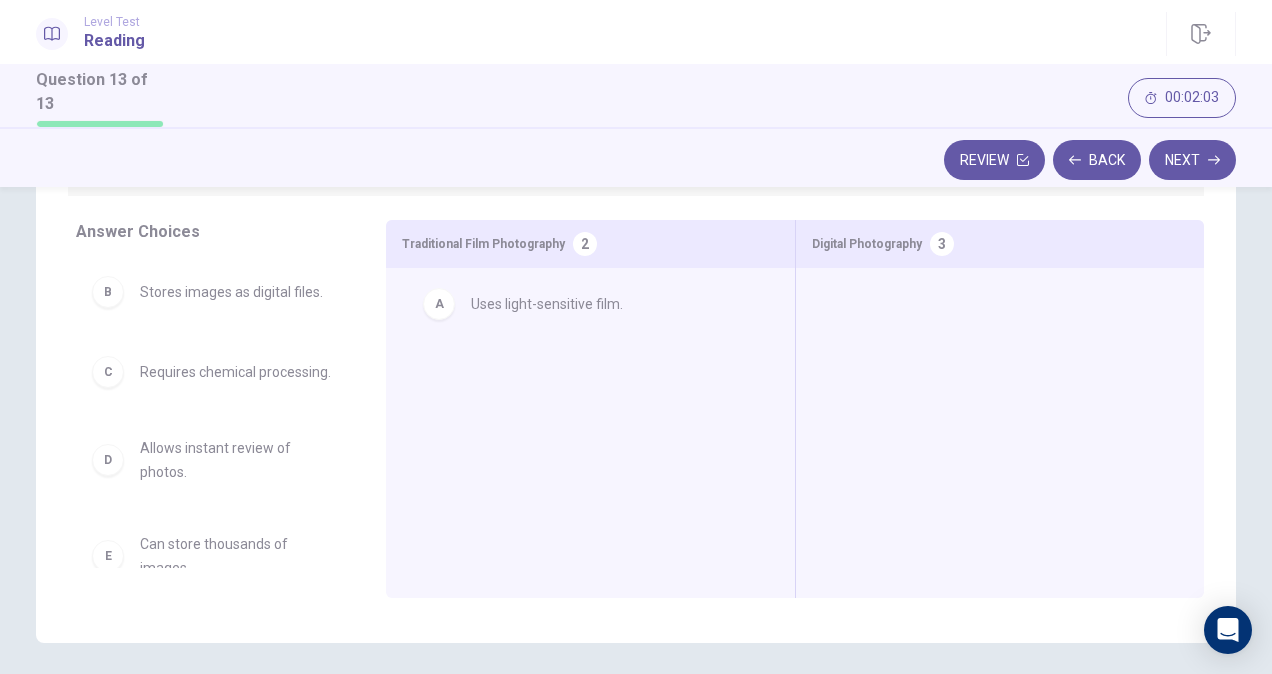 drag, startPoint x: 102, startPoint y: 297, endPoint x: 447, endPoint y: 314, distance: 345.41858 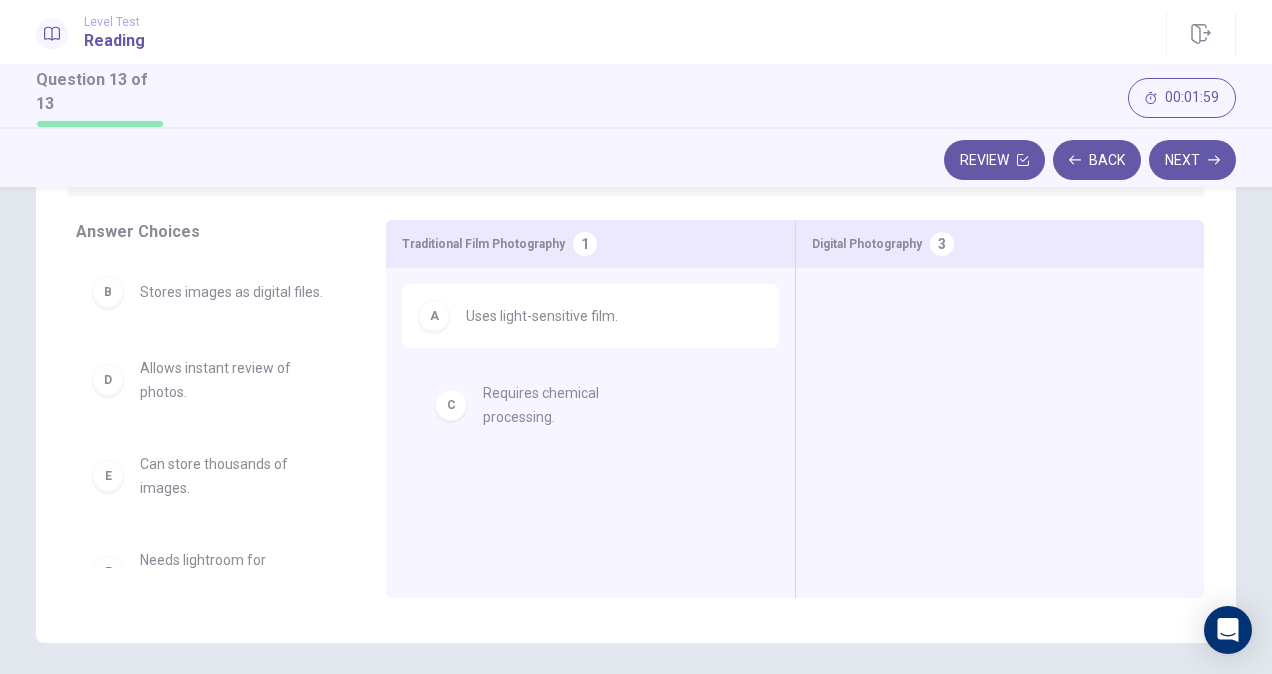 drag, startPoint x: 112, startPoint y: 386, endPoint x: 474, endPoint y: 413, distance: 363.00552 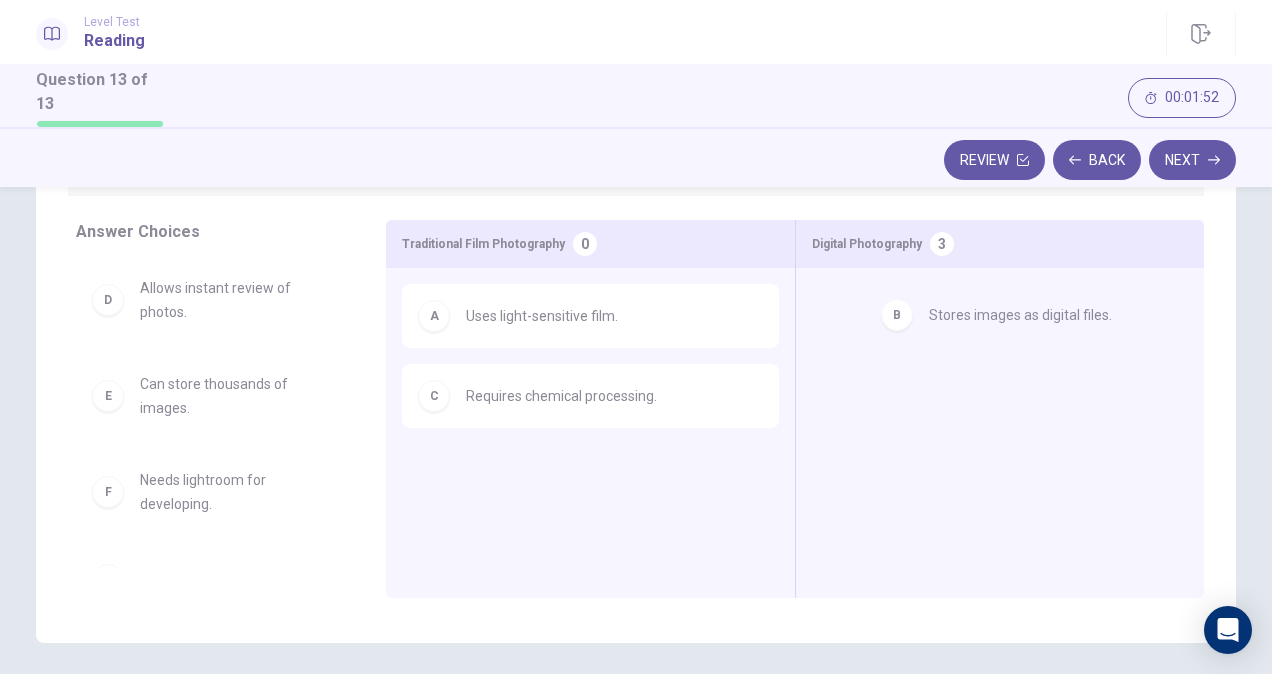 drag, startPoint x: 132, startPoint y: 296, endPoint x: 930, endPoint y: 322, distance: 798.42346 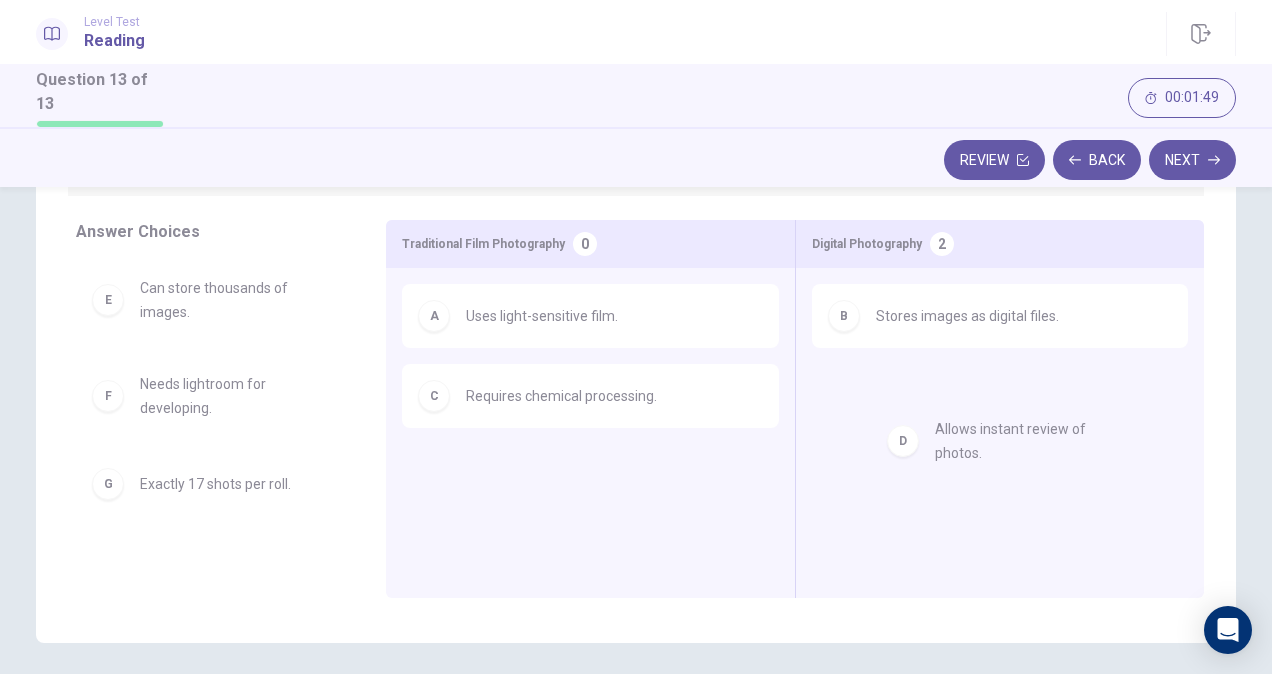drag, startPoint x: 146, startPoint y: 300, endPoint x: 929, endPoint y: 418, distance: 791.84155 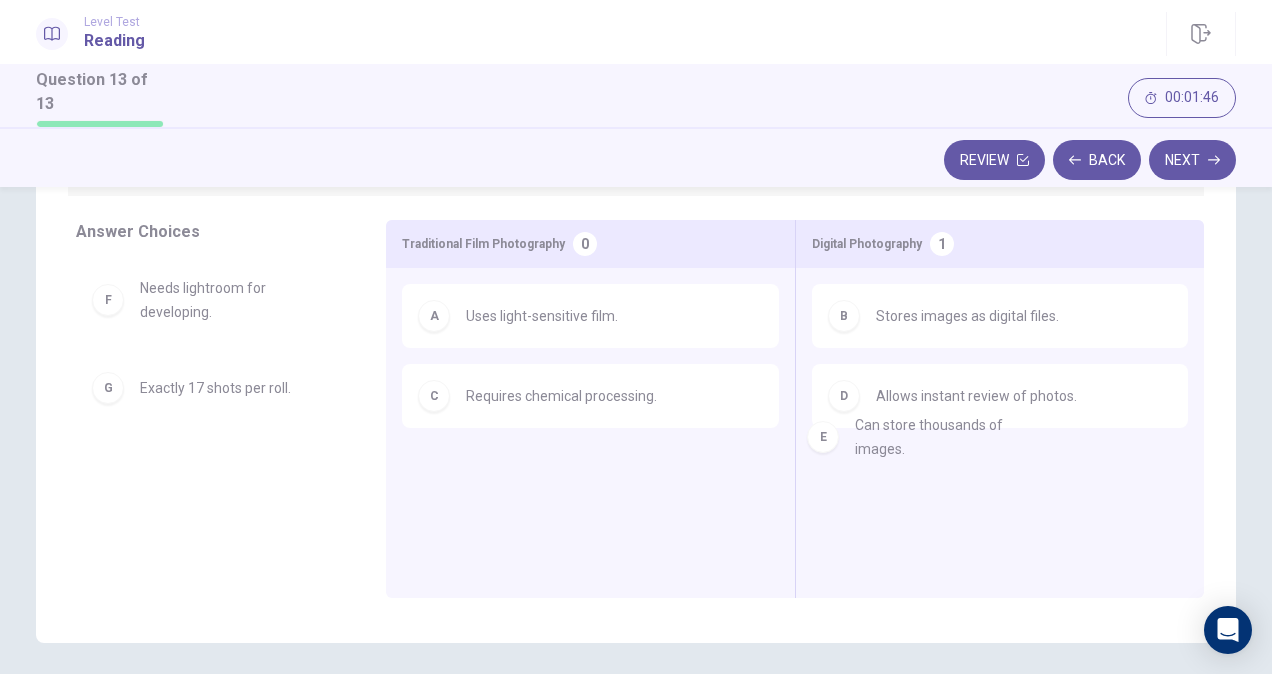 drag, startPoint x: 151, startPoint y: 295, endPoint x: 876, endPoint y: 436, distance: 738.5838 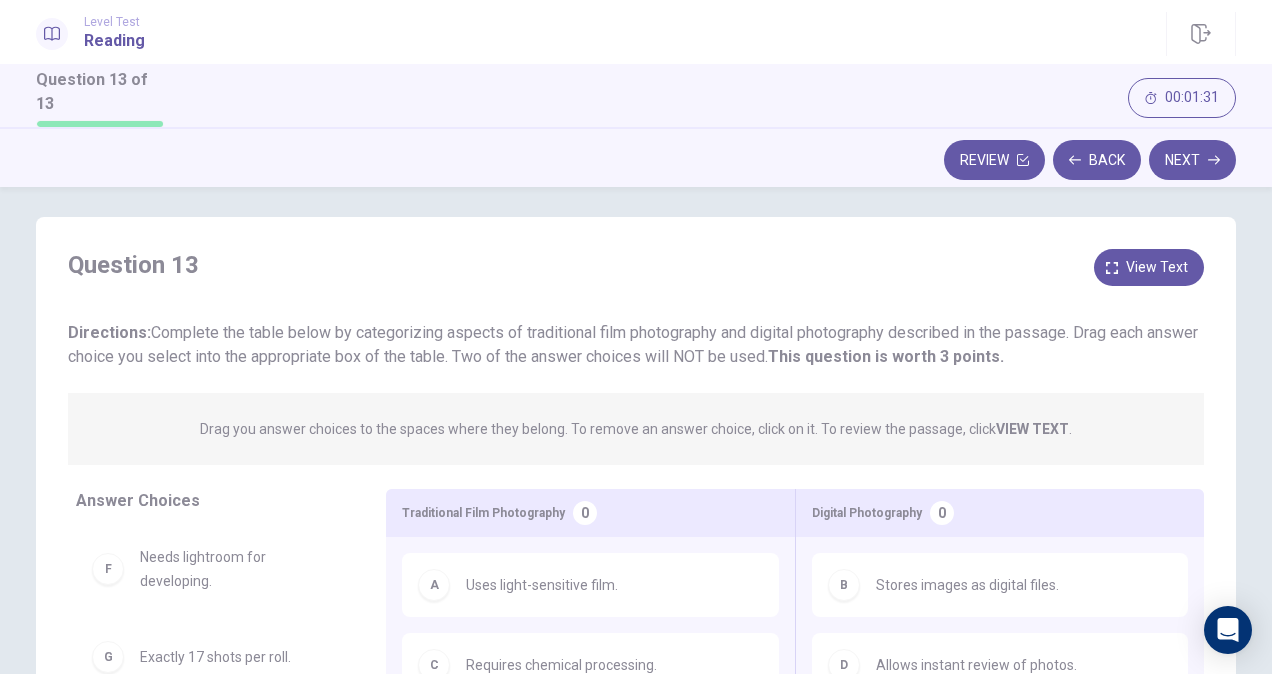 scroll, scrollTop: 0, scrollLeft: 0, axis: both 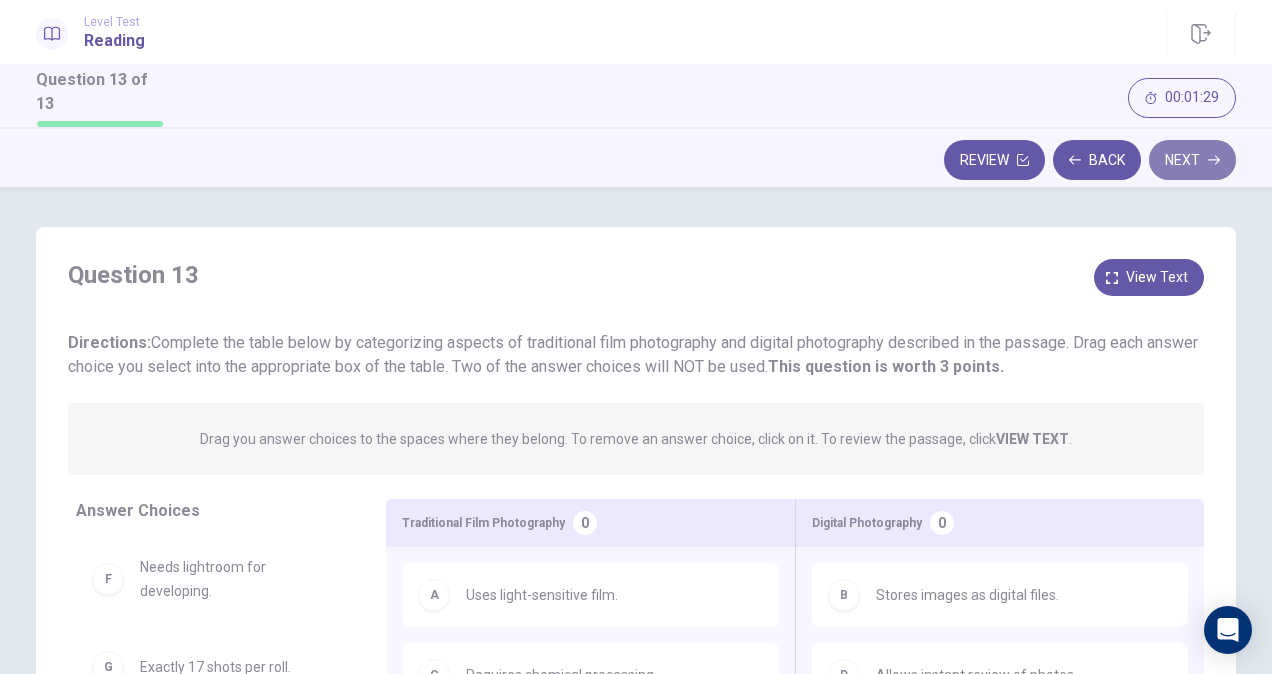 click on "Next" at bounding box center (1192, 160) 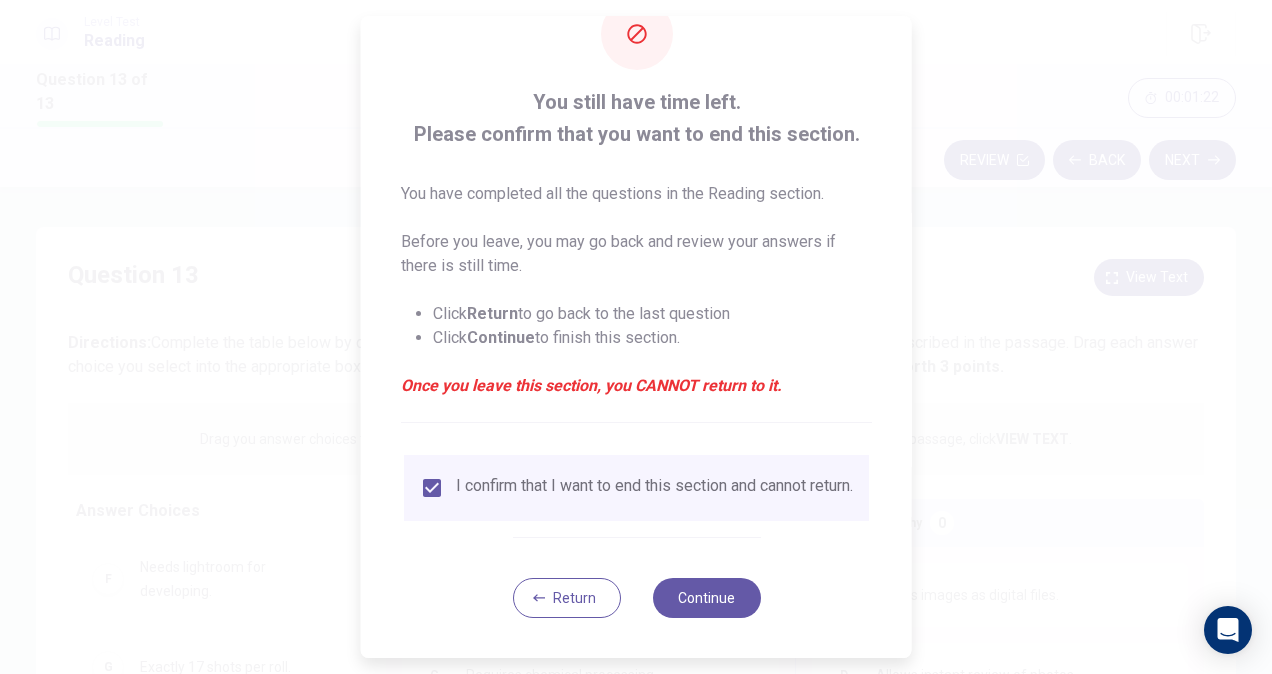 scroll, scrollTop: 72, scrollLeft: 0, axis: vertical 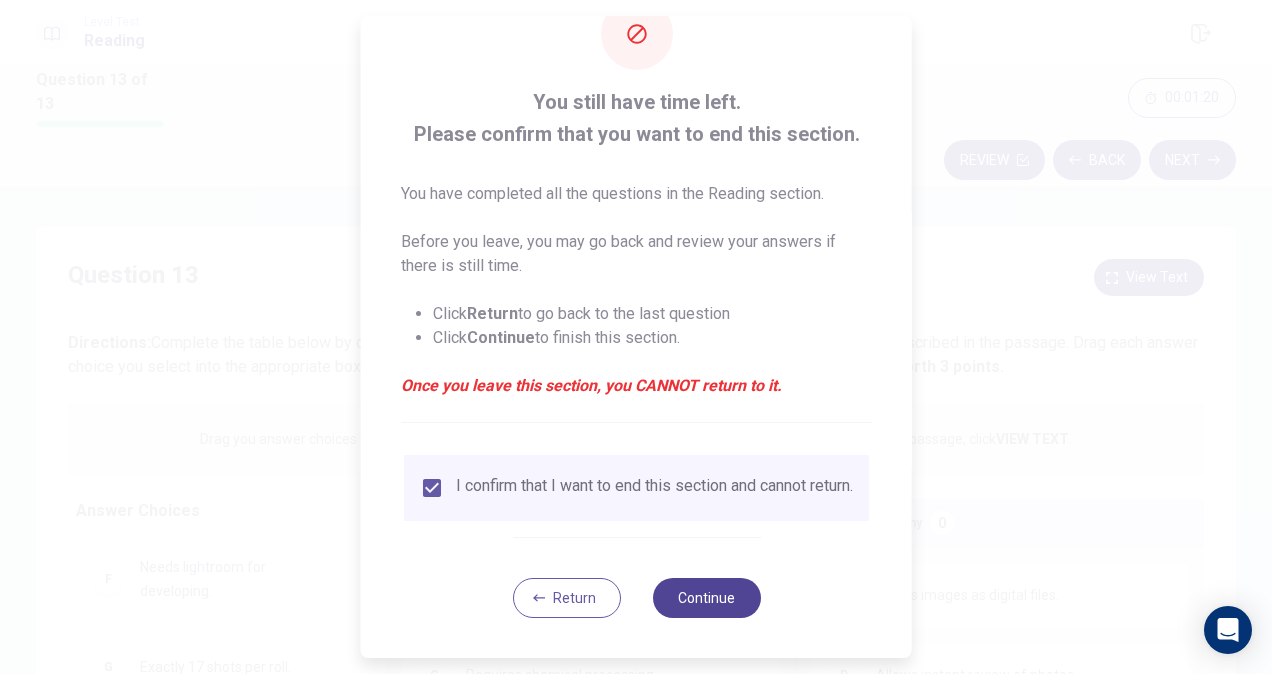 click on "Continue" at bounding box center (706, 598) 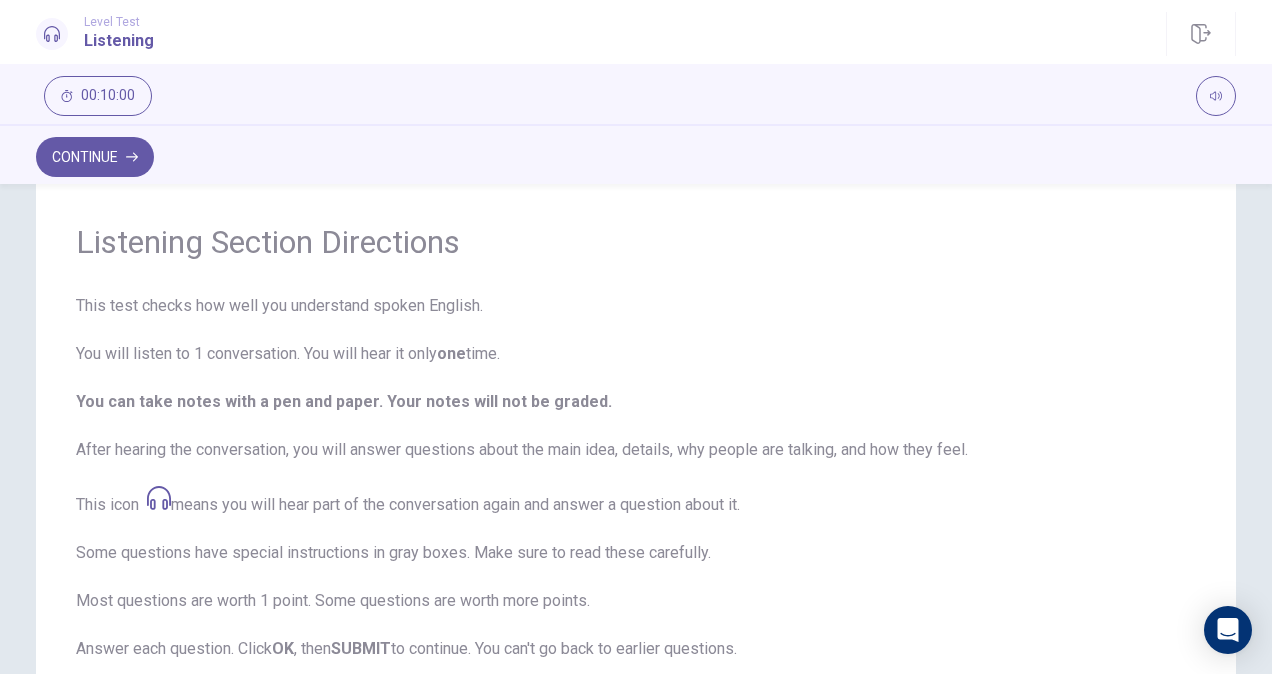 scroll, scrollTop: 72, scrollLeft: 0, axis: vertical 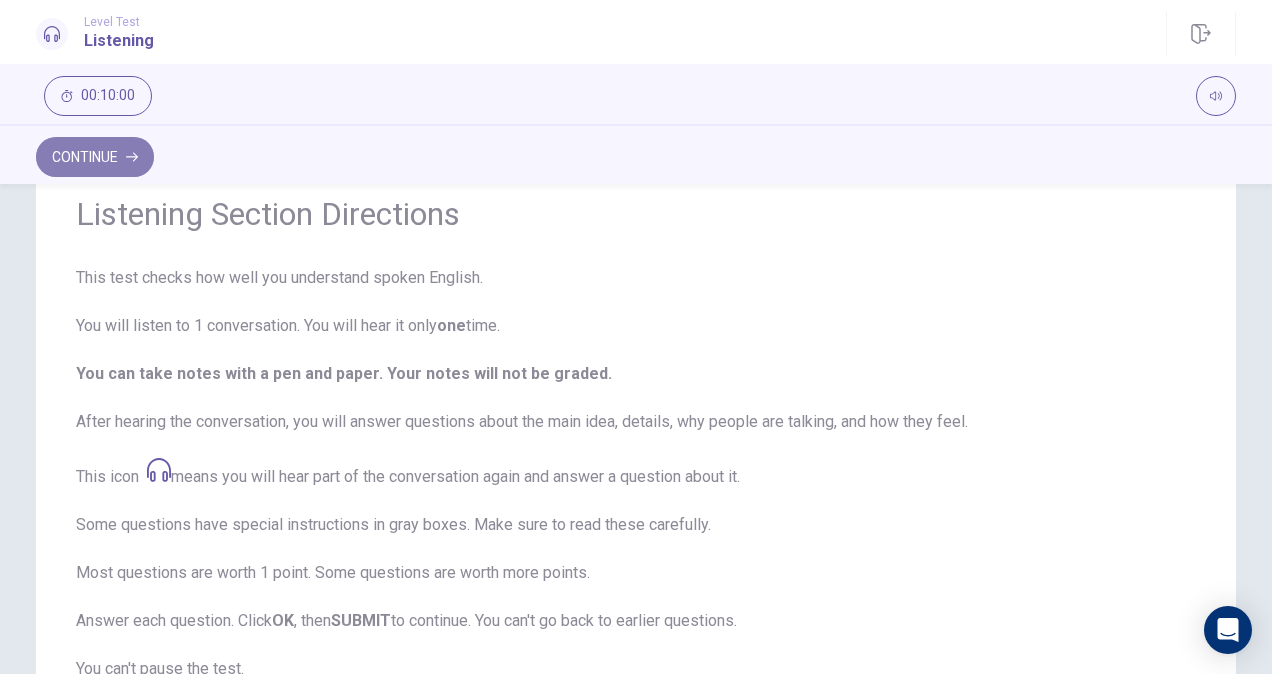 click on "Continue" at bounding box center [95, 157] 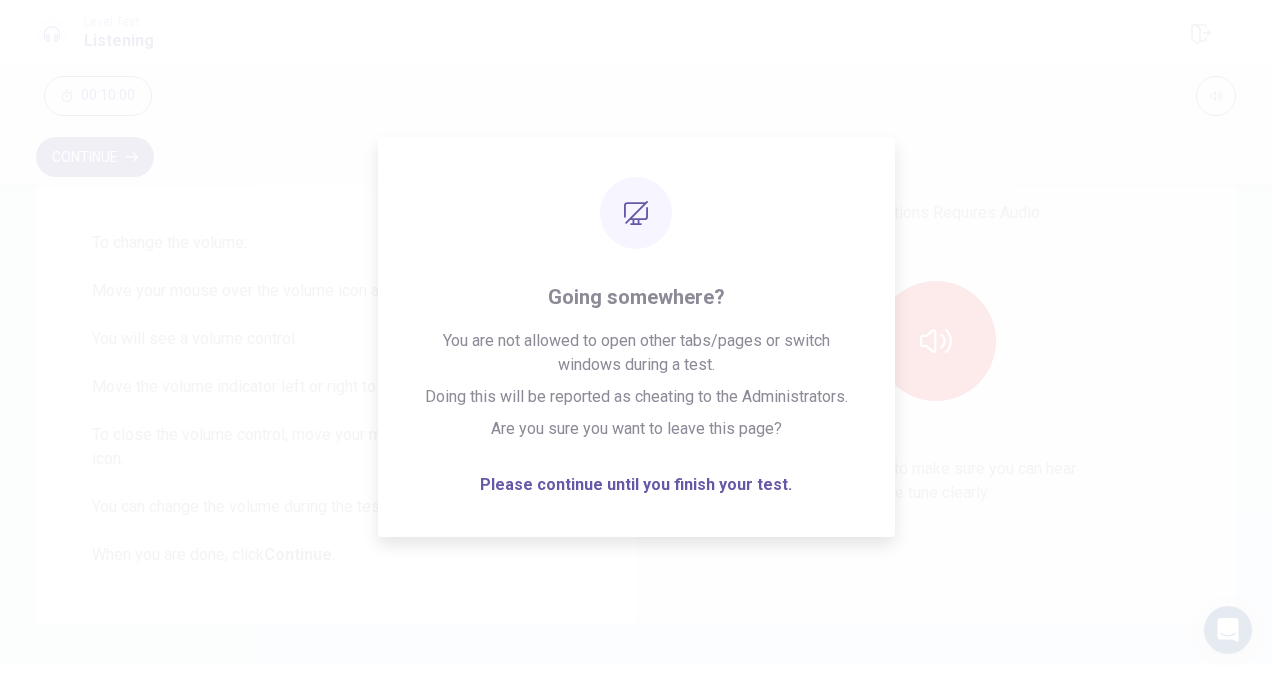 scroll, scrollTop: 134, scrollLeft: 0, axis: vertical 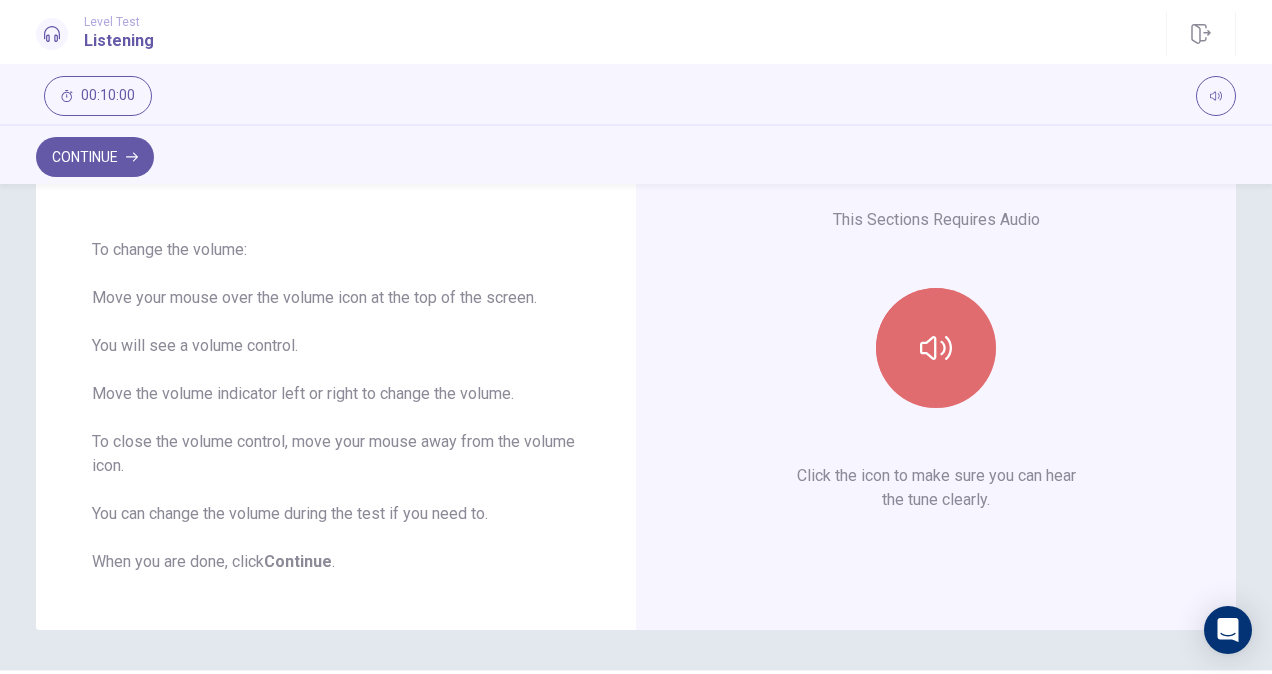 click at bounding box center [936, 348] 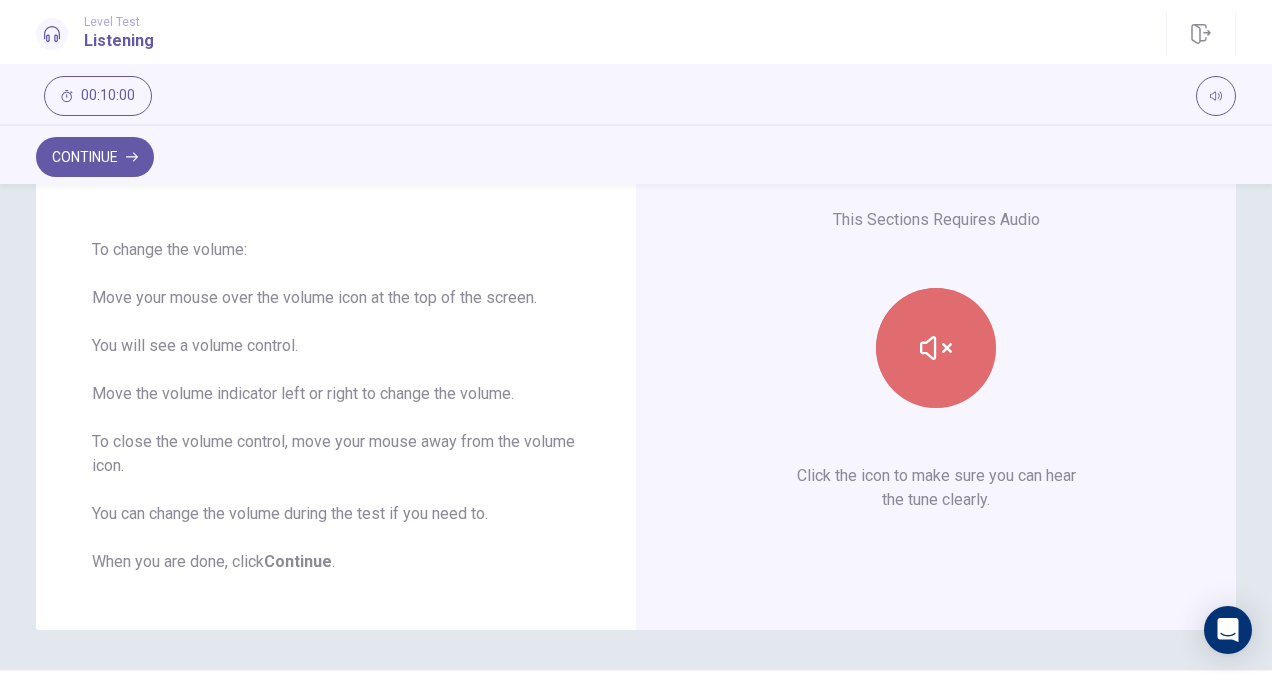 click at bounding box center [936, 348] 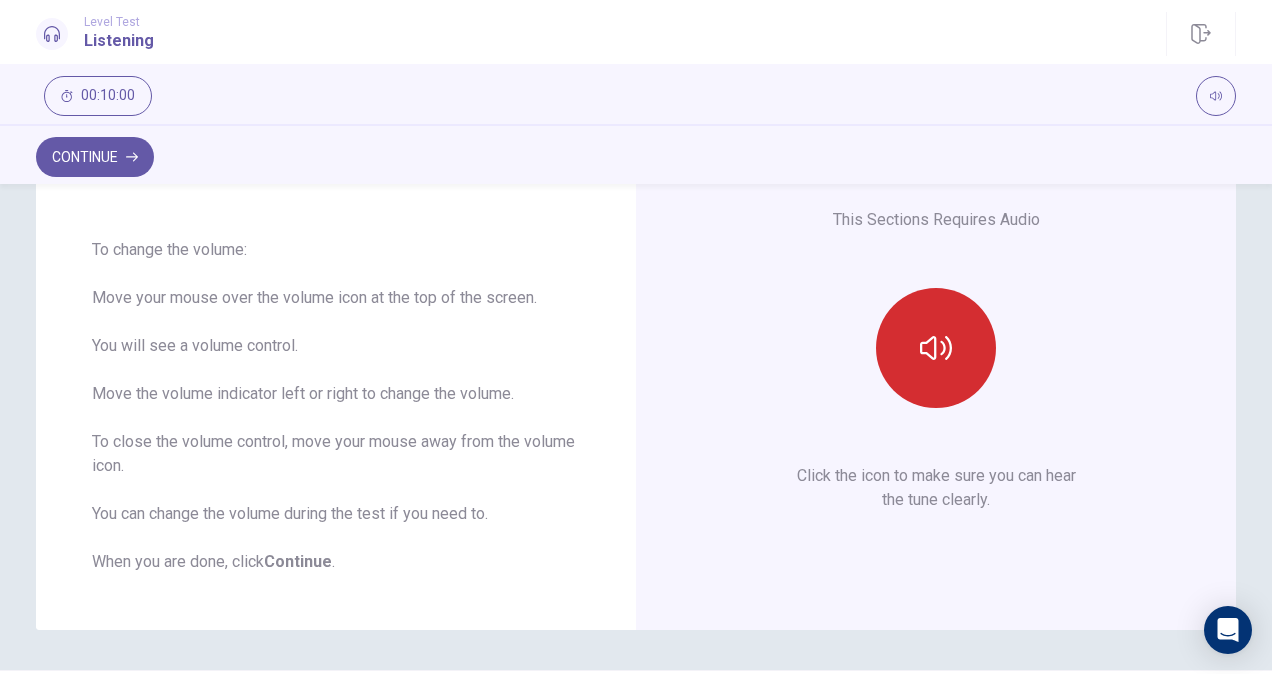 click at bounding box center [936, 348] 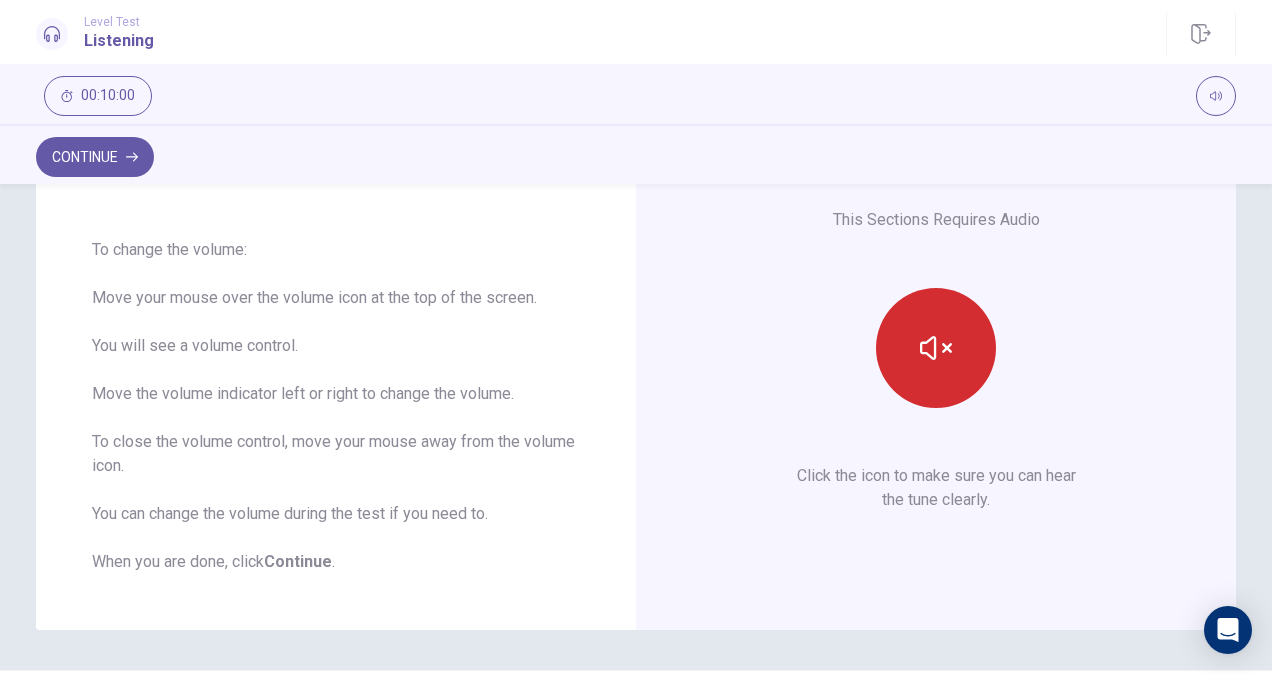 click at bounding box center [936, 348] 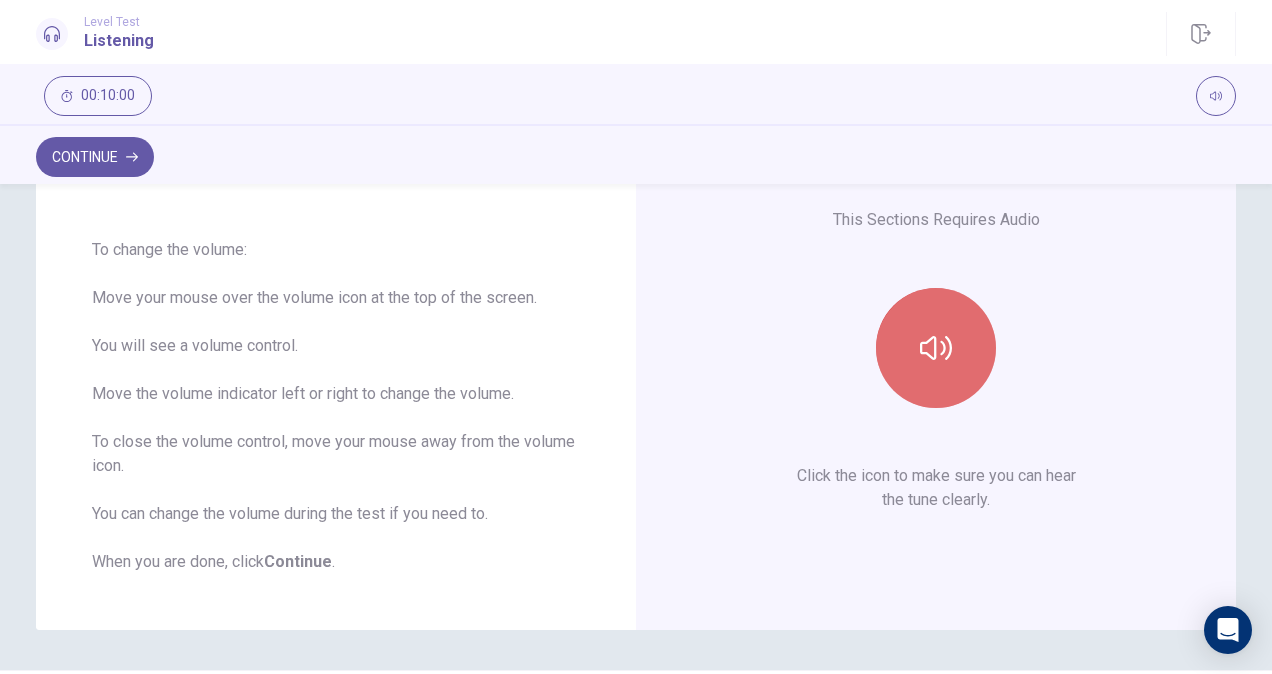 click at bounding box center (936, 348) 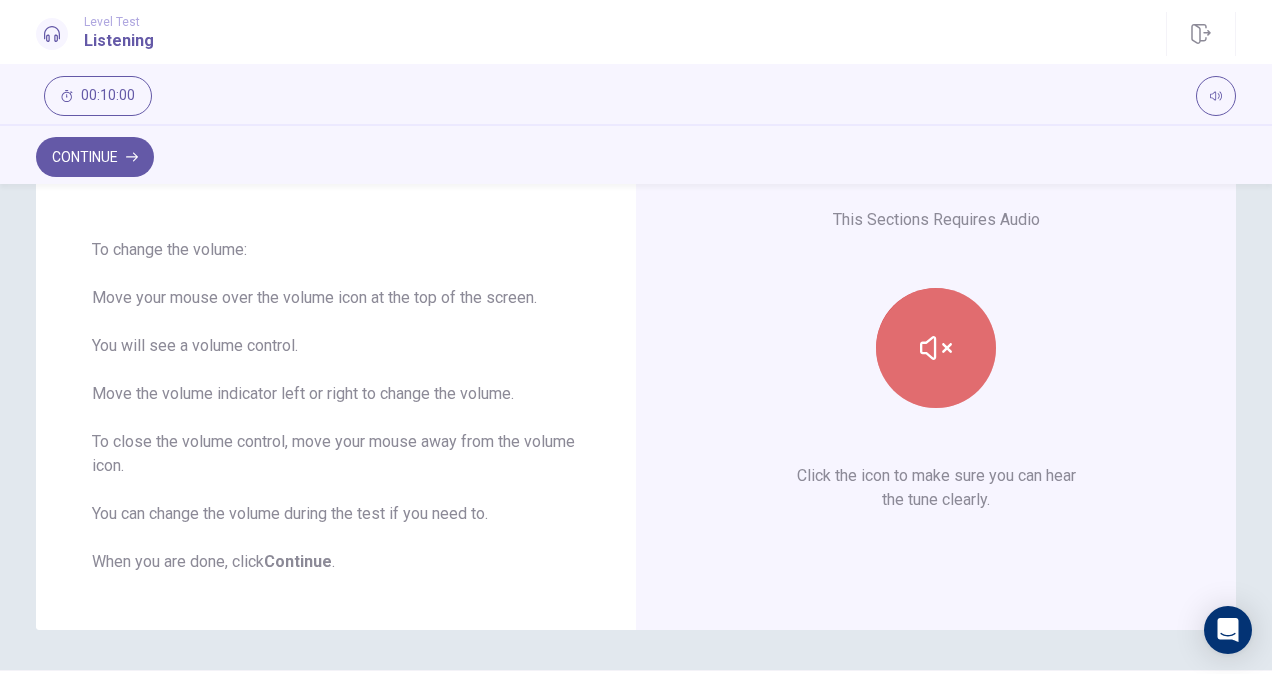 click at bounding box center [936, 348] 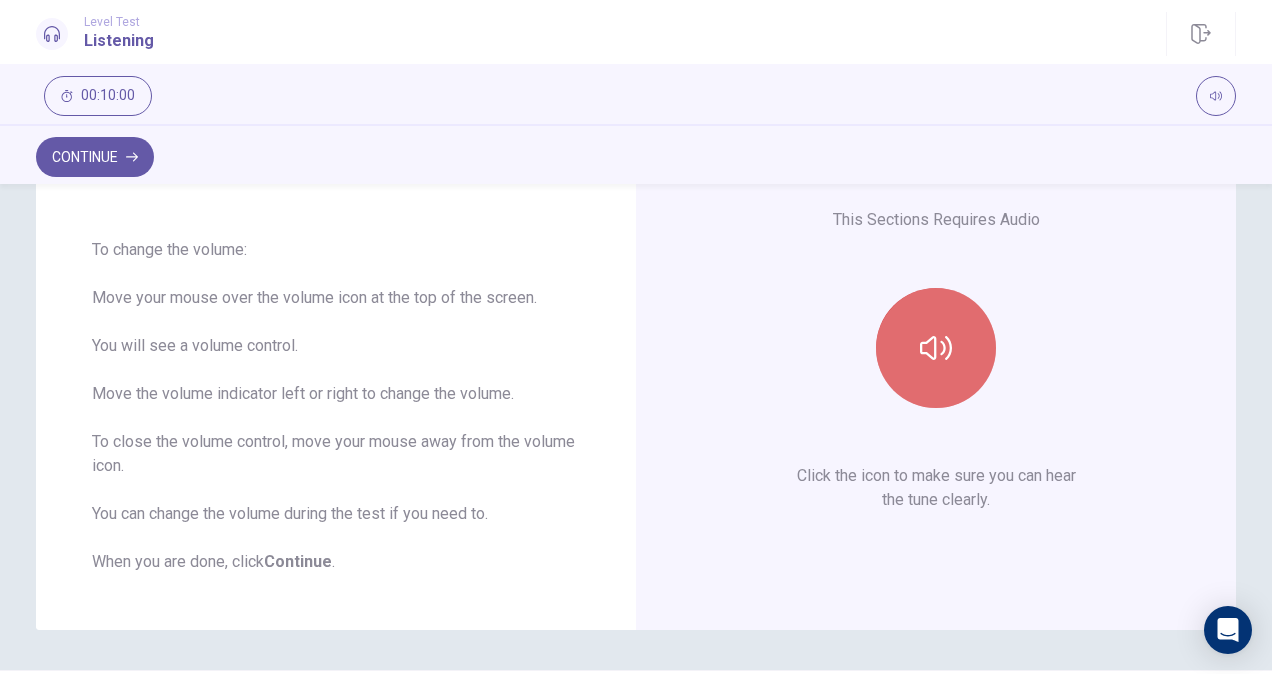 click at bounding box center [936, 348] 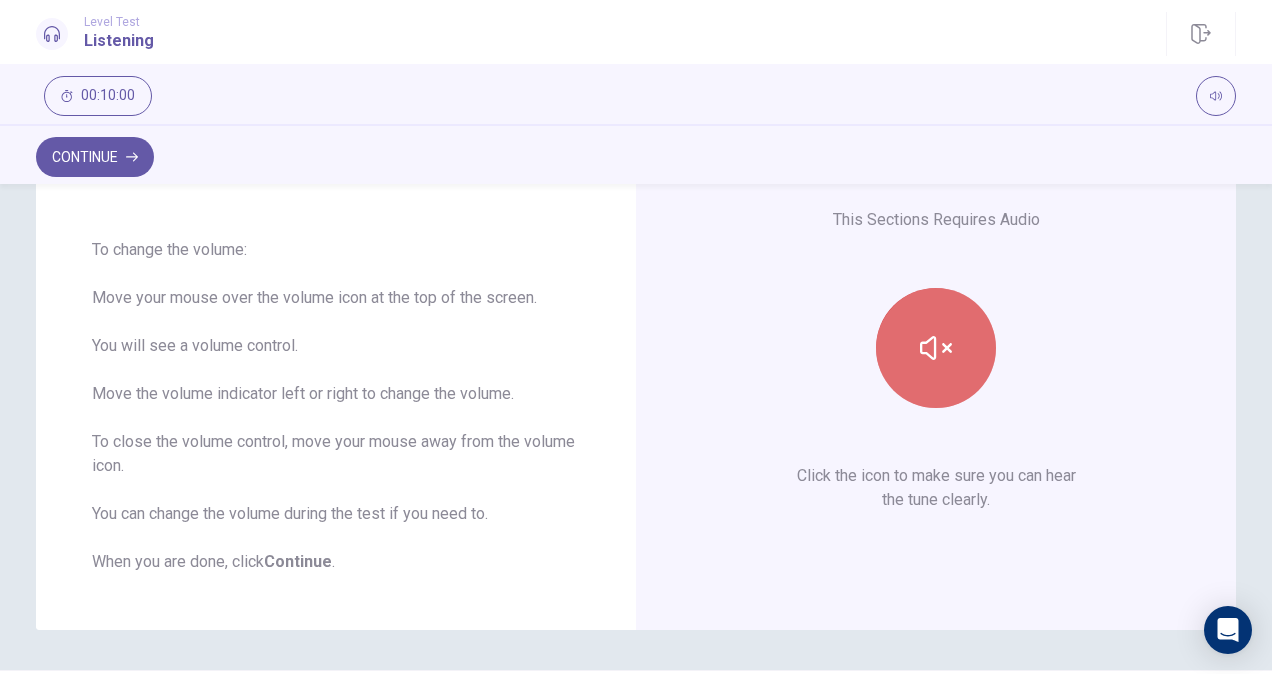 click at bounding box center [936, 348] 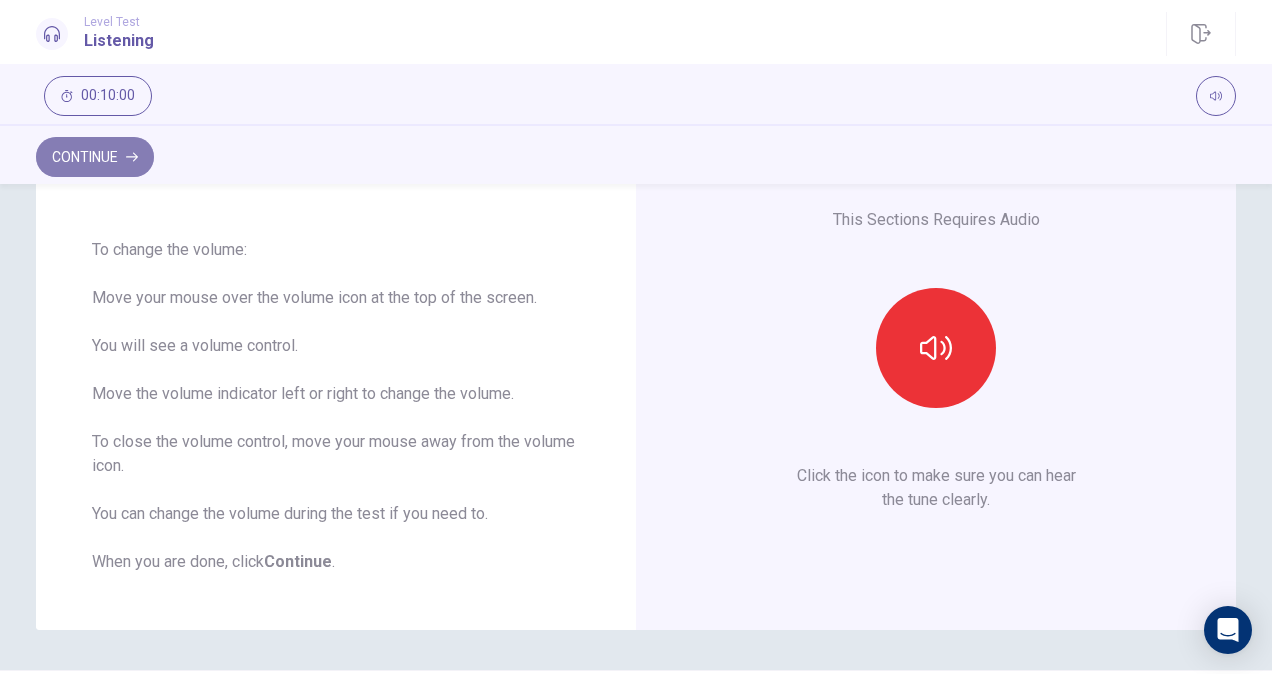 click on "Continue" at bounding box center [95, 157] 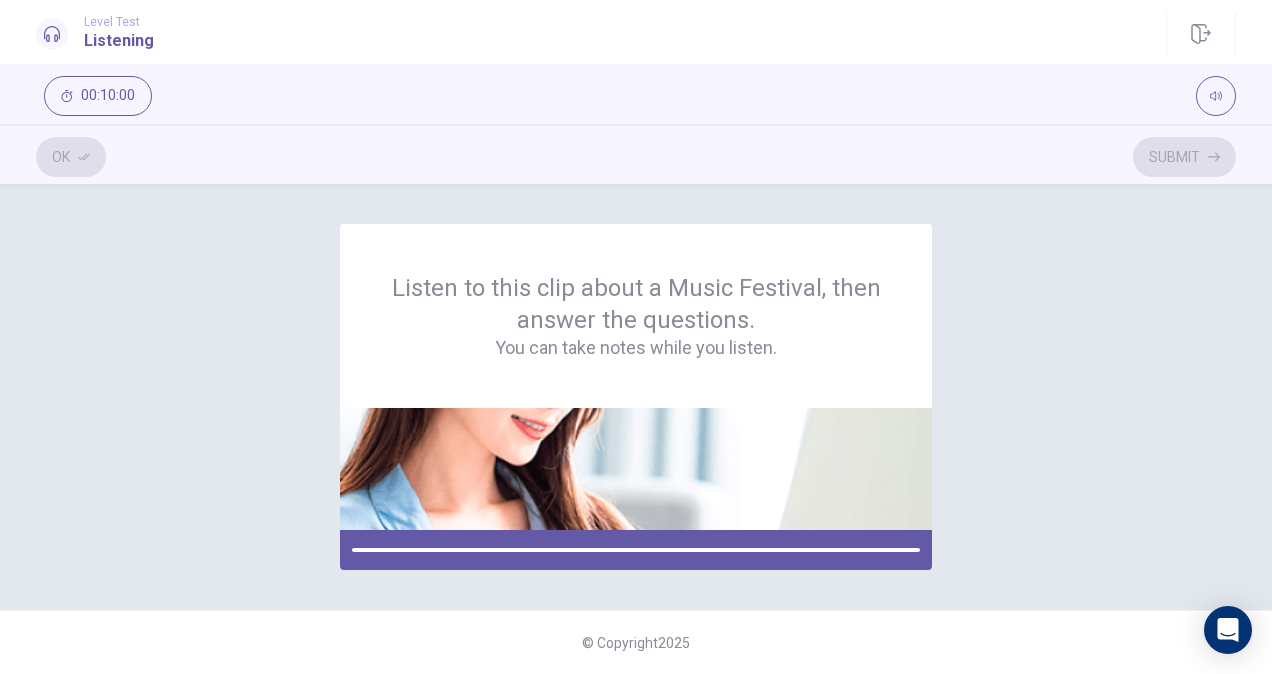 scroll, scrollTop: 0, scrollLeft: 0, axis: both 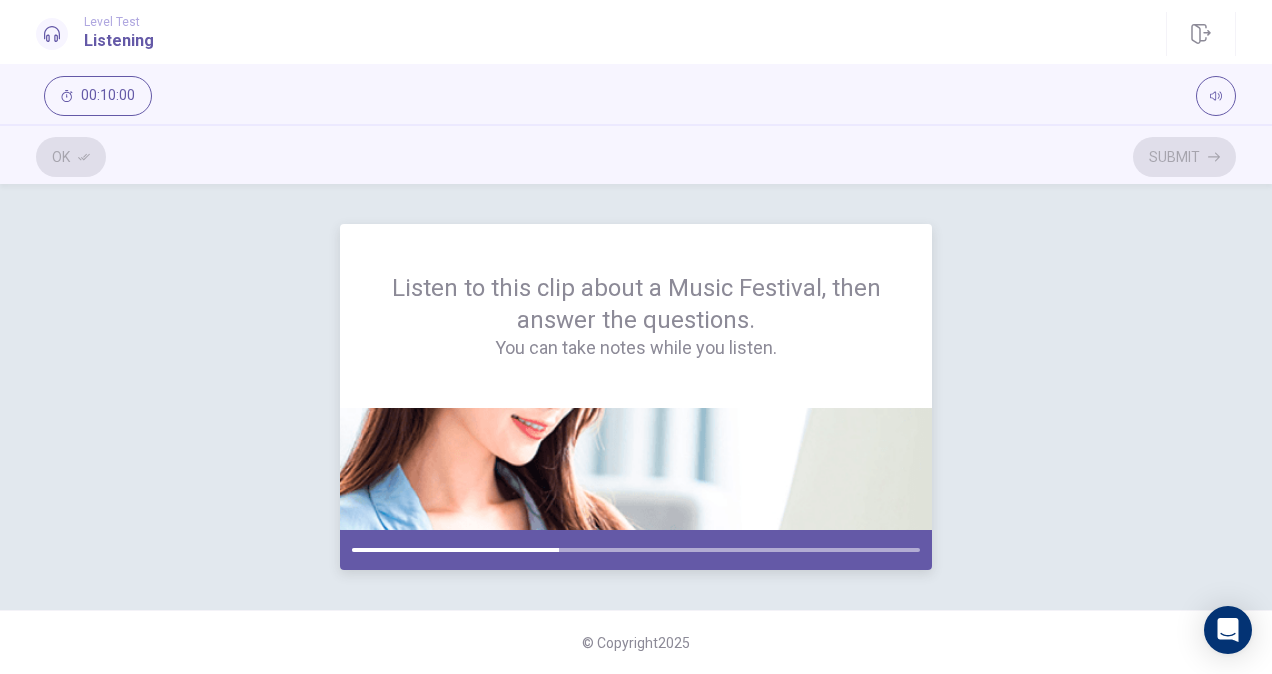 click at bounding box center (636, 550) 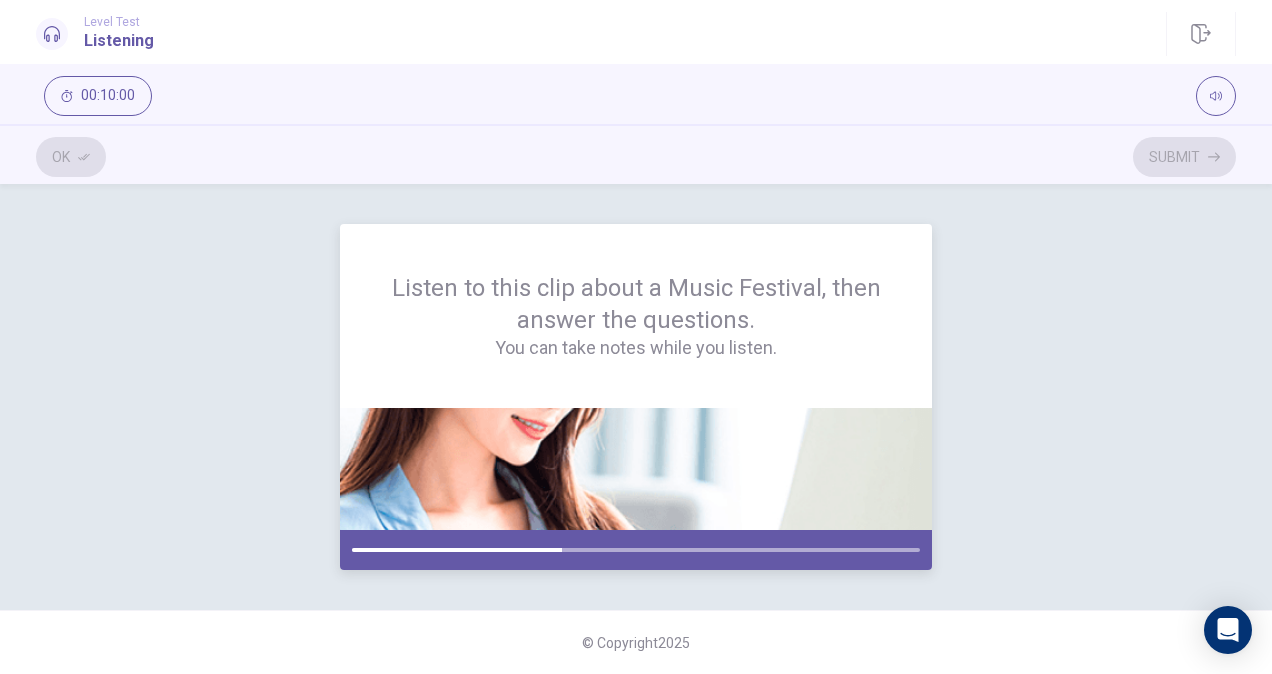 drag, startPoint x: 366, startPoint y: 547, endPoint x: 516, endPoint y: 544, distance: 150.03 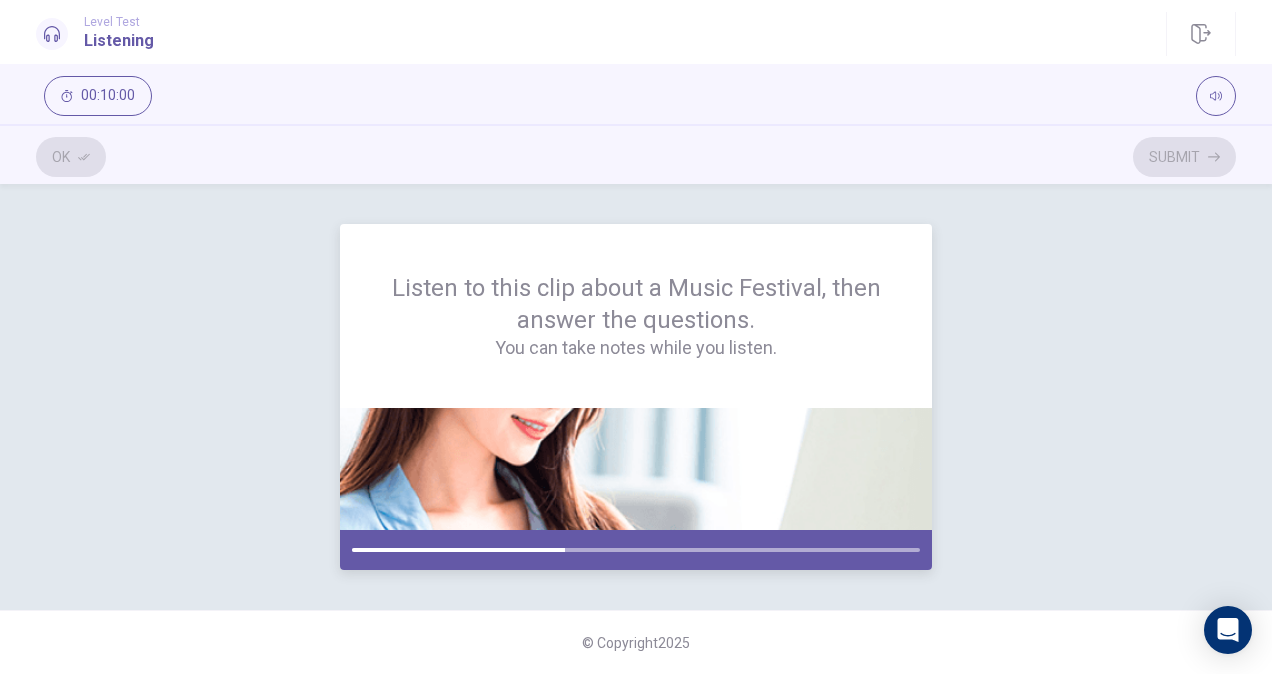 drag, startPoint x: 548, startPoint y: 552, endPoint x: 464, endPoint y: 550, distance: 84.0238 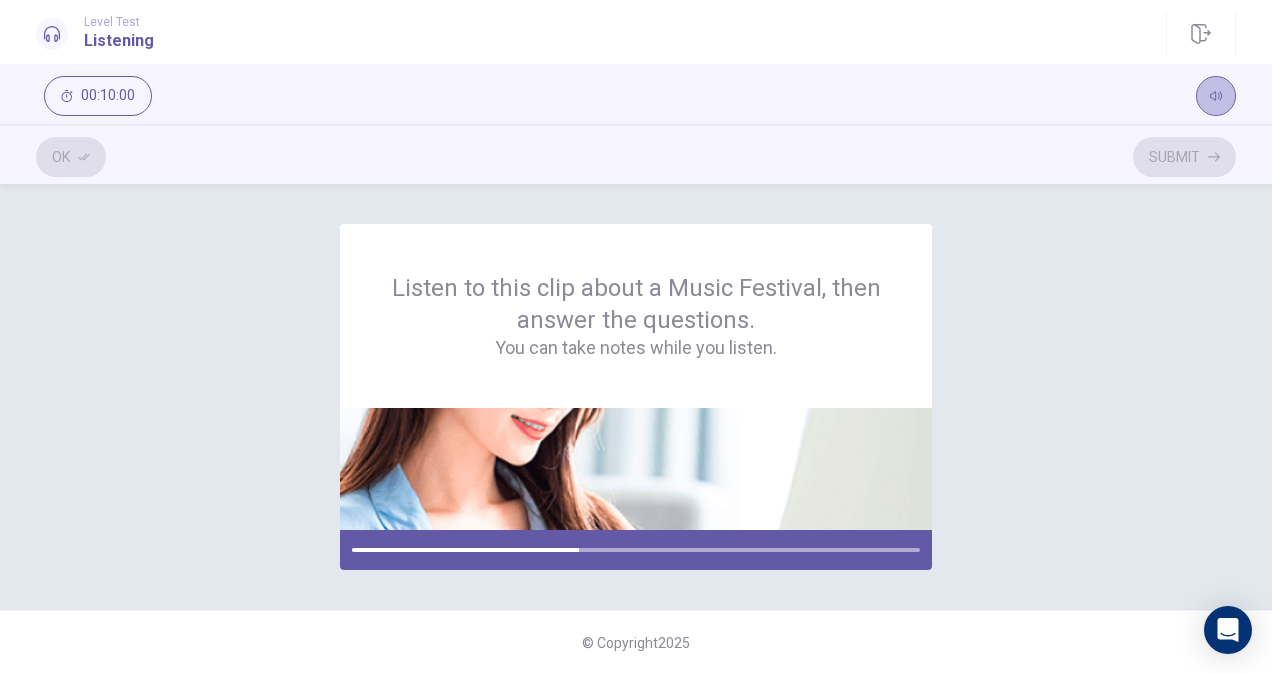 click 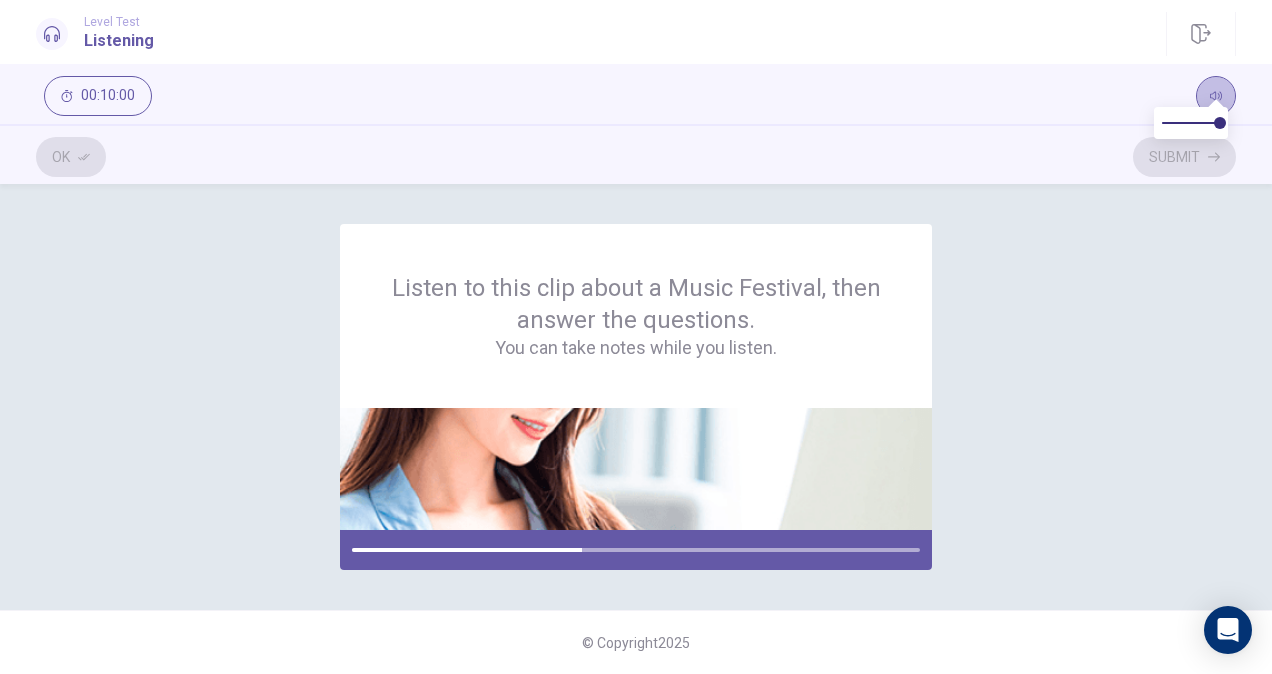 click 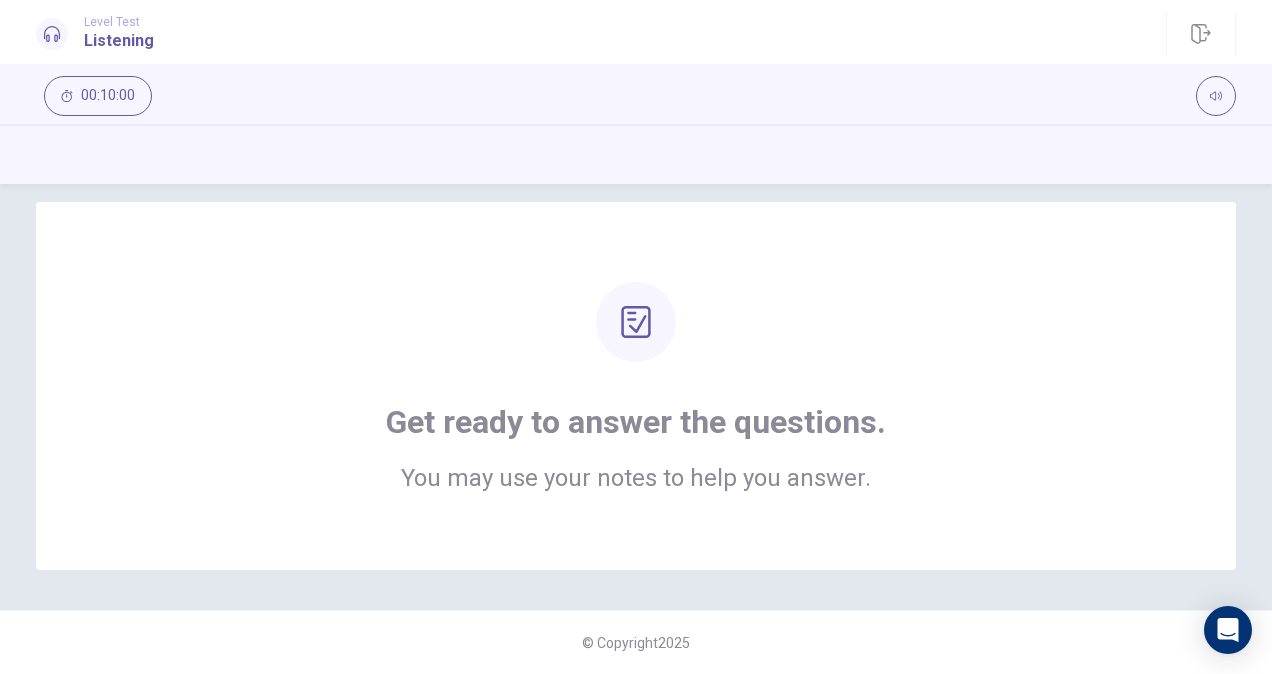 scroll, scrollTop: 0, scrollLeft: 0, axis: both 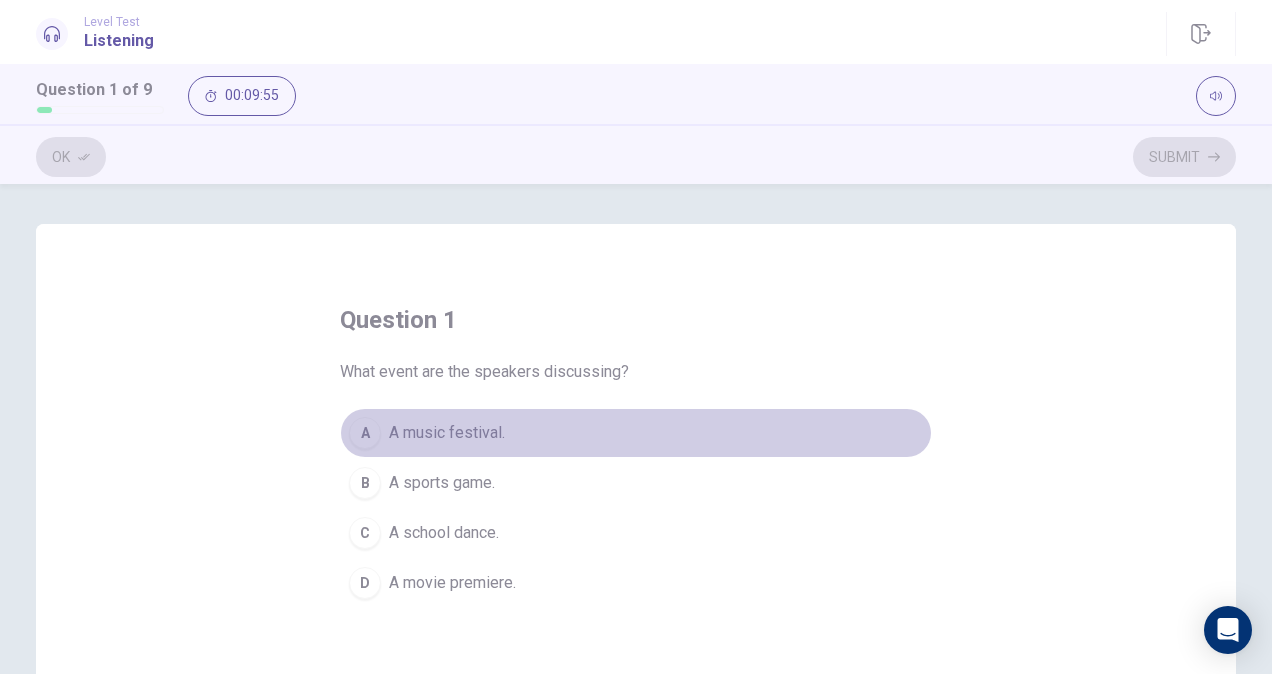 click on "A" at bounding box center (365, 433) 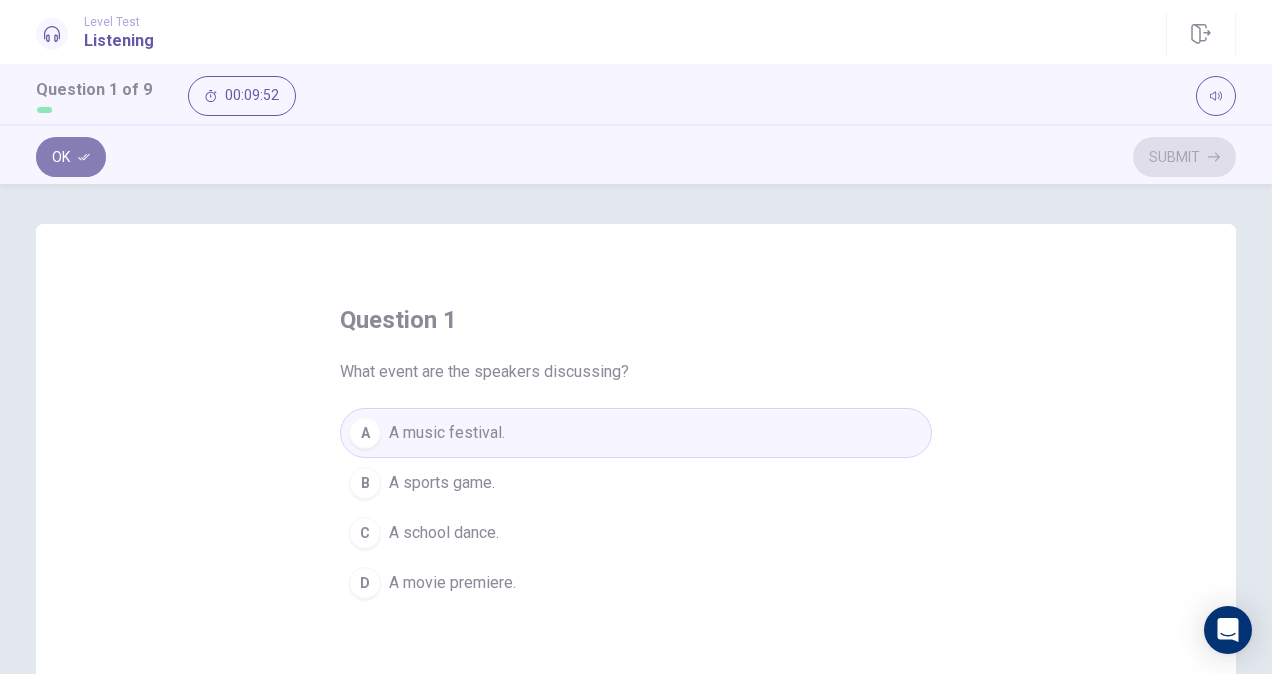 click on "Ok" at bounding box center (71, 157) 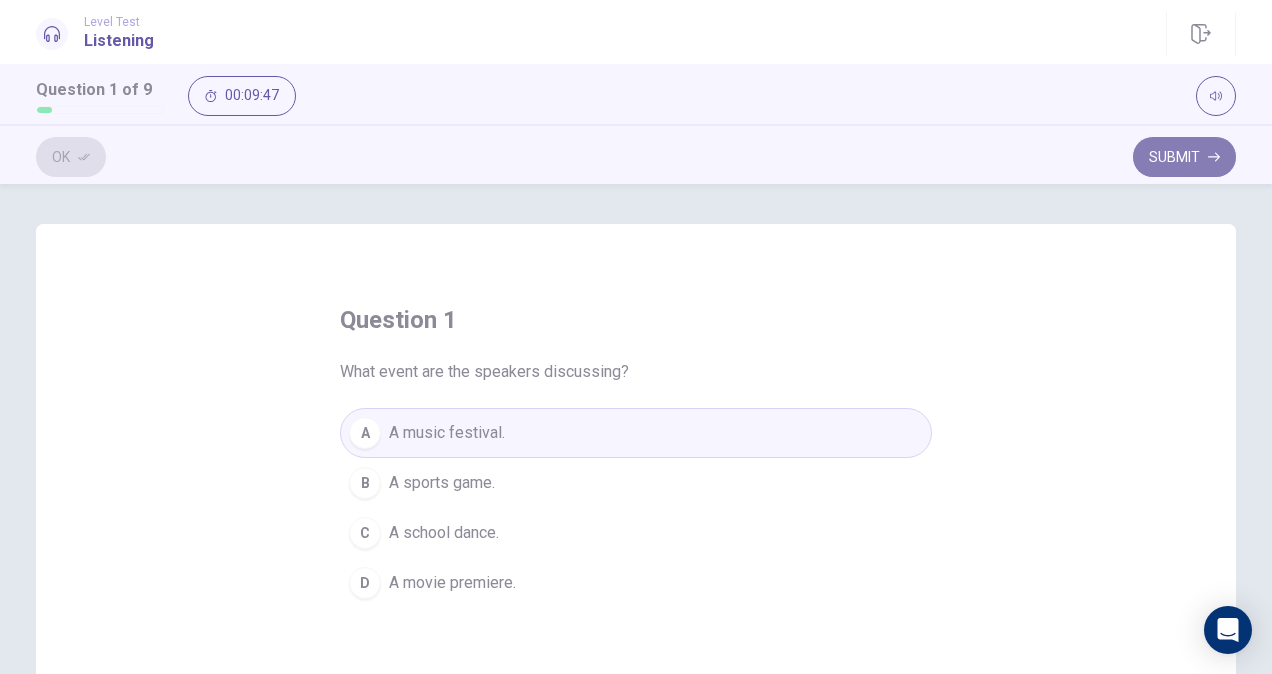 click on "Submit" at bounding box center [1184, 157] 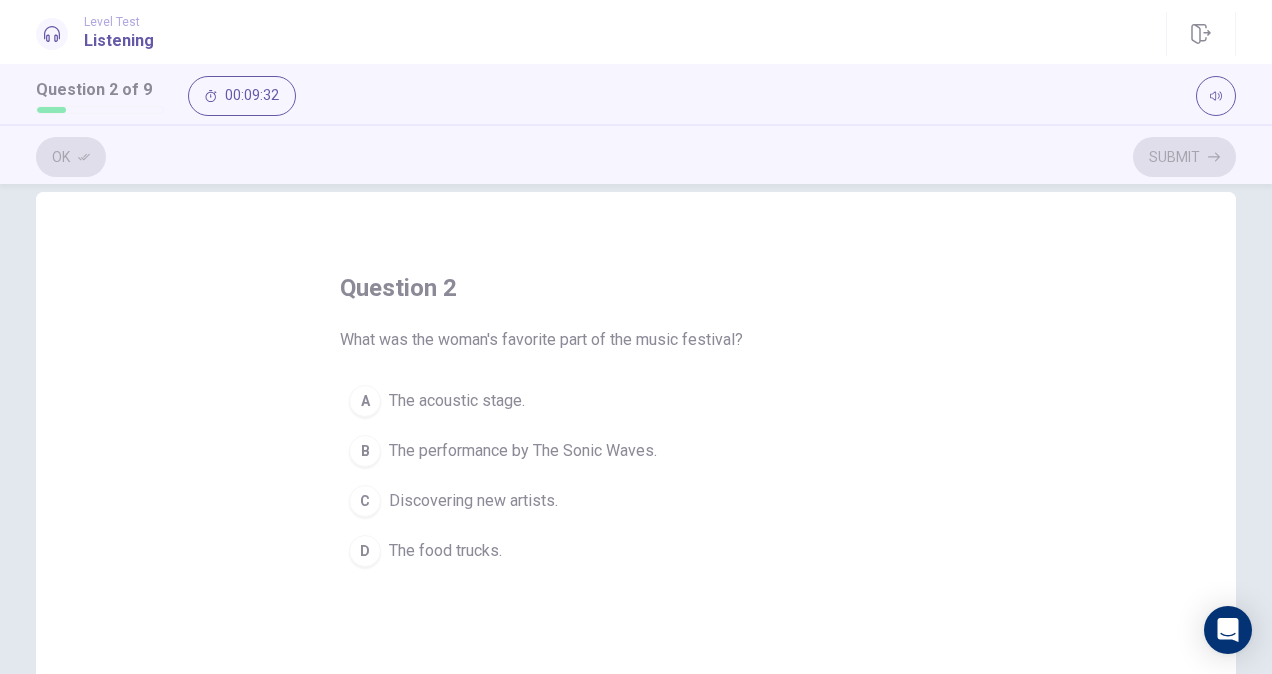 scroll, scrollTop: 30, scrollLeft: 0, axis: vertical 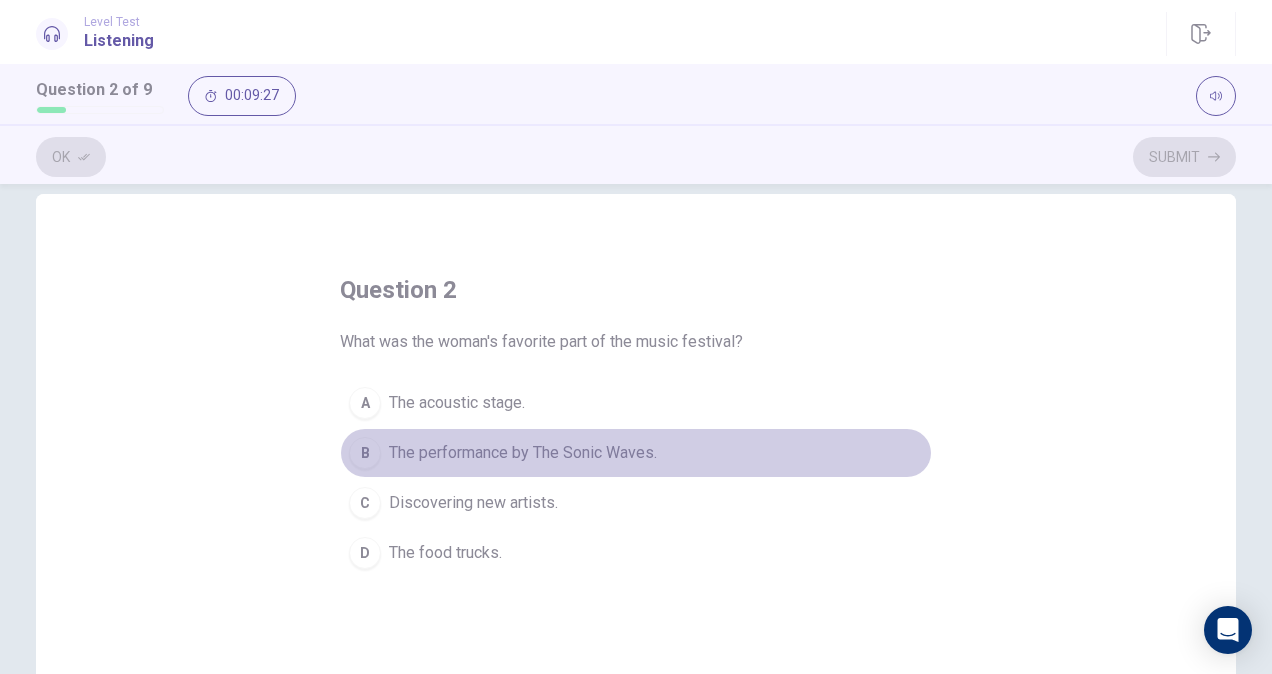 click on "B" at bounding box center [365, 453] 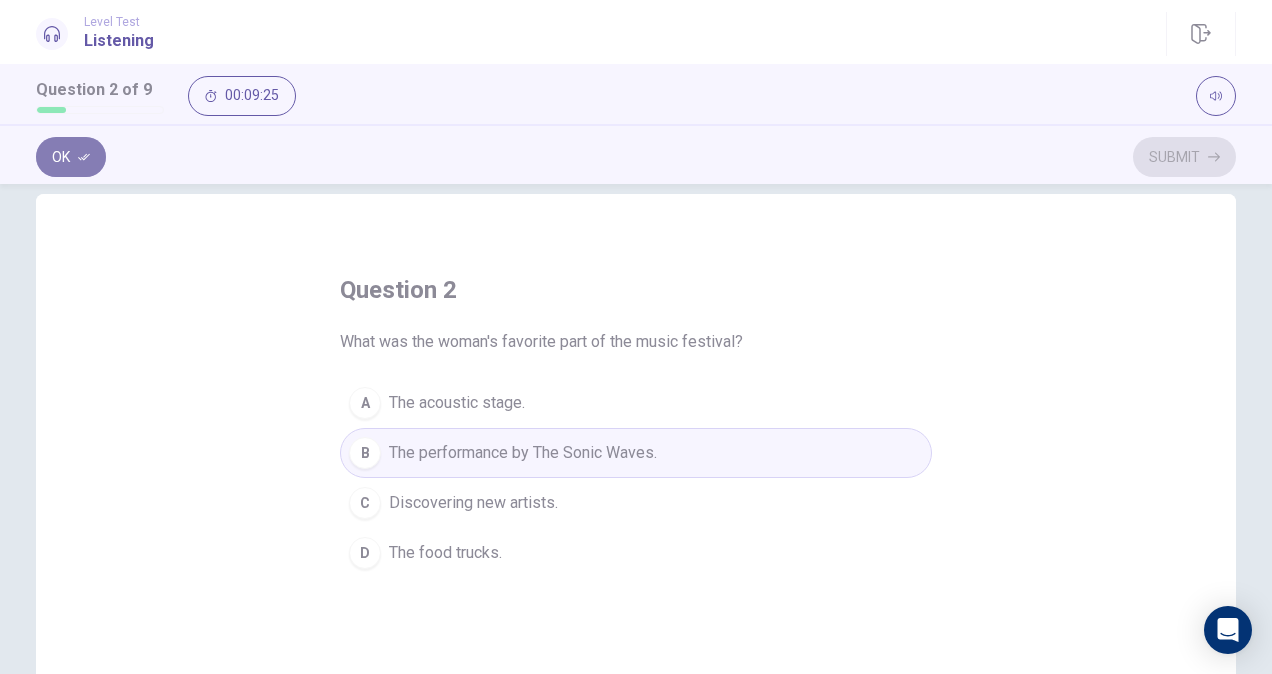click 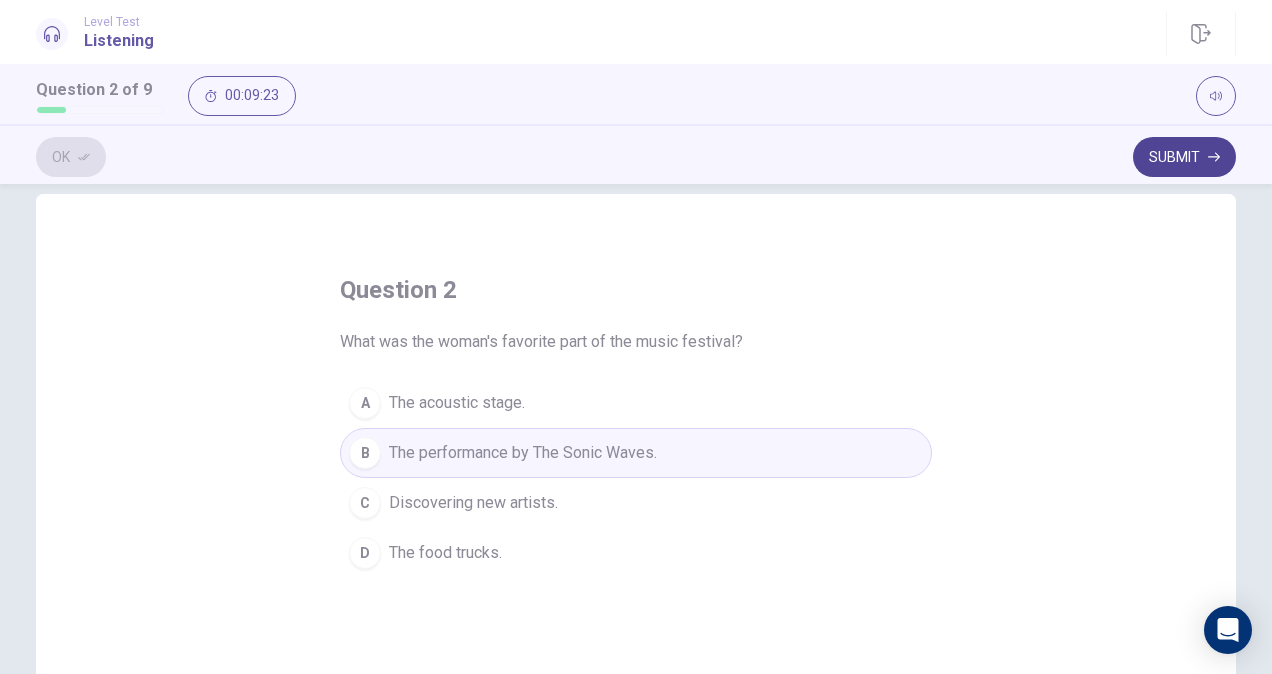 drag, startPoint x: 1159, startPoint y: 186, endPoint x: 1178, endPoint y: 154, distance: 37.215588 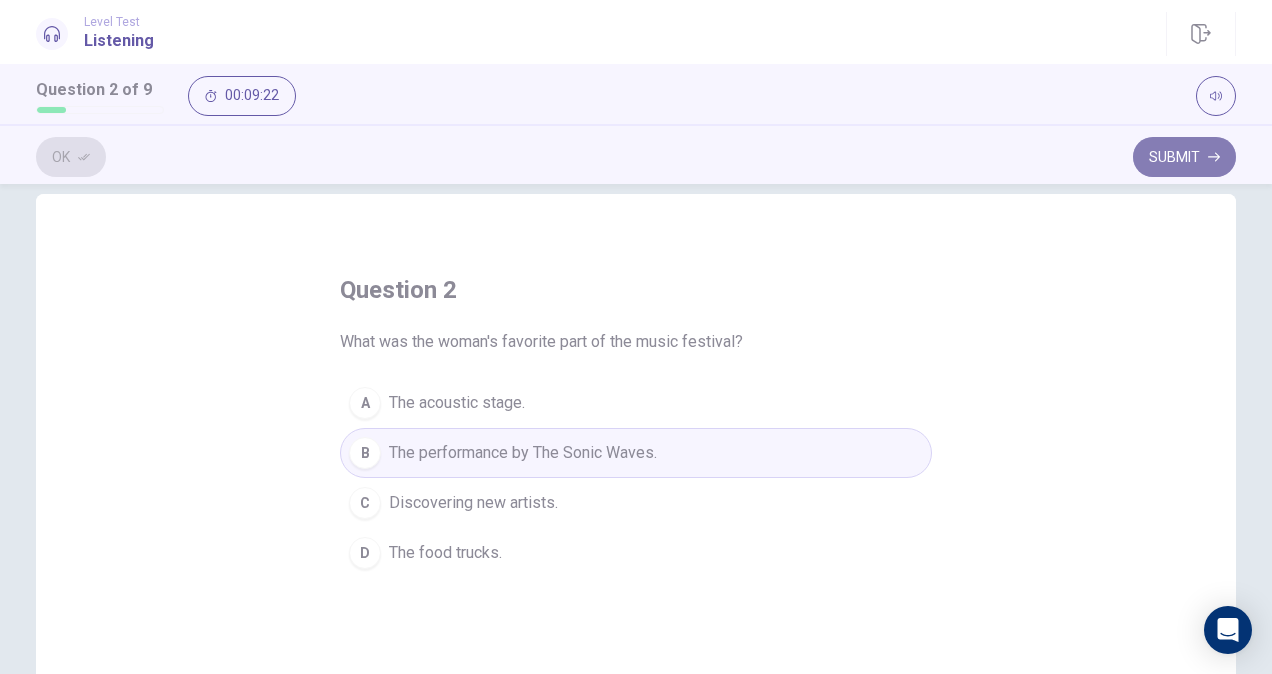 click on "Submit" at bounding box center (1184, 157) 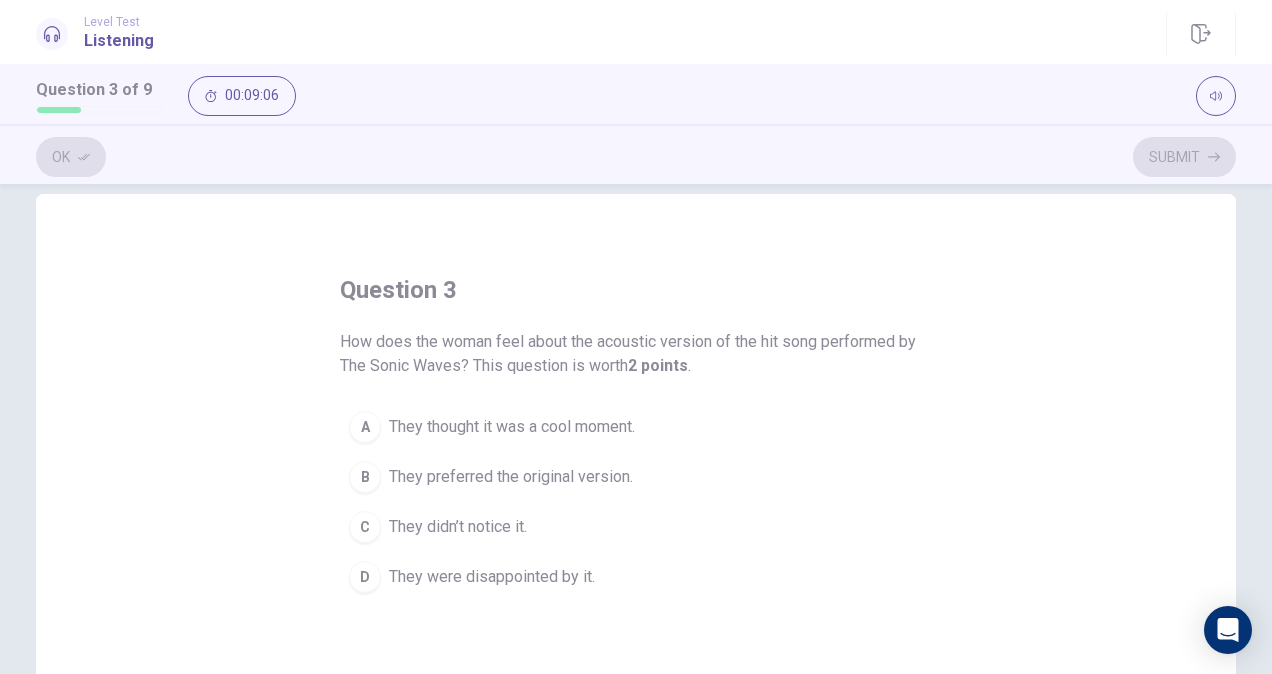 click on "They preferred the original version." at bounding box center (511, 477) 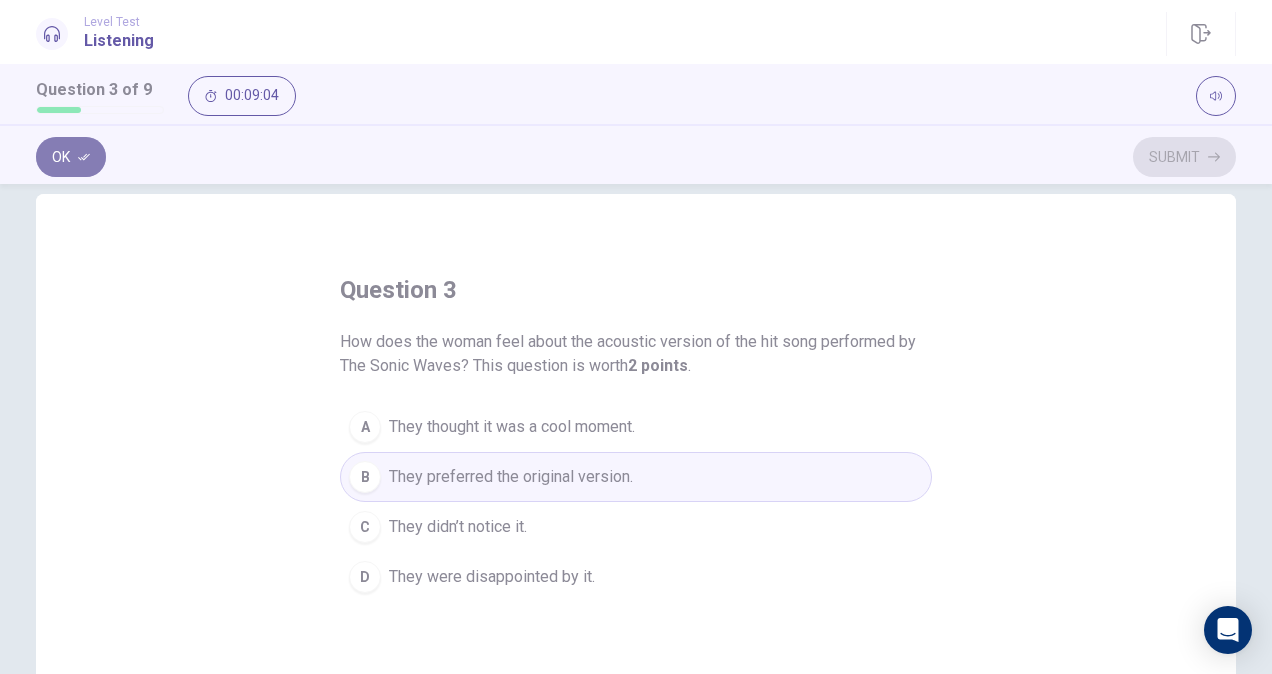 click on "Ok" at bounding box center [71, 157] 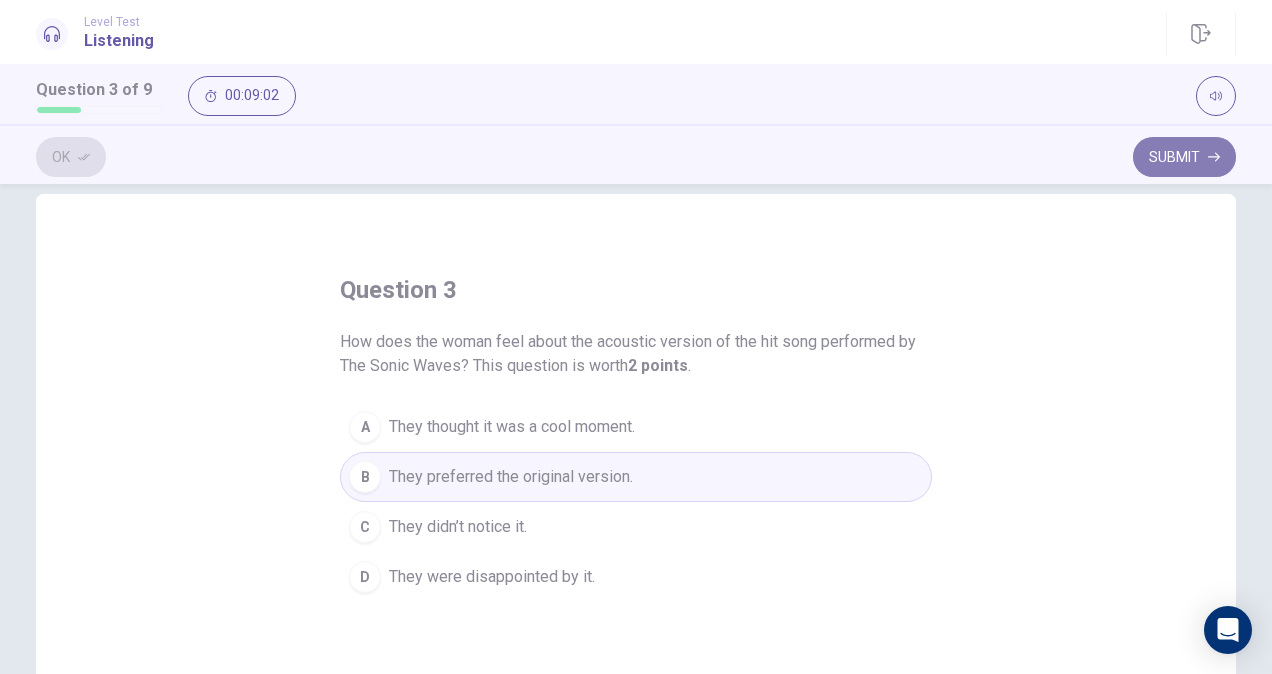 click on "Submit" at bounding box center (1184, 157) 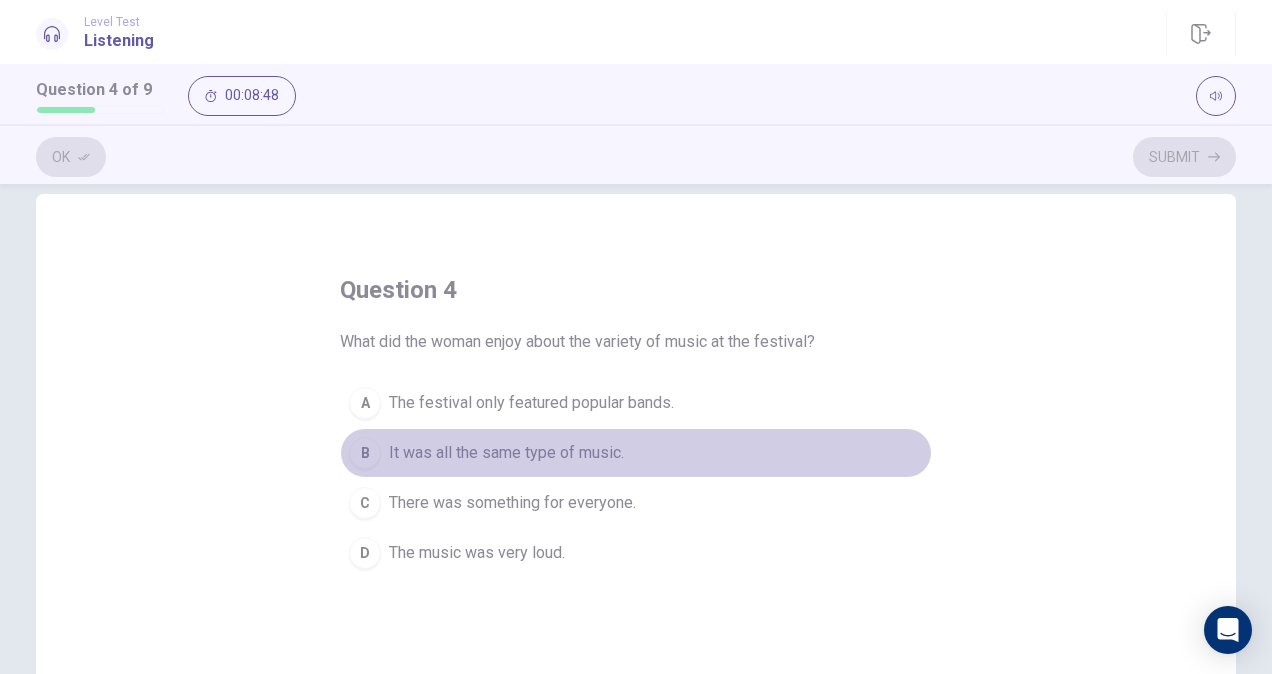 click on "B" at bounding box center (365, 453) 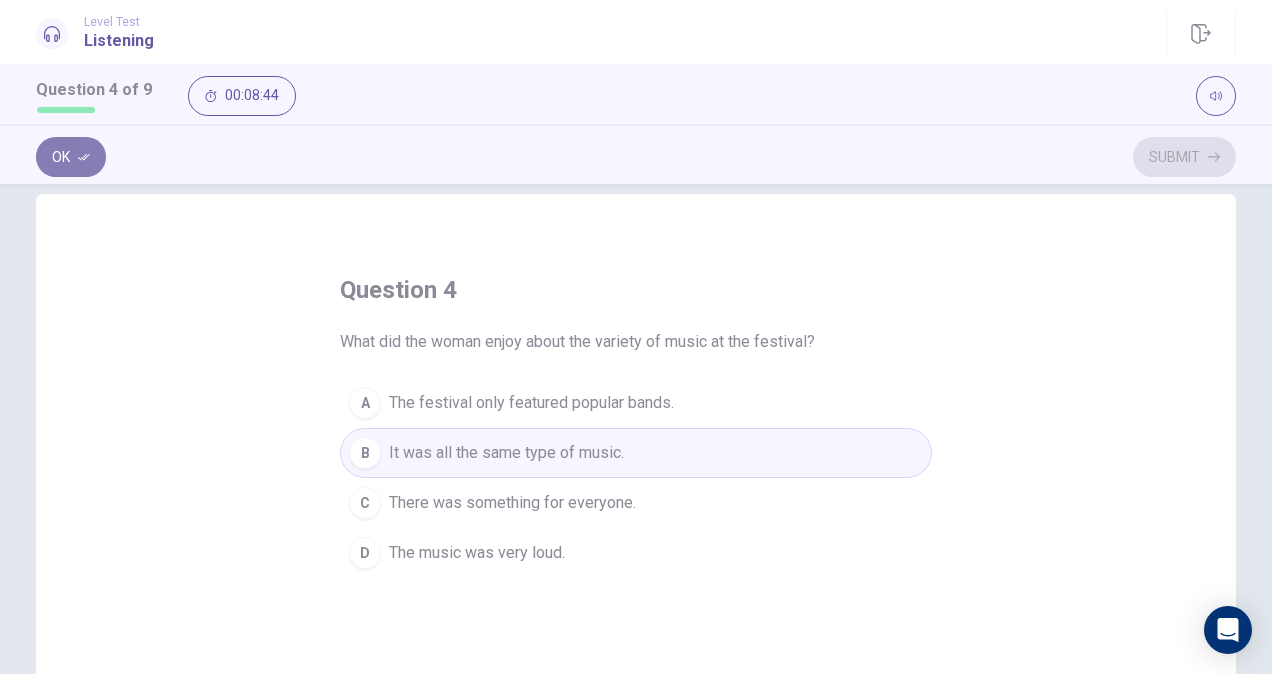 click on "Ok" at bounding box center (71, 157) 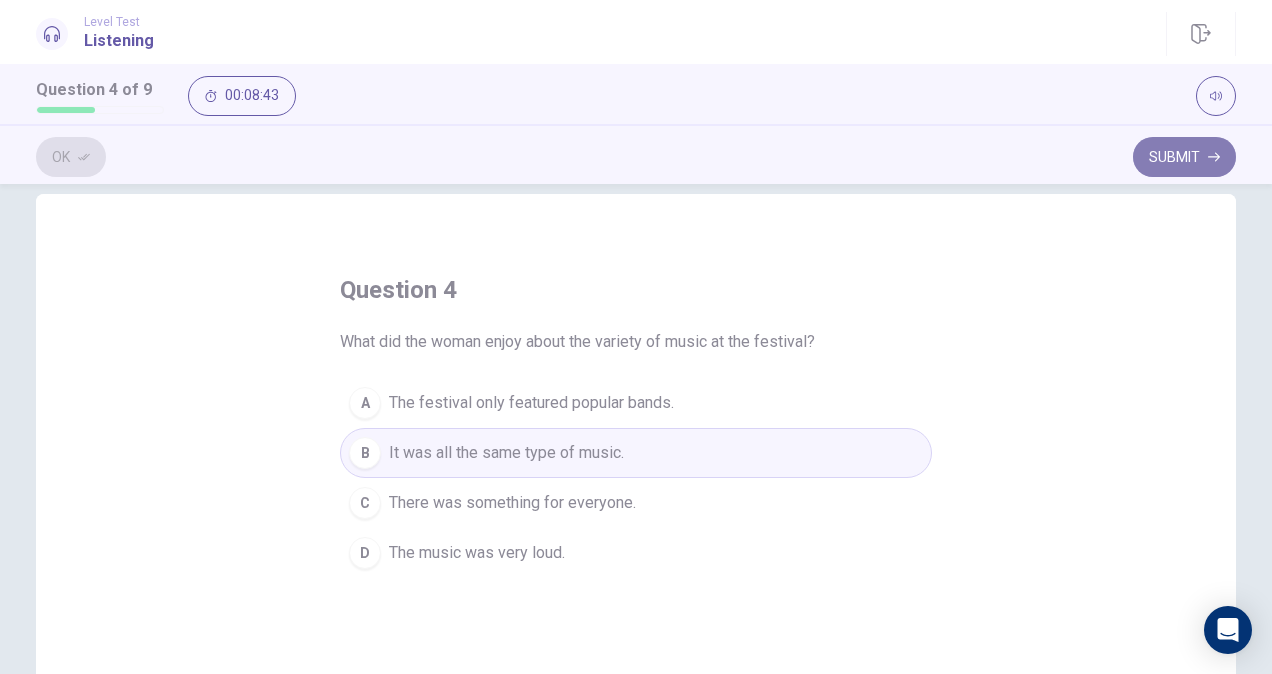 click on "Submit" at bounding box center [1184, 157] 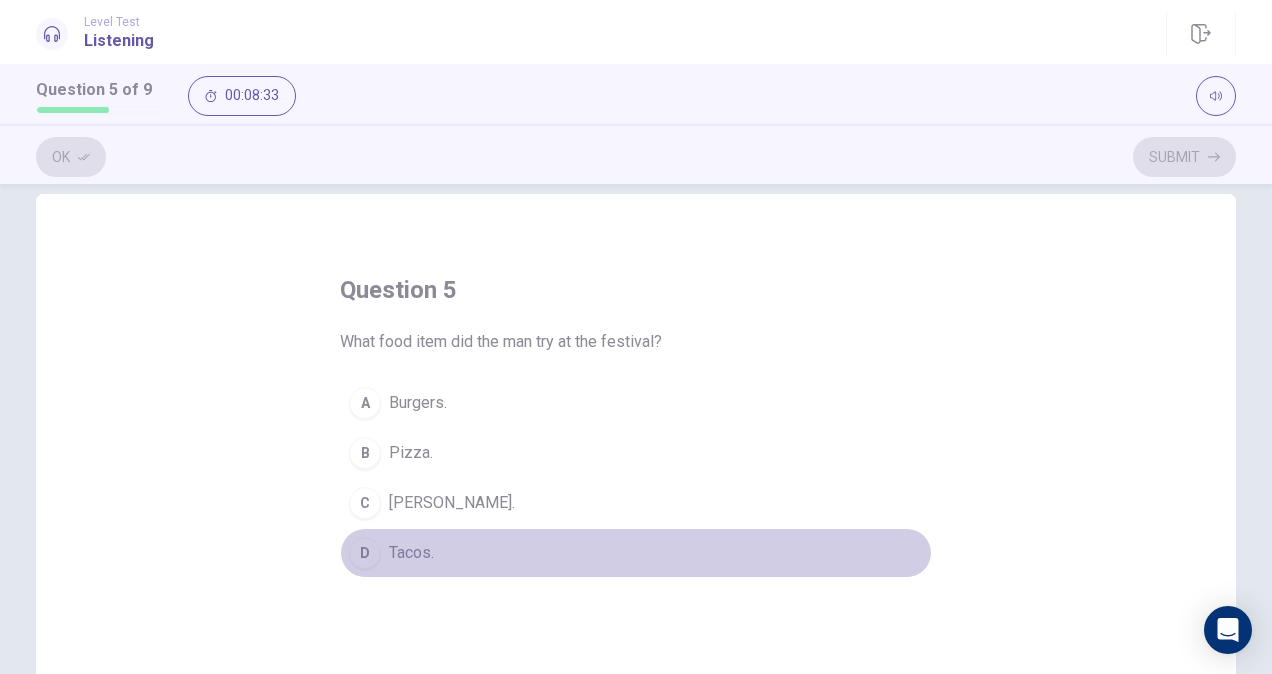 click on "D" at bounding box center (365, 553) 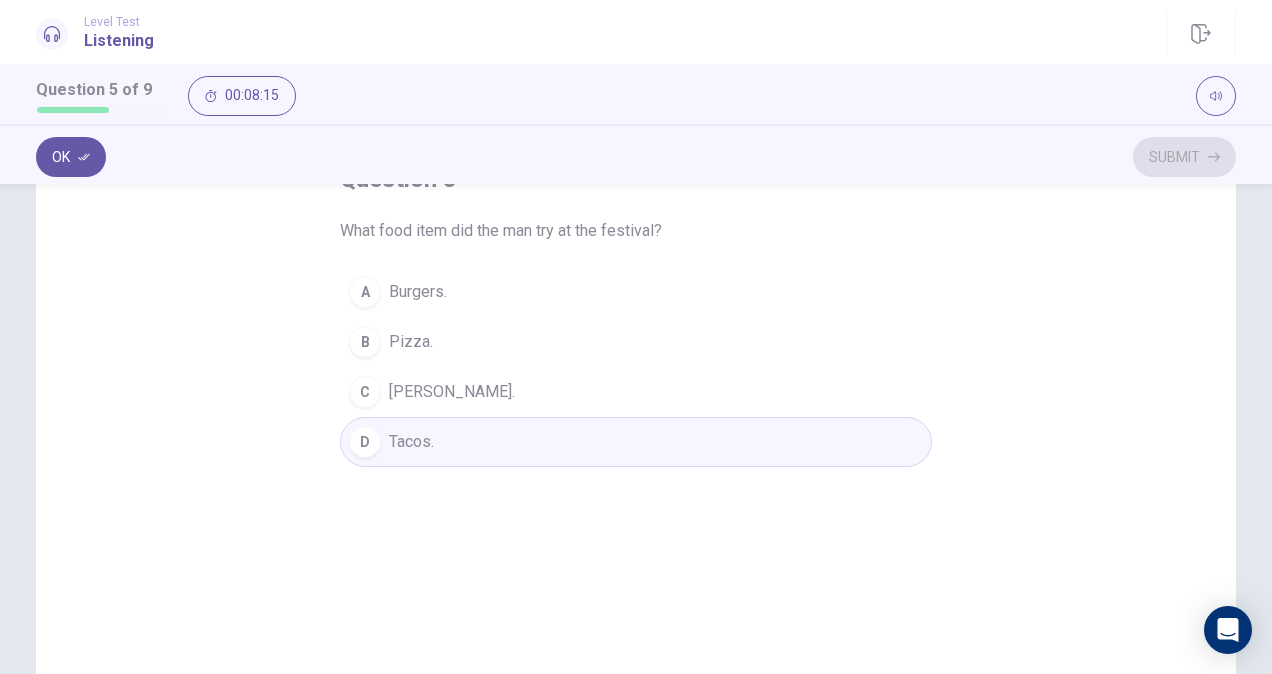 scroll, scrollTop: 125, scrollLeft: 0, axis: vertical 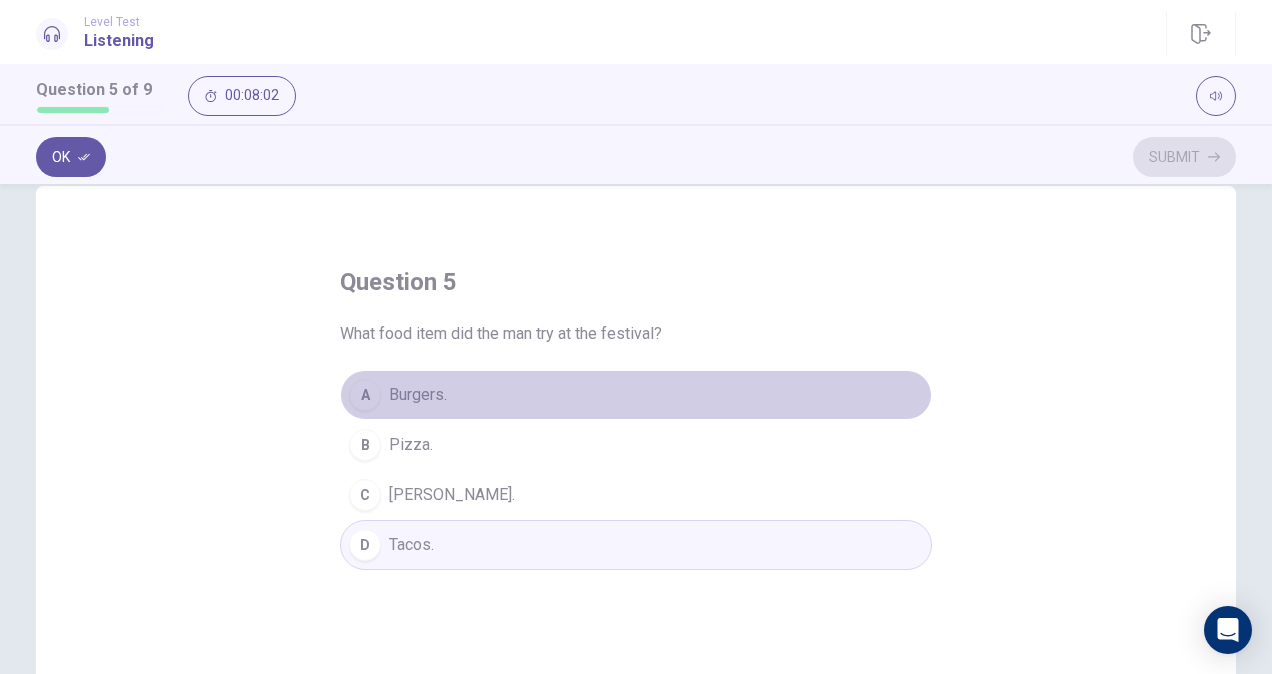 click on "A" at bounding box center (365, 395) 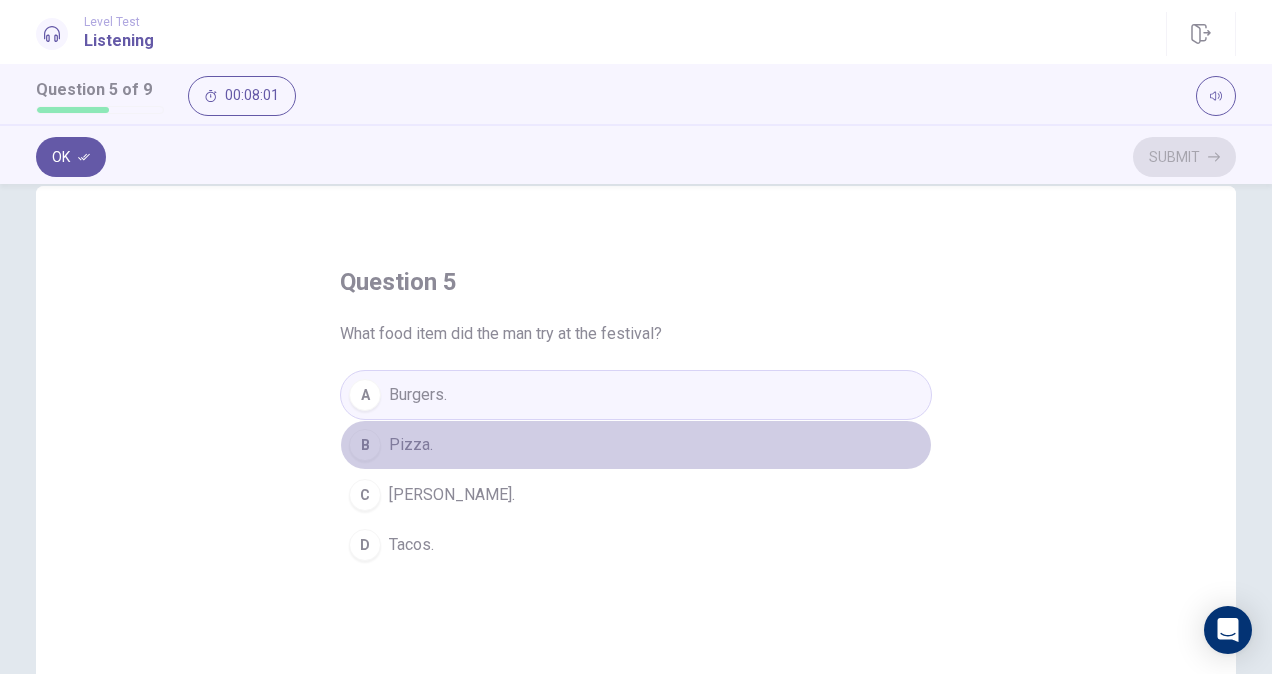 click on "B Pizza." at bounding box center [636, 445] 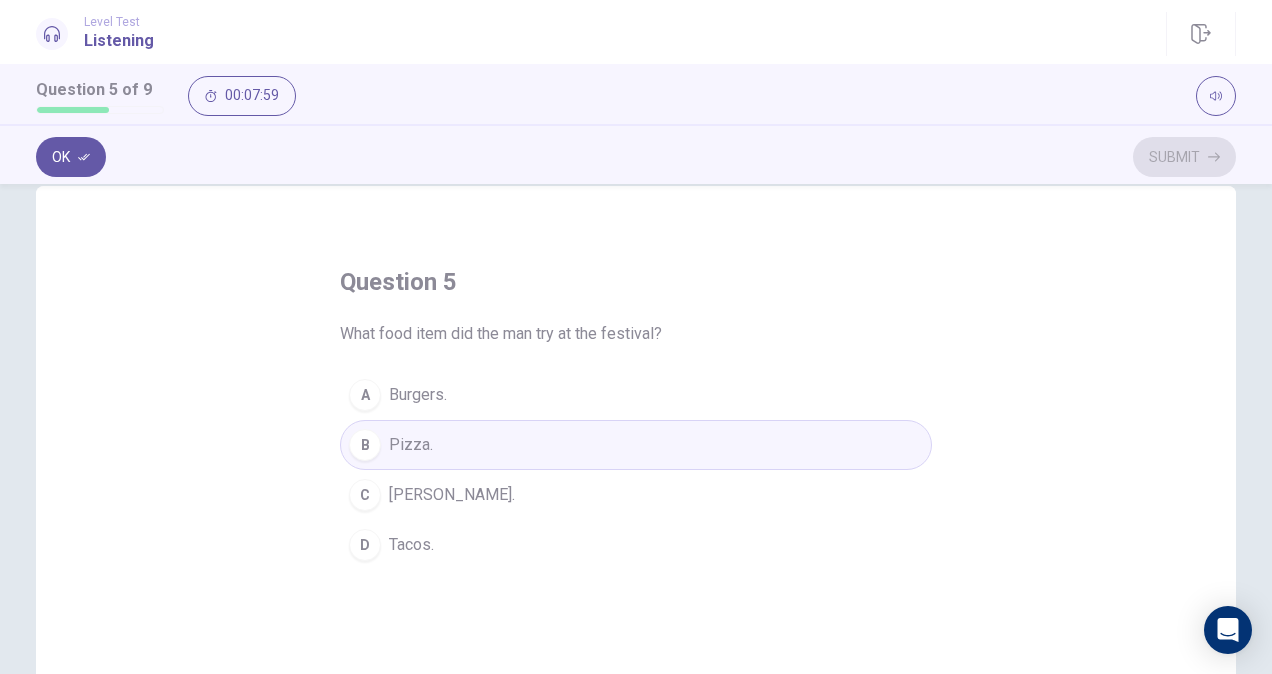 drag, startPoint x: 360, startPoint y: 488, endPoint x: 409, endPoint y: 360, distance: 137.05838 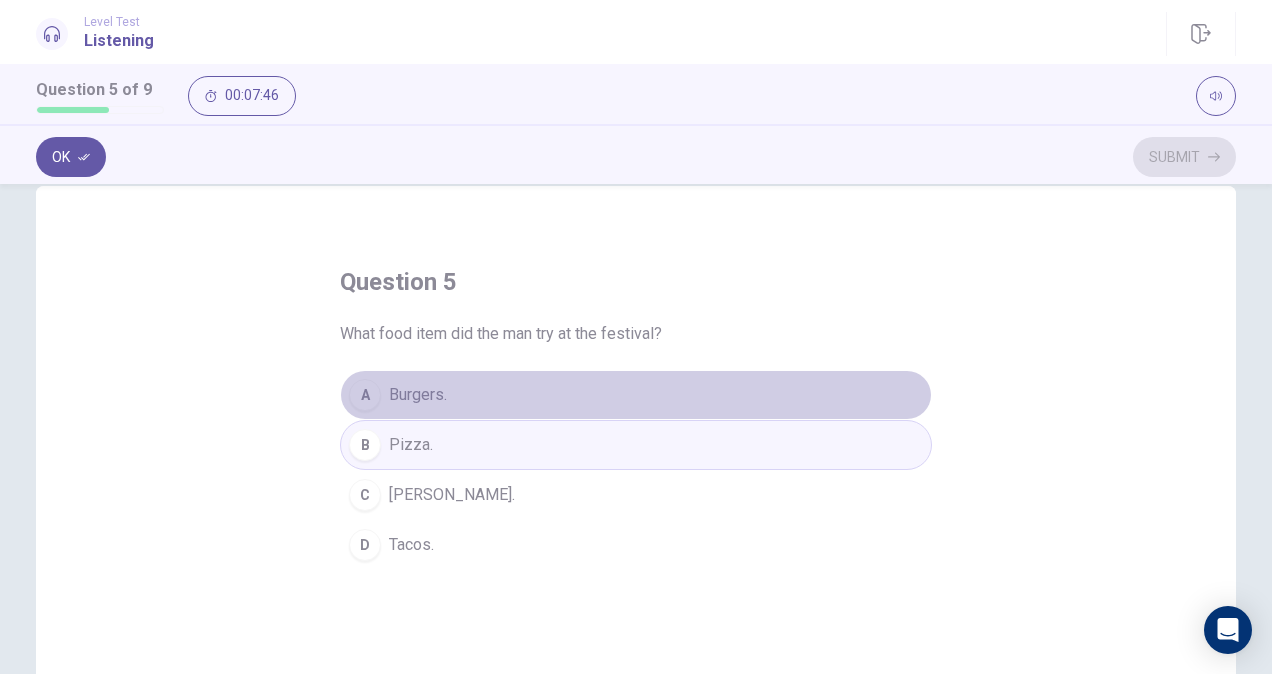 click on "A" at bounding box center [365, 395] 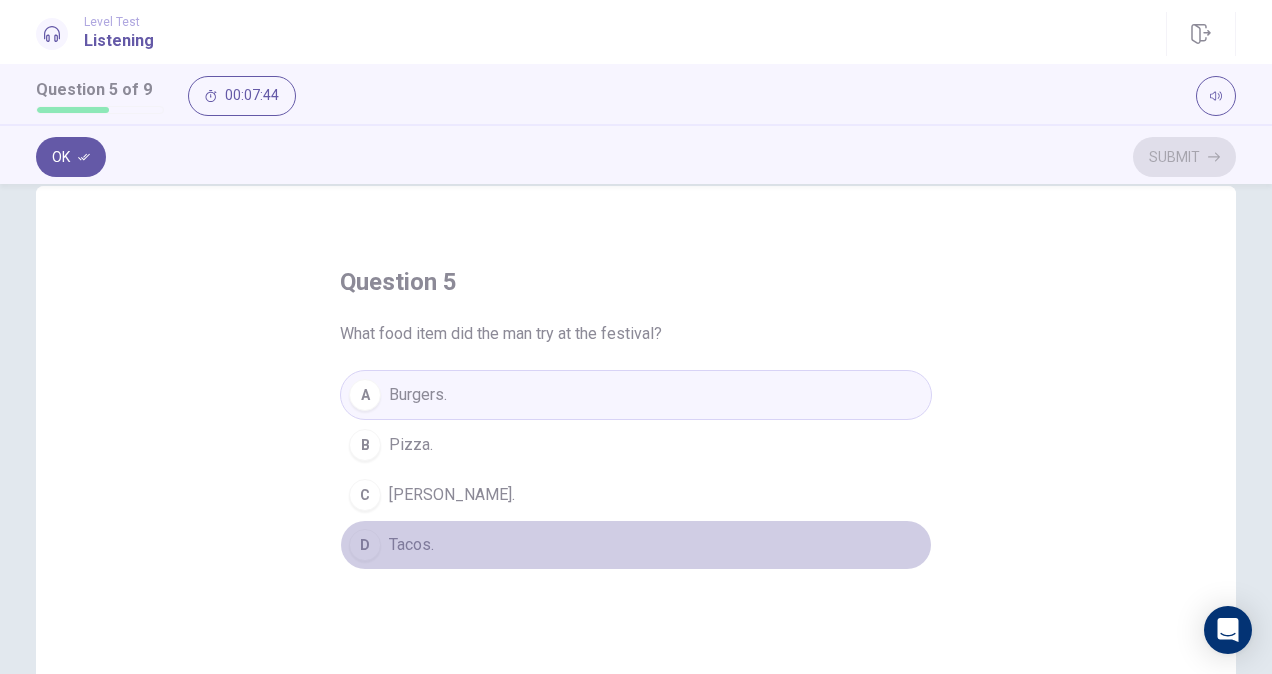 click on "D Tacos." at bounding box center [636, 545] 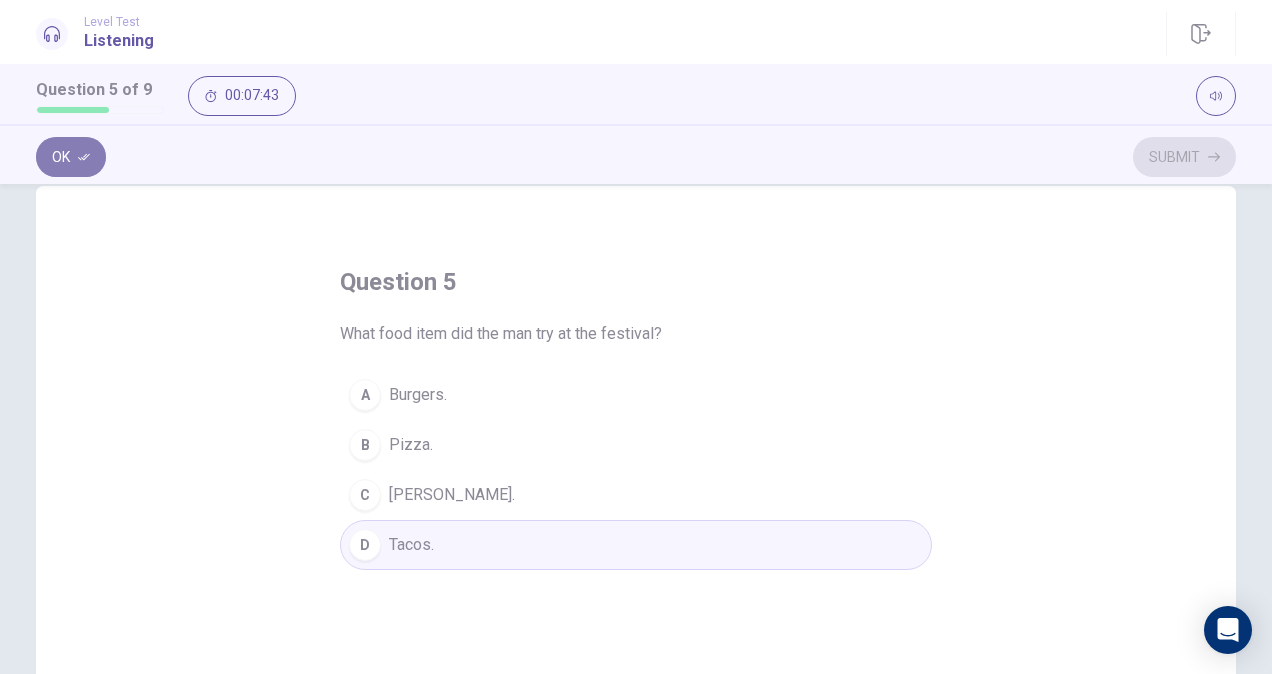 click on "Ok" at bounding box center [71, 157] 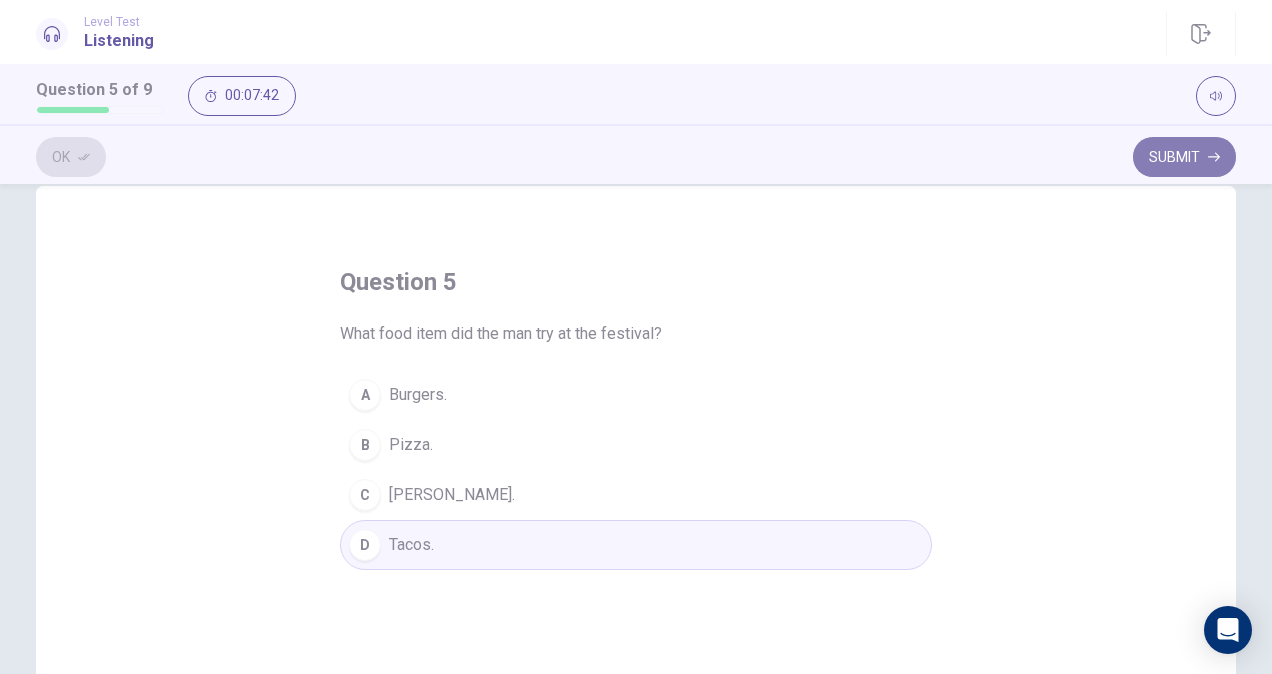 click on "Submit" at bounding box center (1184, 157) 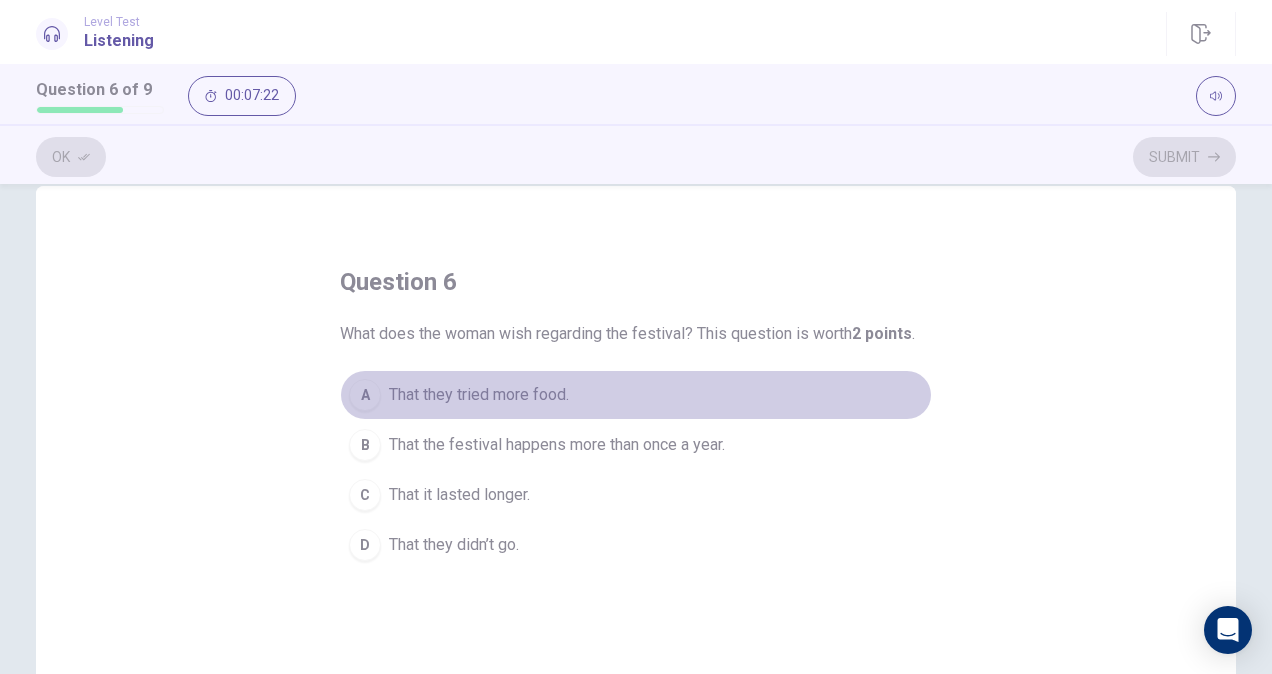 click on "A That they tried more food." at bounding box center (636, 395) 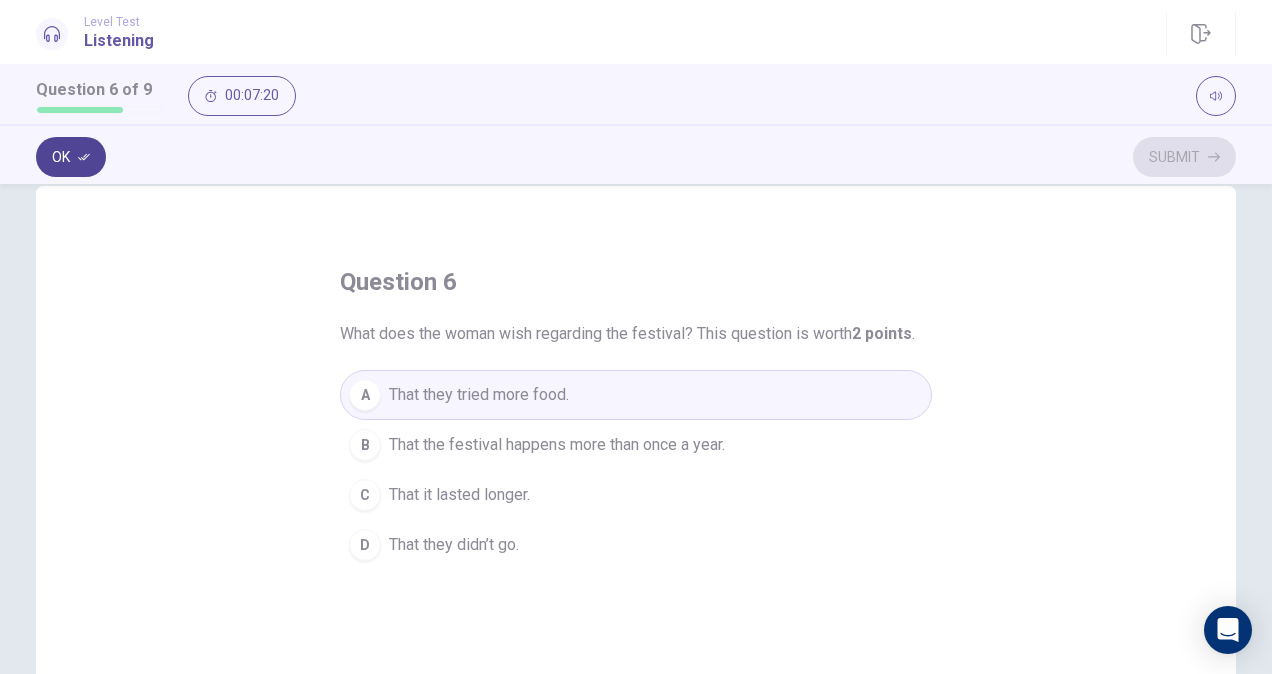 drag, startPoint x: 102, startPoint y: 180, endPoint x: 68, endPoint y: 157, distance: 41.04875 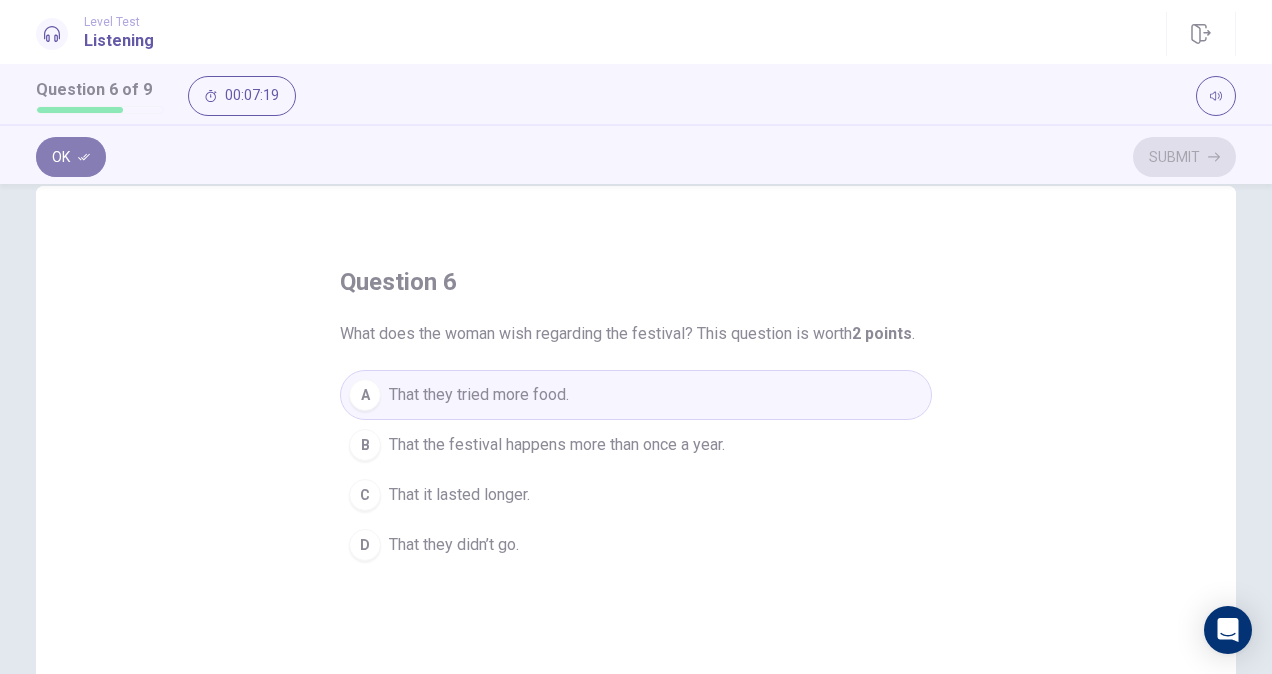 click on "Ok" at bounding box center [71, 157] 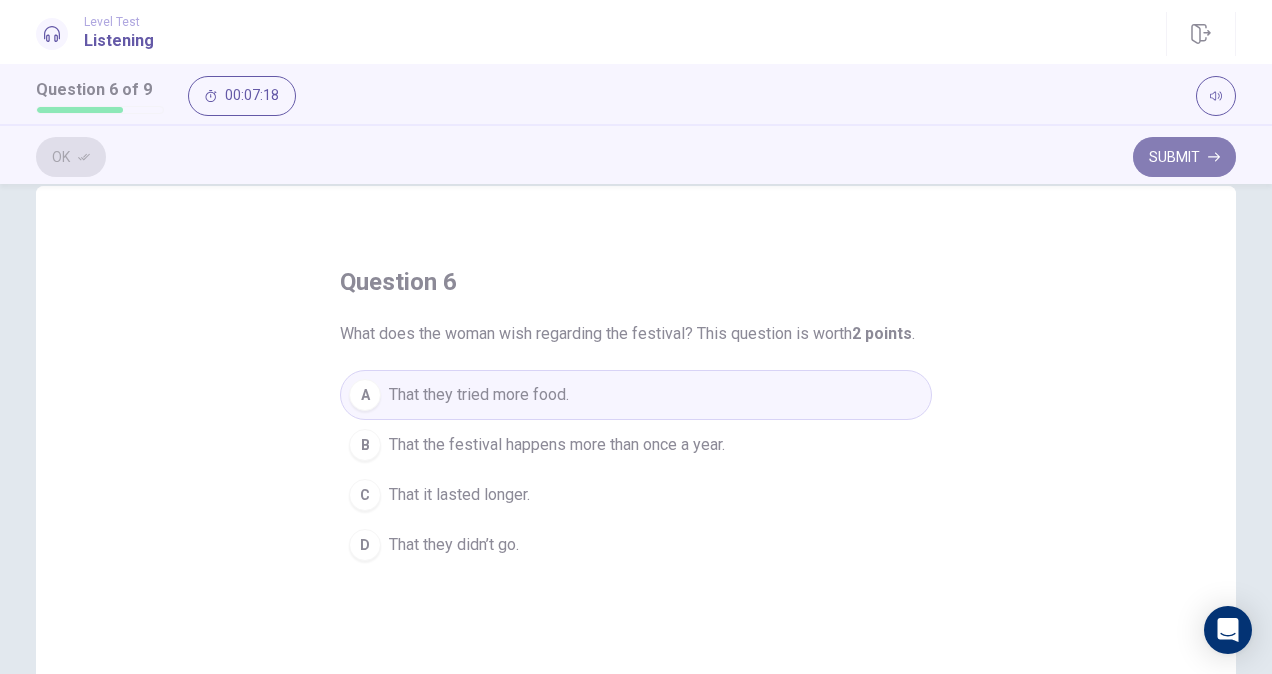 click on "Submit" at bounding box center (1184, 157) 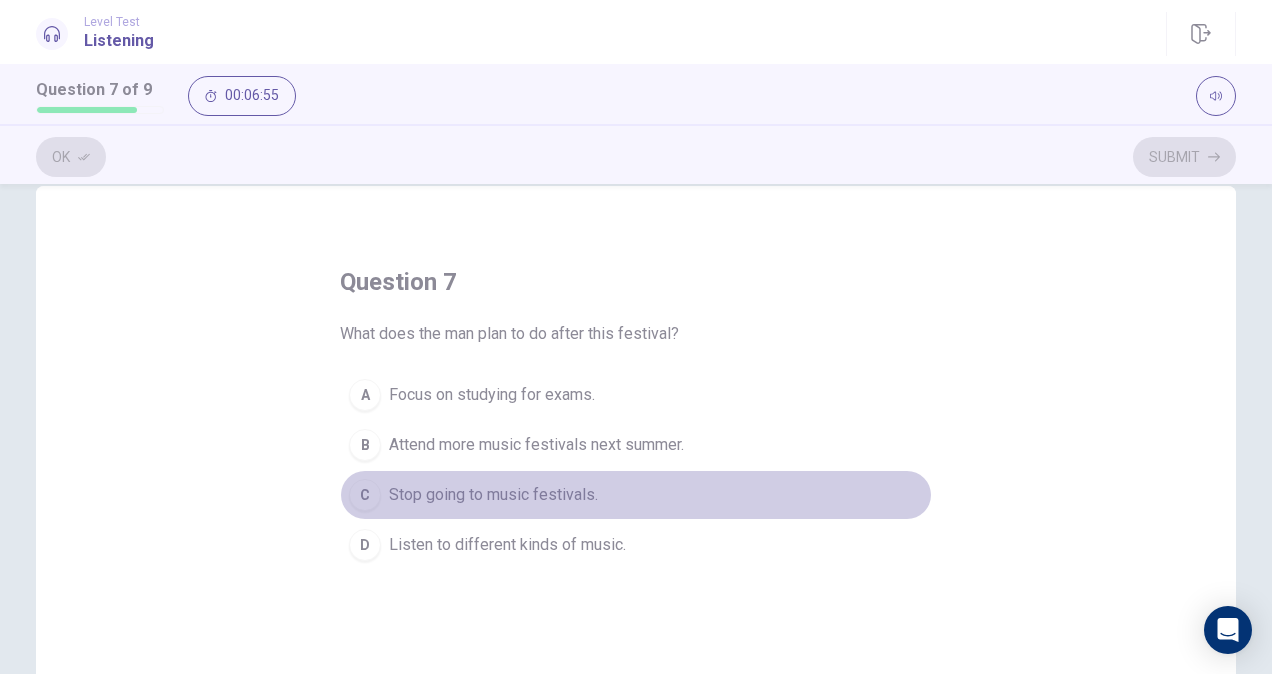click on "C" at bounding box center (365, 495) 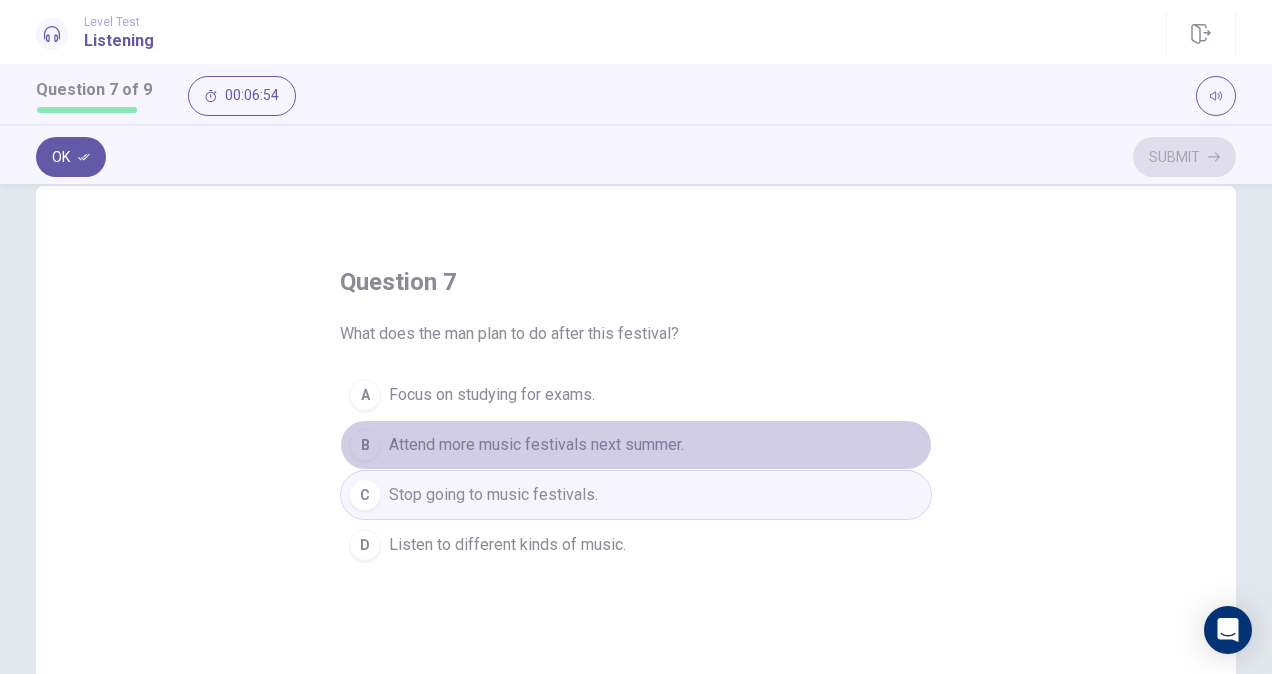 click on "B Attend more music festivals next summer." at bounding box center (636, 445) 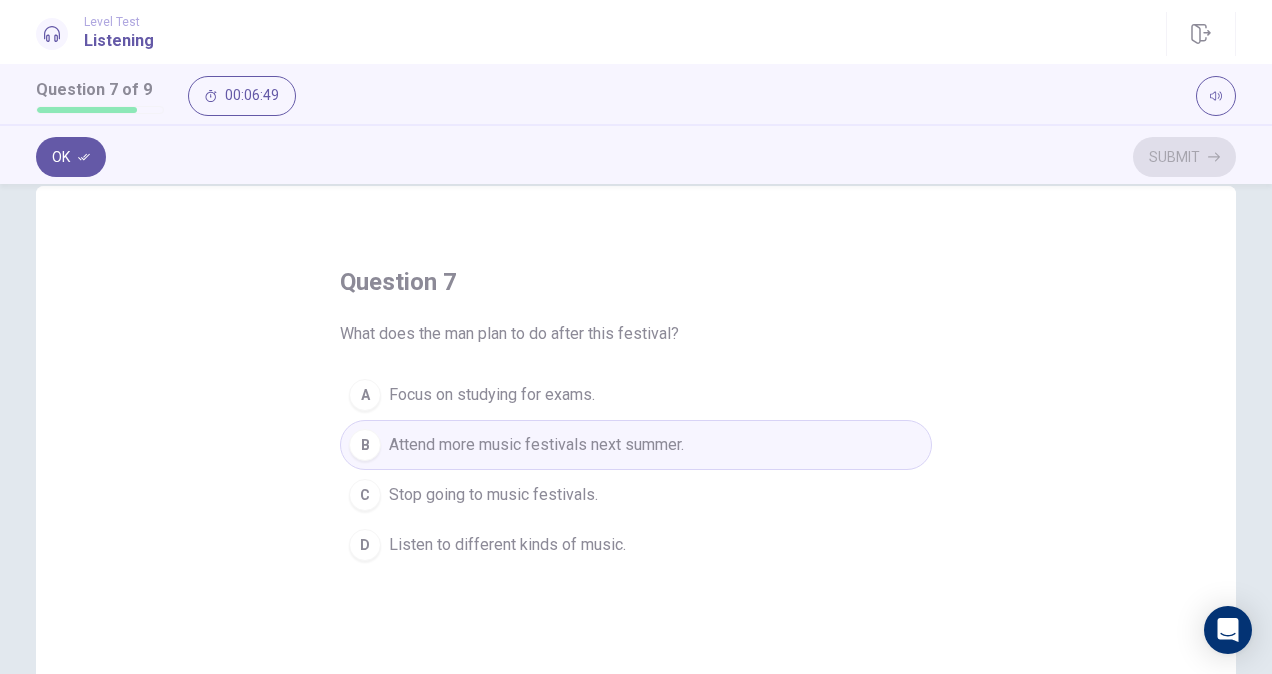 drag, startPoint x: 52, startPoint y: 136, endPoint x: 116, endPoint y: 165, distance: 70.26379 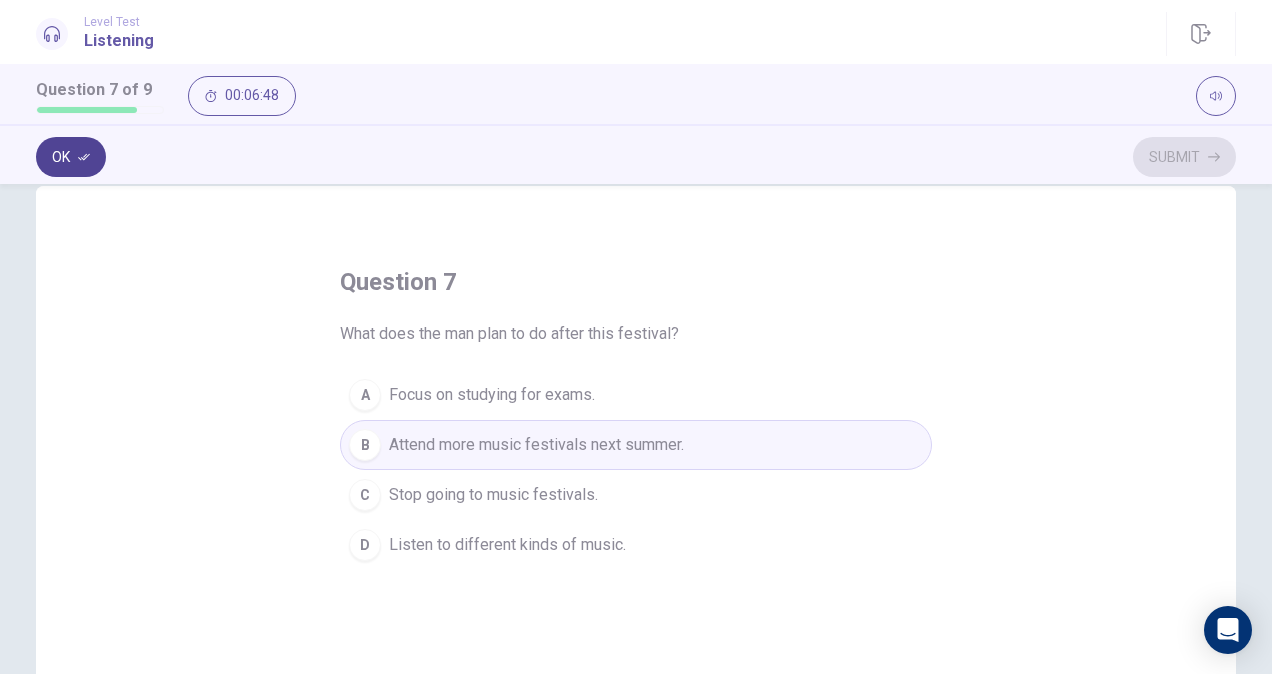 drag, startPoint x: 116, startPoint y: 165, endPoint x: 96, endPoint y: 163, distance: 20.09975 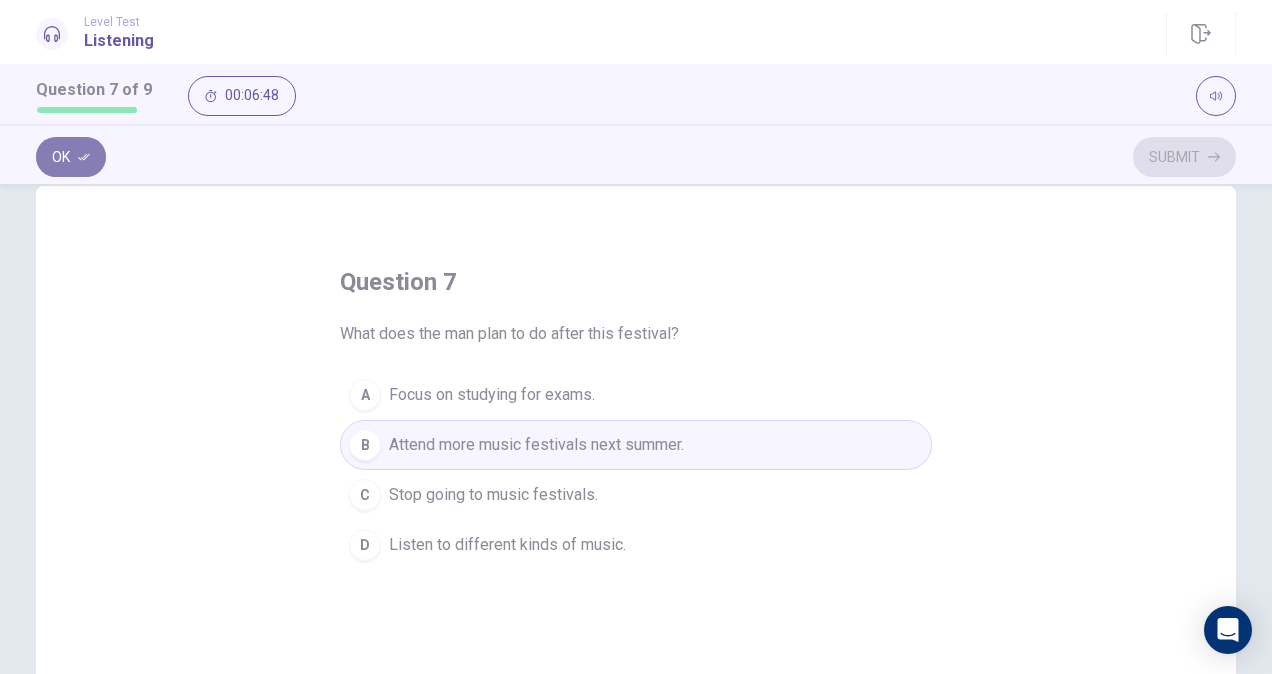 click on "Ok" at bounding box center (71, 157) 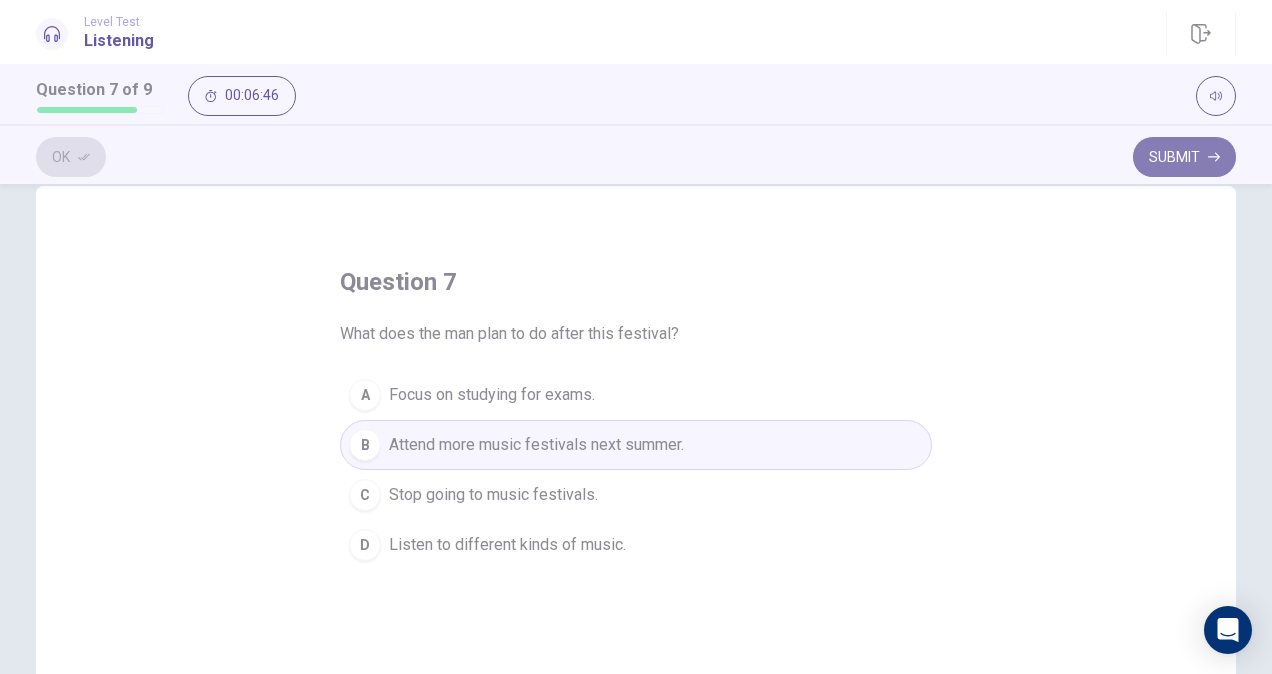 click on "Submit" at bounding box center [1184, 157] 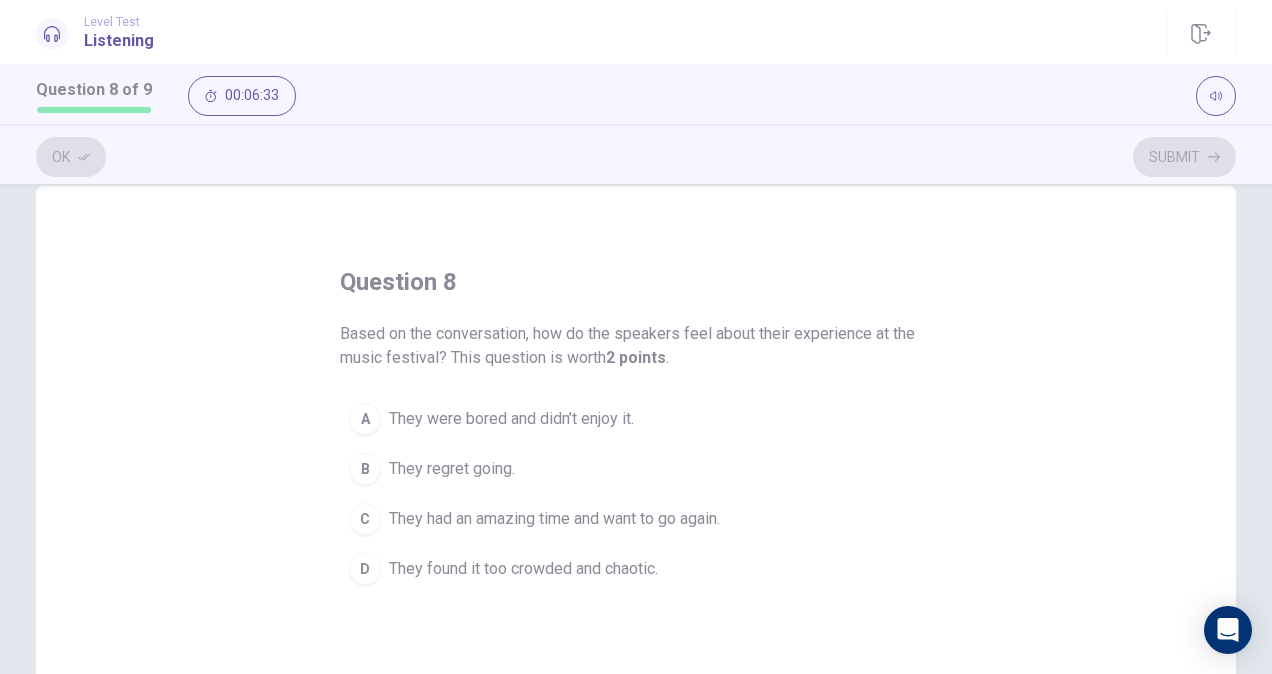 click on "C" at bounding box center [365, 519] 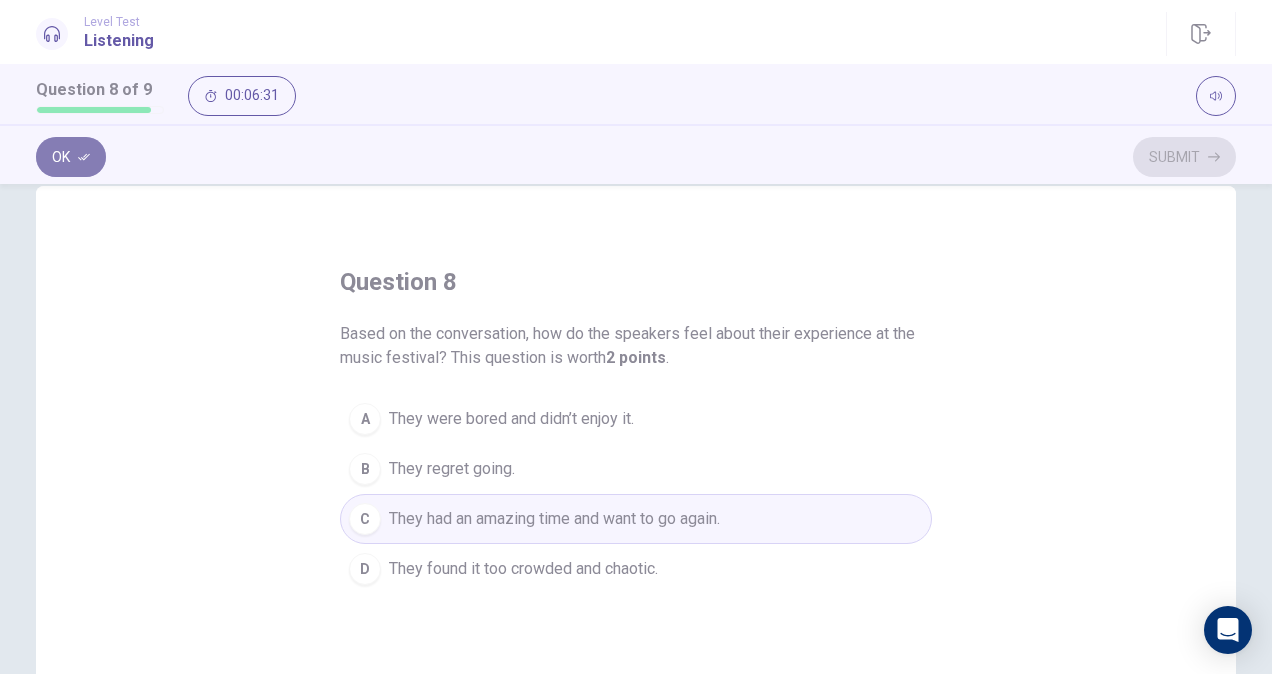 click on "Ok" at bounding box center [71, 157] 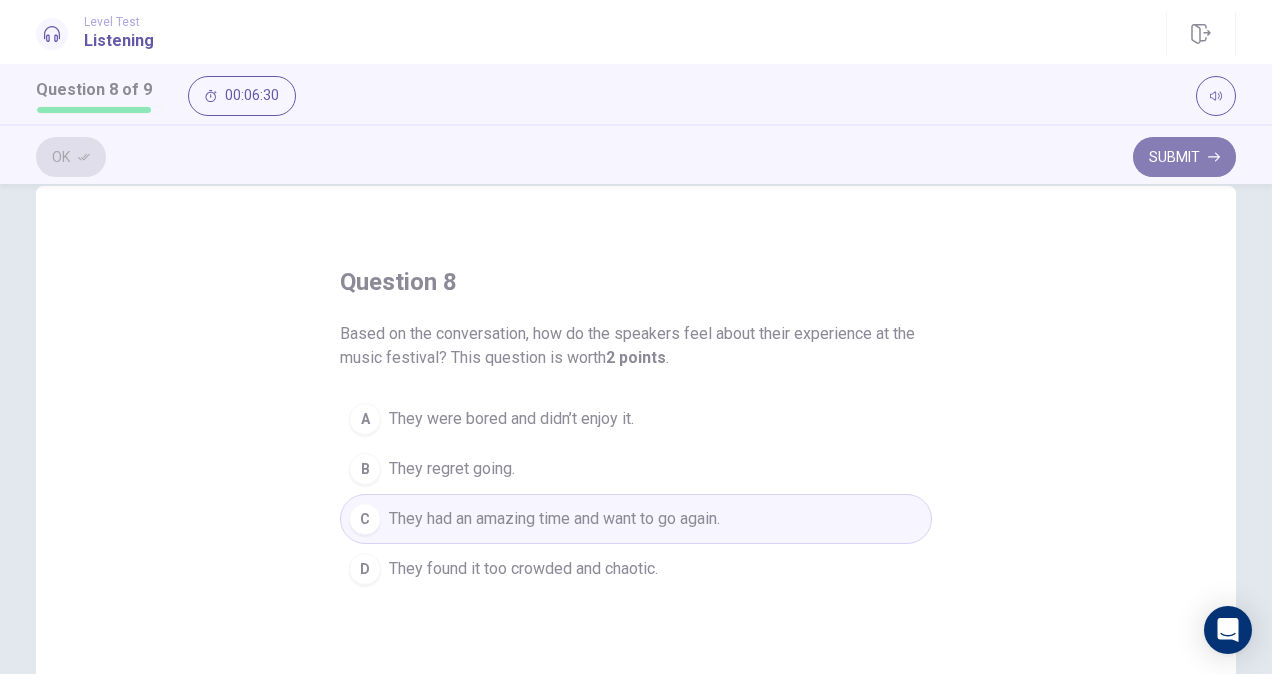 click on "Submit" at bounding box center [1184, 157] 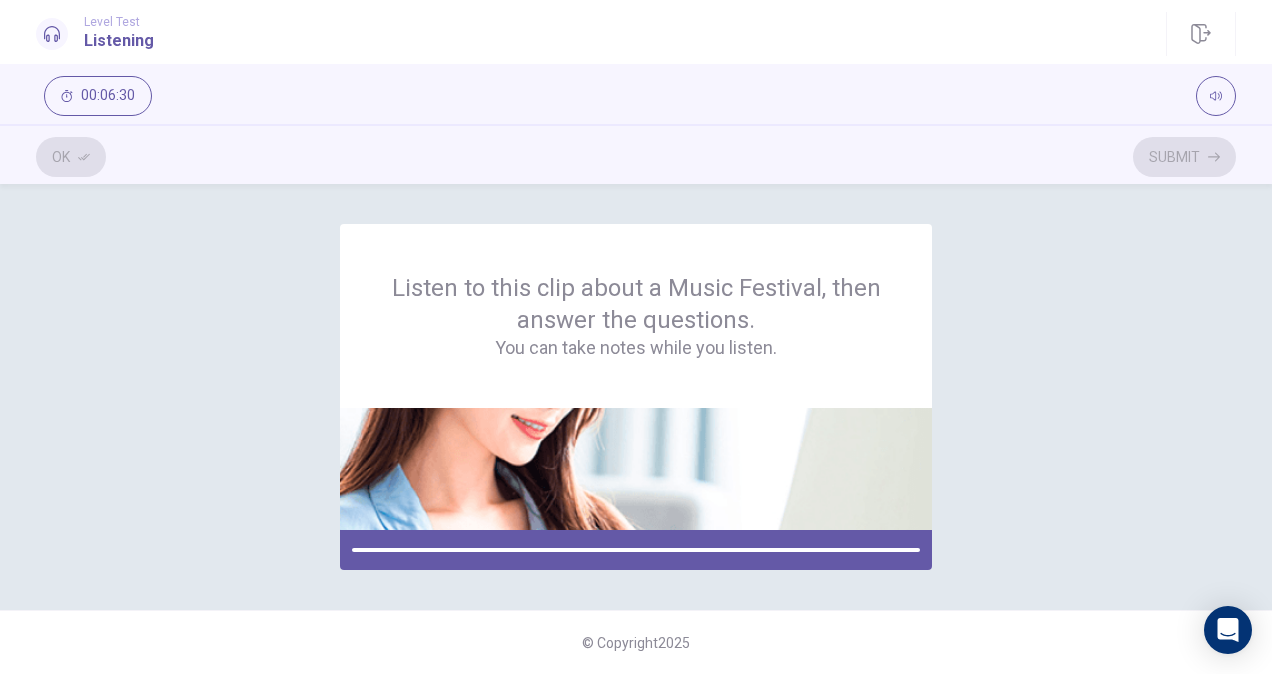 scroll, scrollTop: 0, scrollLeft: 0, axis: both 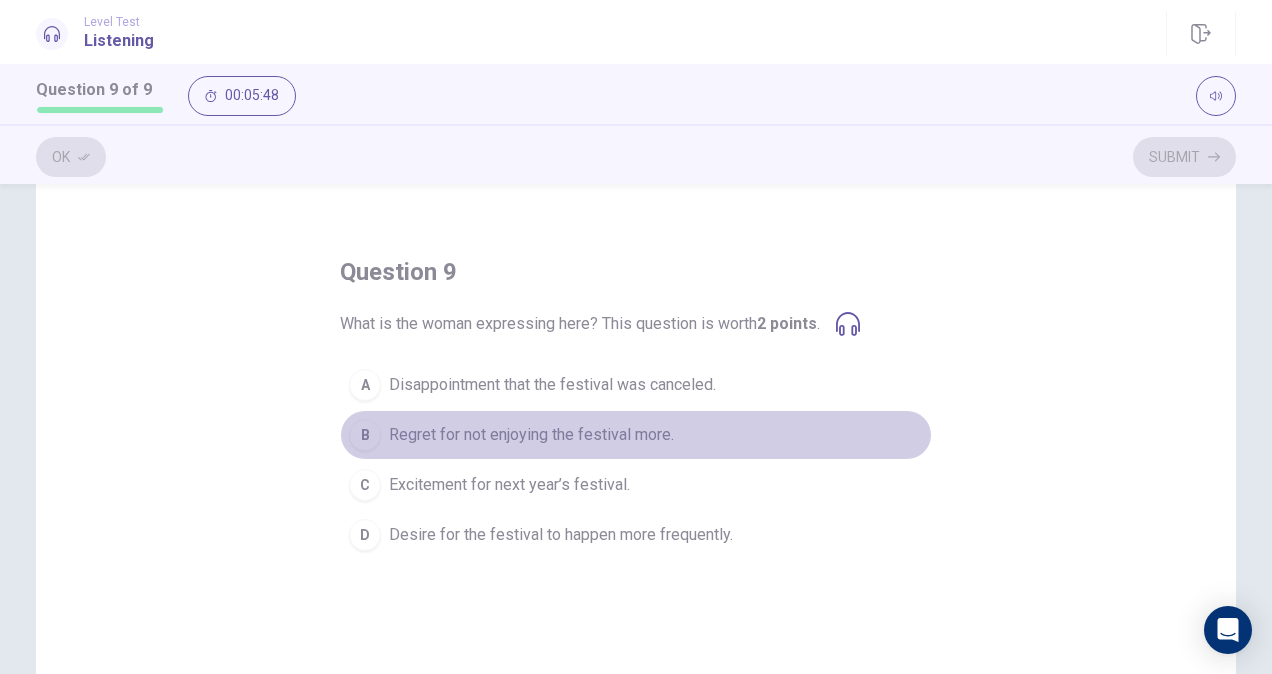 click on "B" at bounding box center [365, 435] 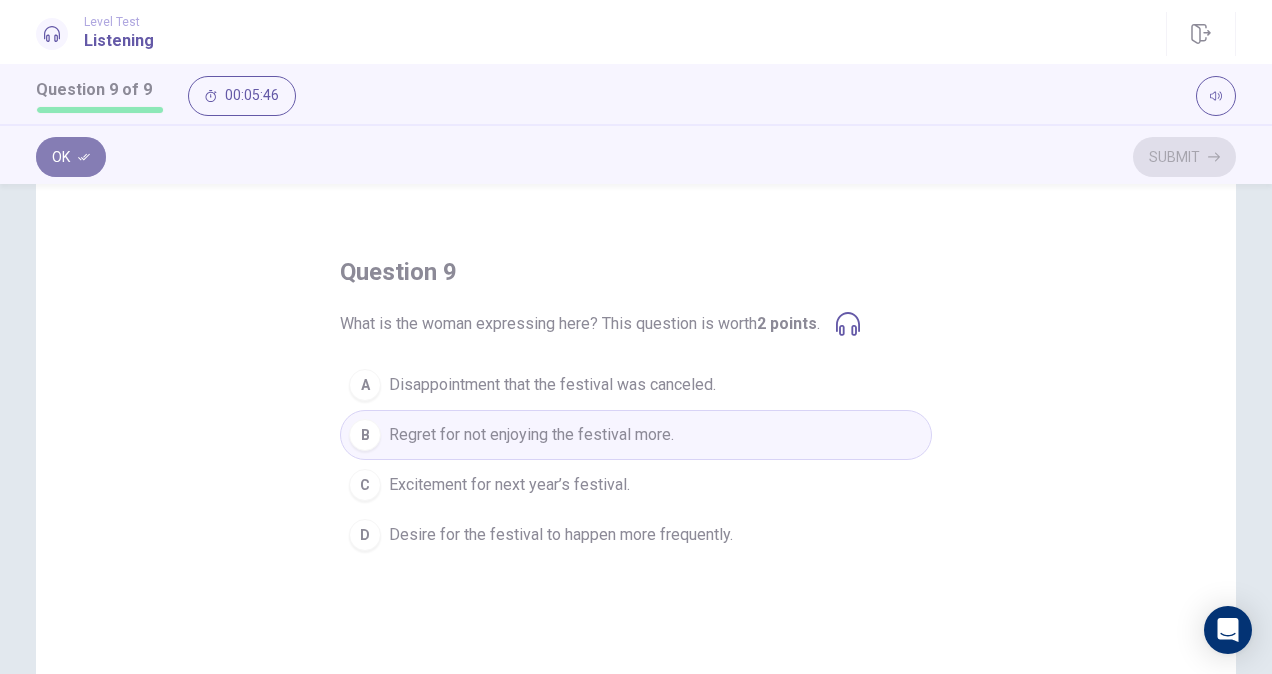 click on "Ok" at bounding box center (71, 157) 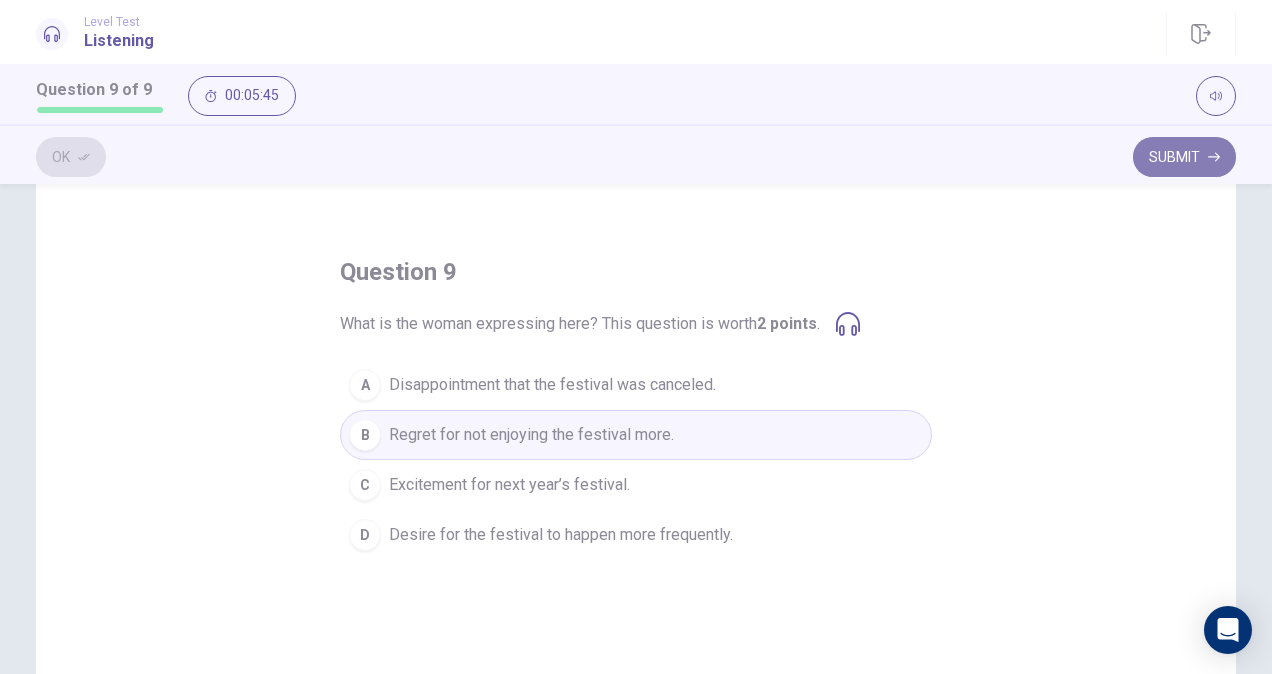 click on "Submit" at bounding box center (1184, 157) 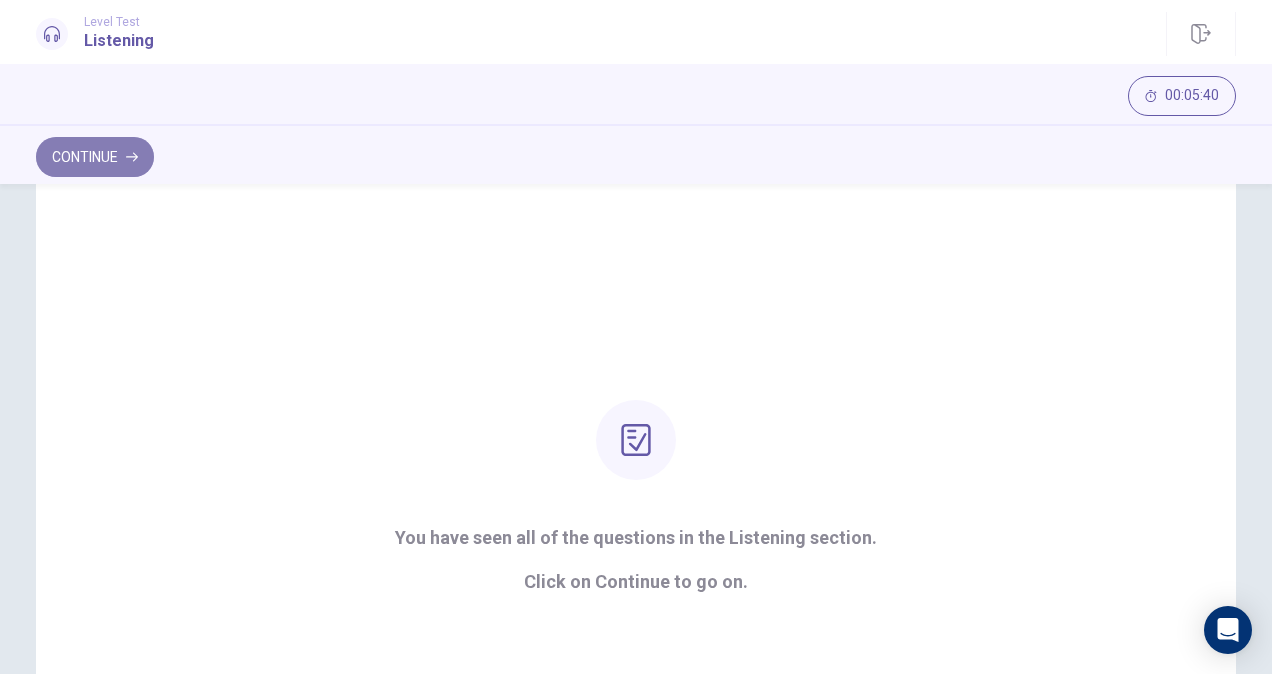 click on "Continue" at bounding box center (95, 157) 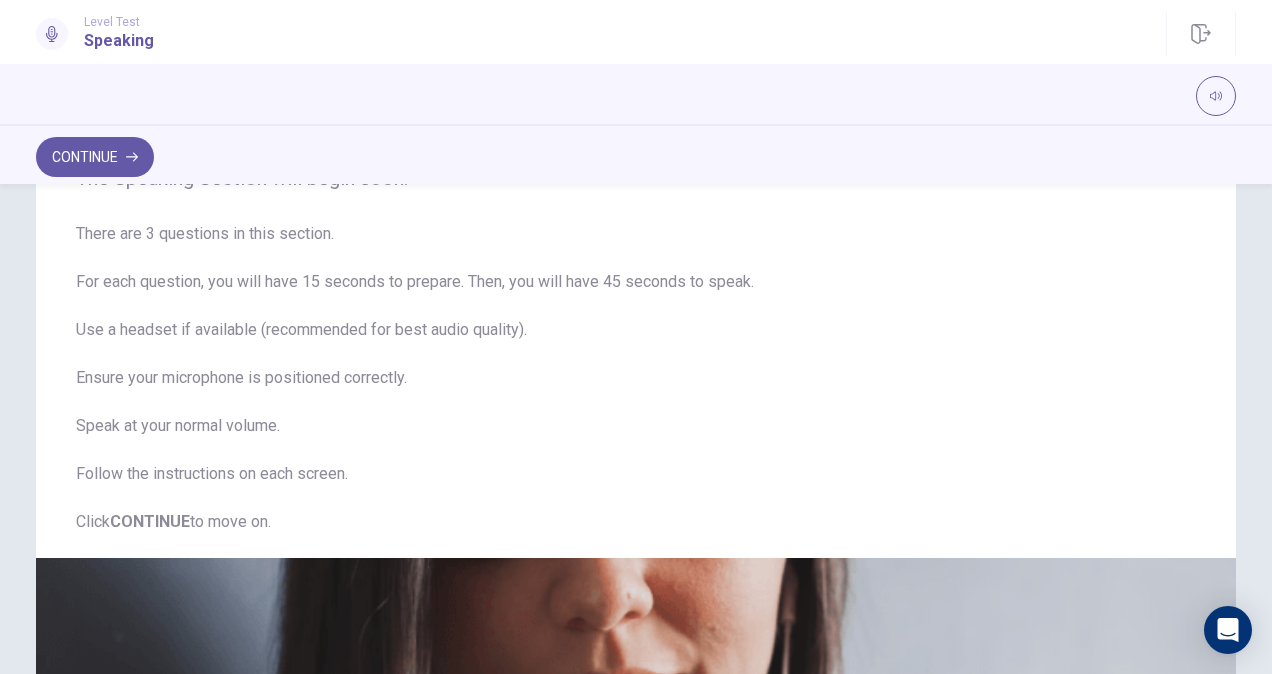 scroll, scrollTop: 90, scrollLeft: 0, axis: vertical 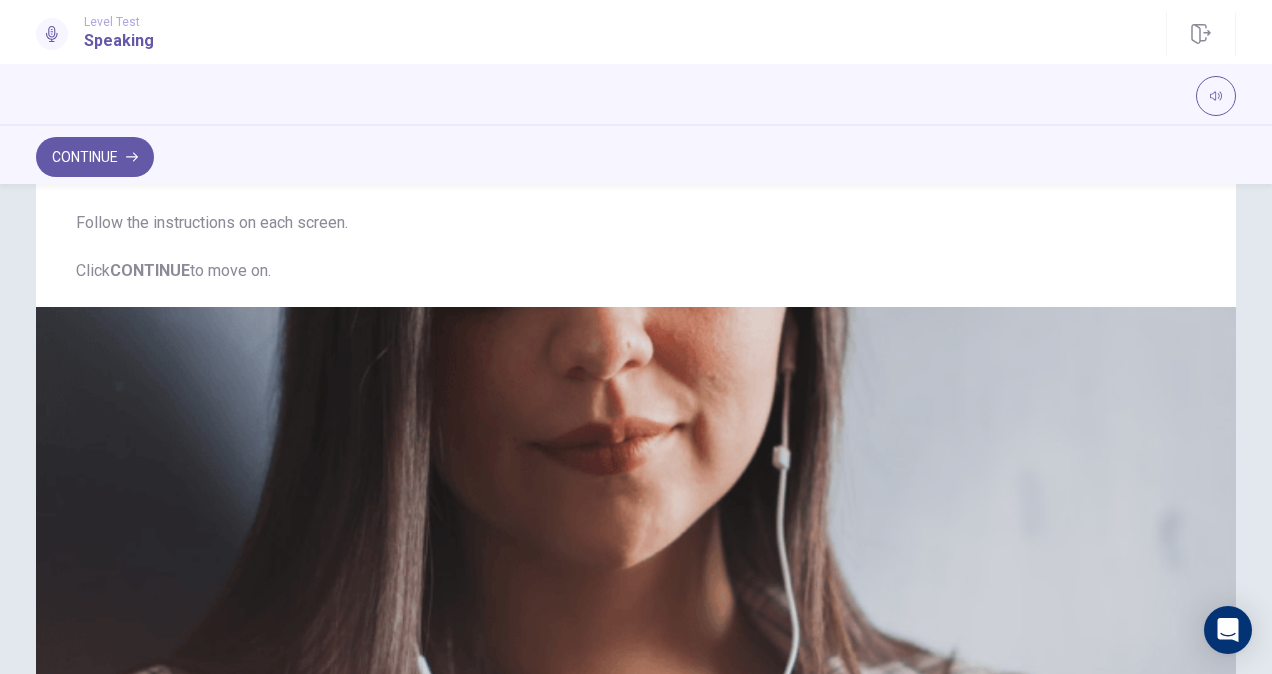 drag, startPoint x: 1258, startPoint y: 353, endPoint x: 1259, endPoint y: 504, distance: 151.00331 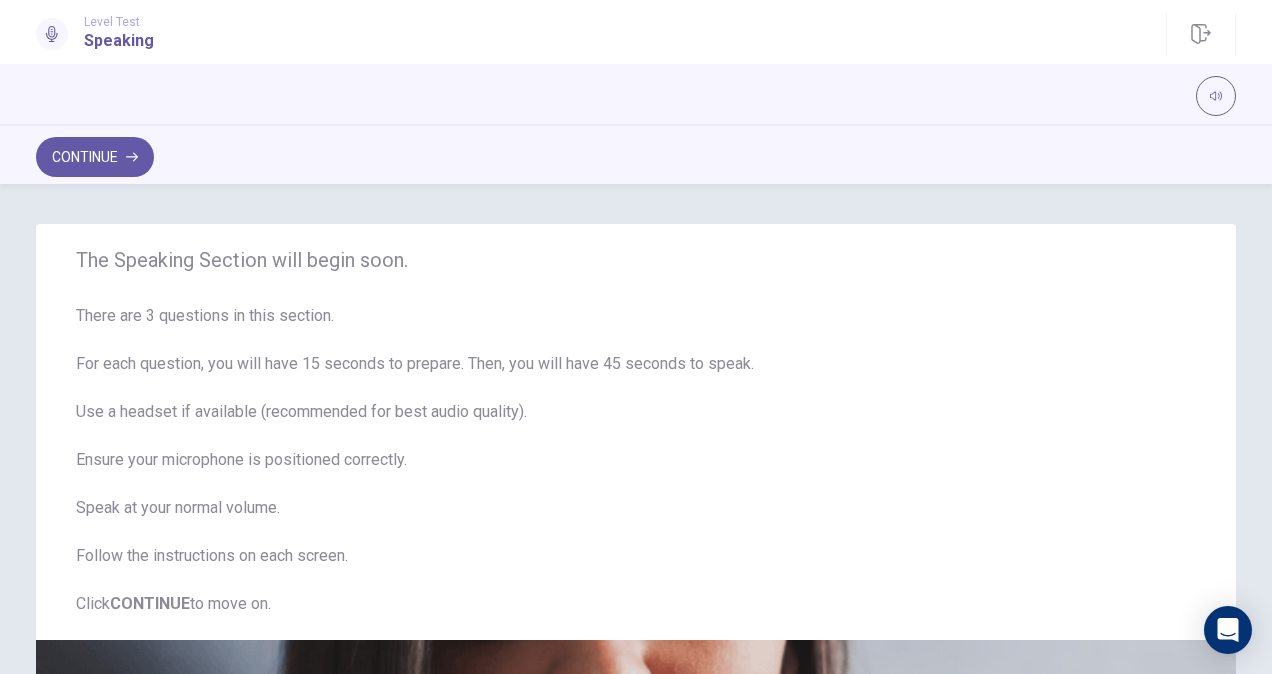 scroll, scrollTop: 333, scrollLeft: 0, axis: vertical 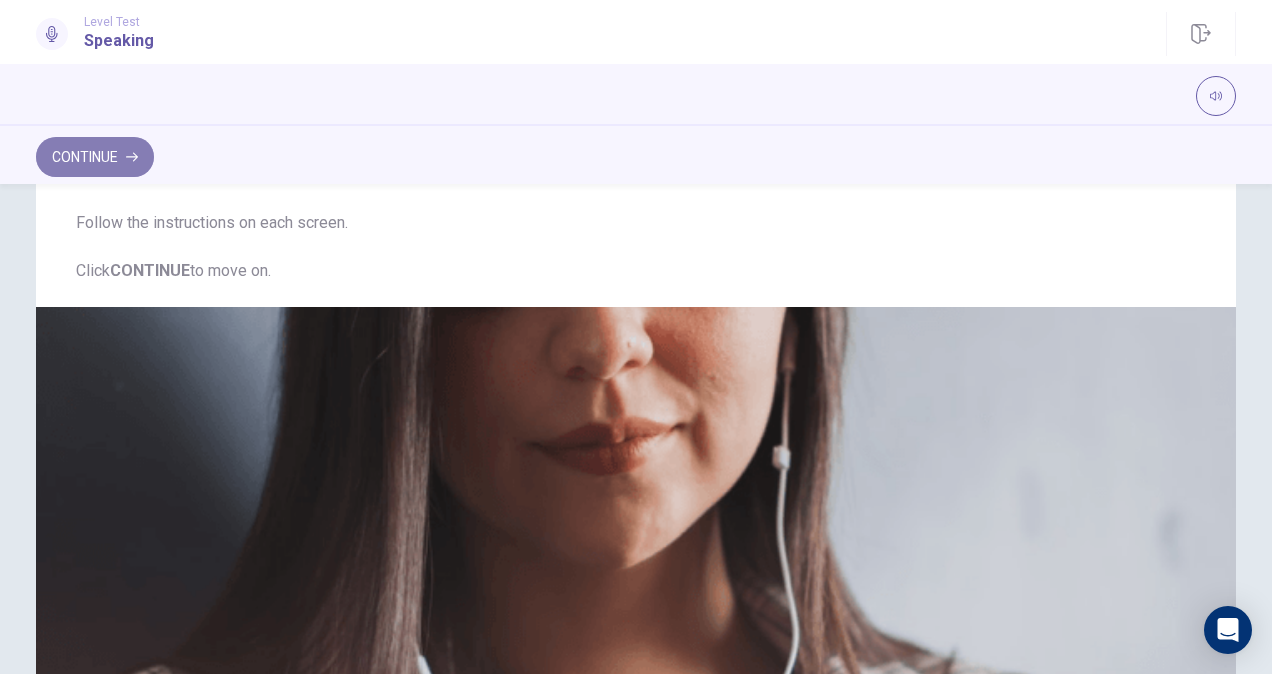 click on "Continue" at bounding box center (95, 157) 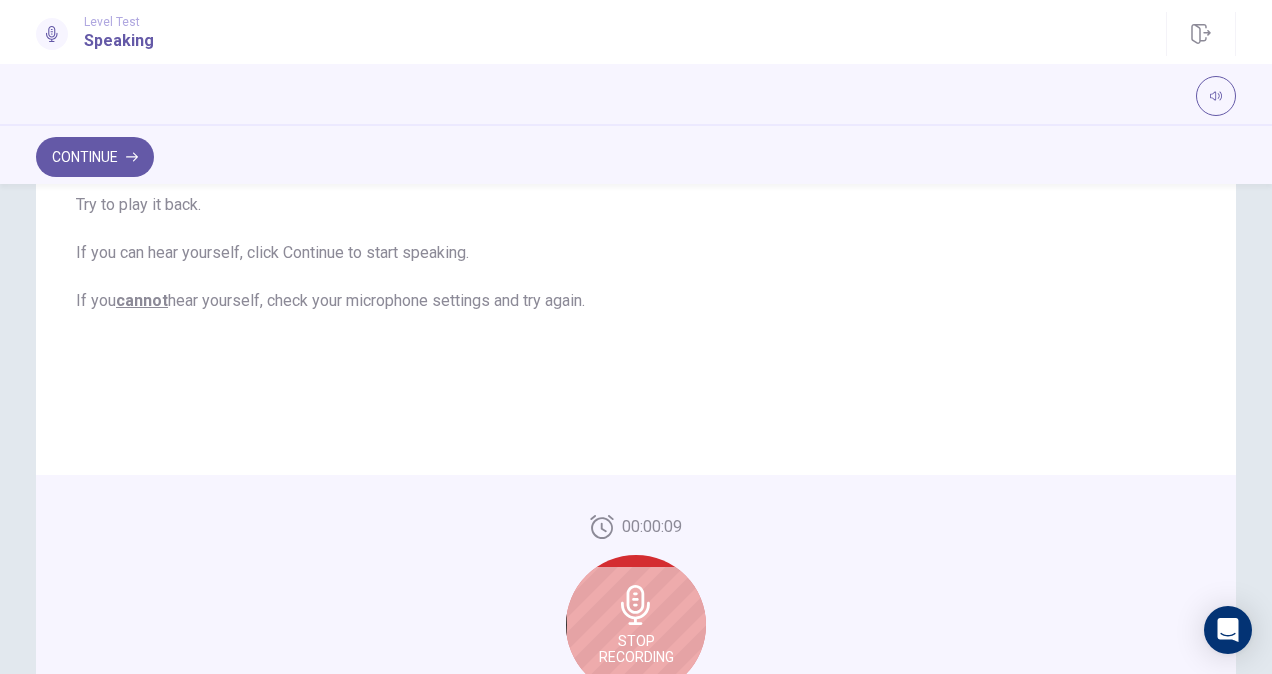 scroll, scrollTop: 333, scrollLeft: 0, axis: vertical 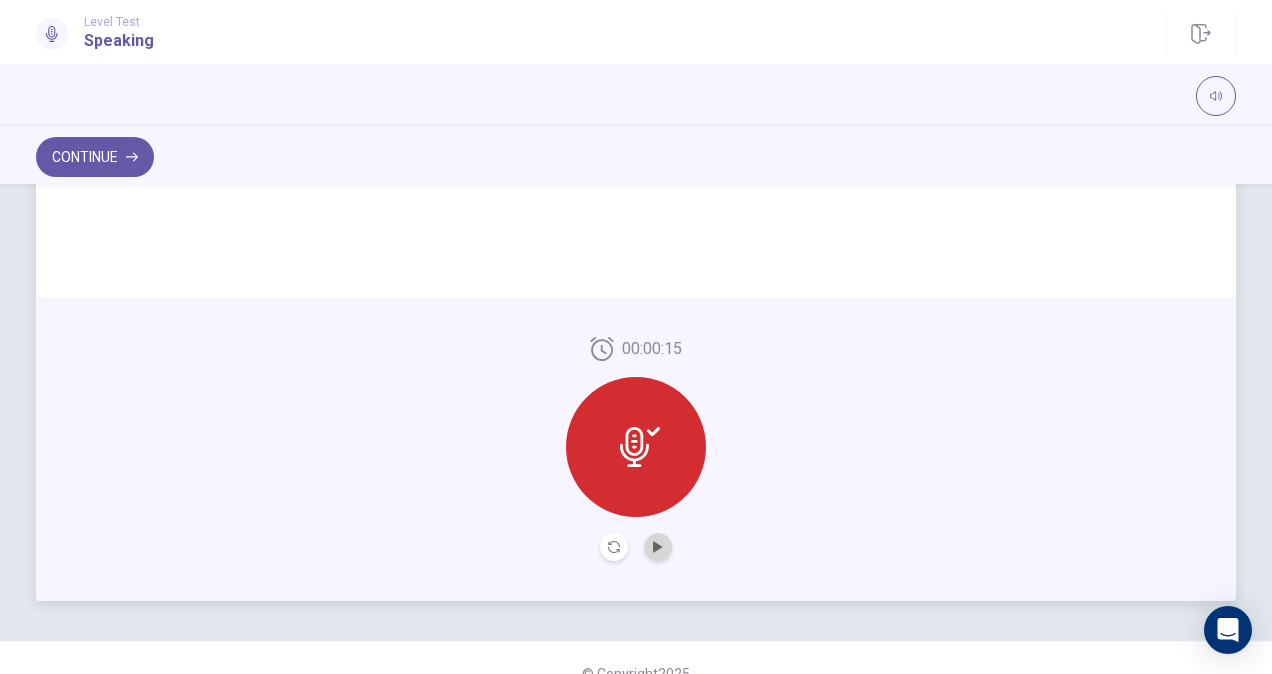 click at bounding box center (658, 547) 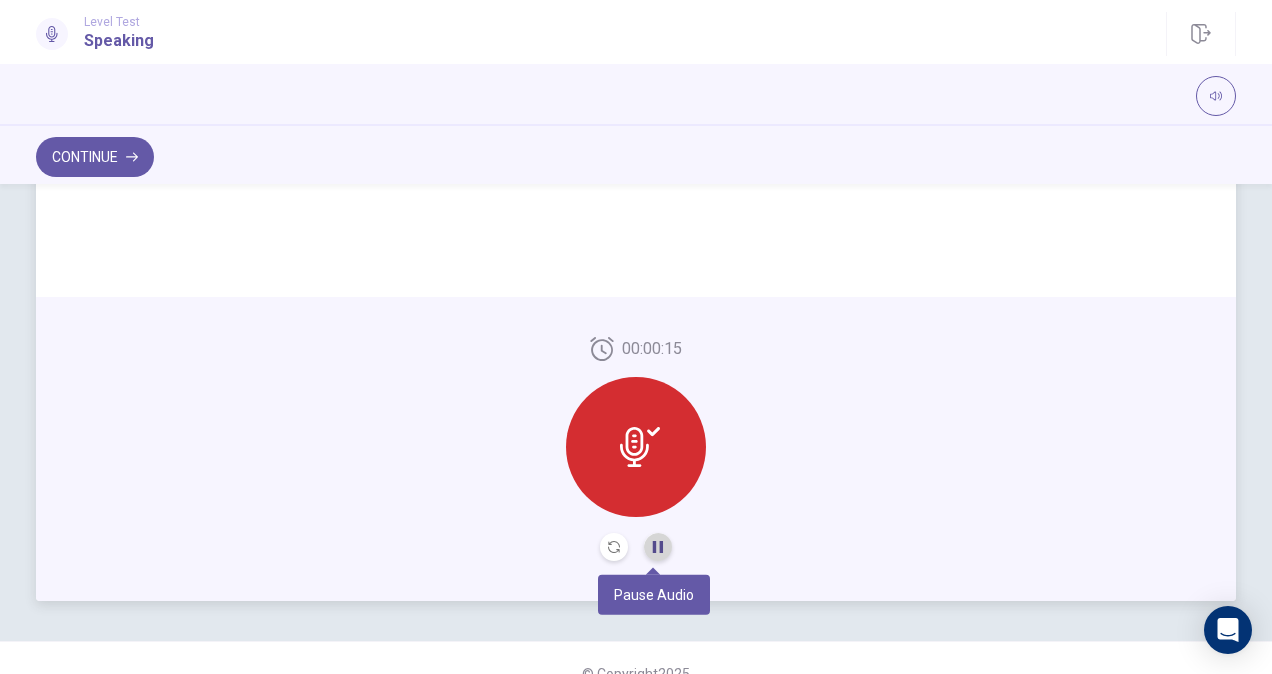 click 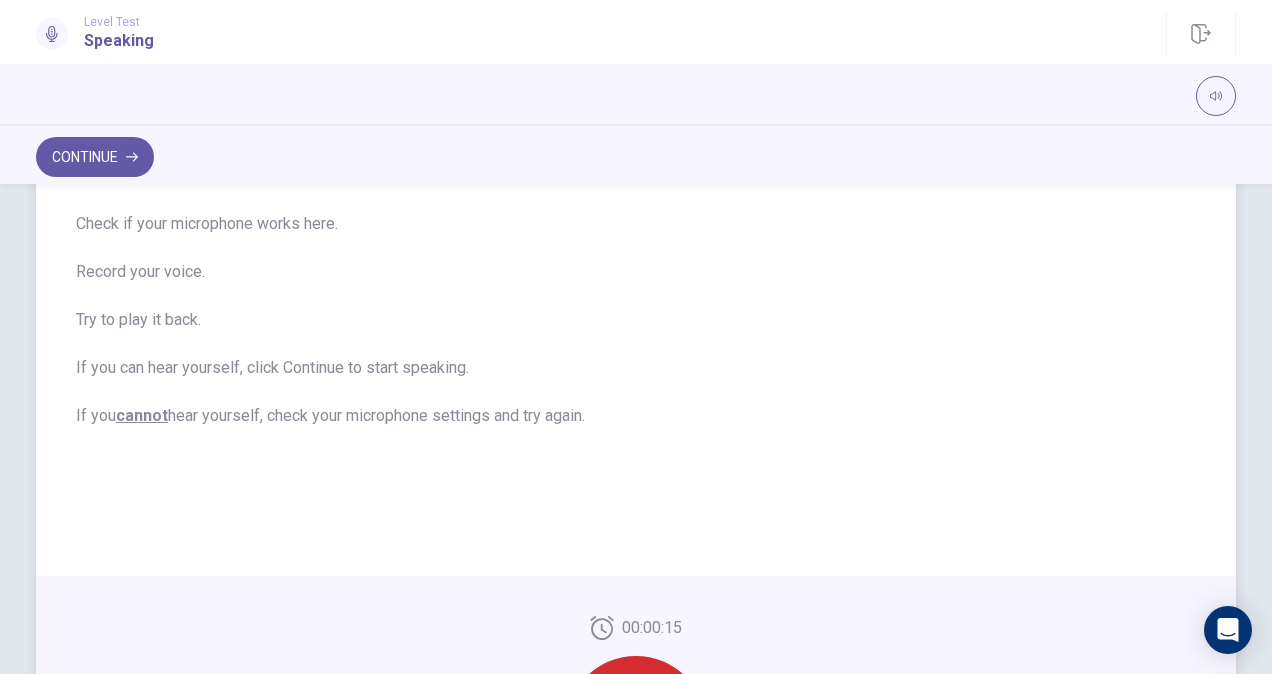 scroll, scrollTop: 116, scrollLeft: 0, axis: vertical 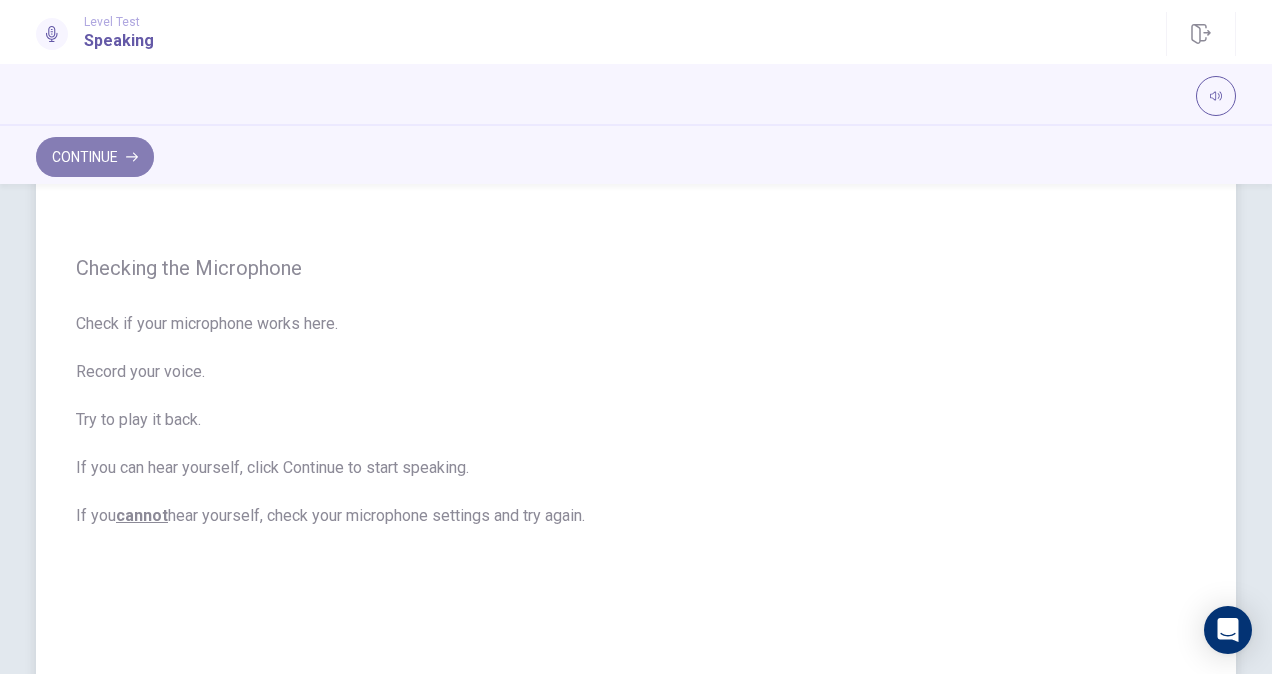 click 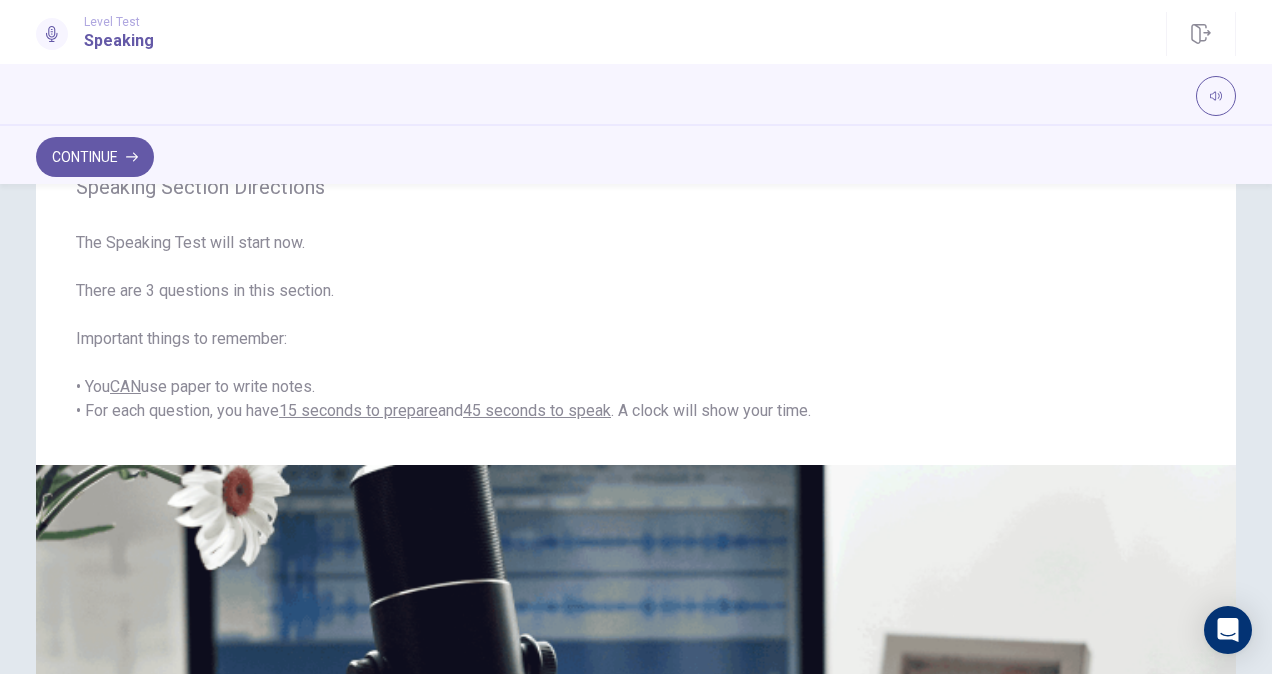 scroll, scrollTop: 82, scrollLeft: 0, axis: vertical 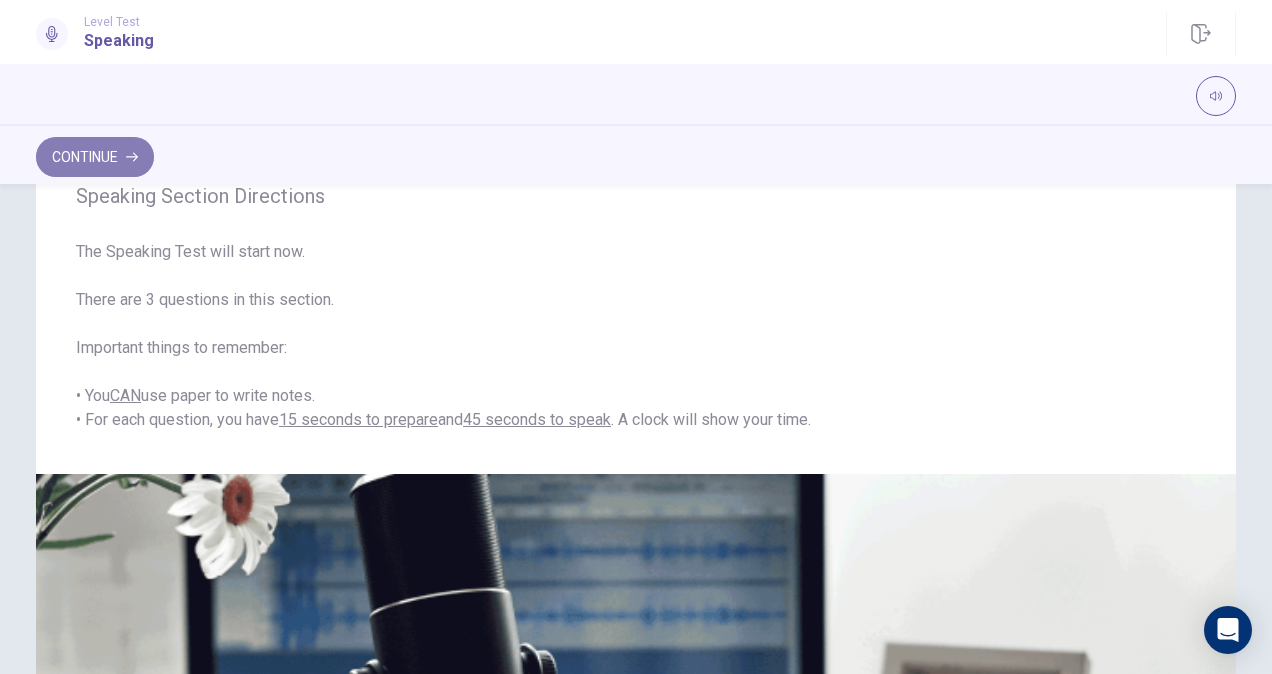 click on "Continue" at bounding box center [95, 157] 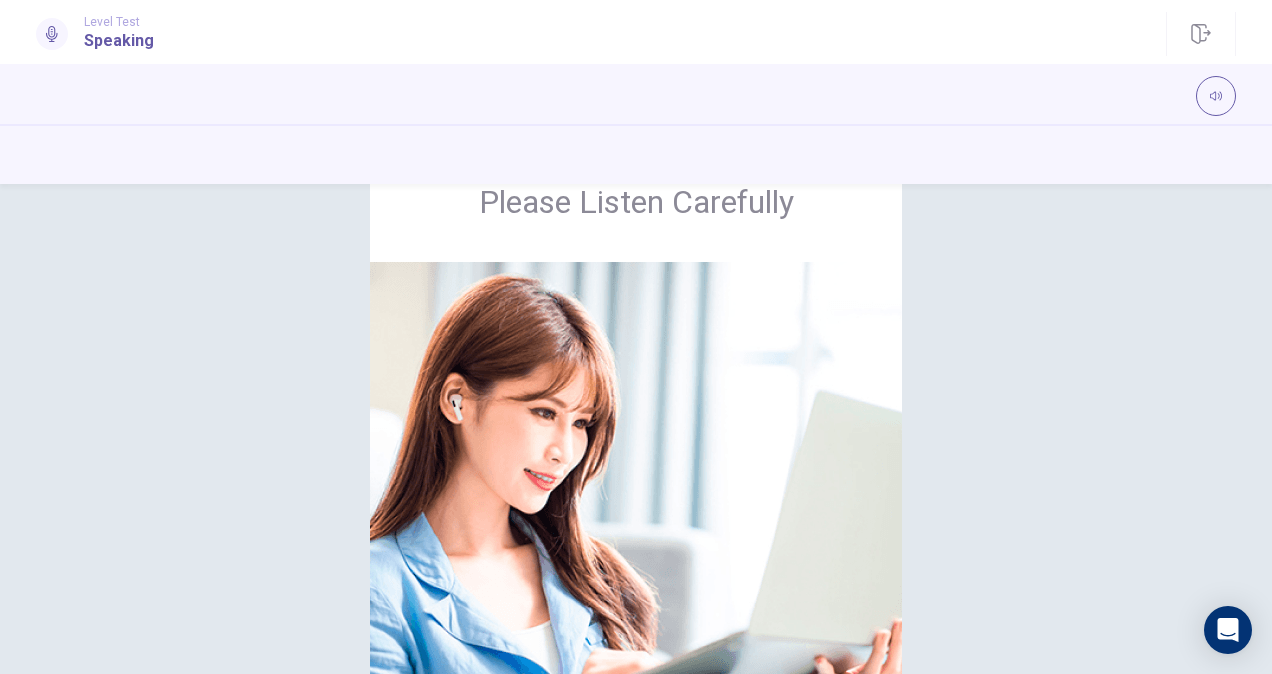 scroll, scrollTop: 0, scrollLeft: 0, axis: both 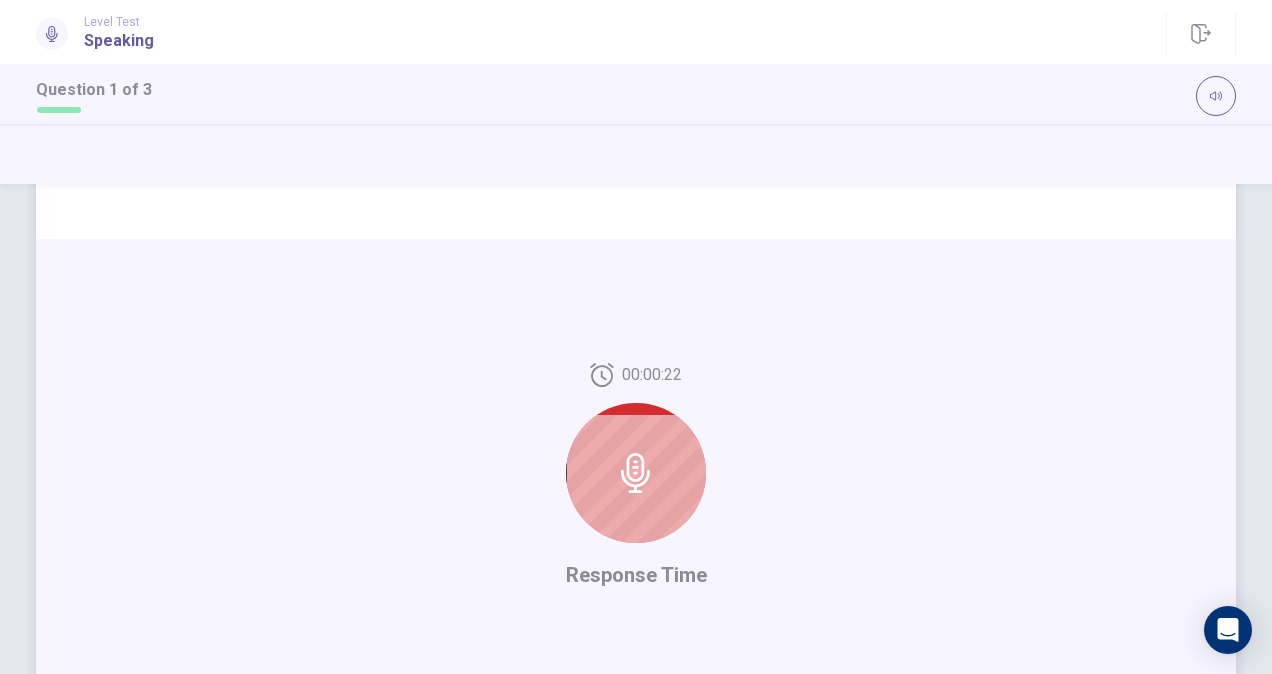 click at bounding box center (636, 473) 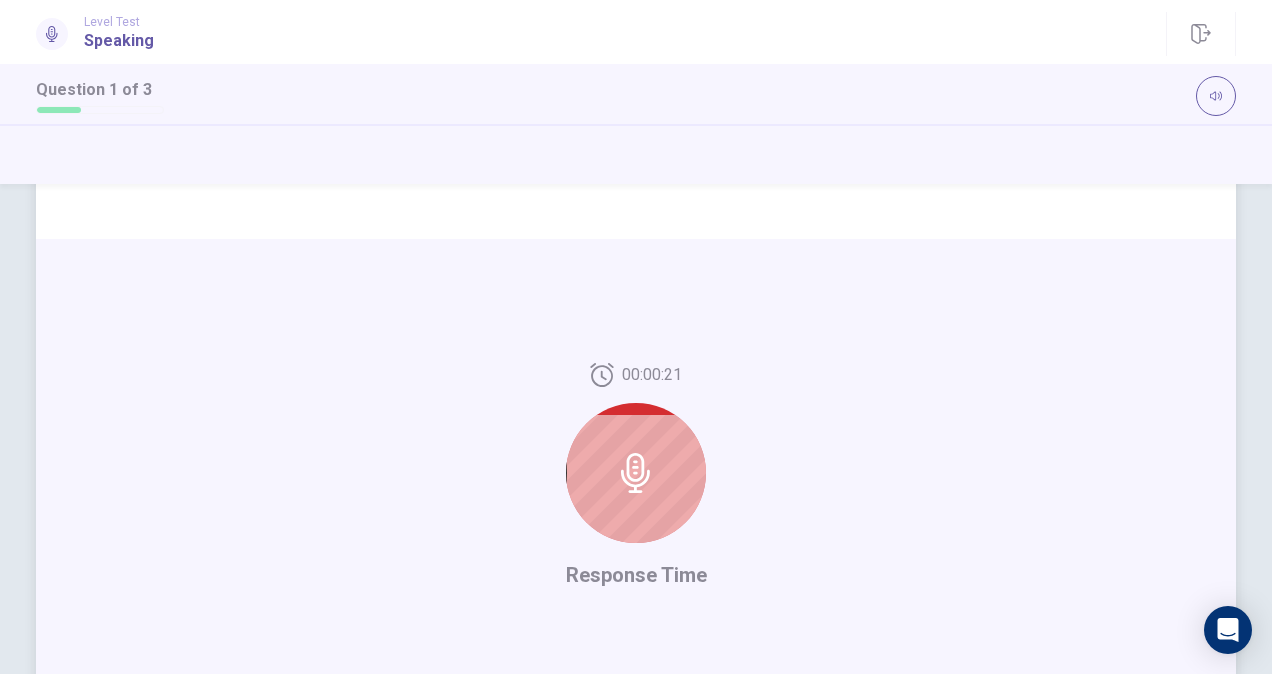 click at bounding box center (636, 473) 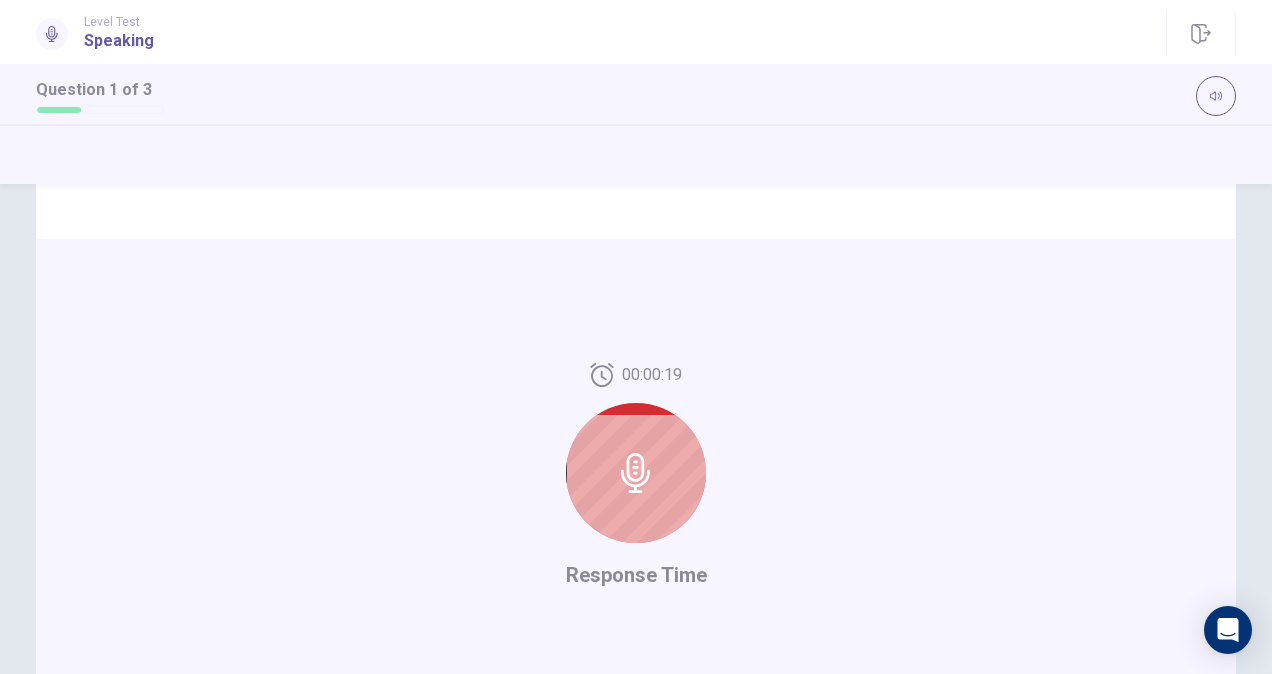 scroll, scrollTop: 0, scrollLeft: 0, axis: both 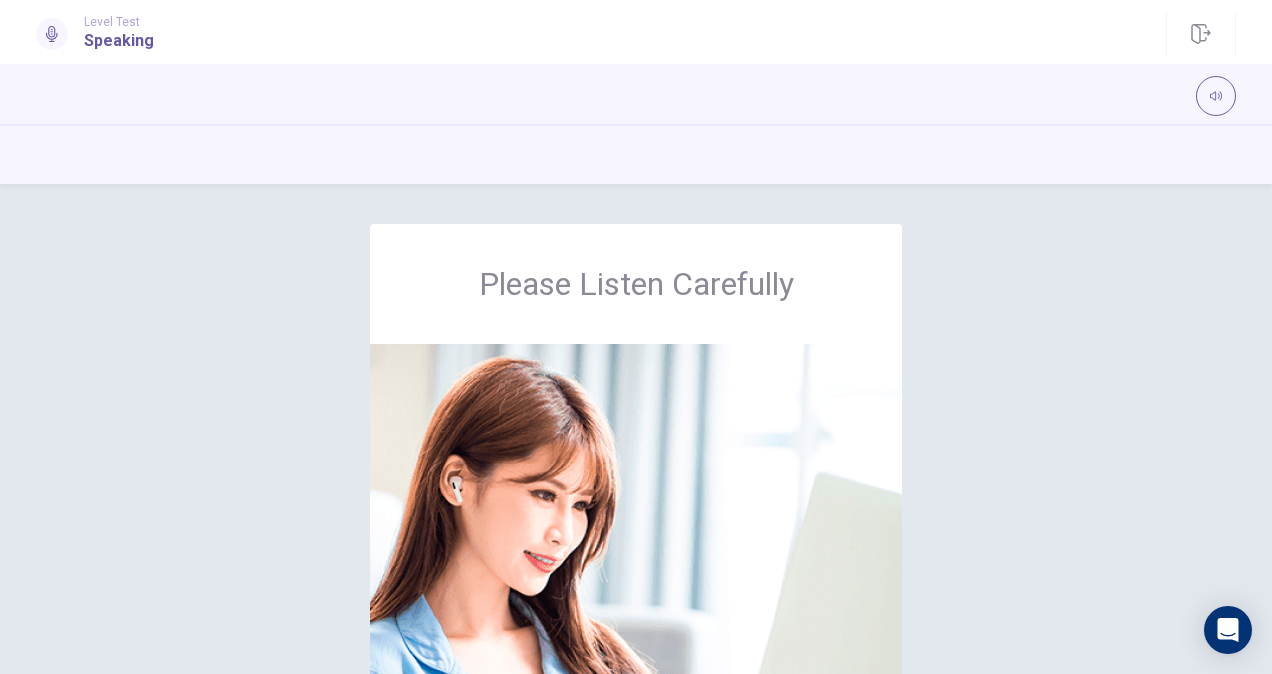 drag, startPoint x: 1198, startPoint y: 290, endPoint x: 1272, endPoint y: 277, distance: 75.13322 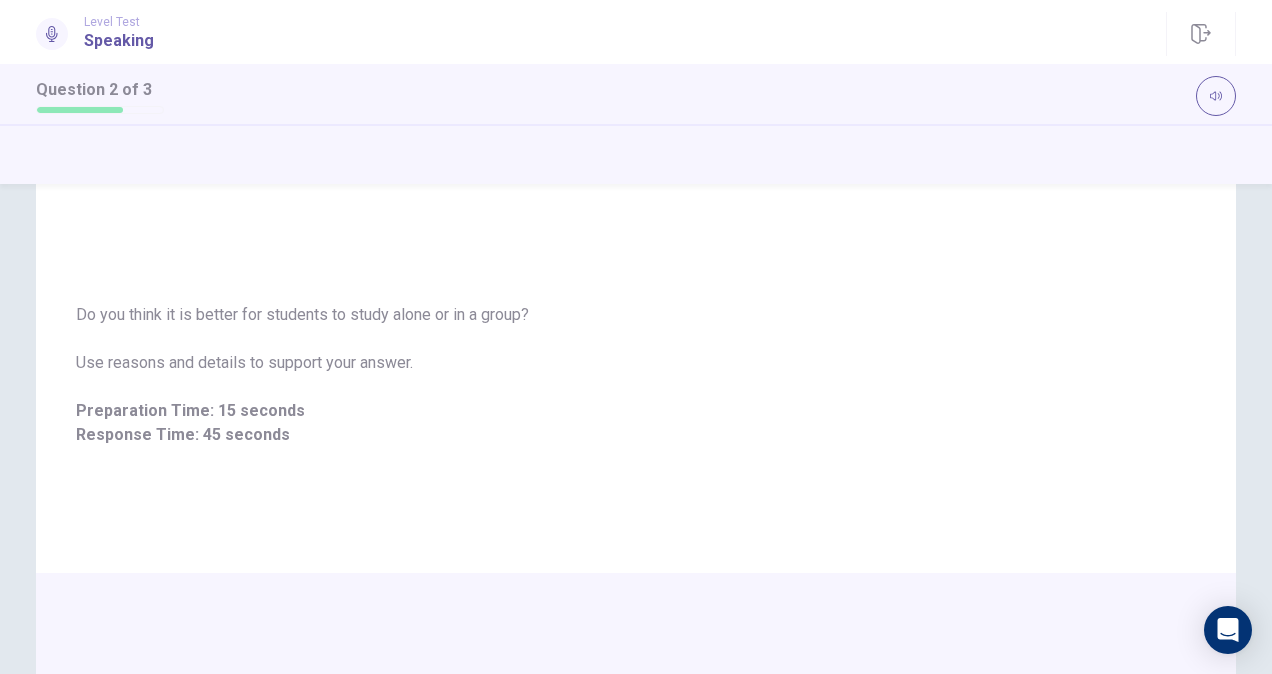 scroll, scrollTop: 0, scrollLeft: 0, axis: both 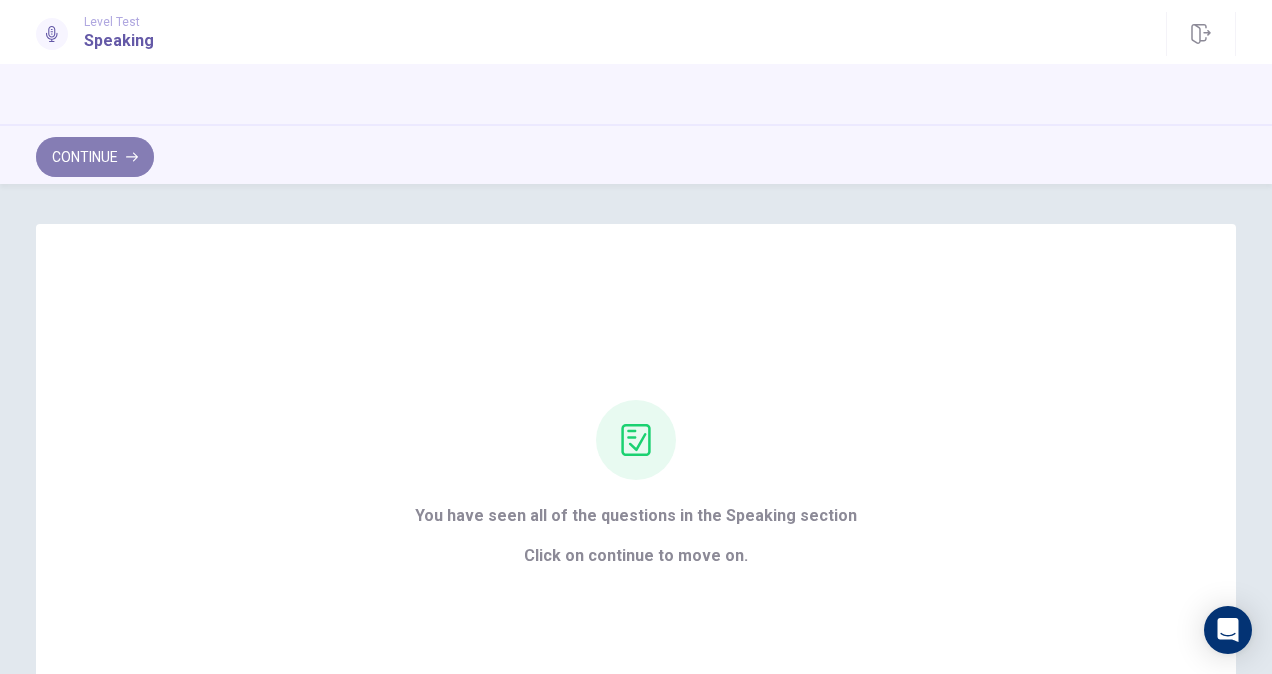 click on "Continue" at bounding box center [95, 157] 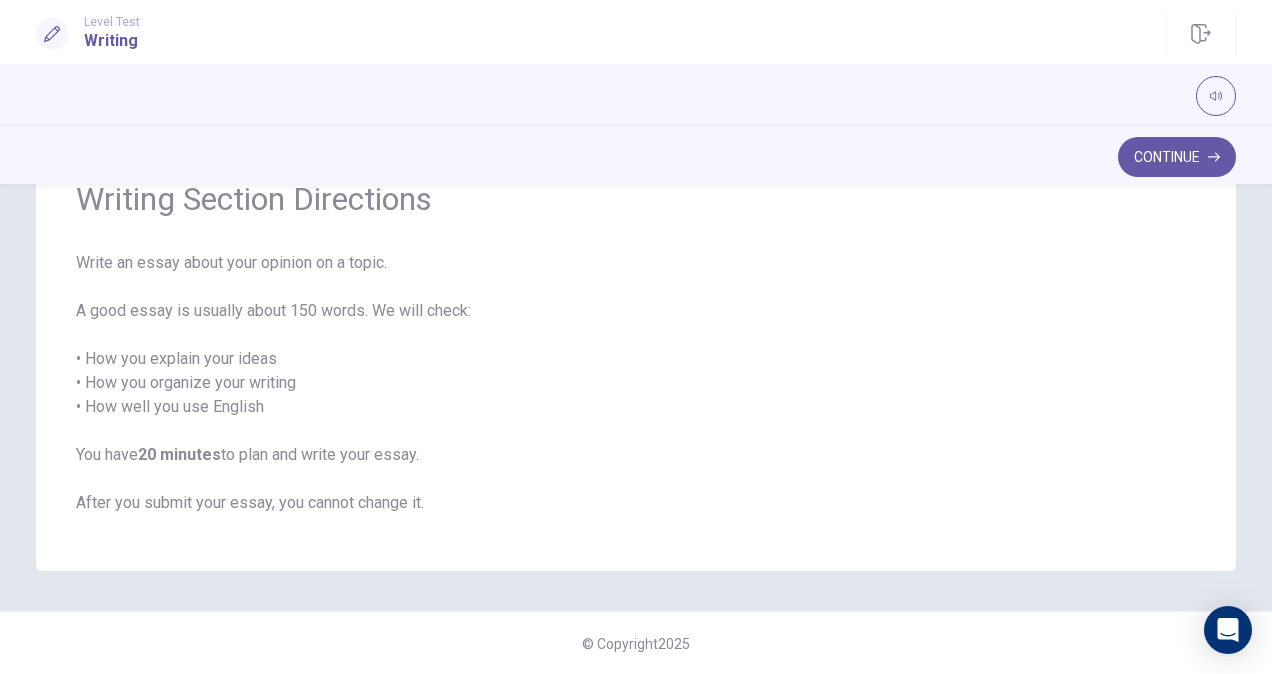 scroll, scrollTop: 102, scrollLeft: 0, axis: vertical 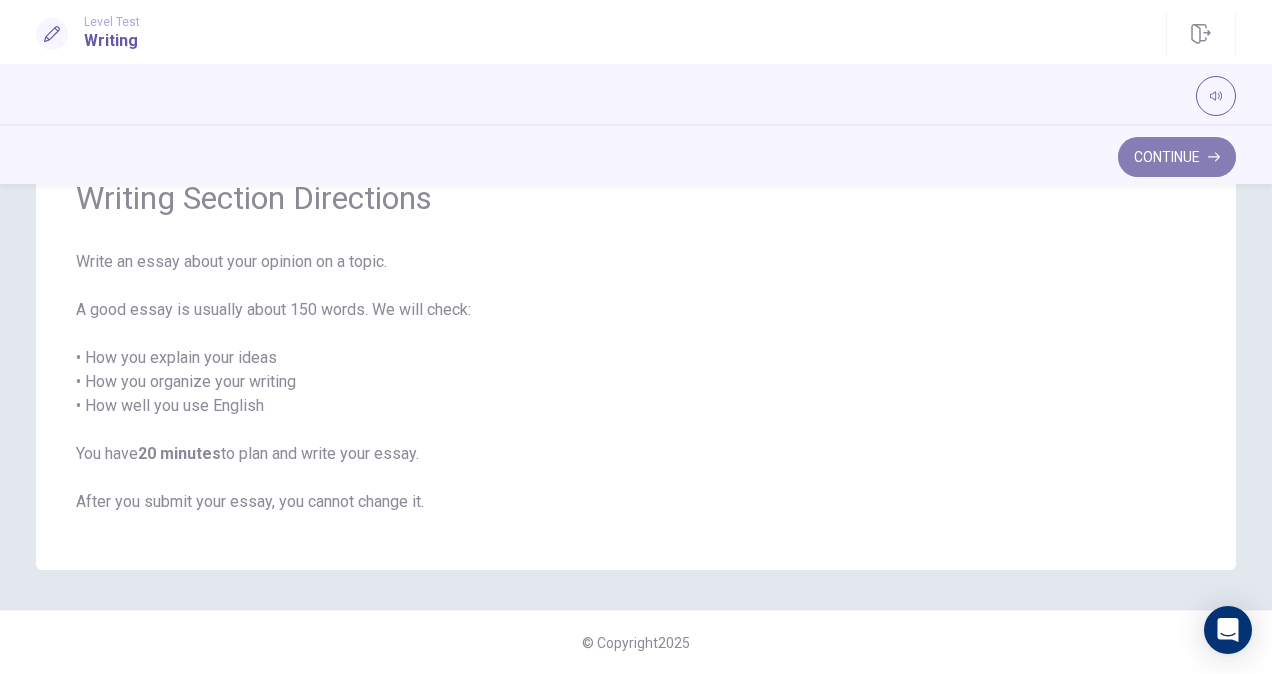 click 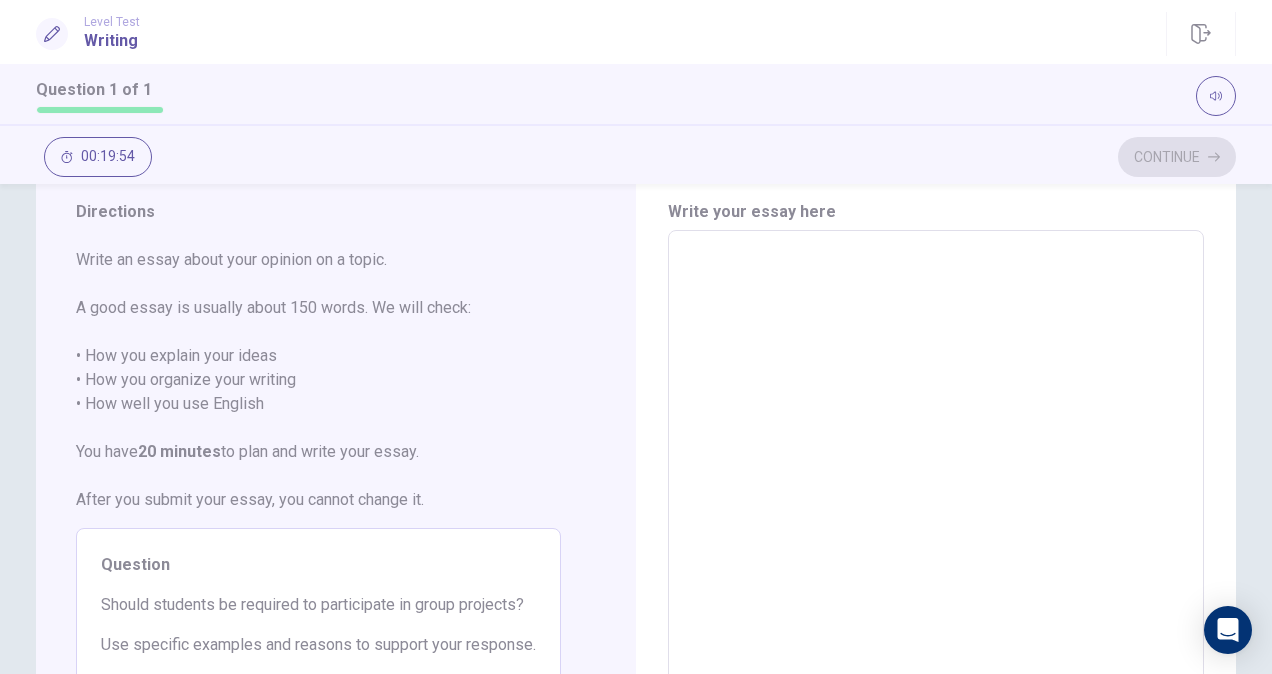scroll, scrollTop: 66, scrollLeft: 0, axis: vertical 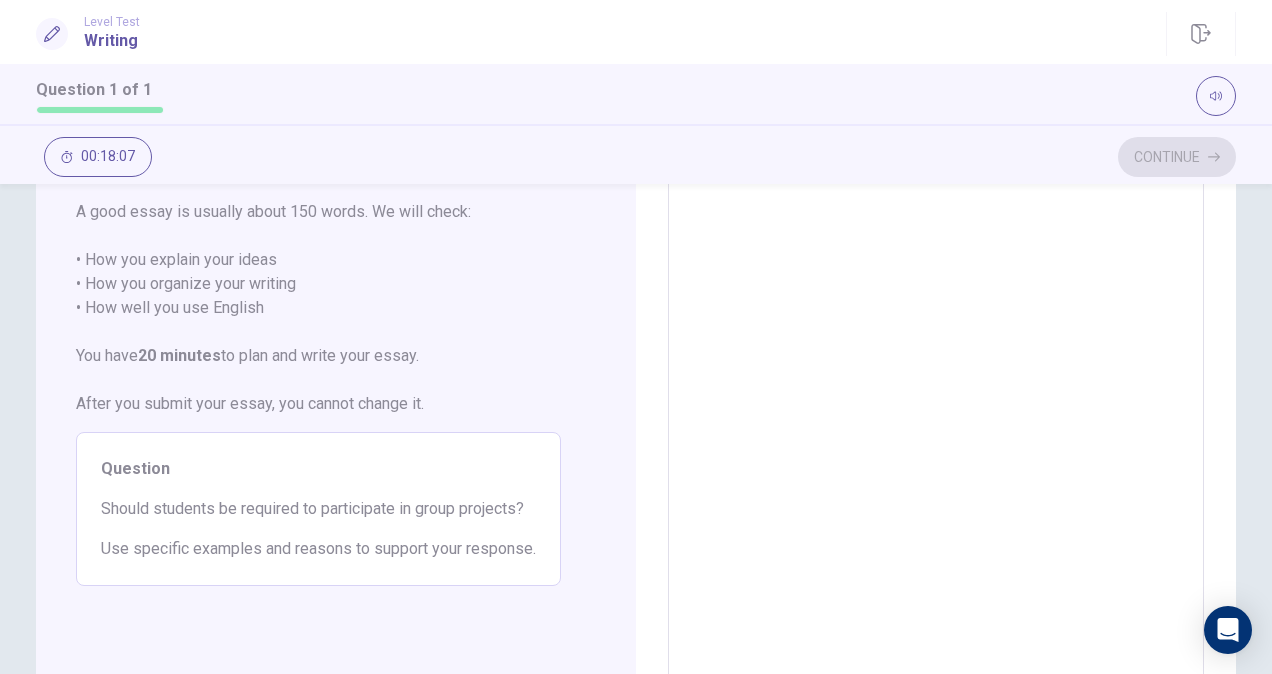 click at bounding box center [936, 411] 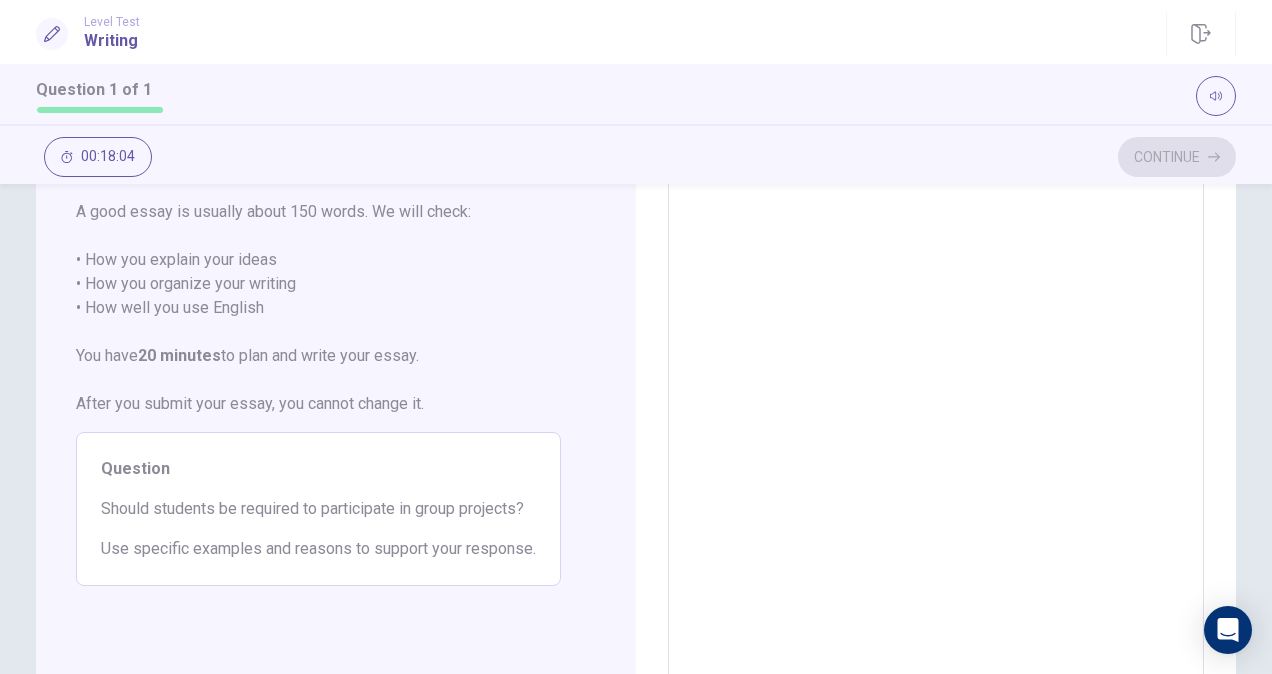 scroll, scrollTop: 0, scrollLeft: 0, axis: both 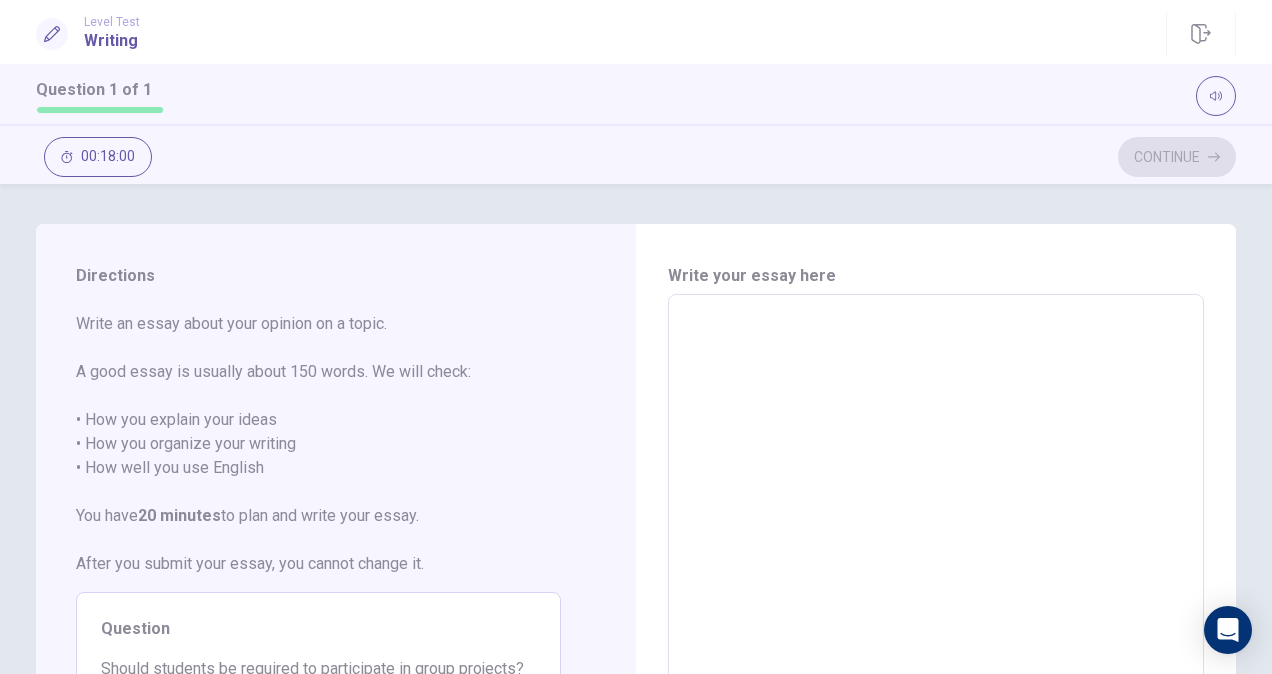 type on "*" 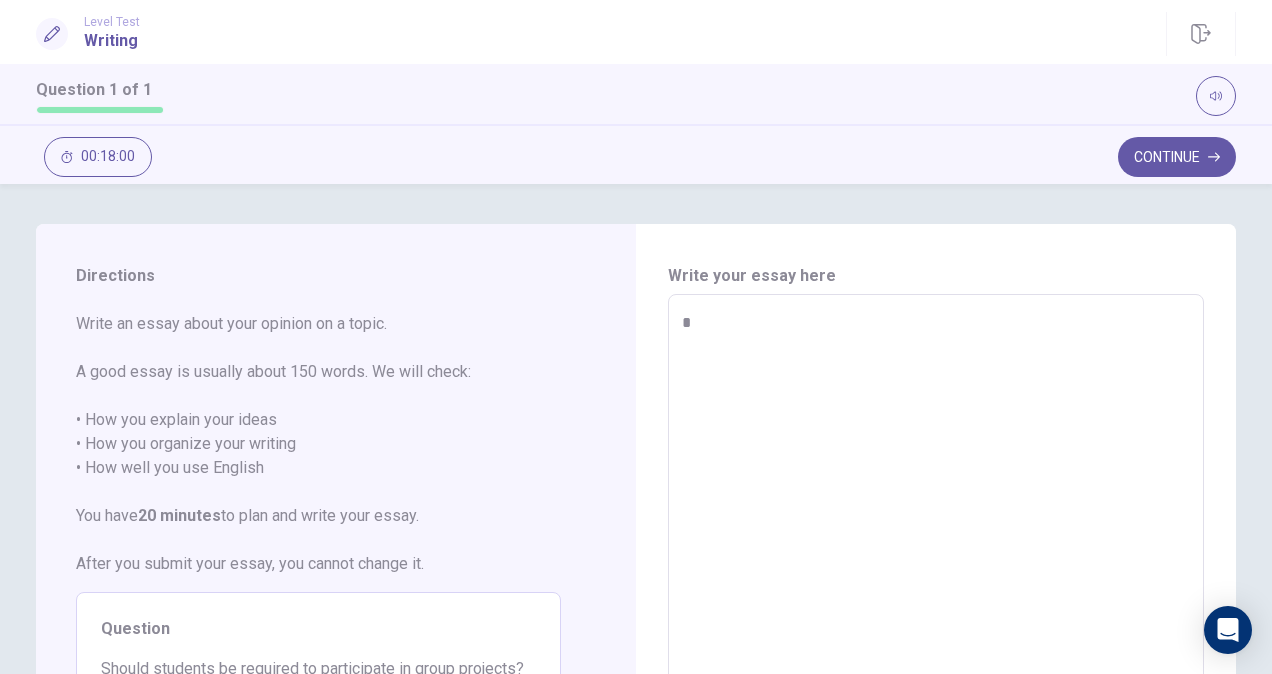 type on "*" 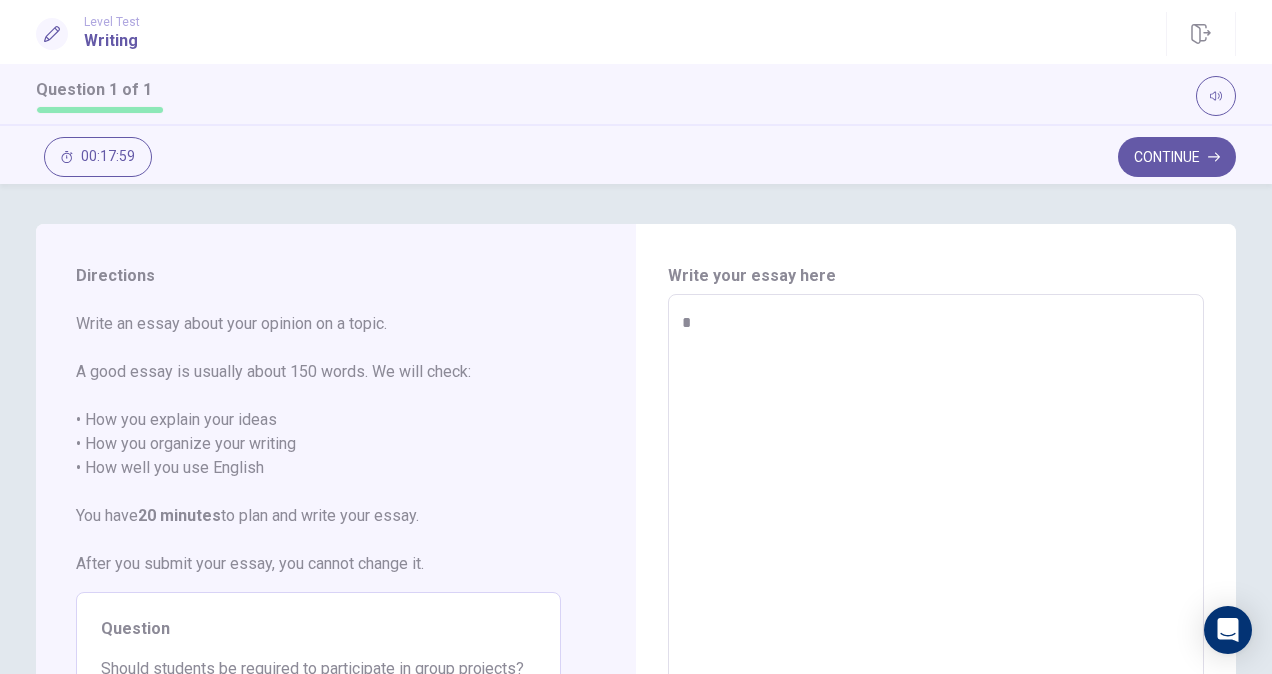 type on "**" 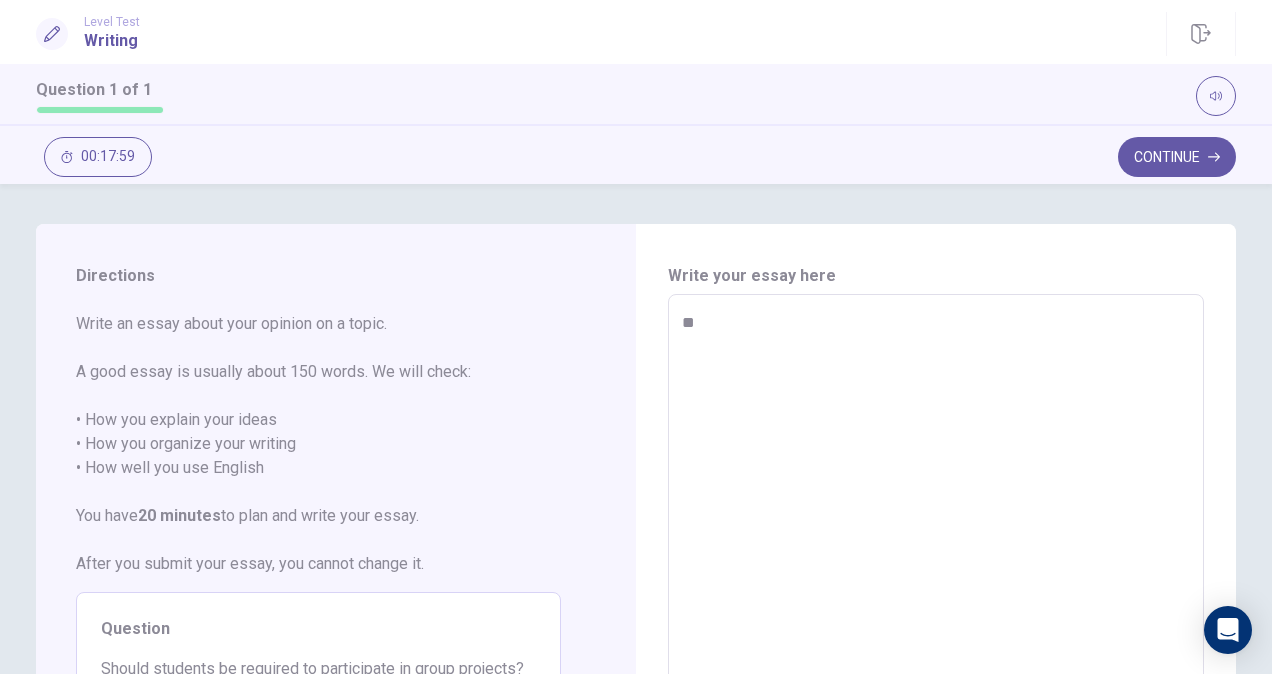 type on "*" 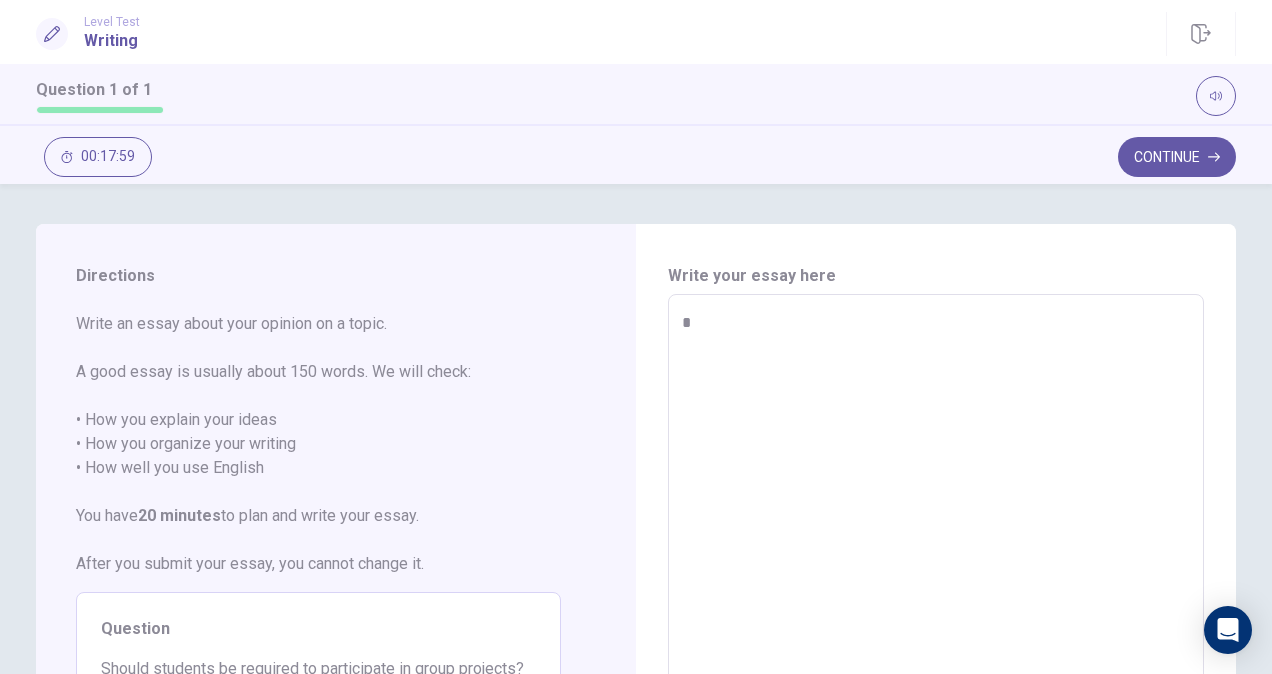 type on "*" 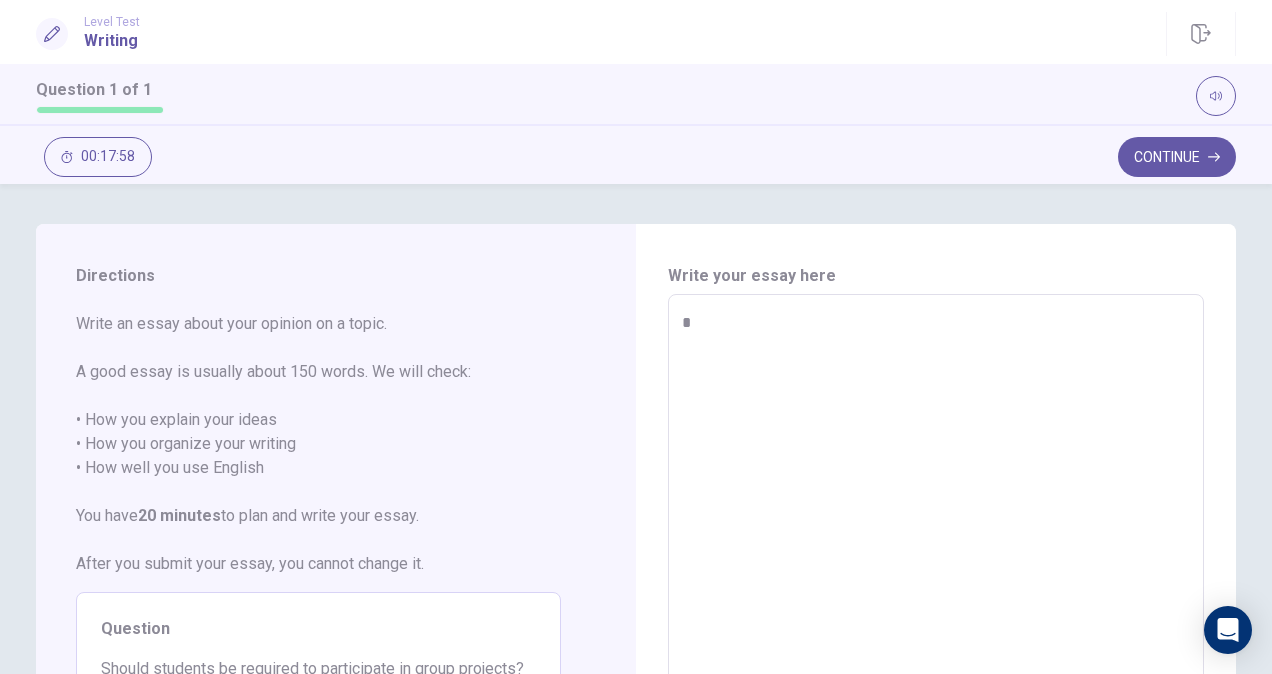 type on "**" 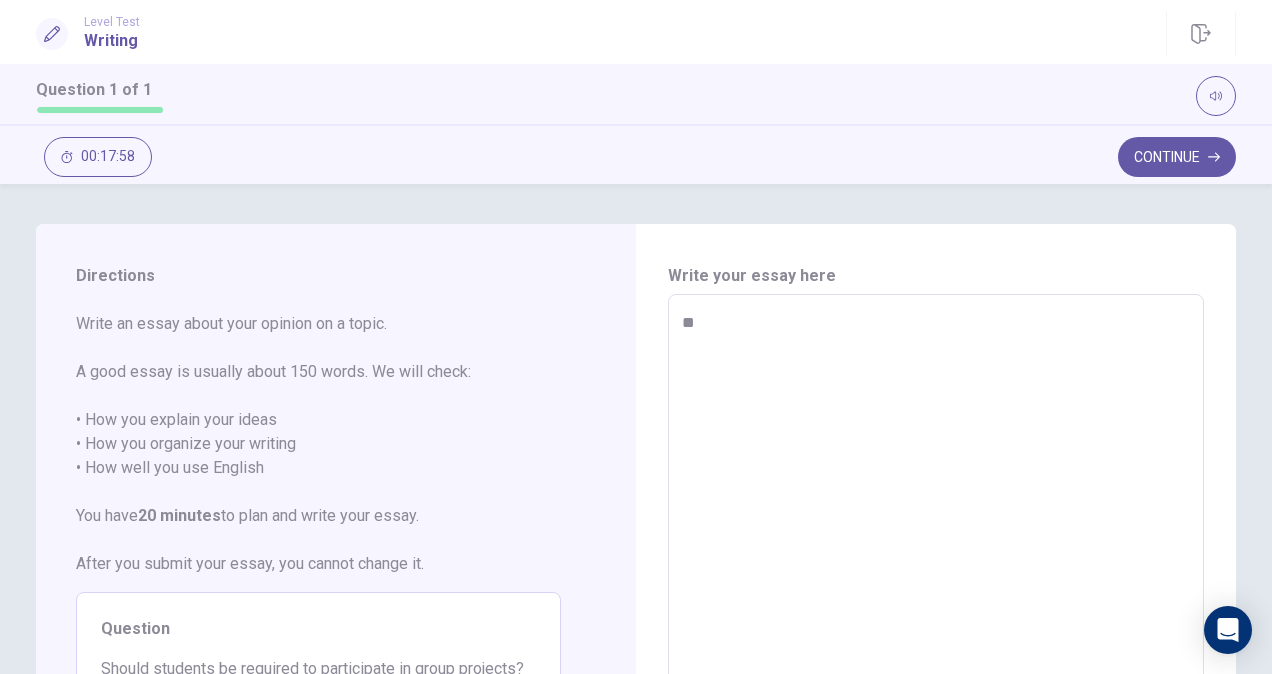 type on "*" 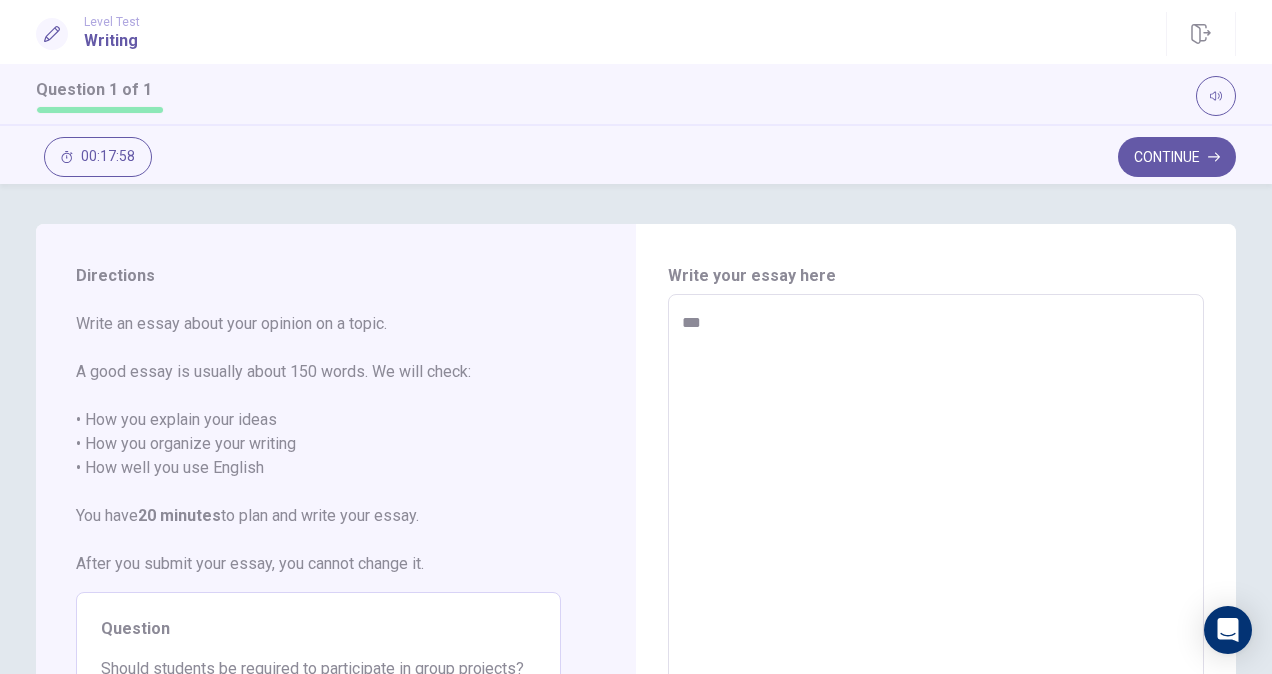 type on "*" 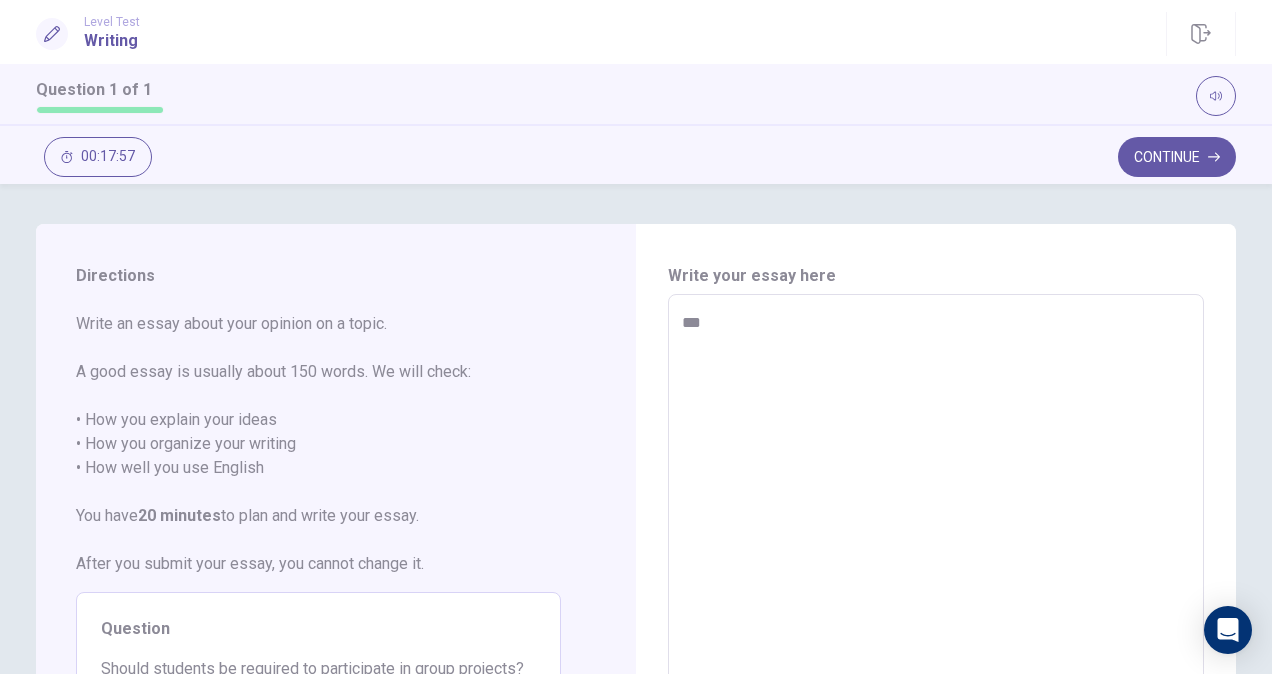type on "****" 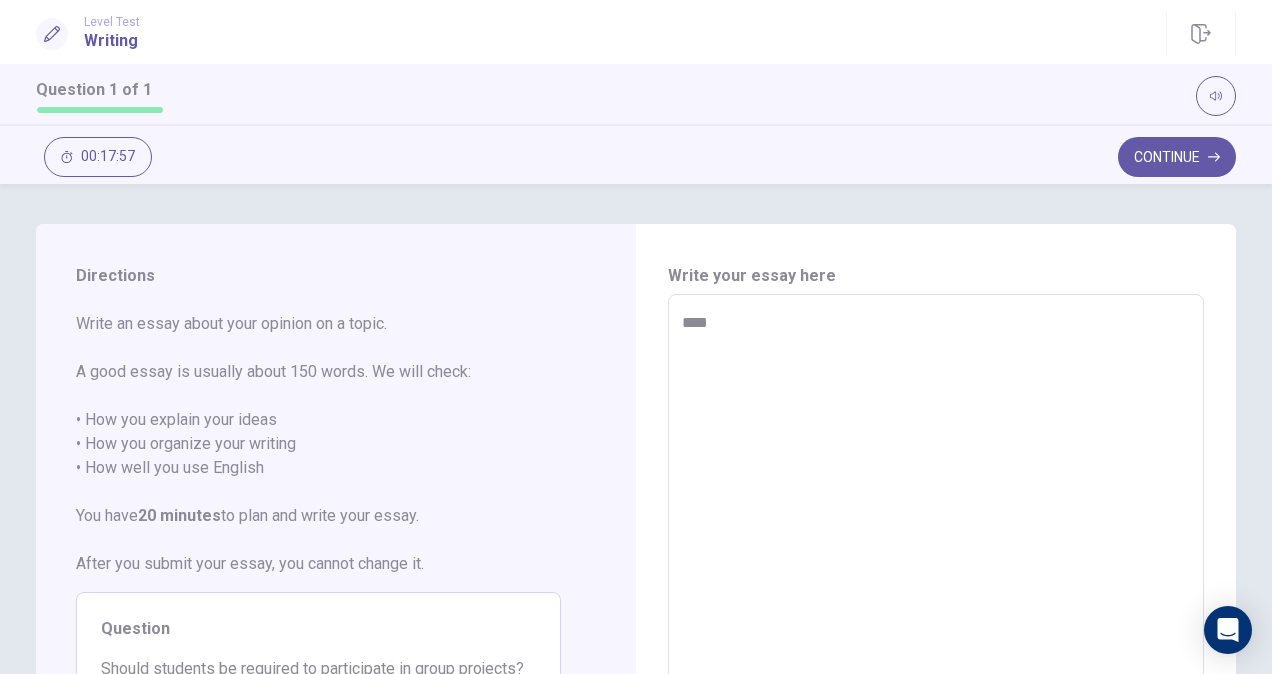 type on "*" 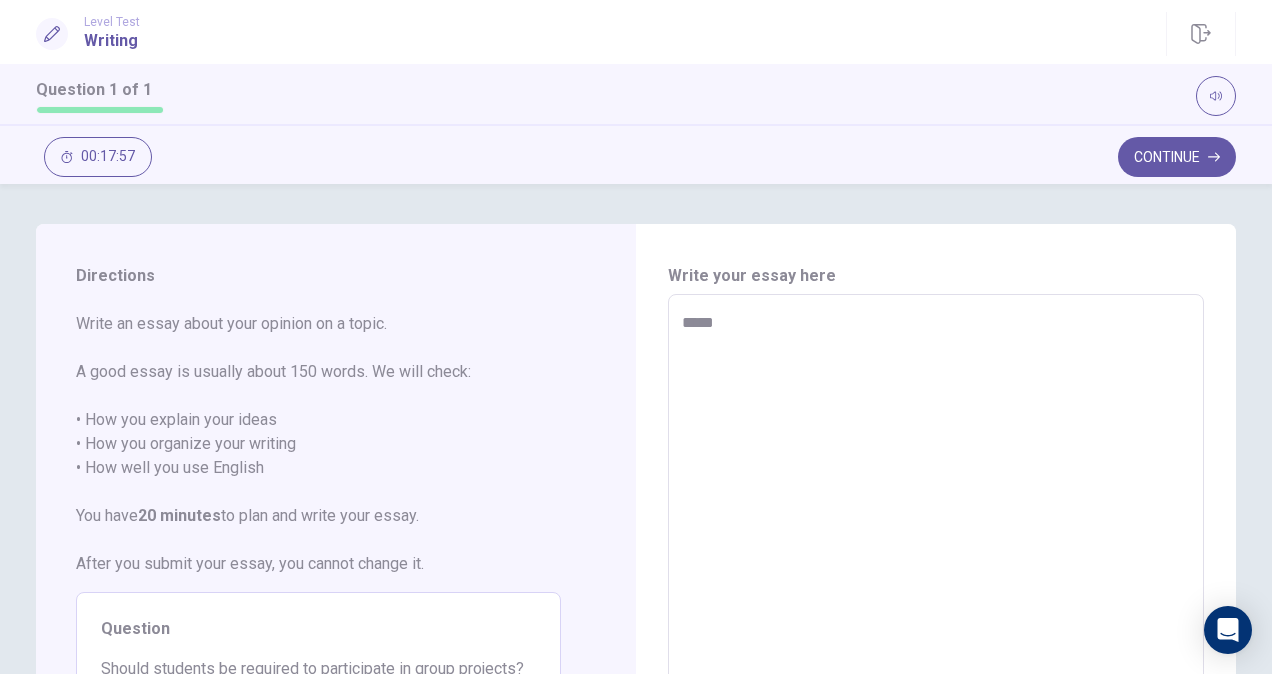 type on "*" 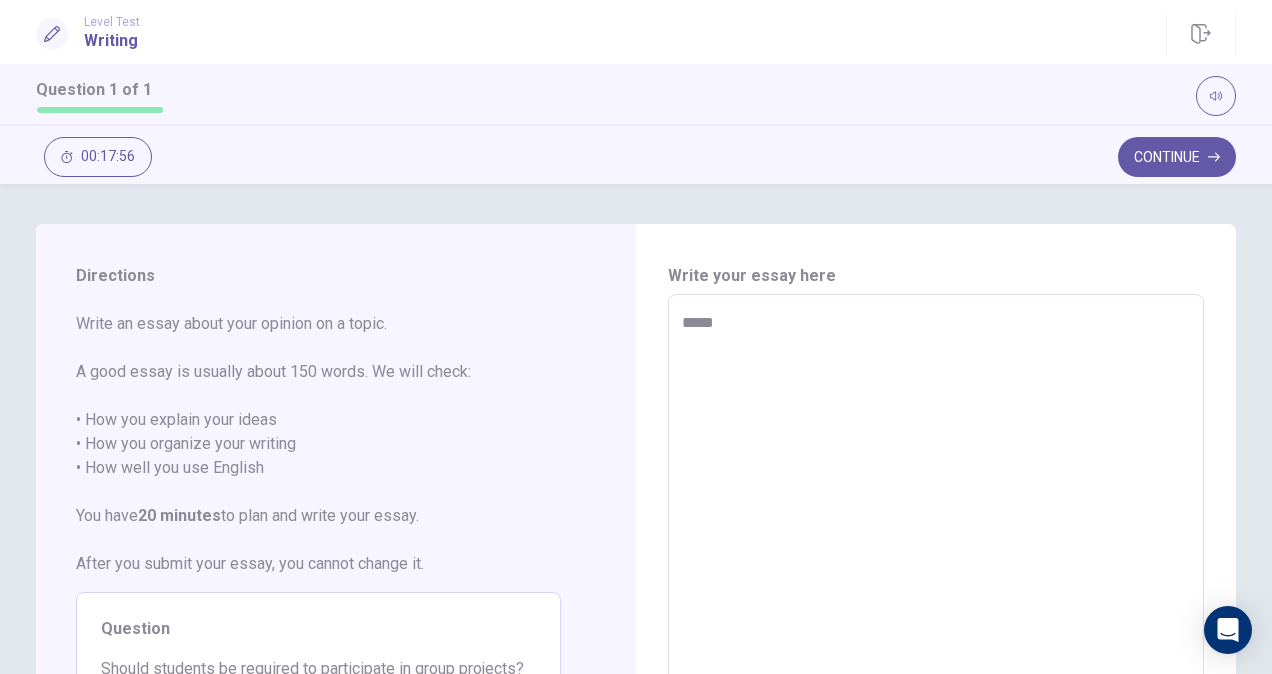 type on "******" 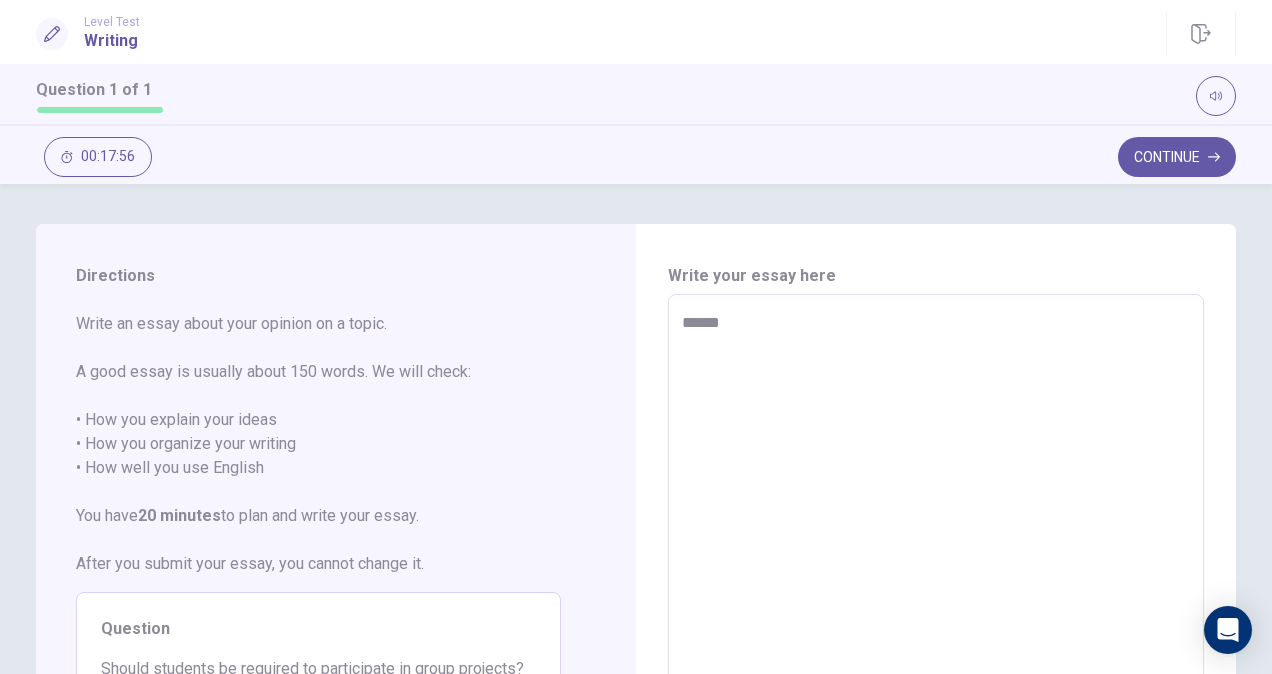 type on "*" 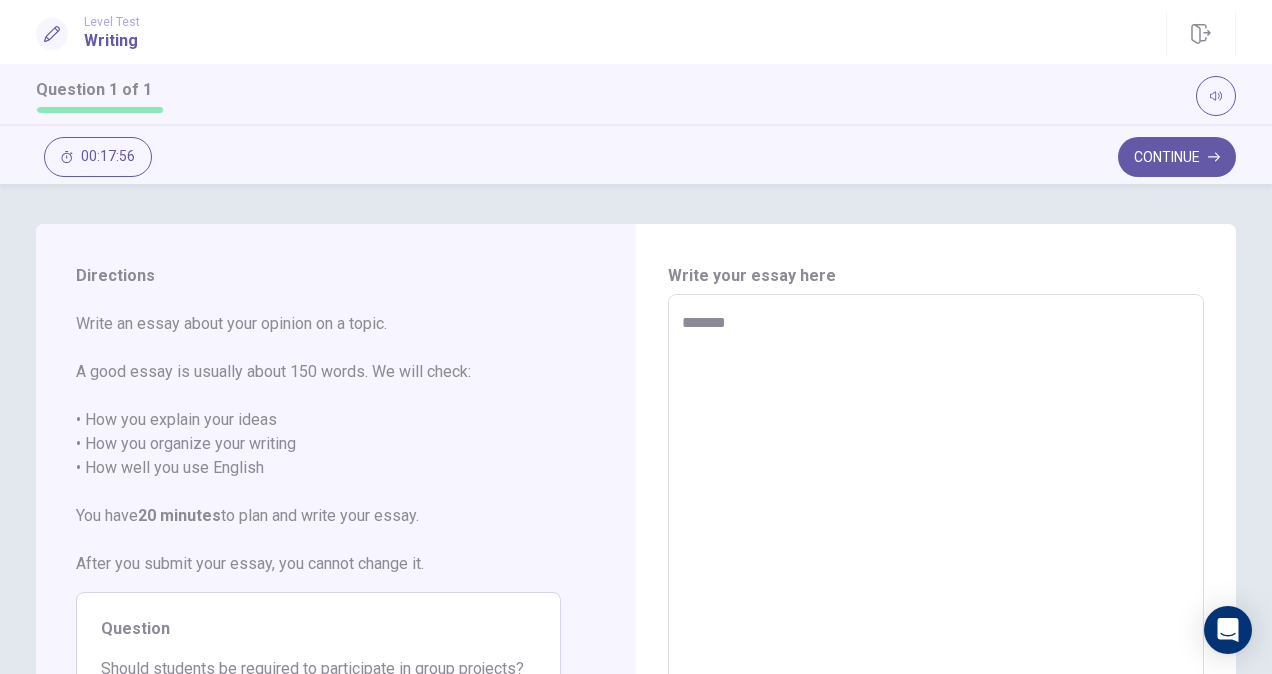 type on "*" 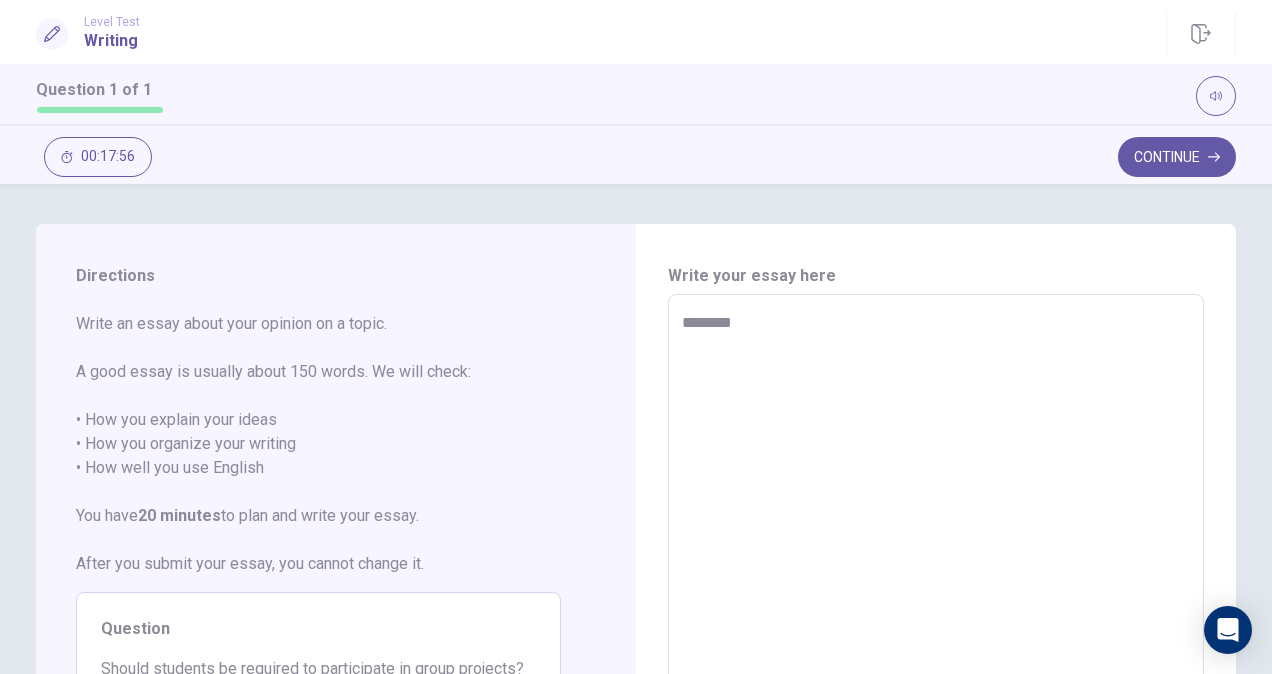 type on "*" 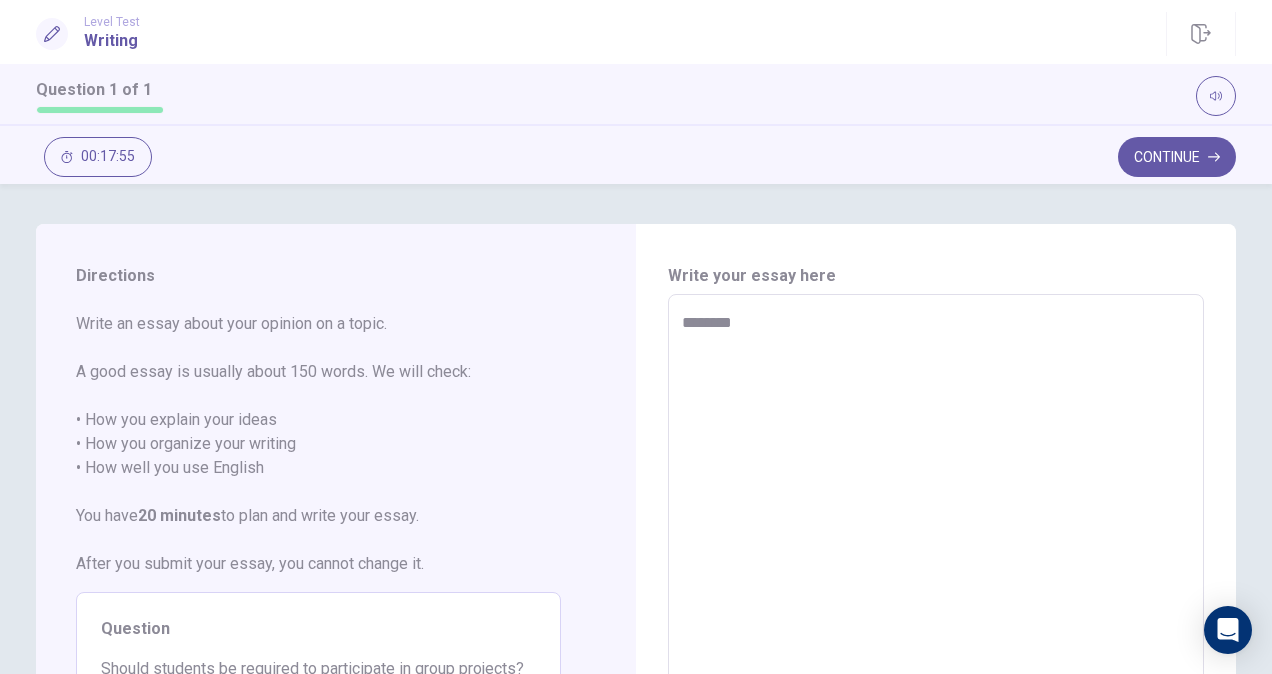 type on "*********" 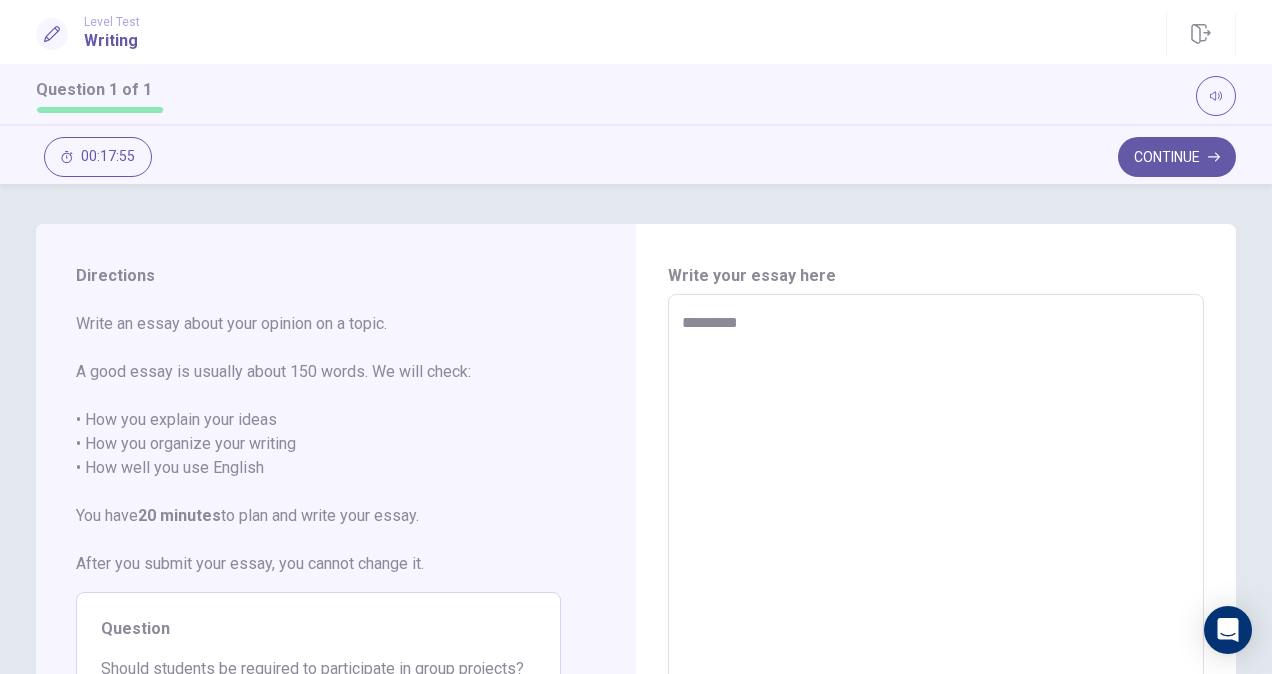 type on "*" 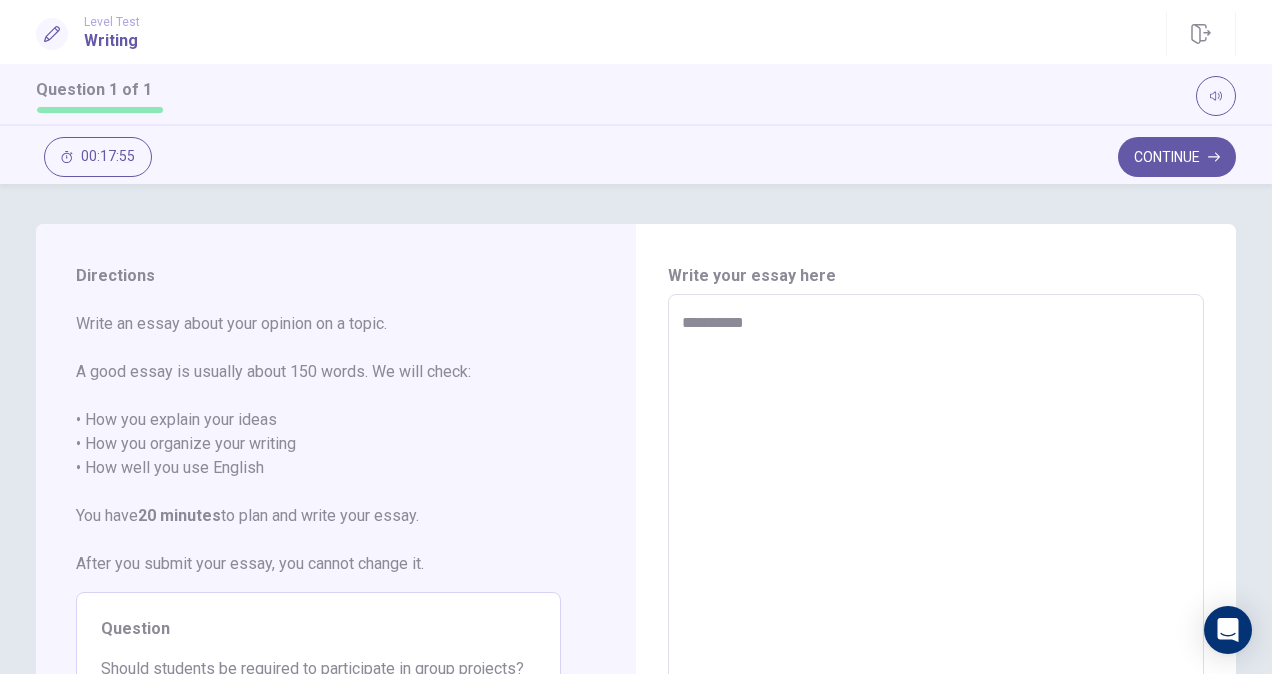 type on "*" 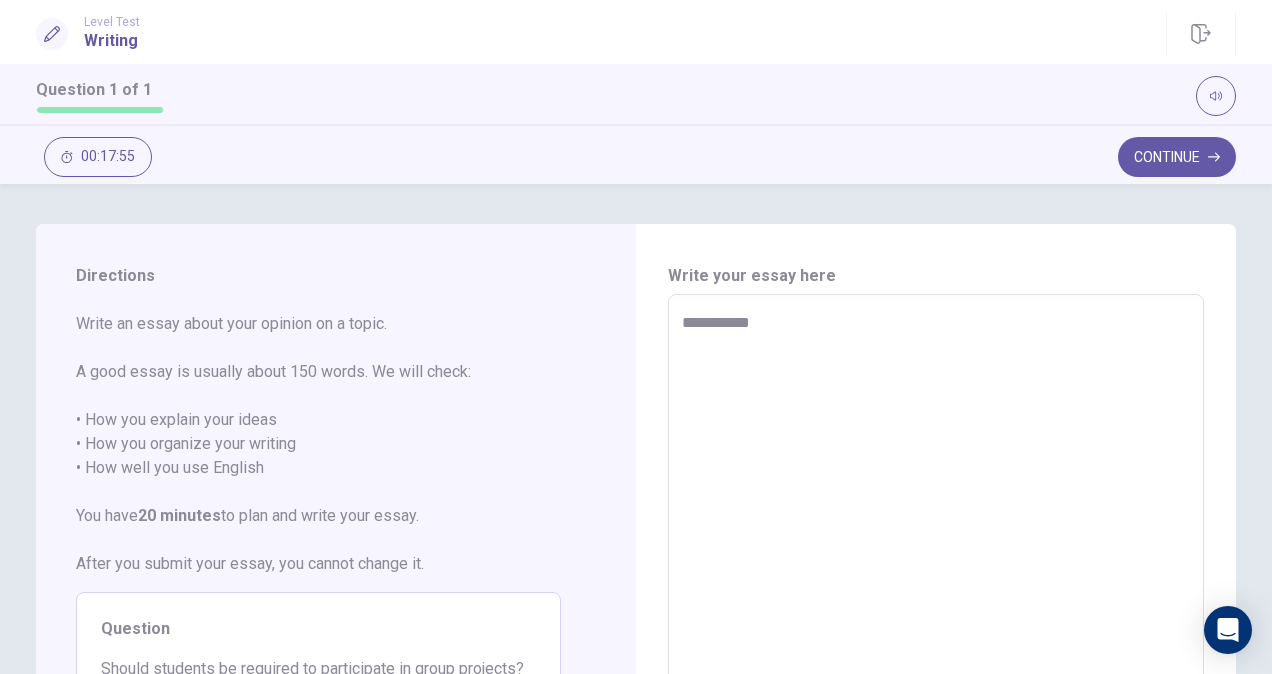 type on "*" 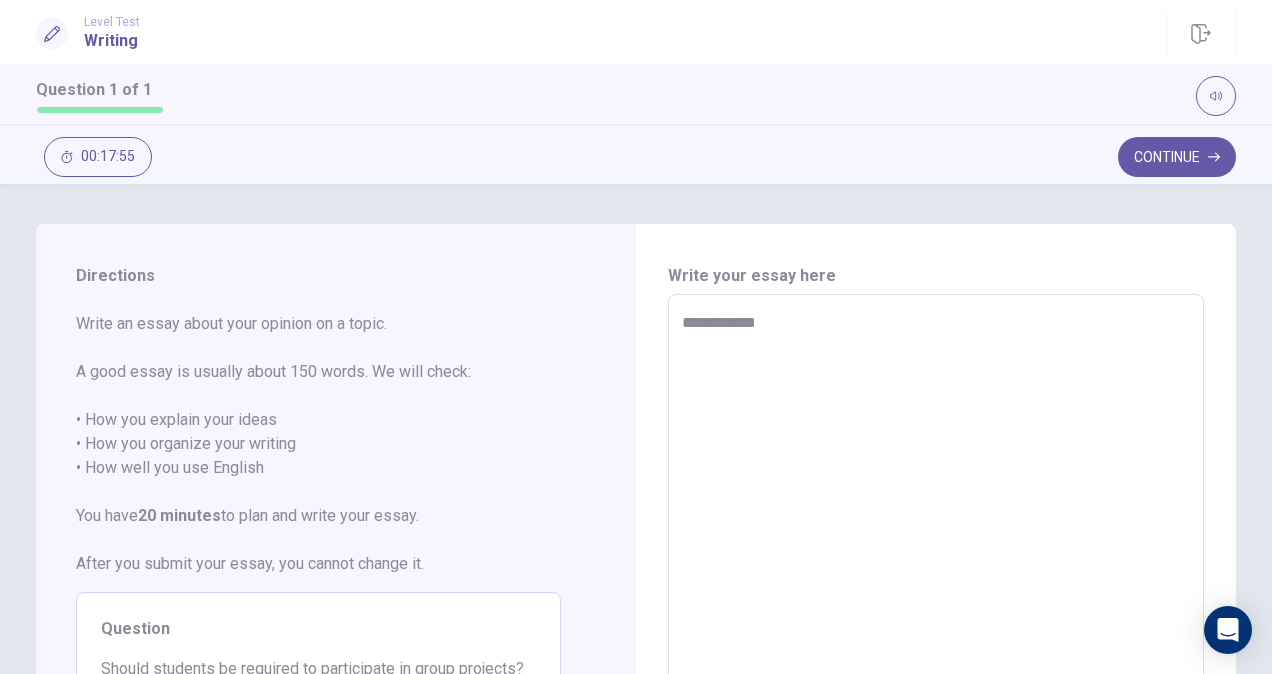 type on "*" 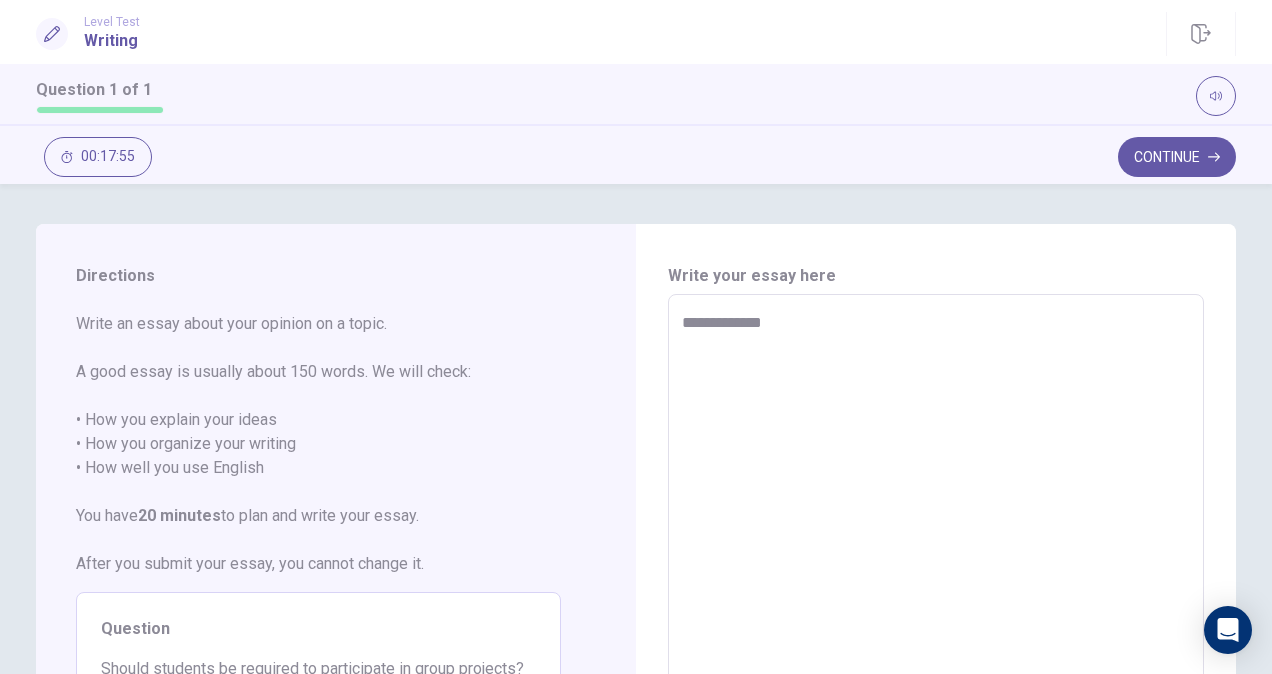 type on "*" 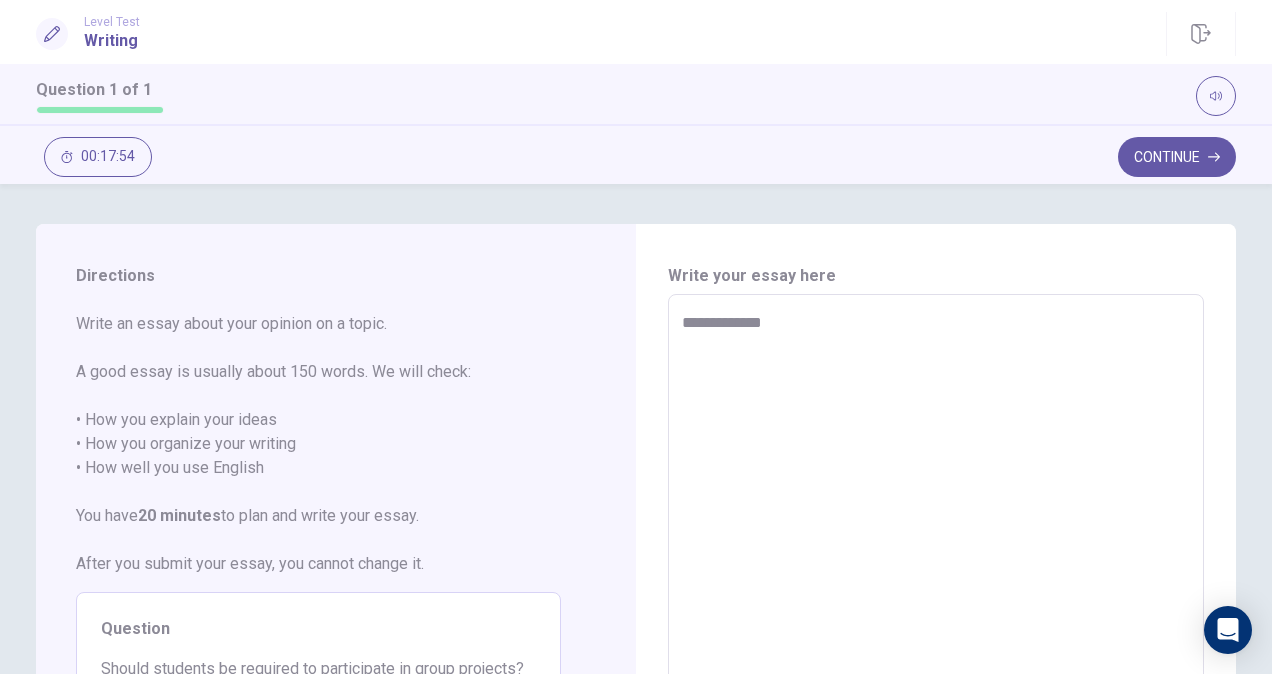 type on "**********" 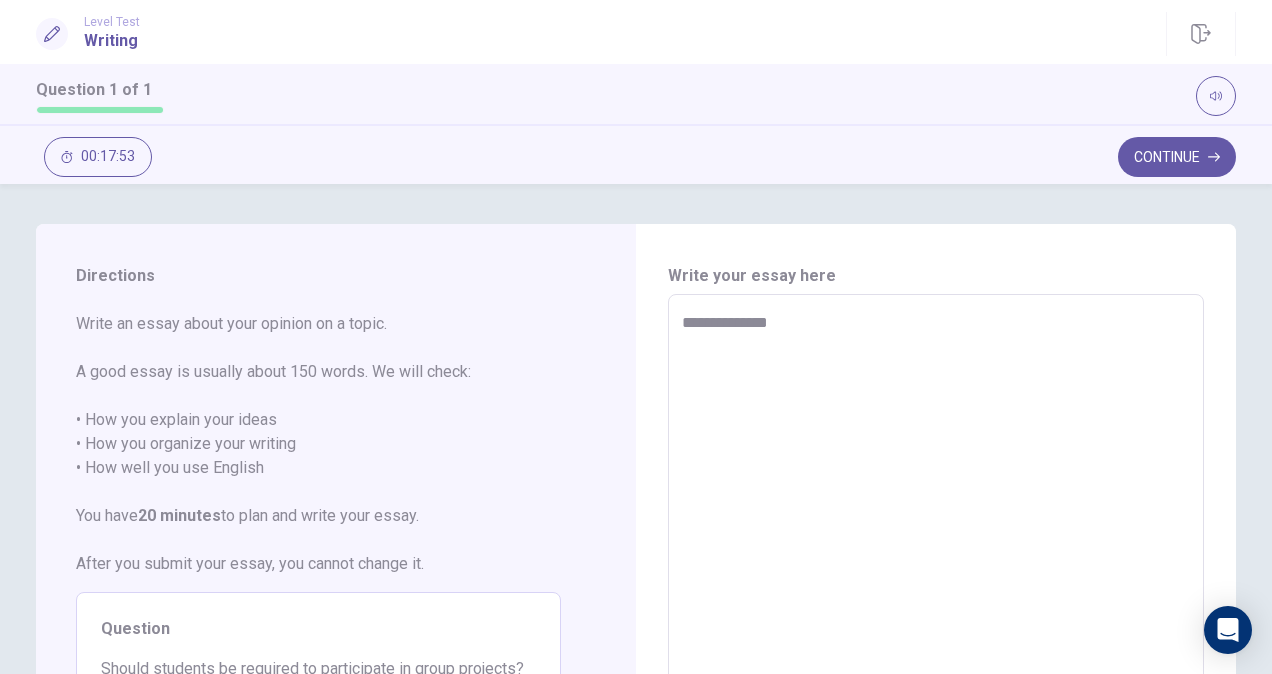 type on "*" 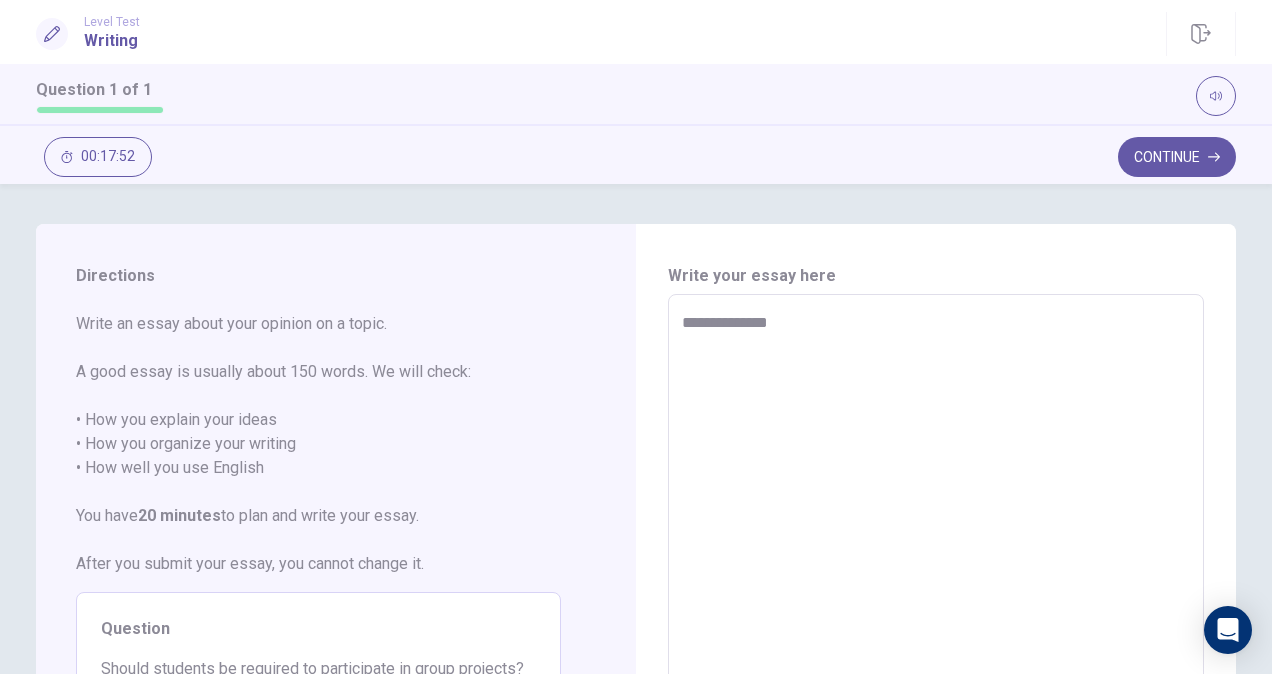 type on "**********" 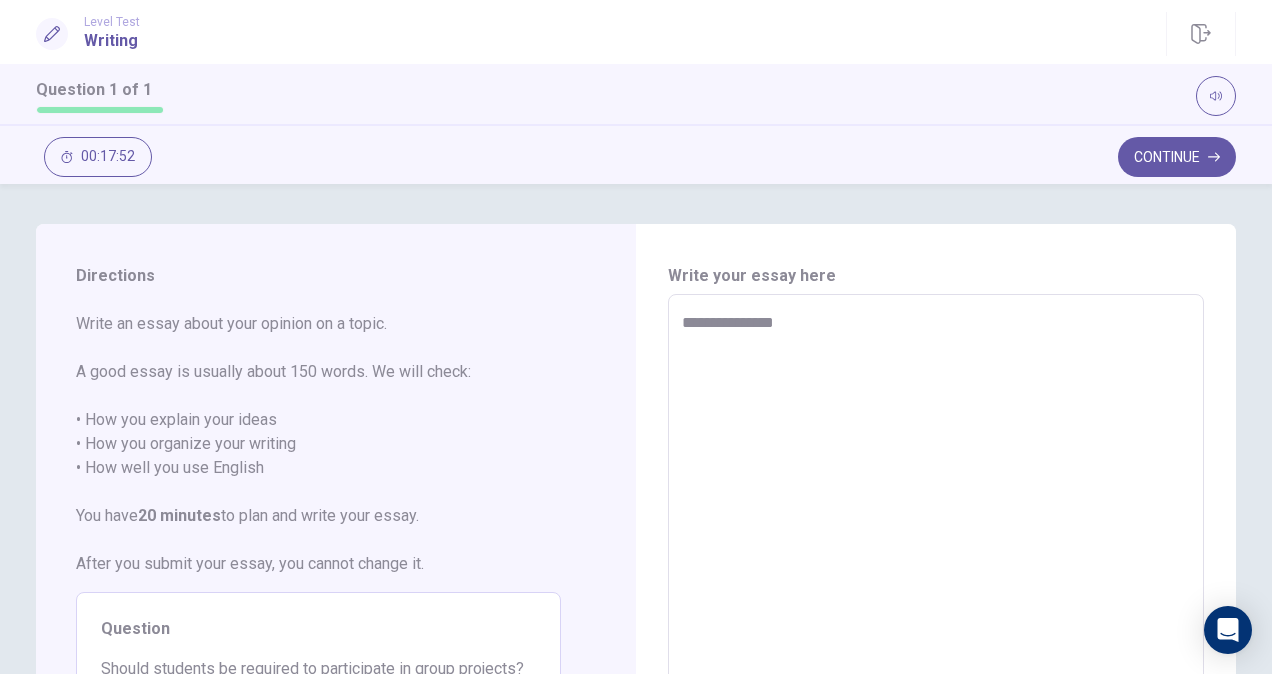 type on "*" 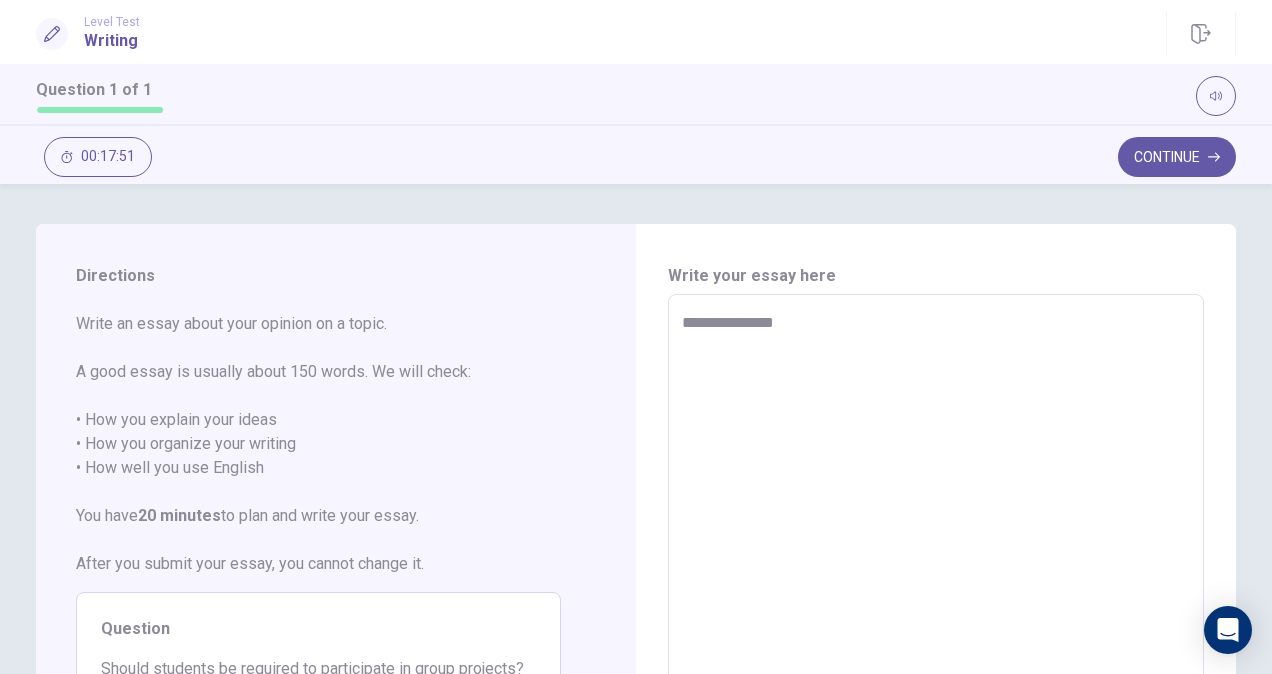 type on "**********" 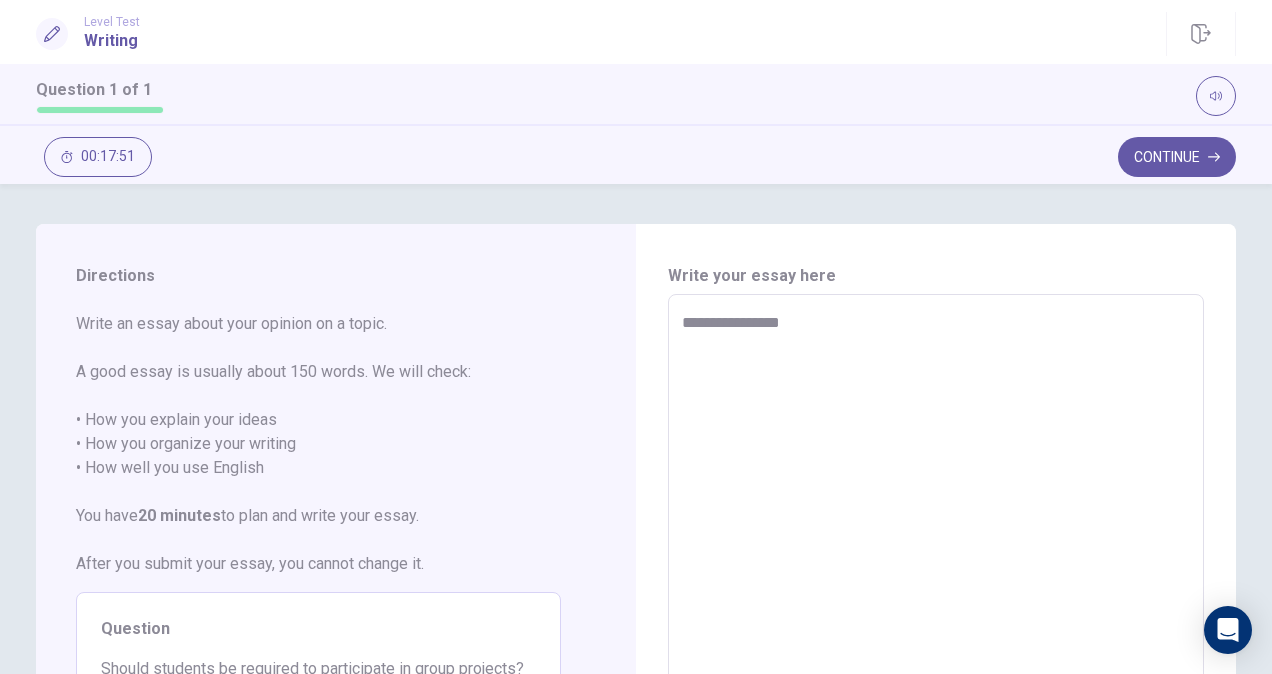 type on "*" 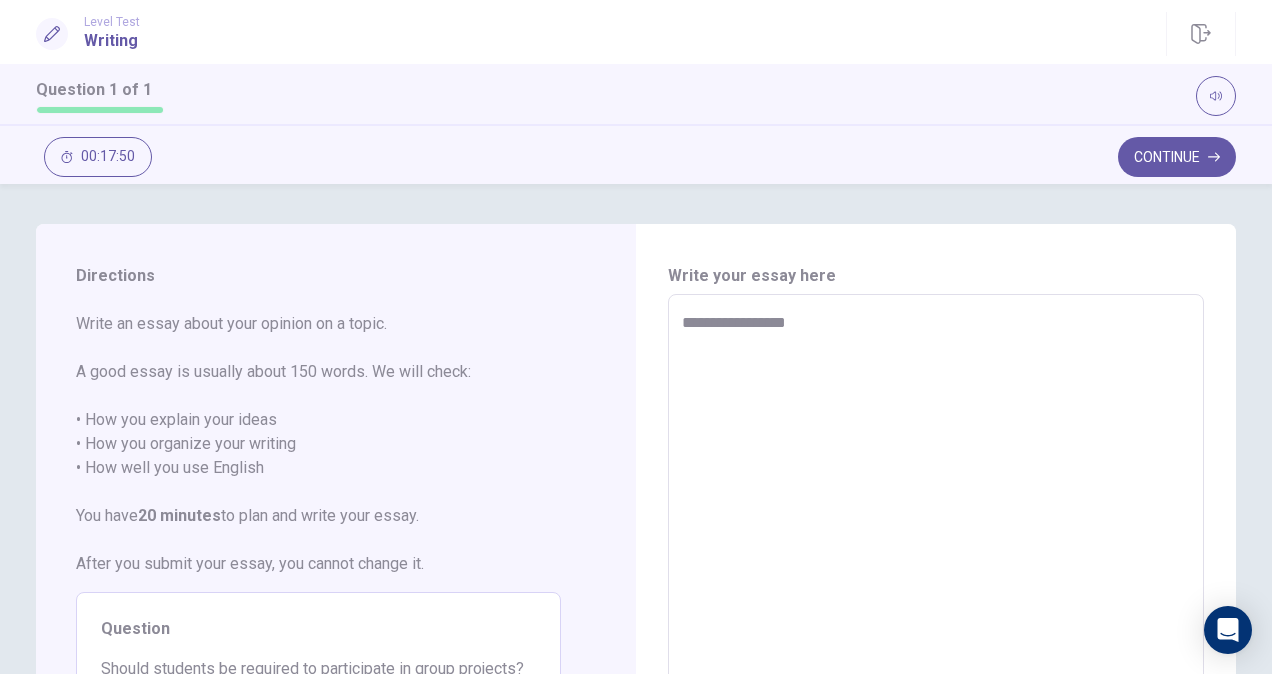 type on "*" 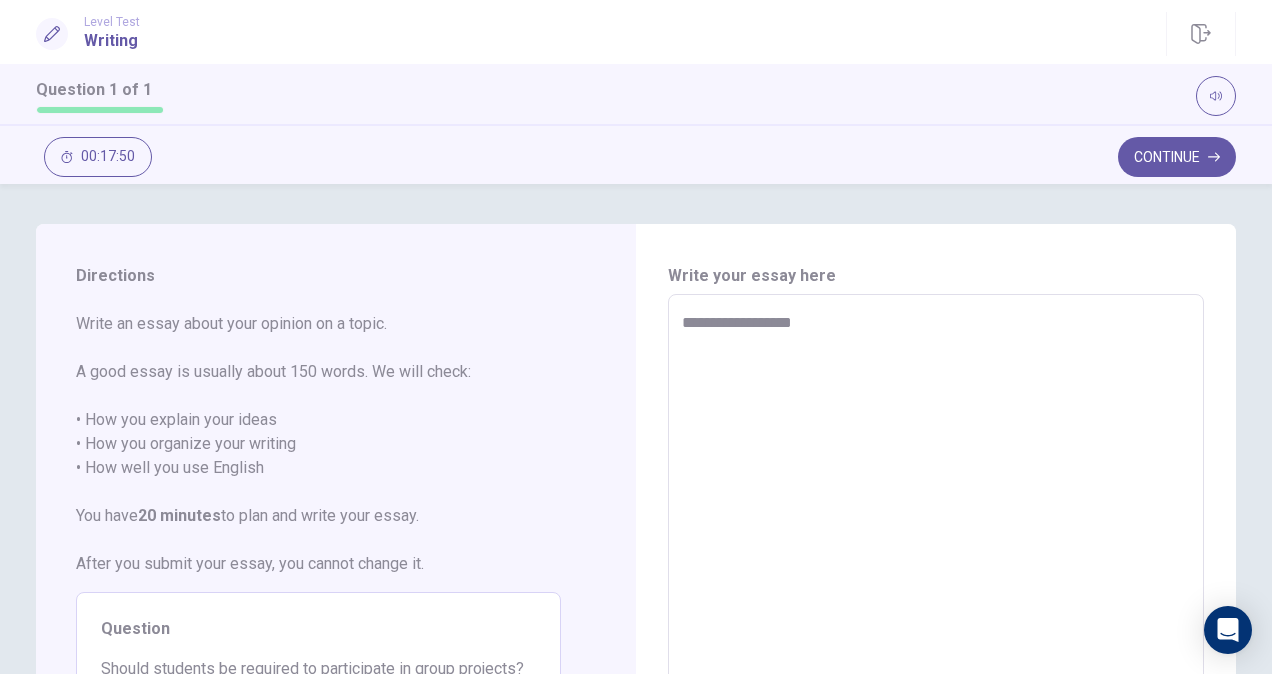 type on "*" 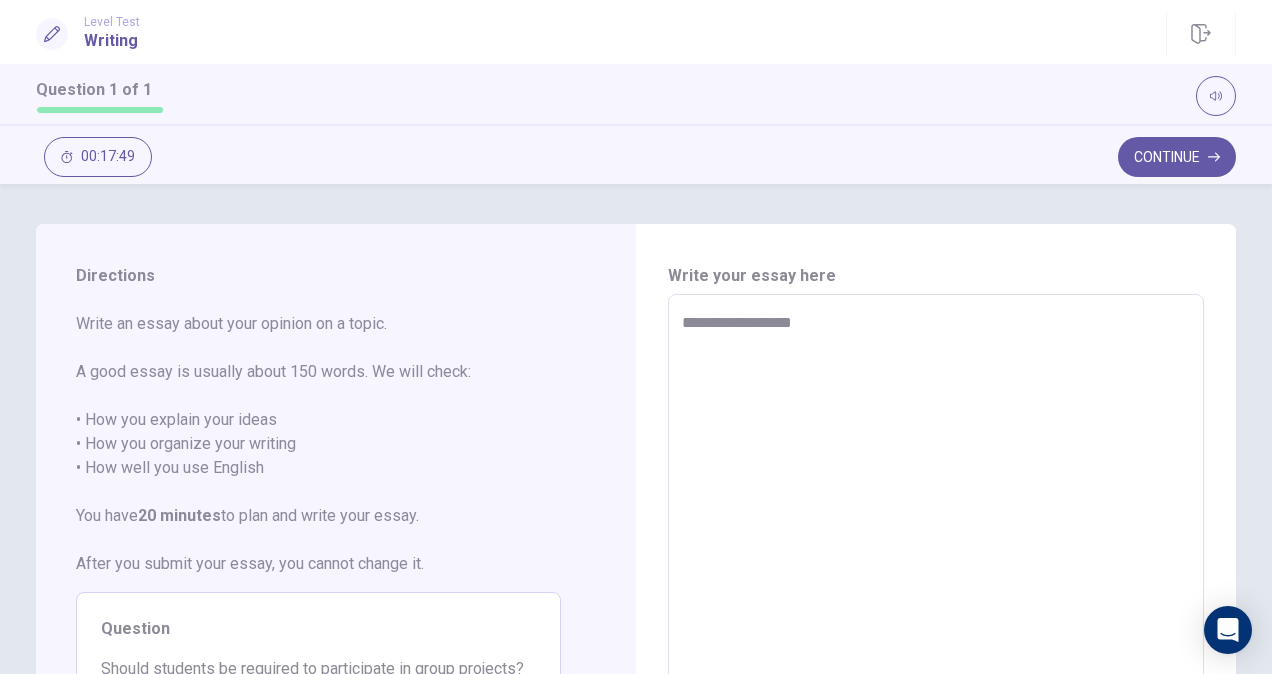 type on "**********" 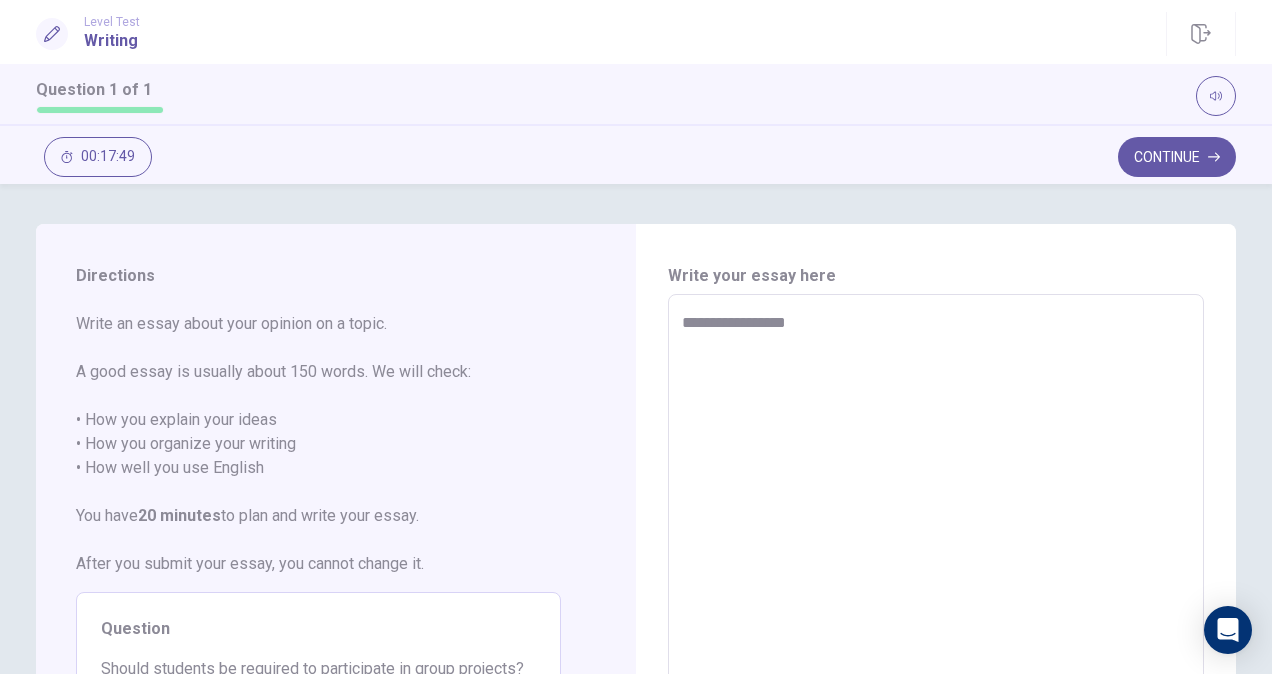 type on "*" 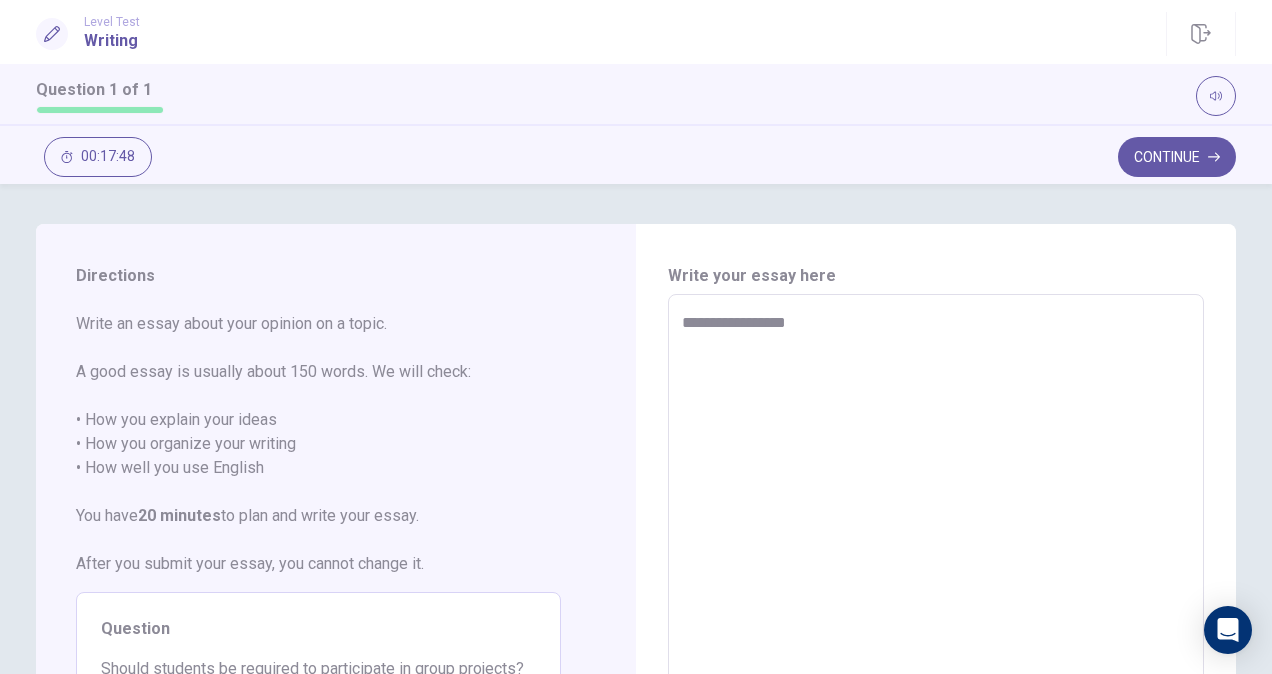 type on "**********" 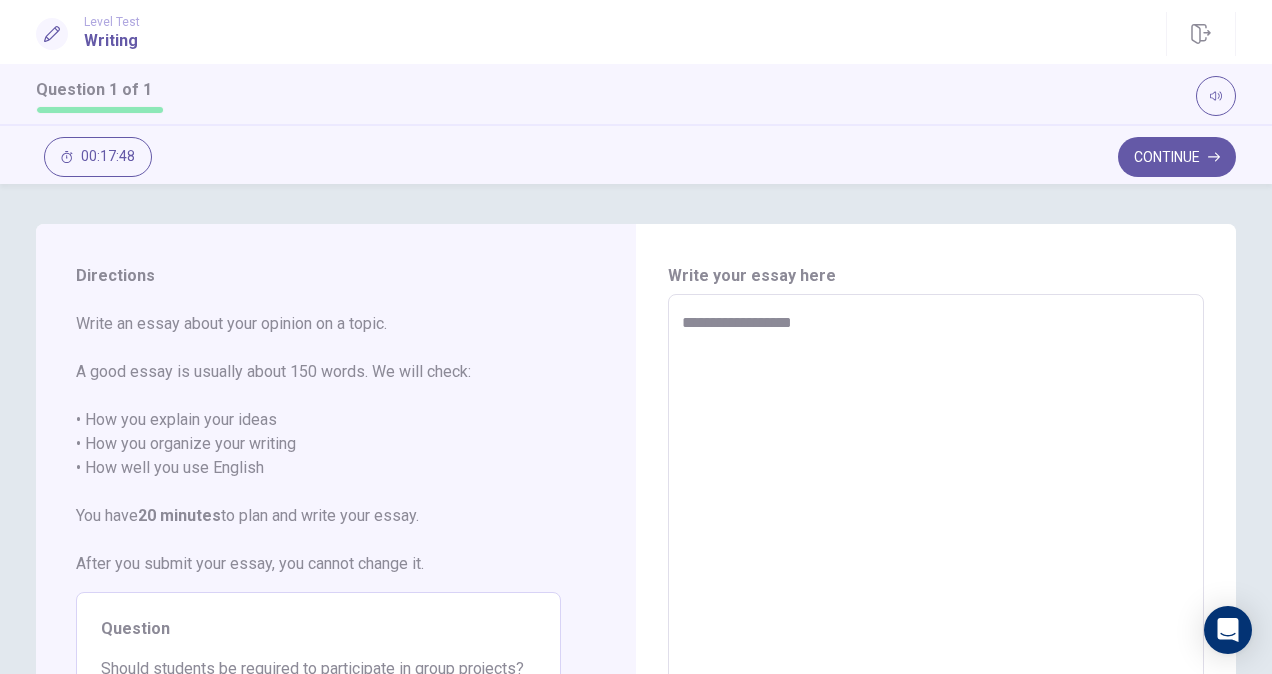 type on "*" 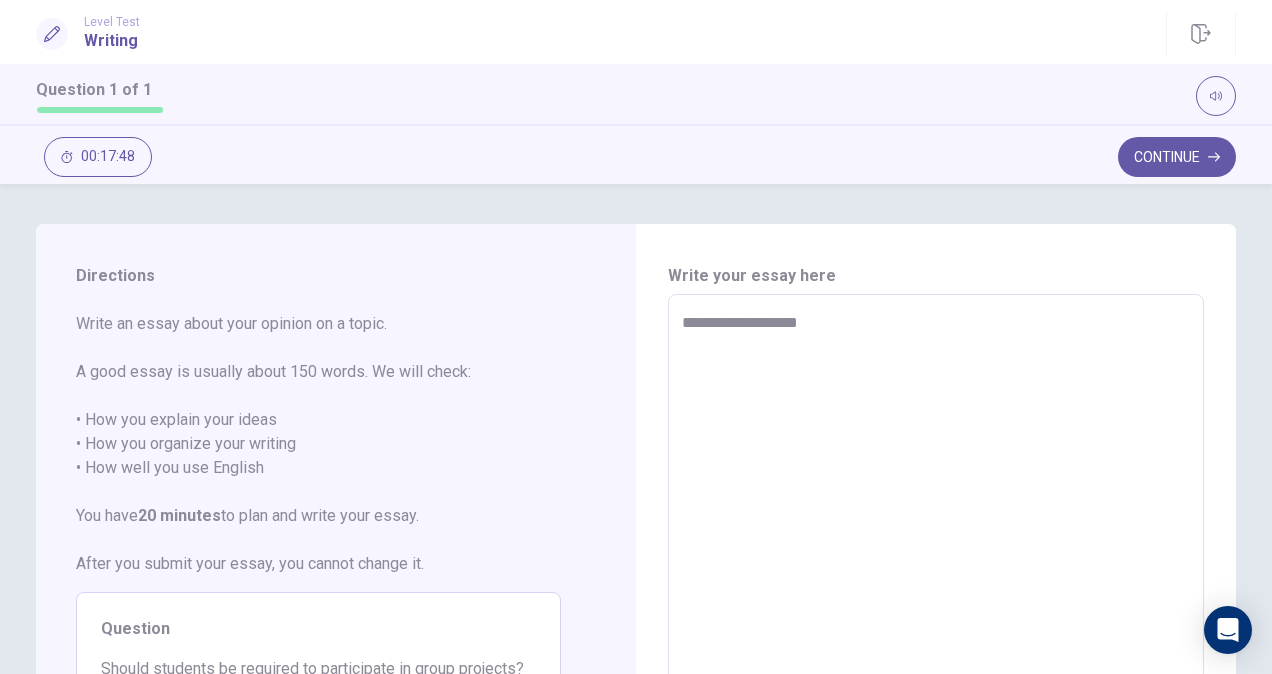 type on "*" 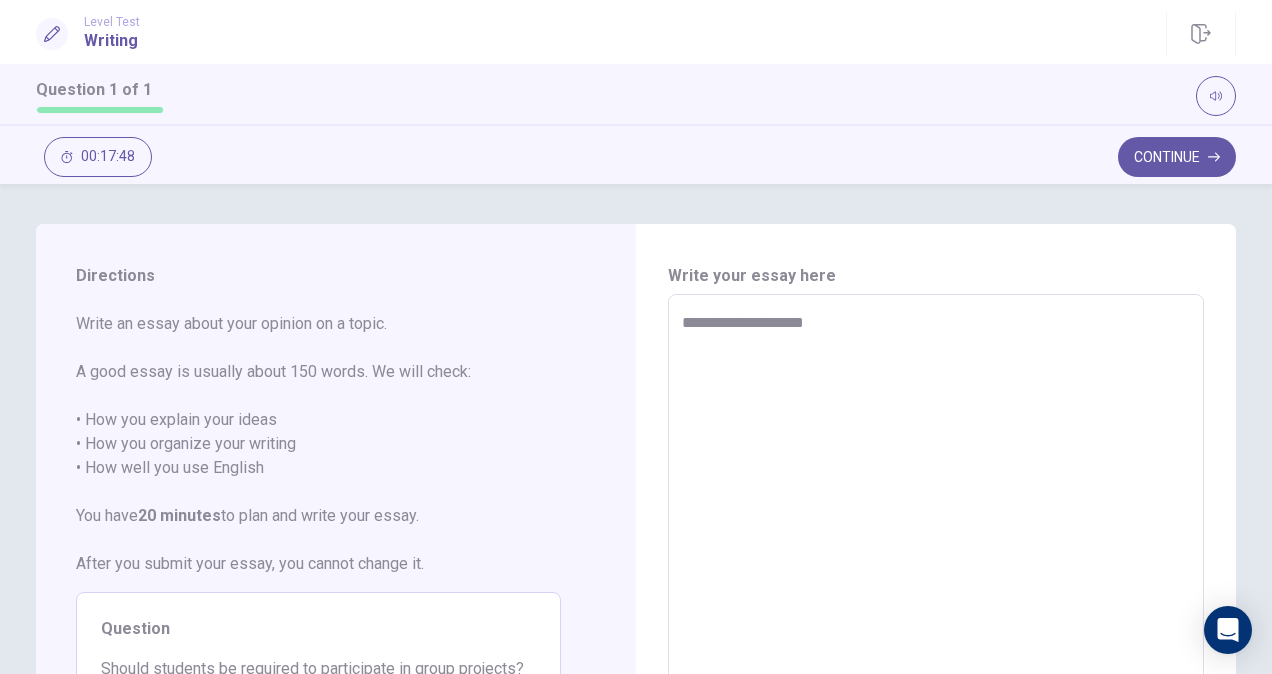 type on "*" 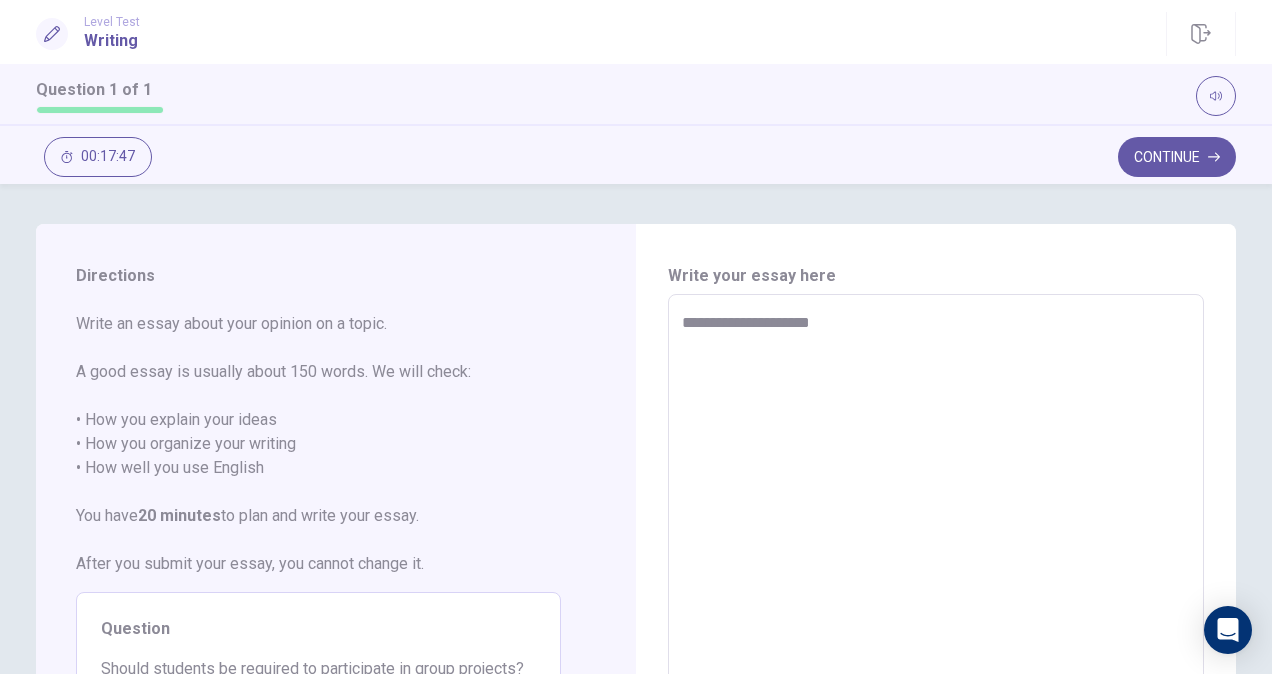 type on "*" 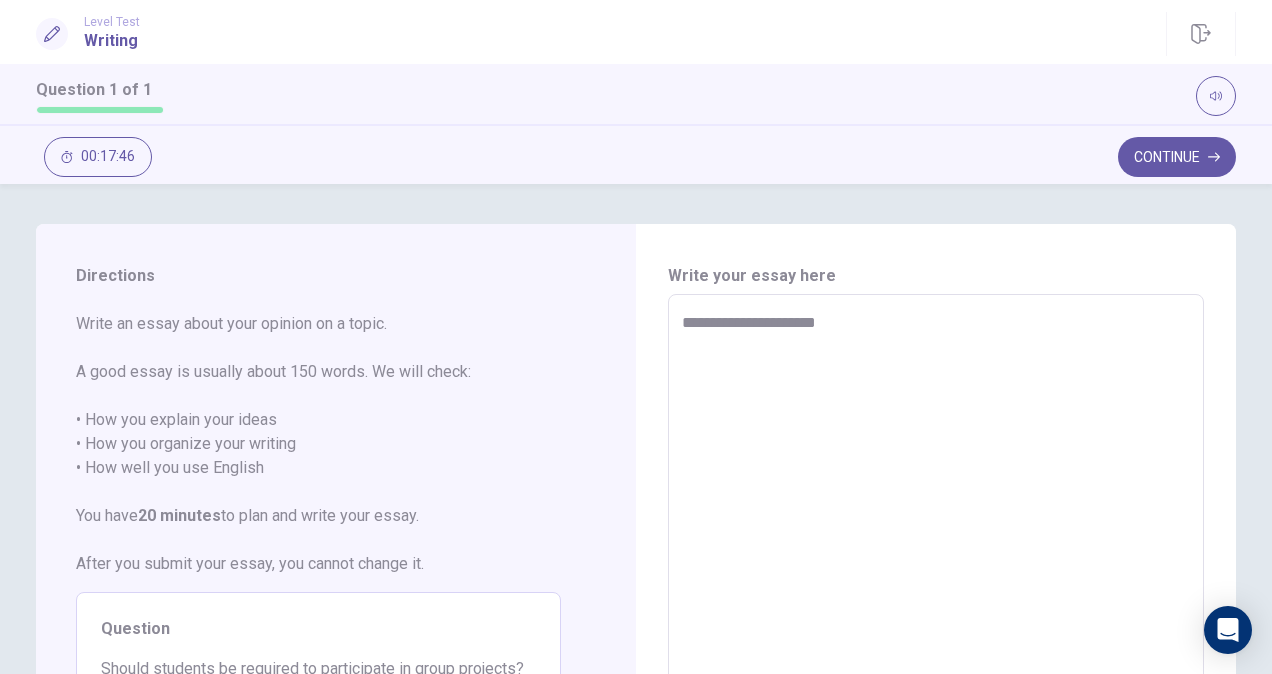 type on "*" 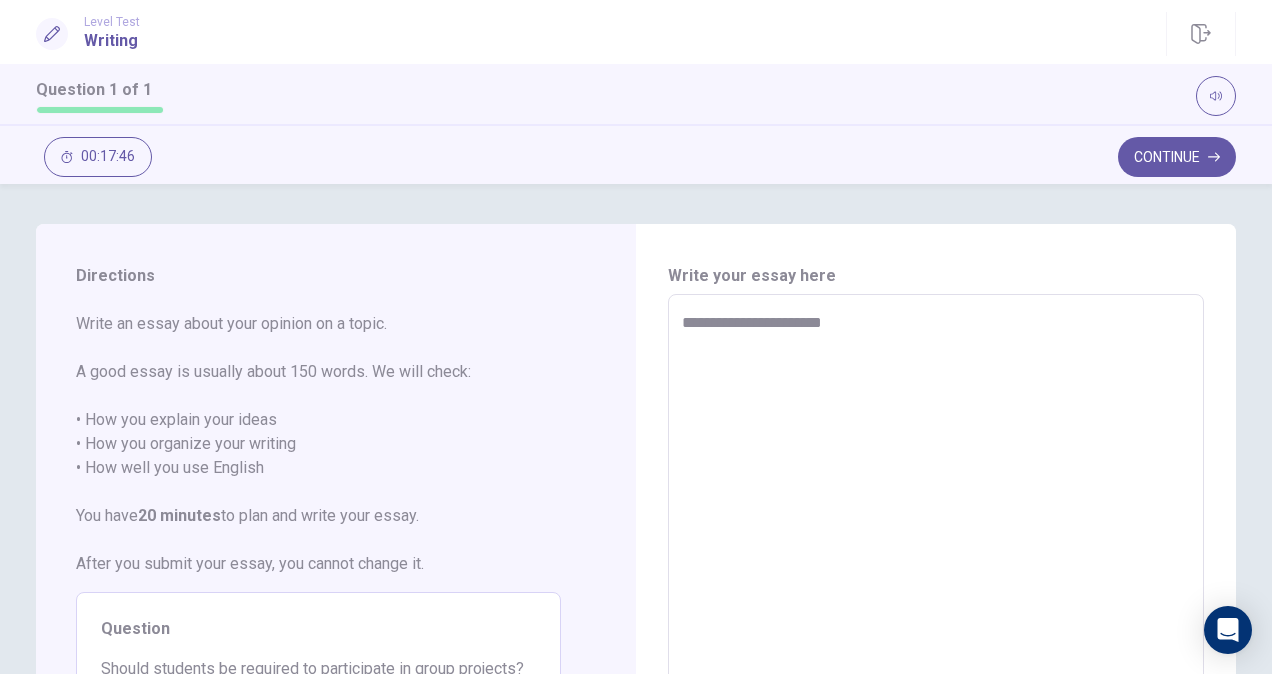 type on "*" 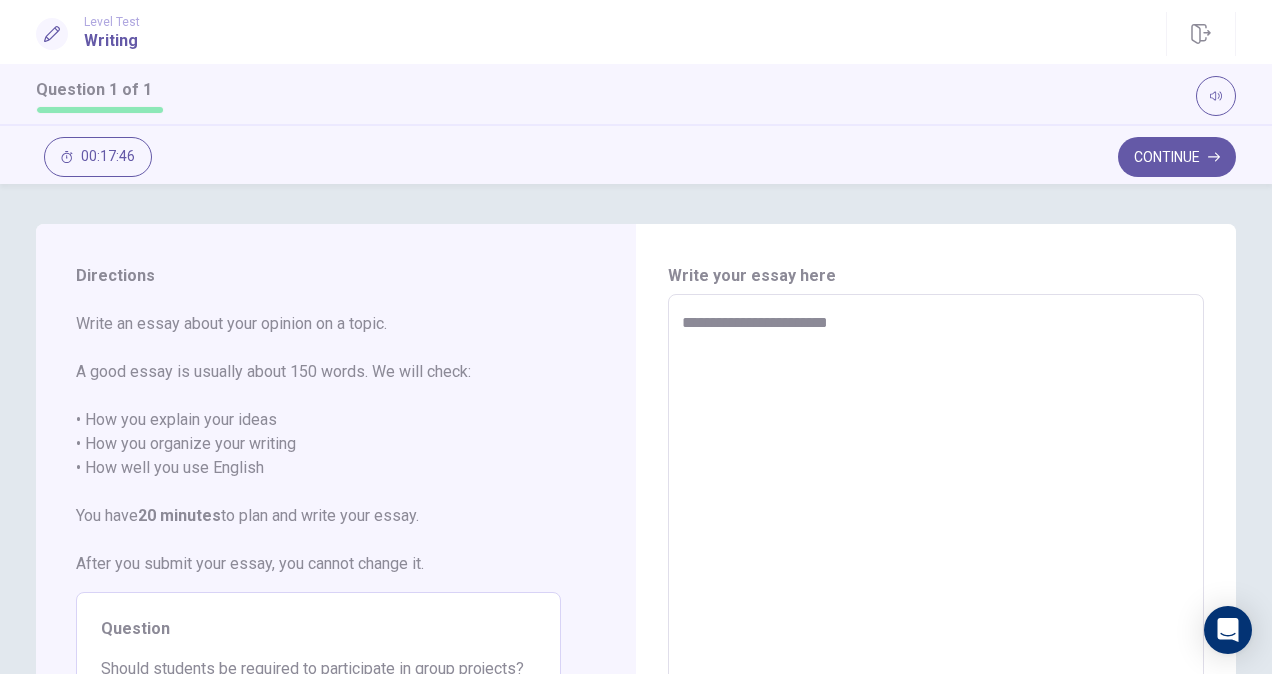 type on "*" 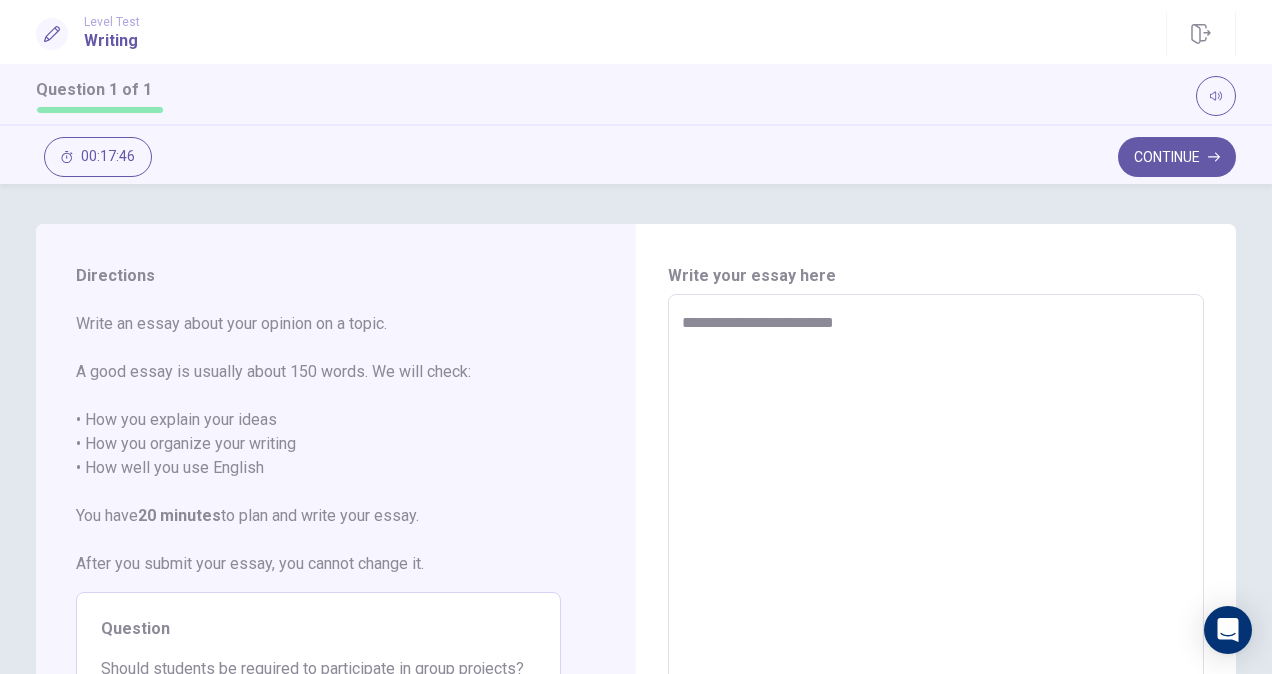 type on "*" 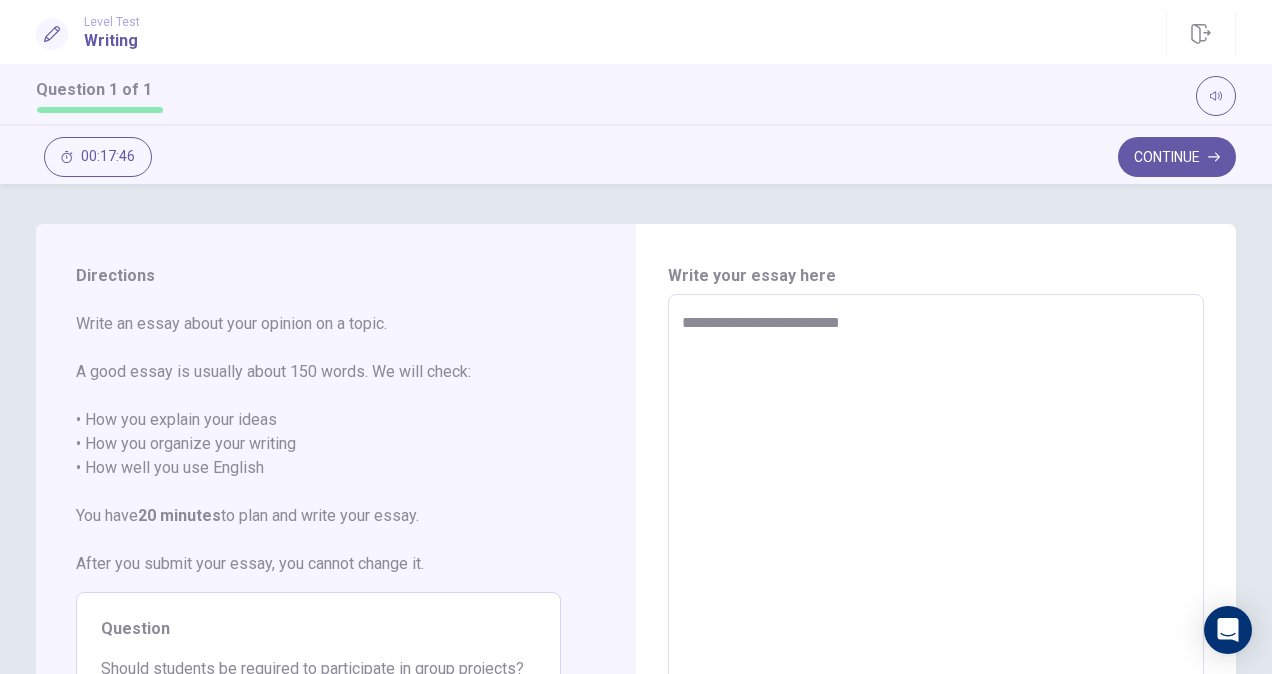 type on "*" 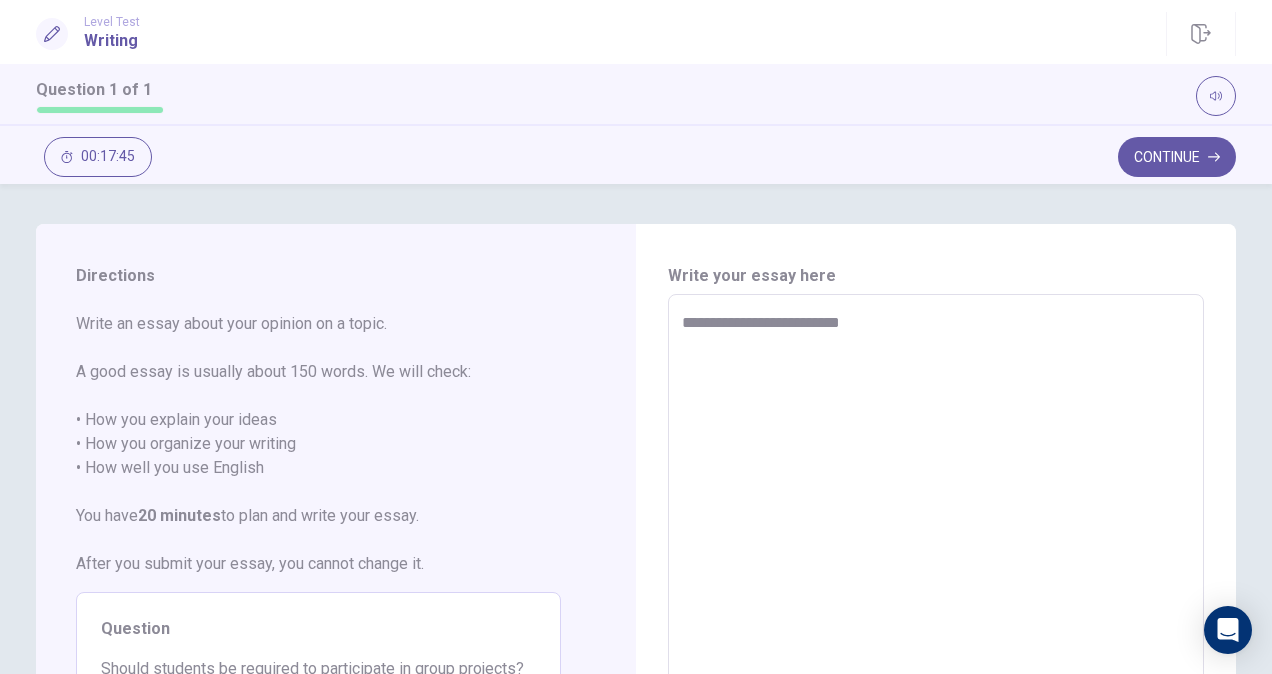 type on "**********" 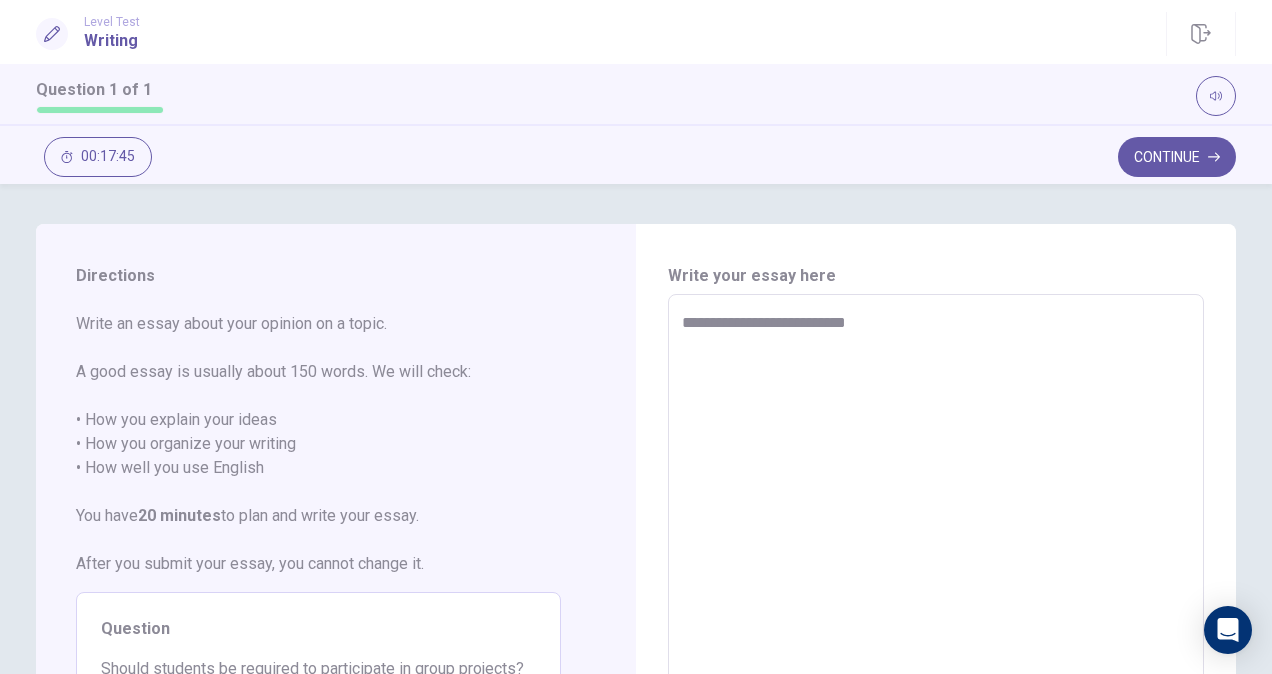 type on "*" 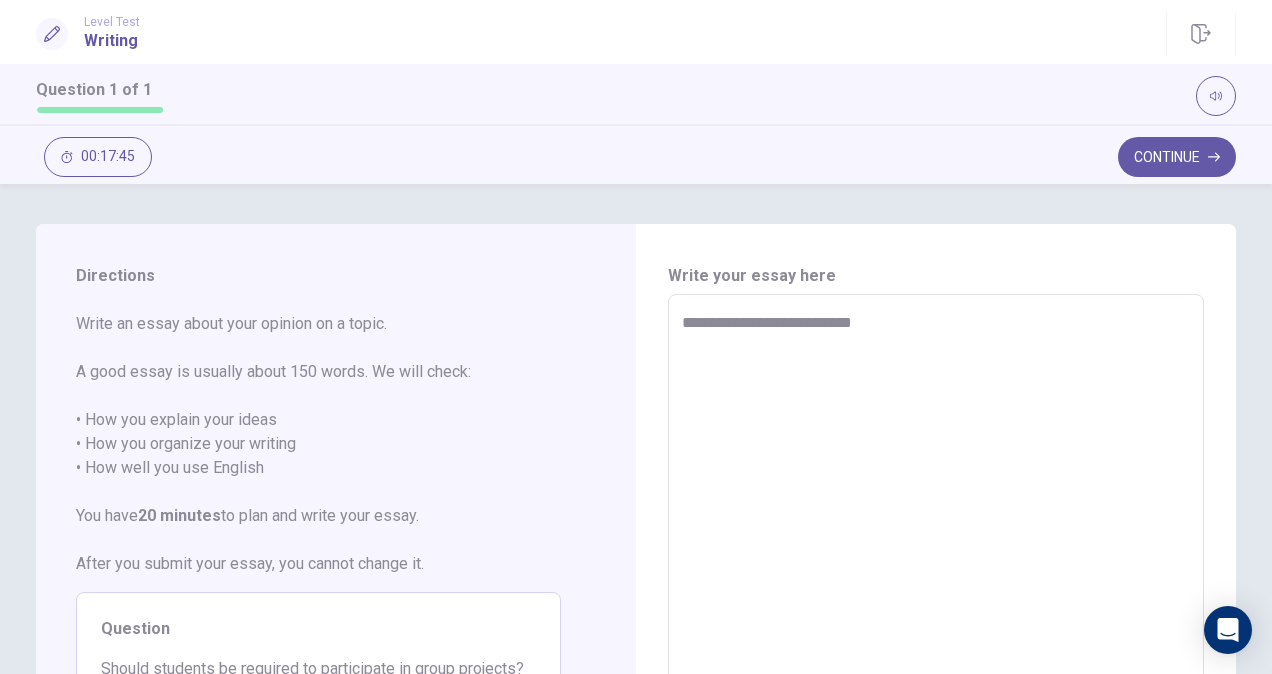 type on "*" 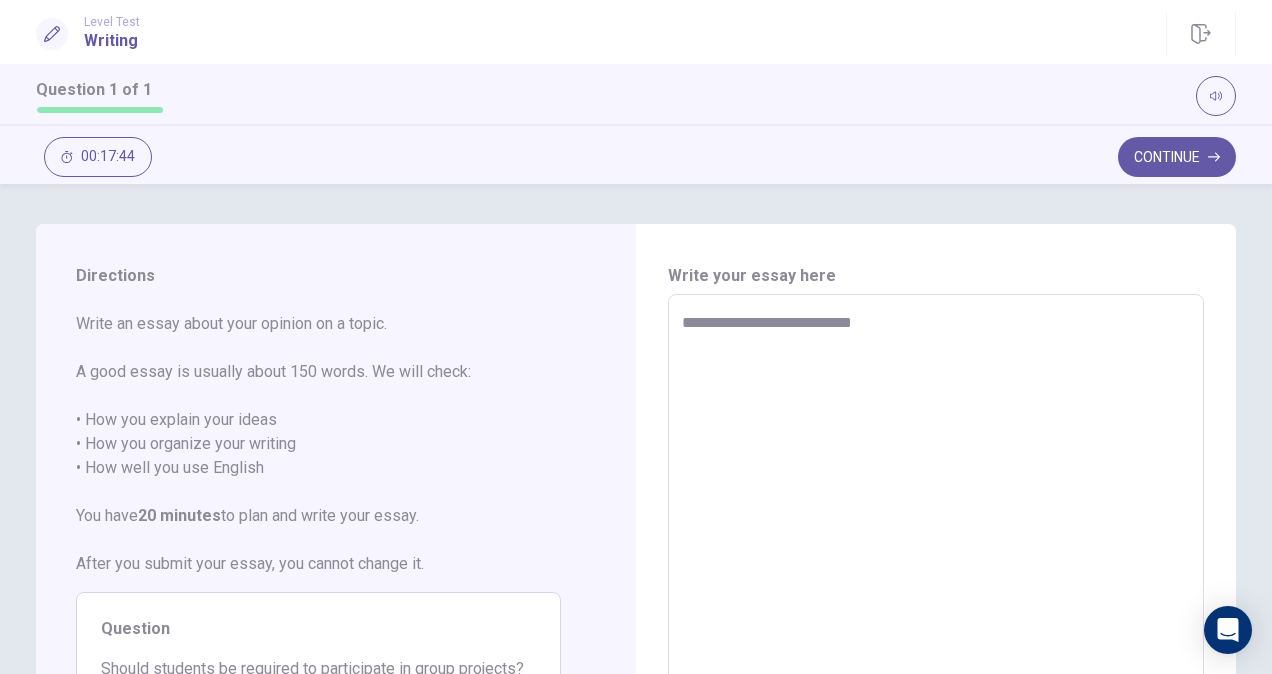 type on "**********" 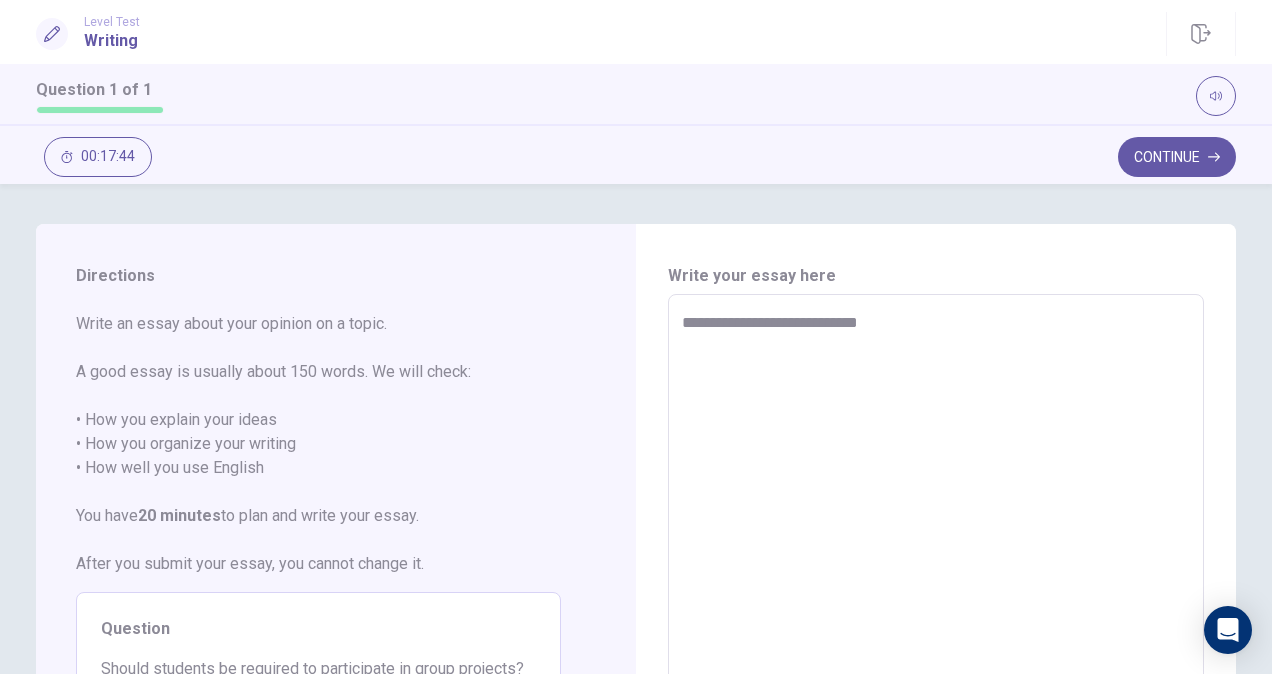 type on "*" 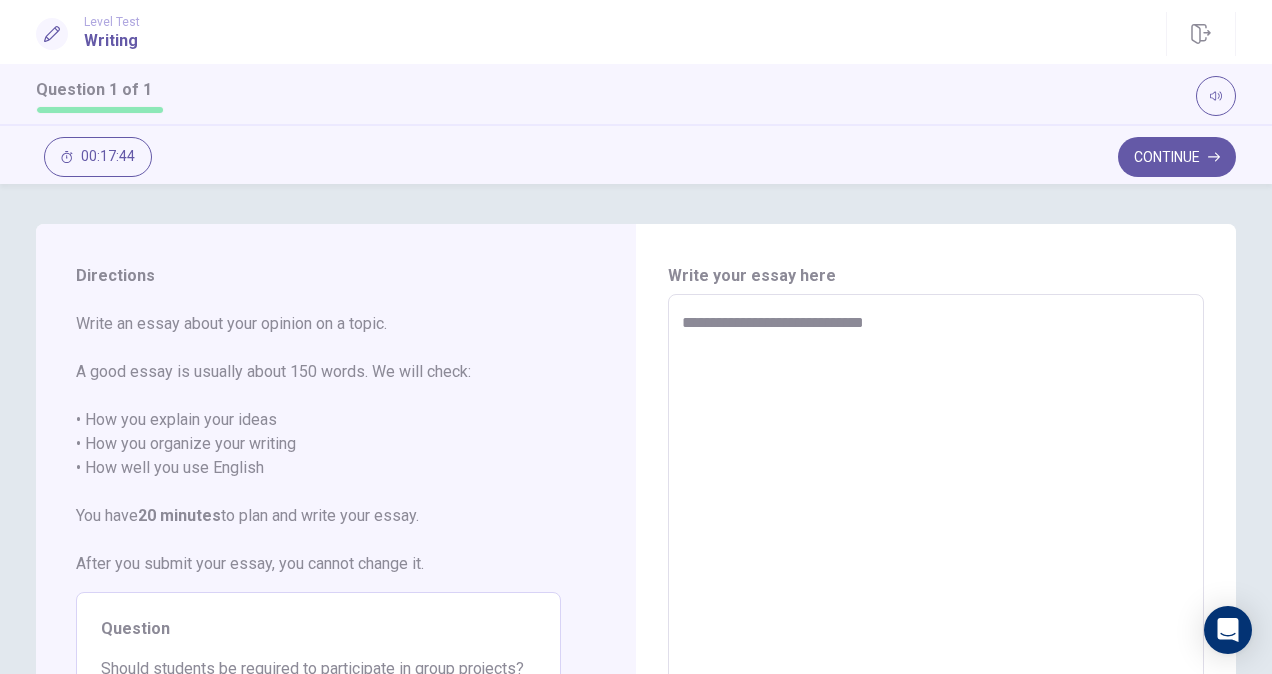 type on "*" 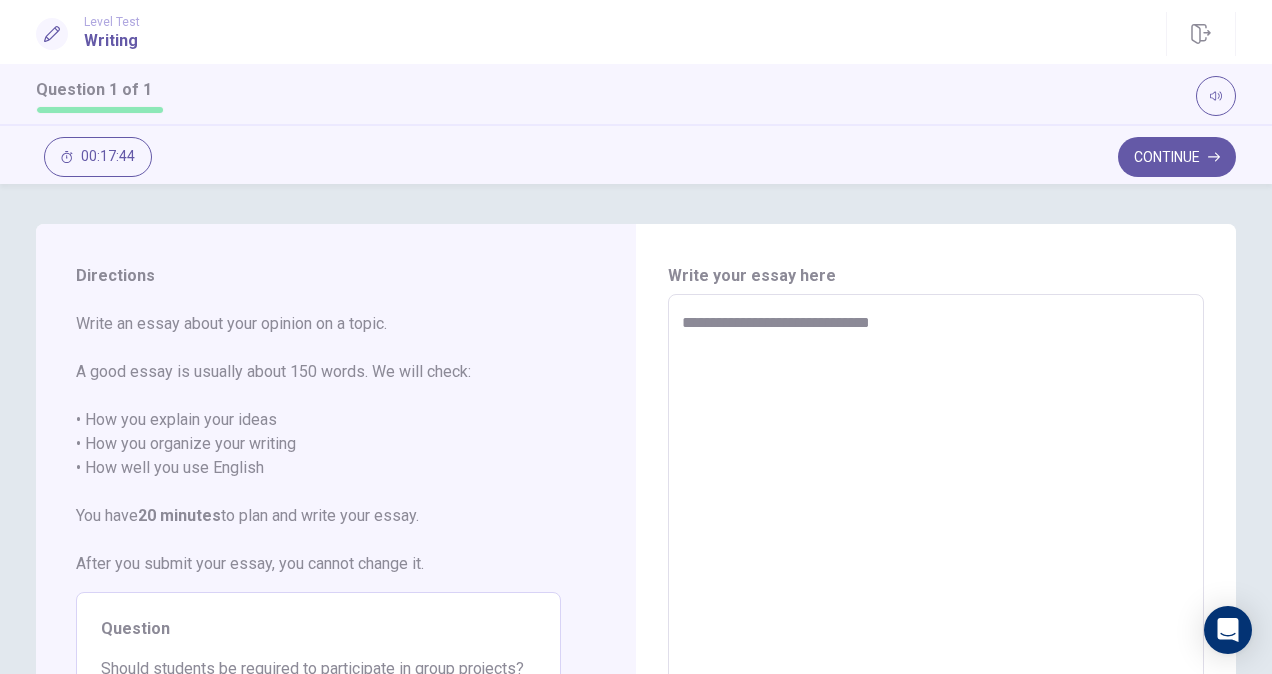 type on "*" 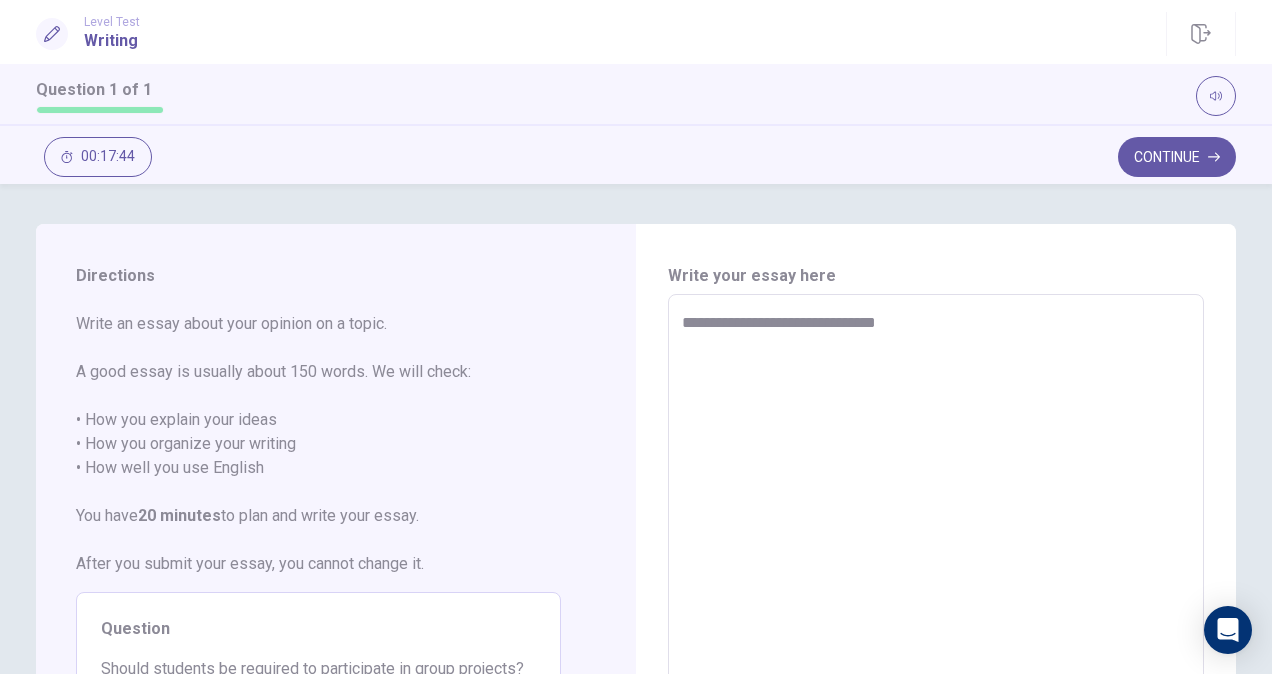 type on "*" 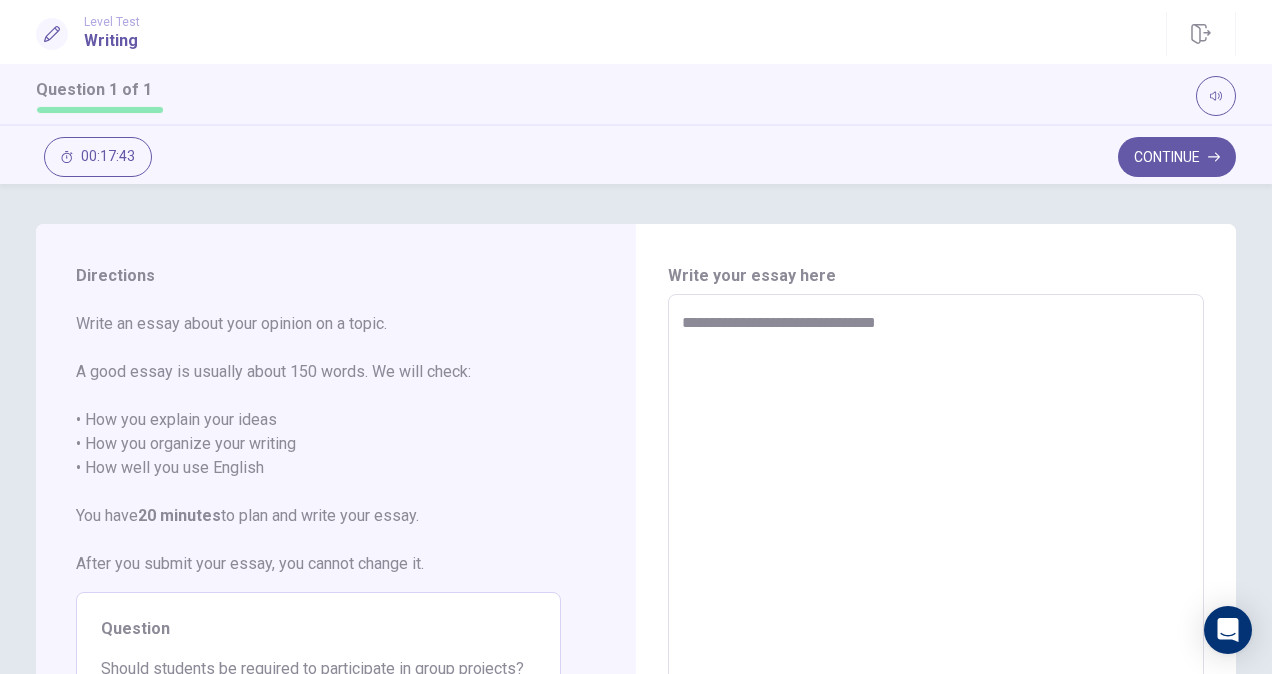 type on "**********" 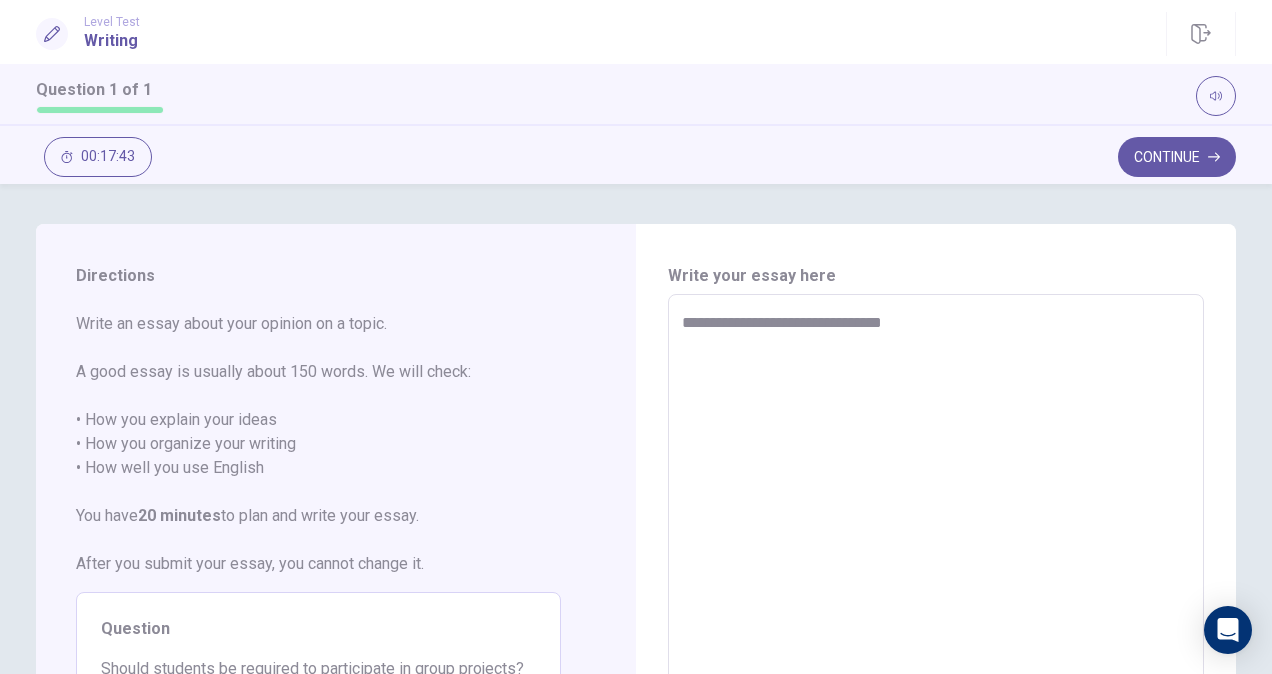 type on "*" 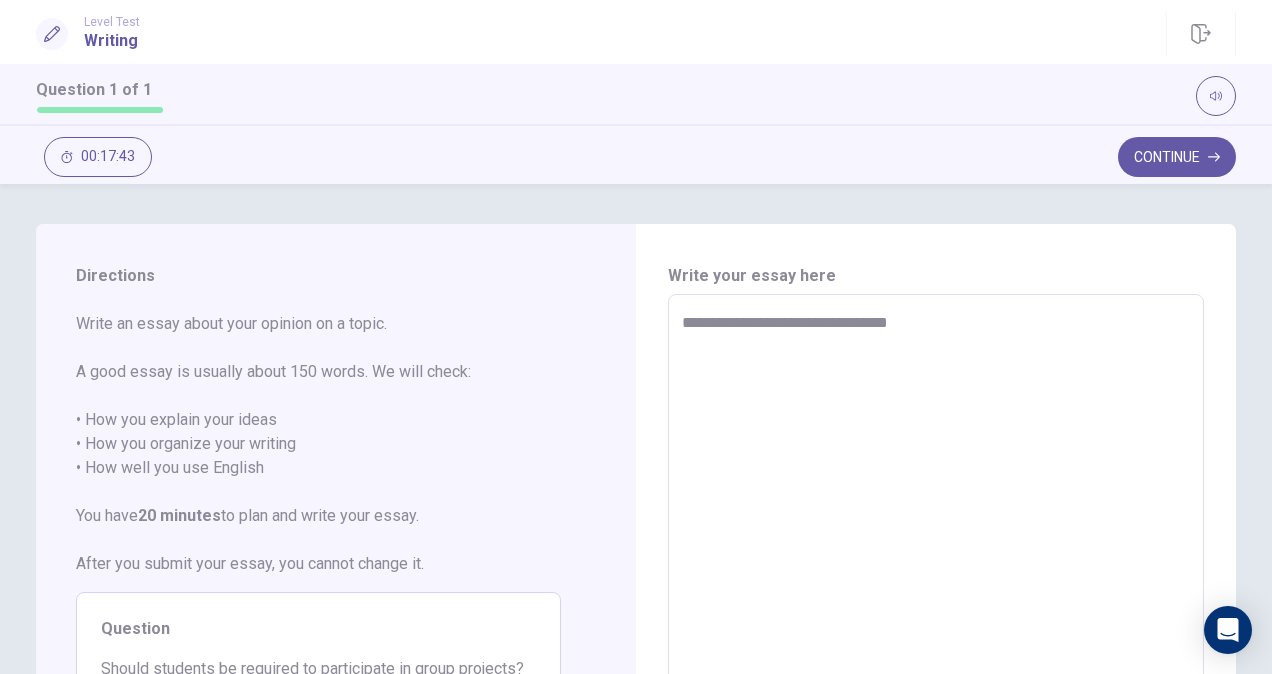 type on "*" 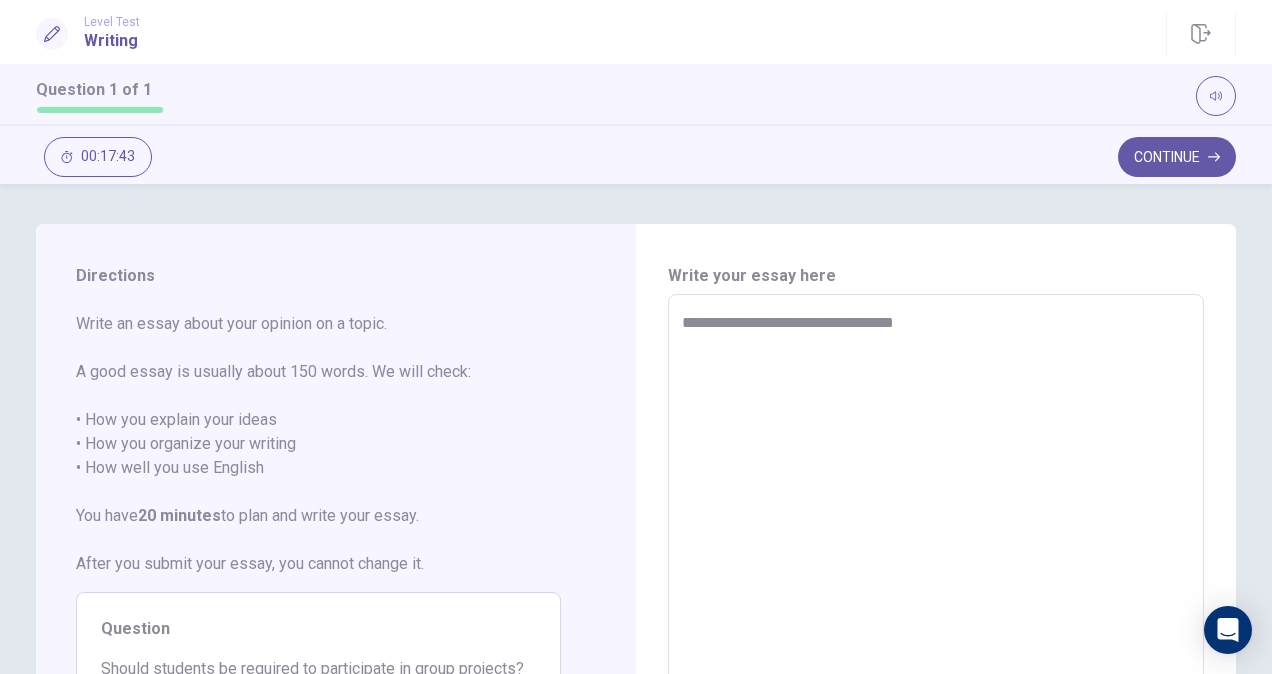 type on "*" 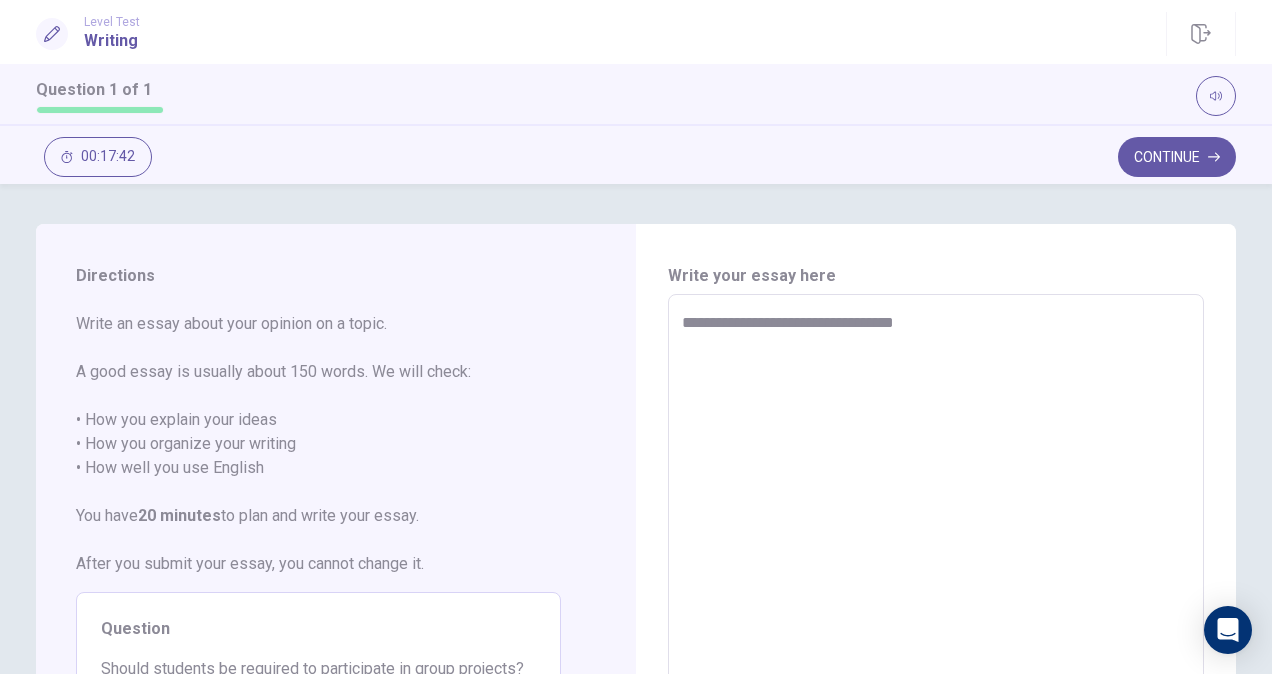 type on "**********" 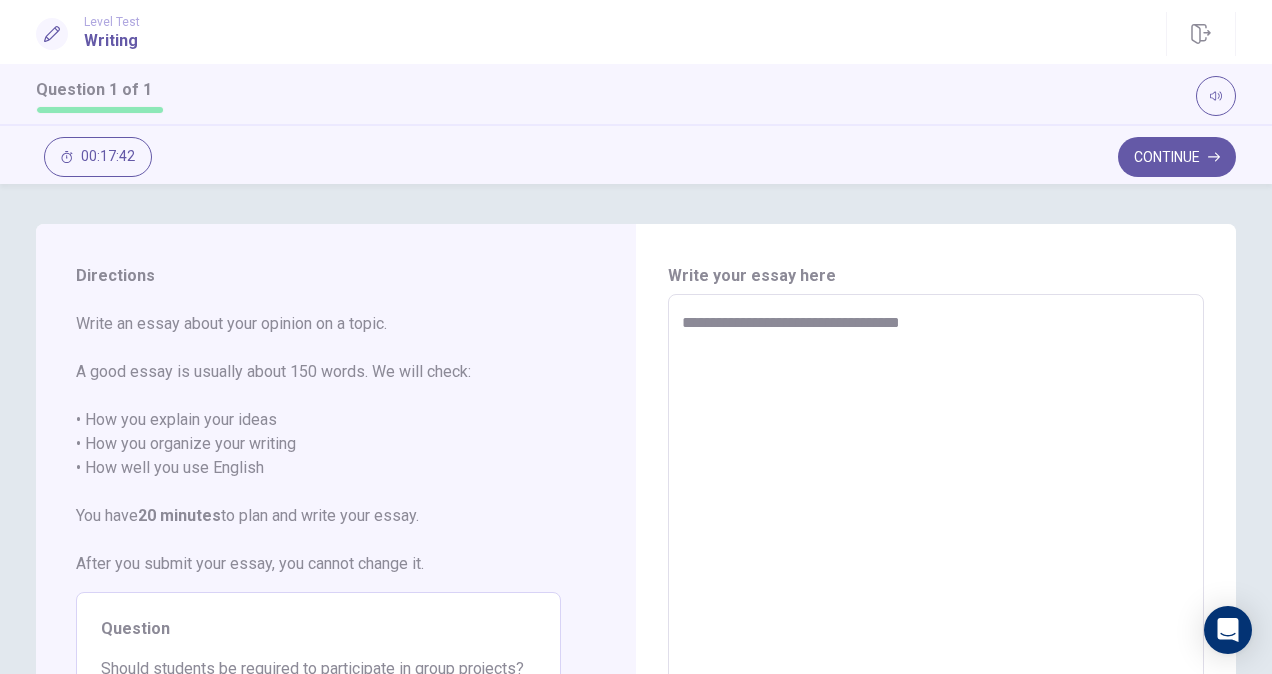 type on "*" 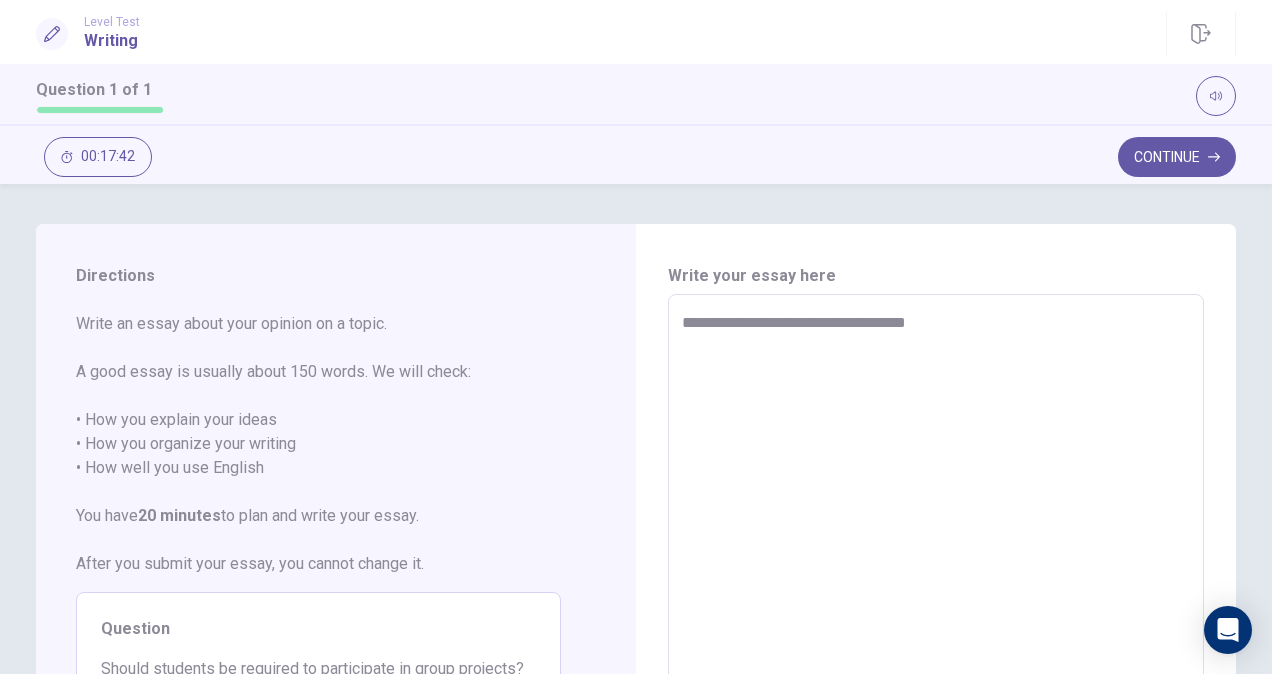 type on "*" 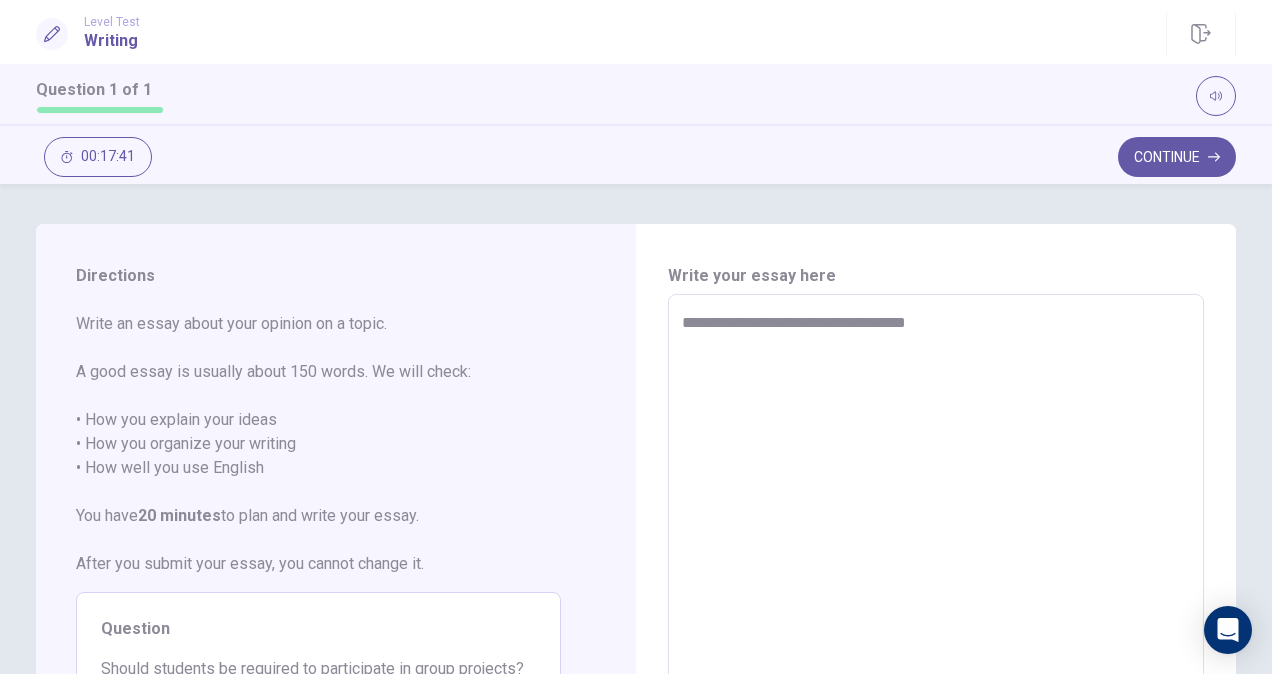 type on "**********" 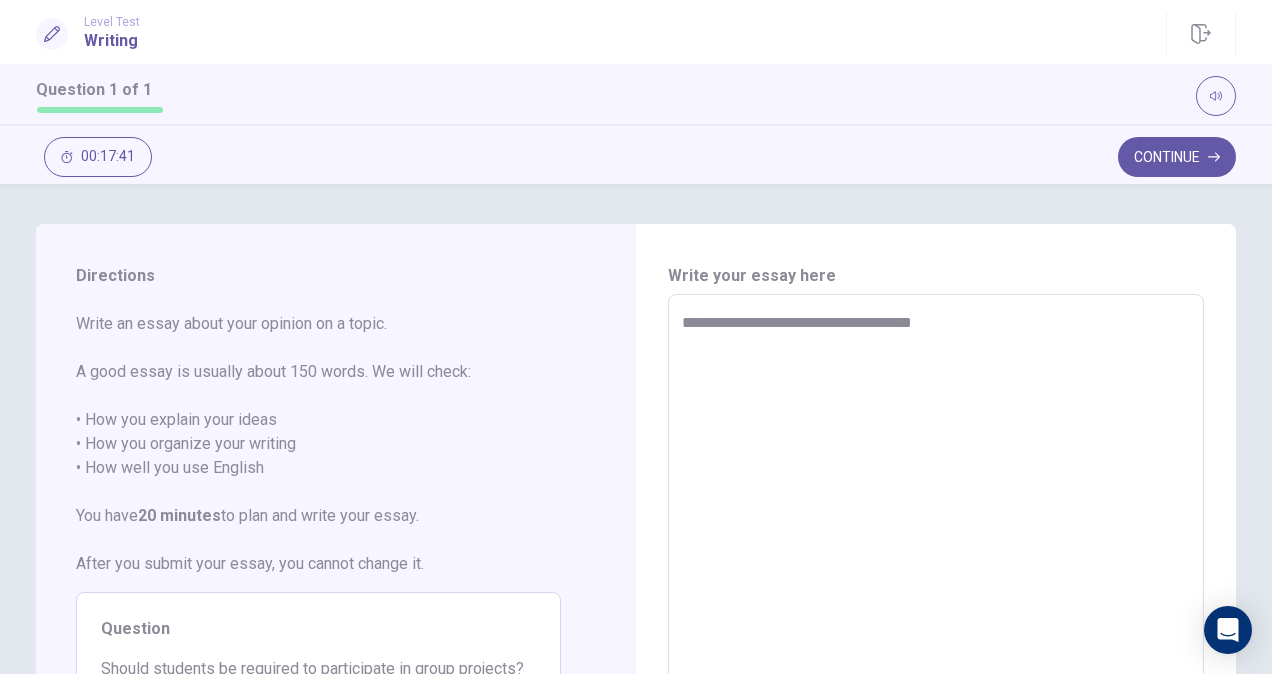 type on "*" 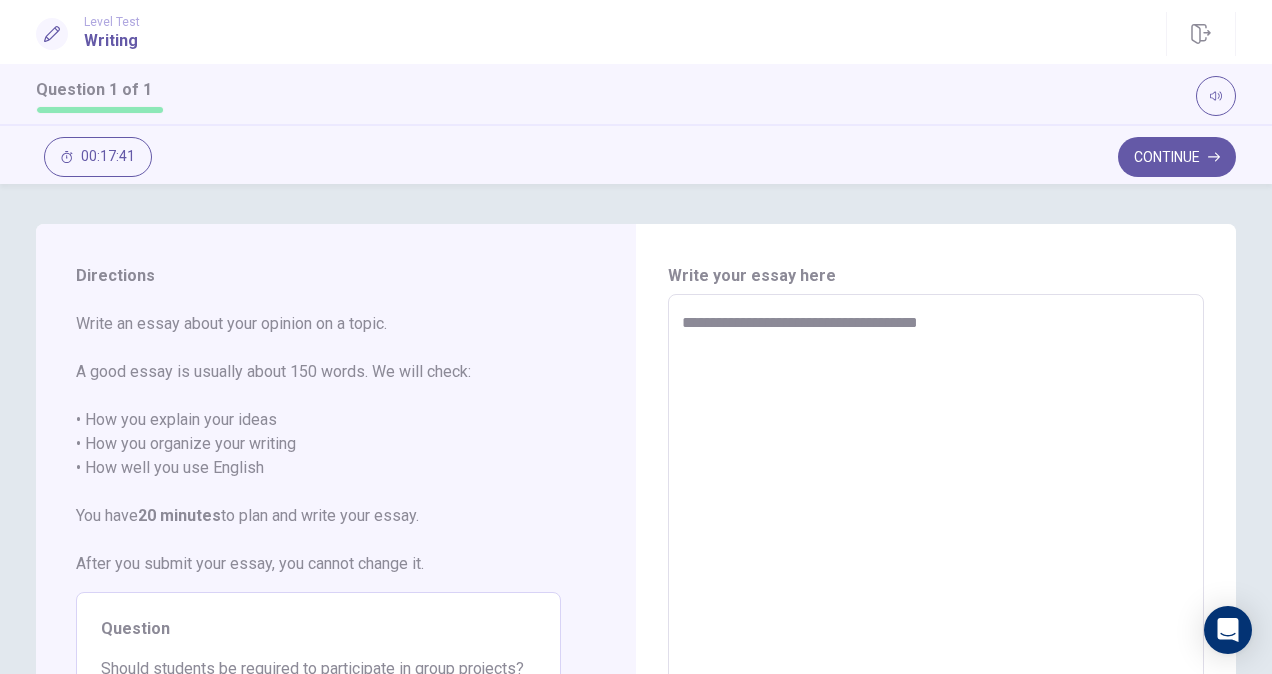 type on "*" 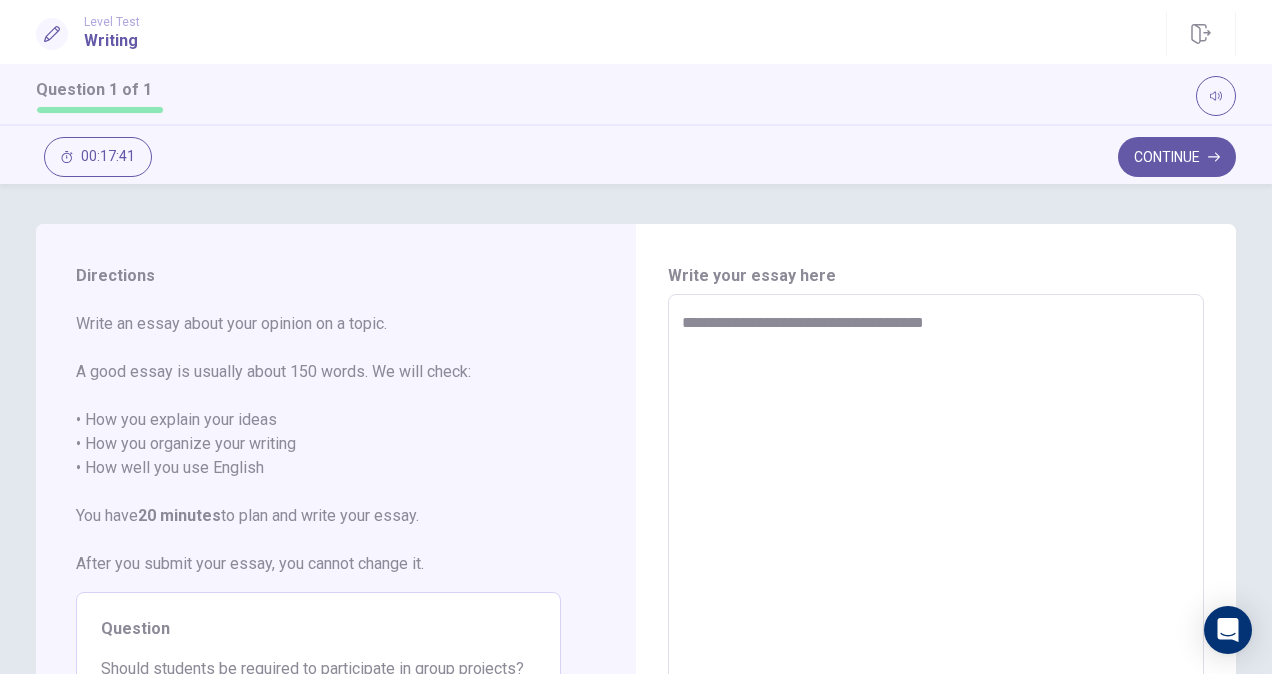 type on "*" 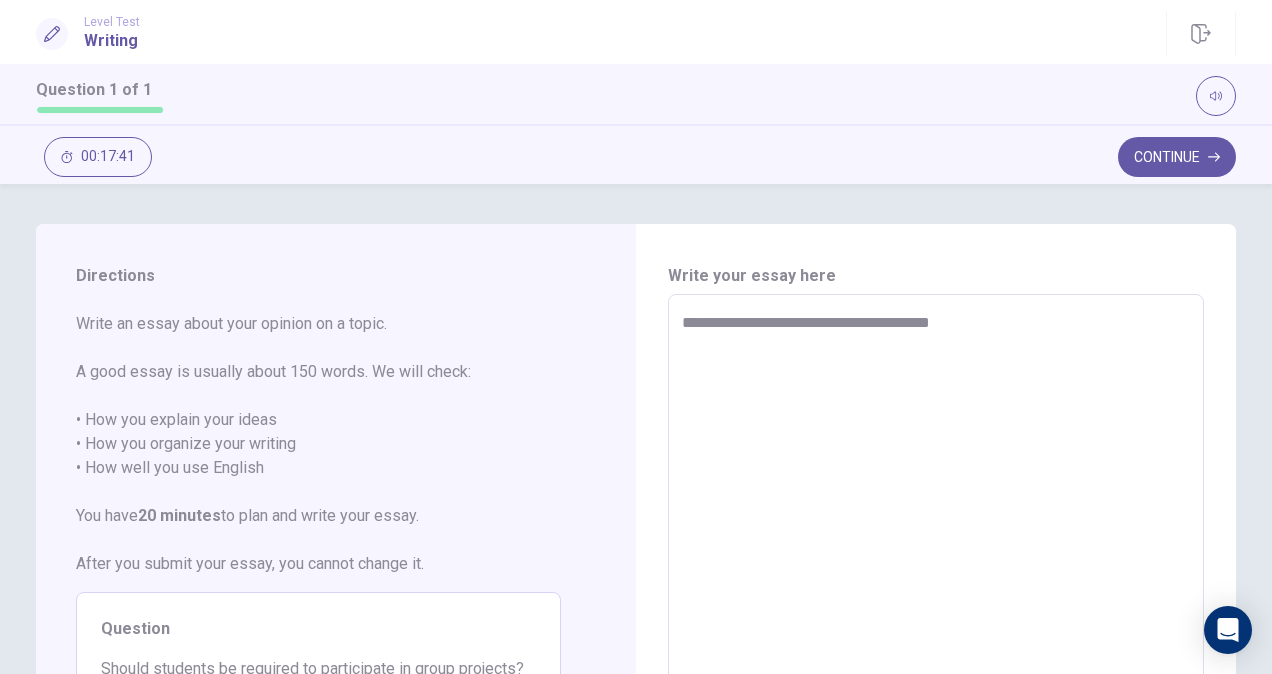 type on "*" 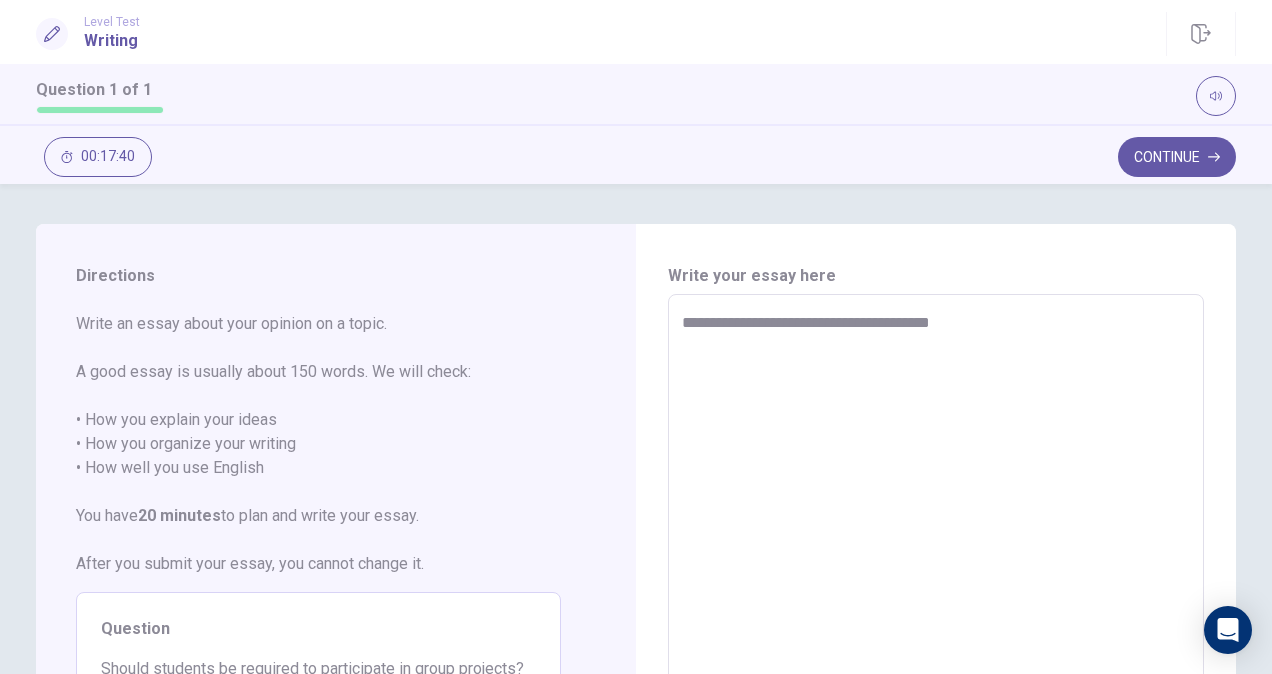 type on "**********" 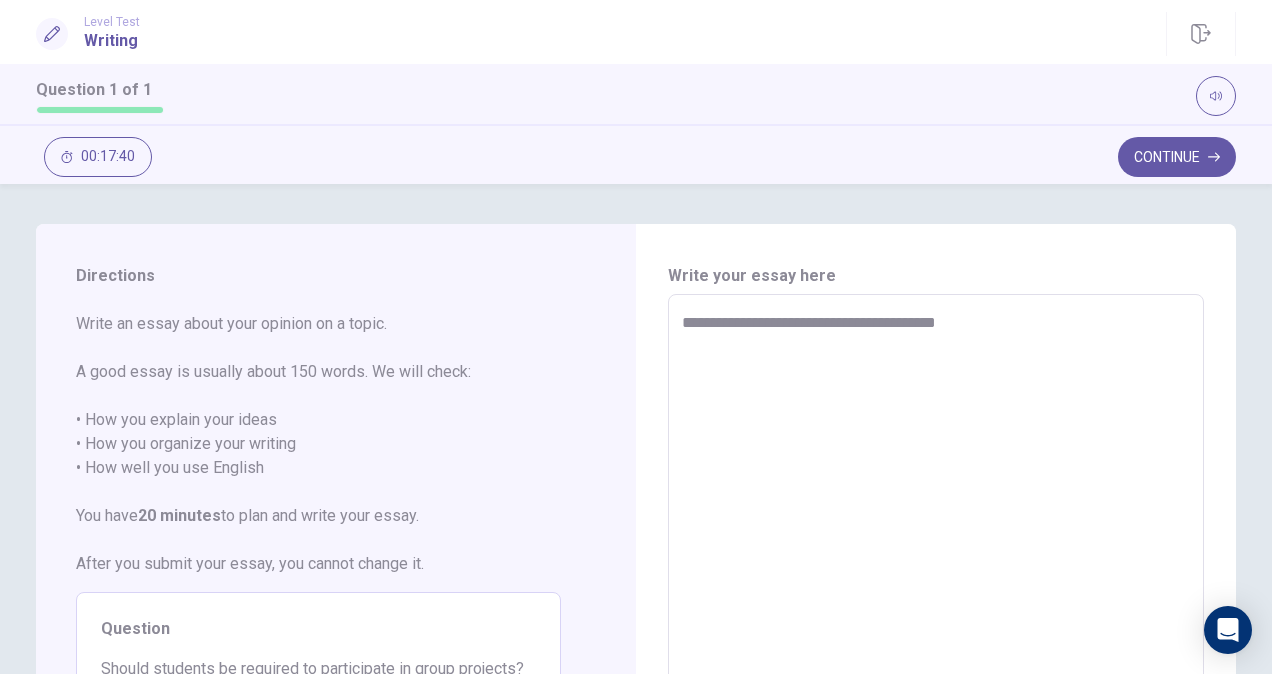 type on "*" 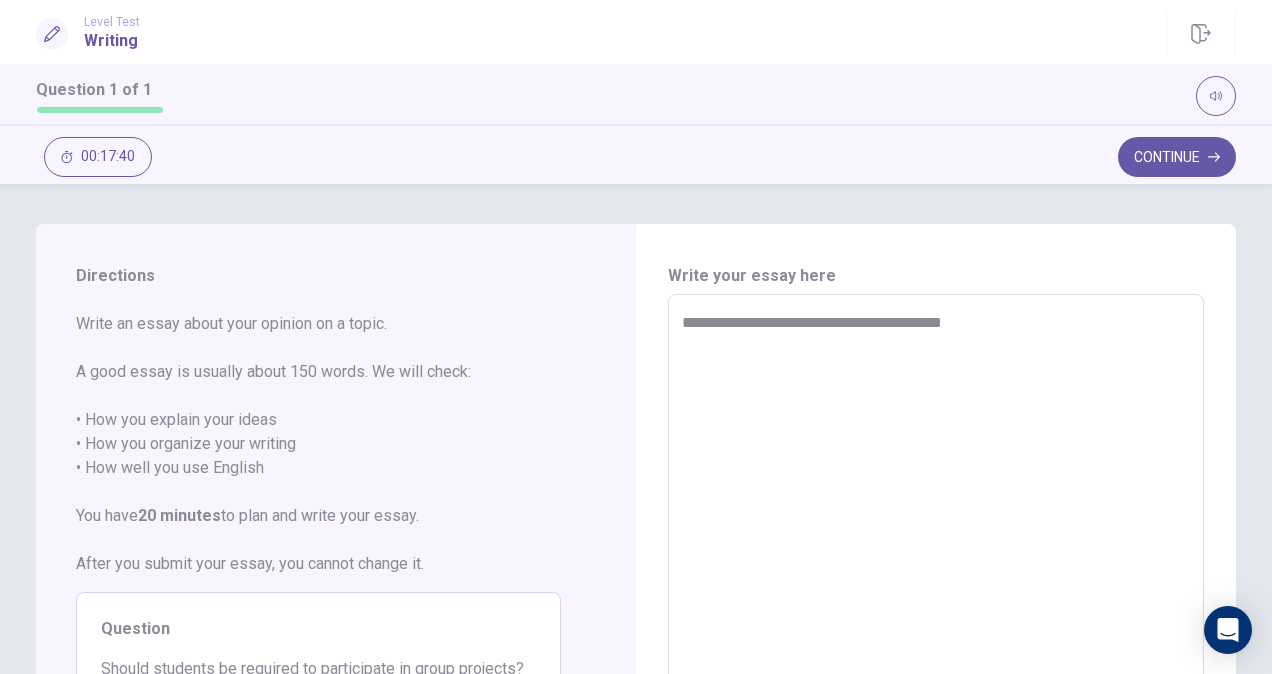 type on "*" 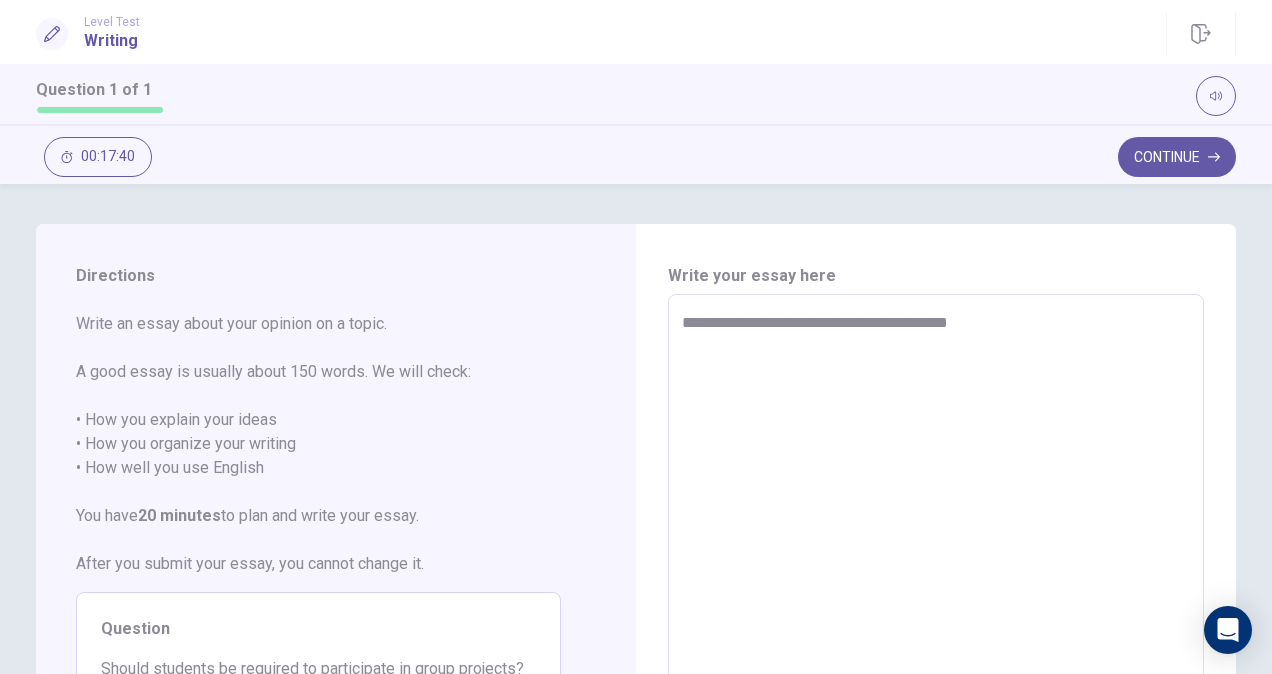 type on "*" 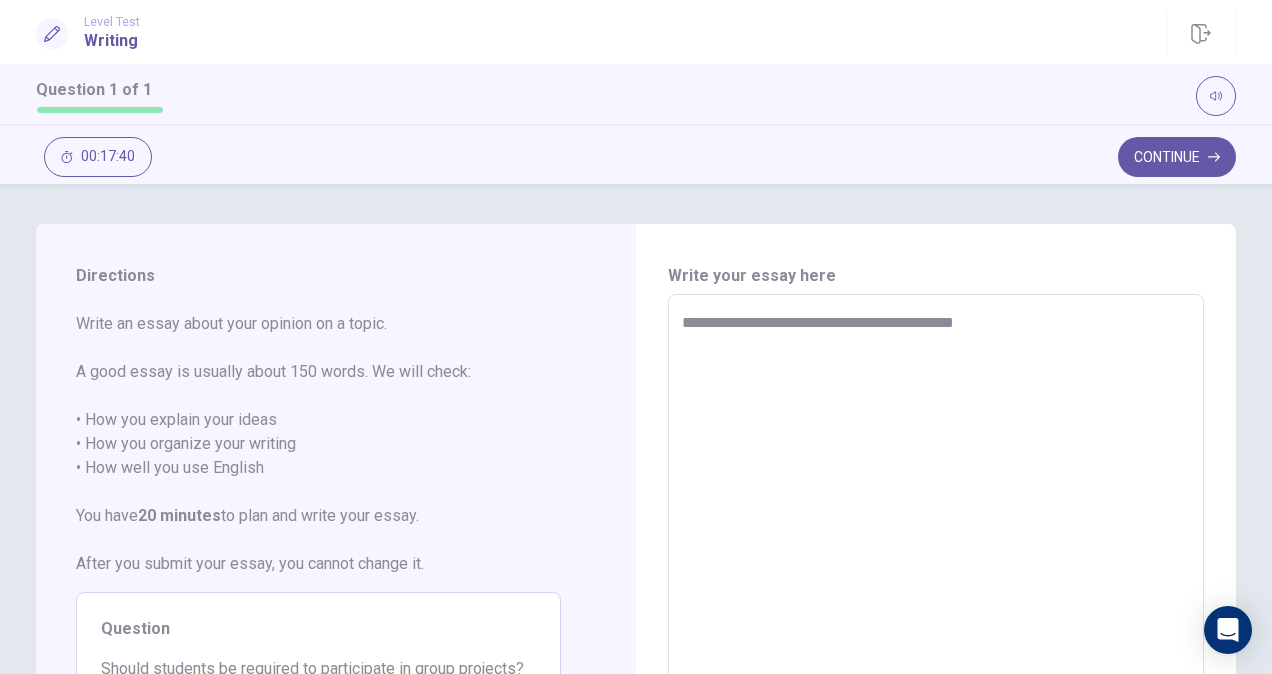 type on "*" 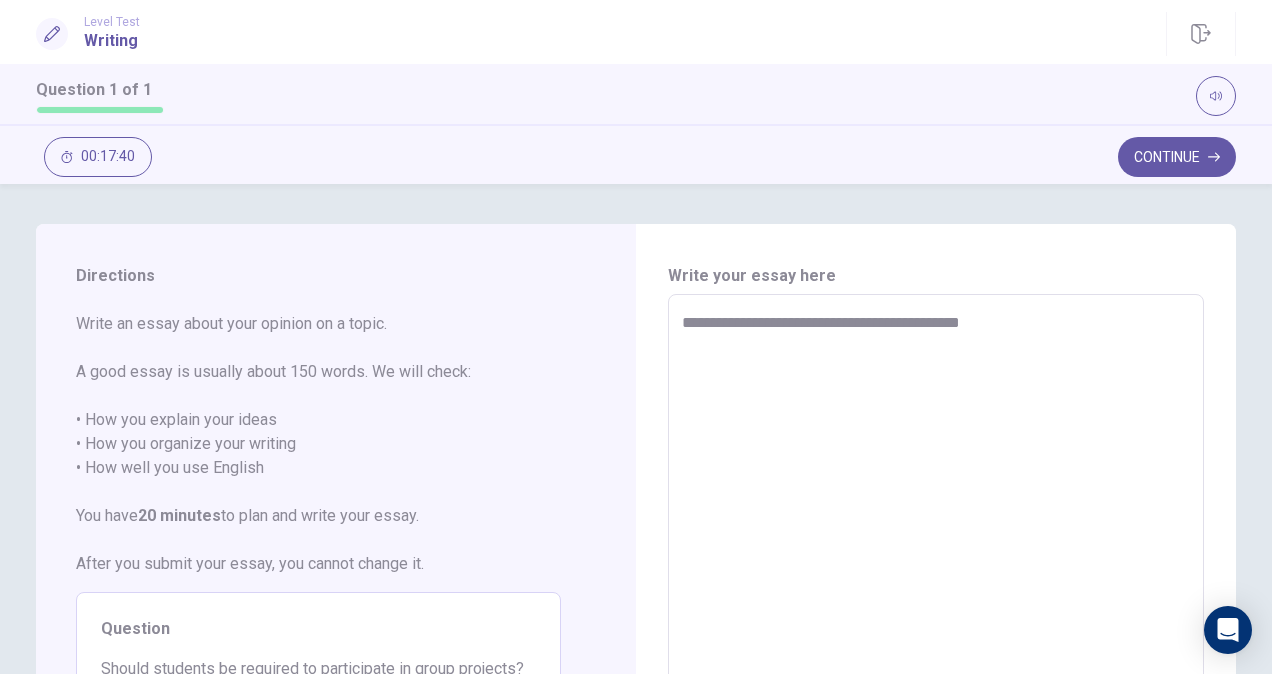type on "*" 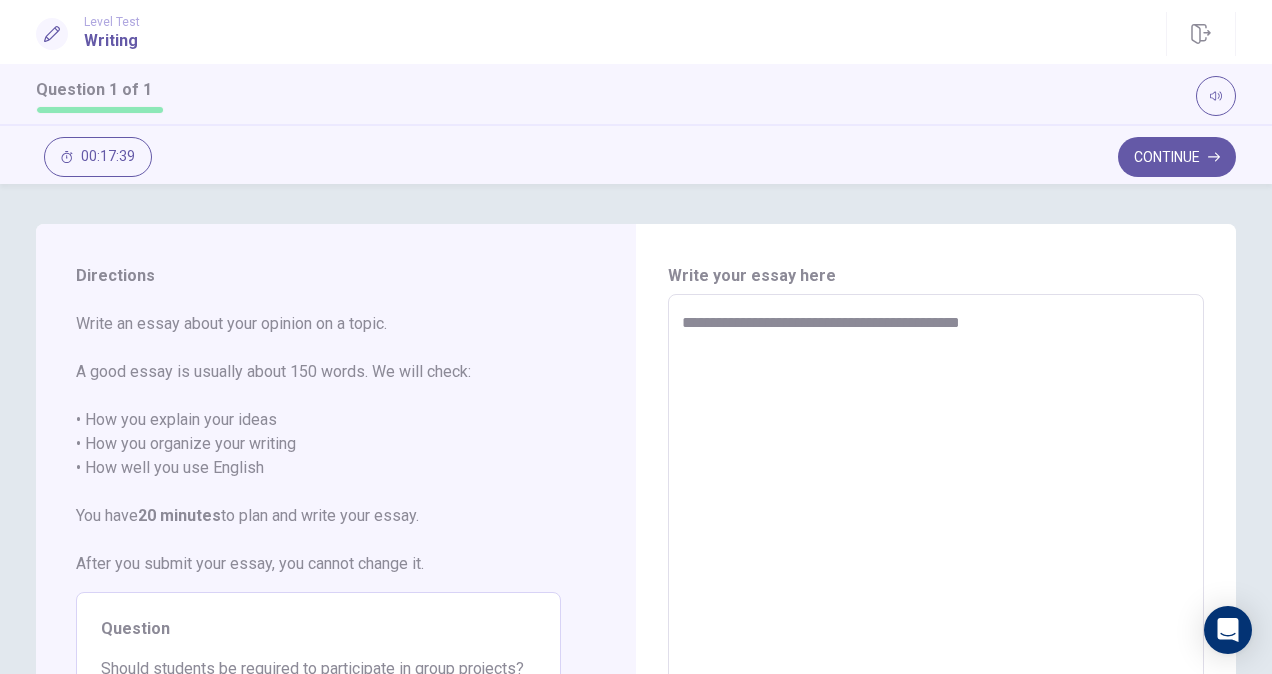 type on "**********" 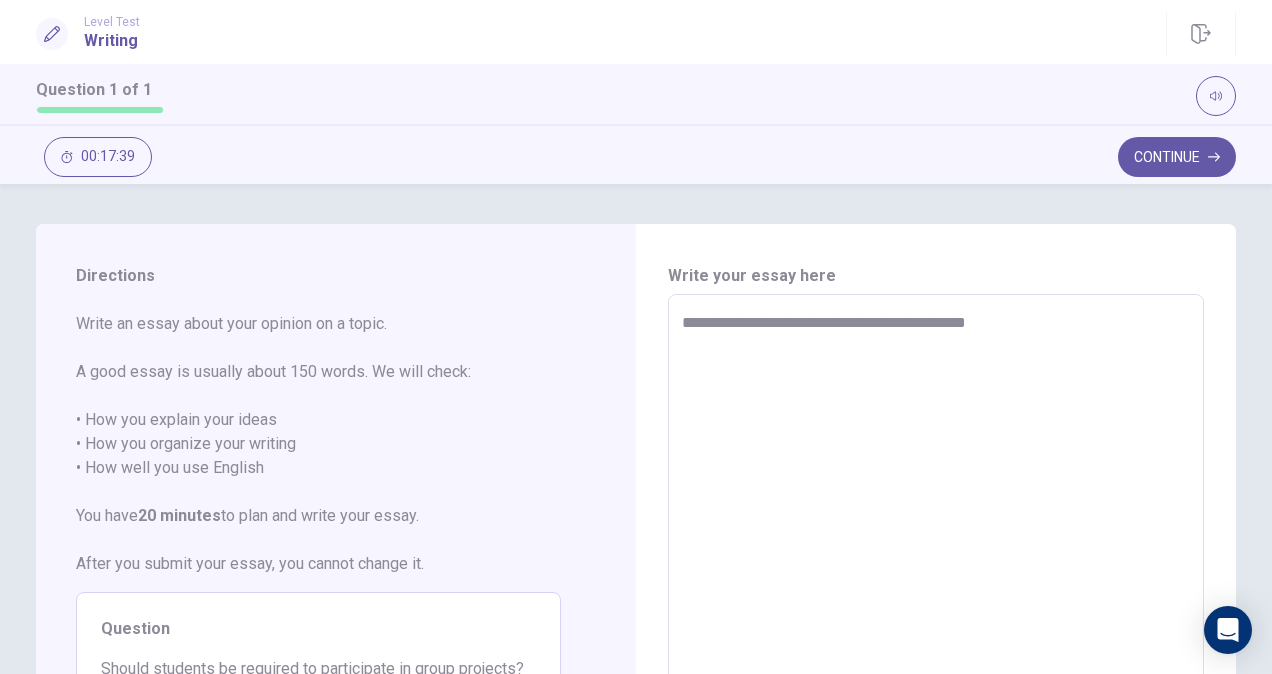 type on "*" 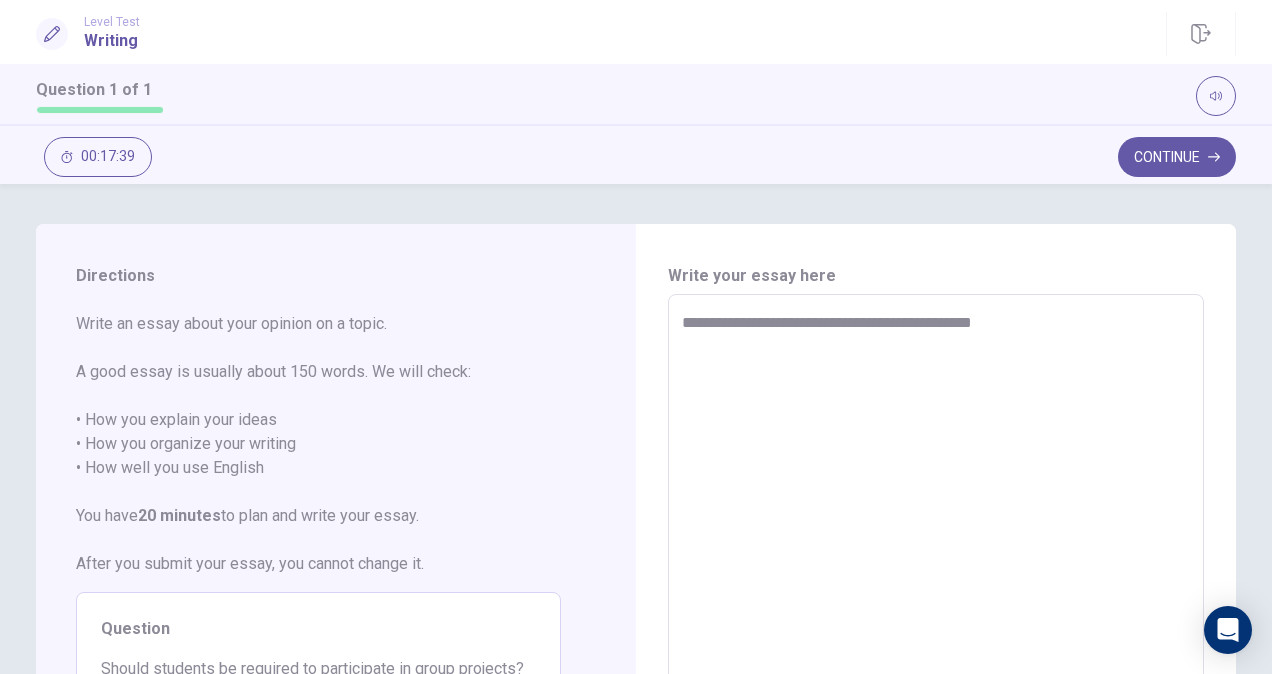 type on "*" 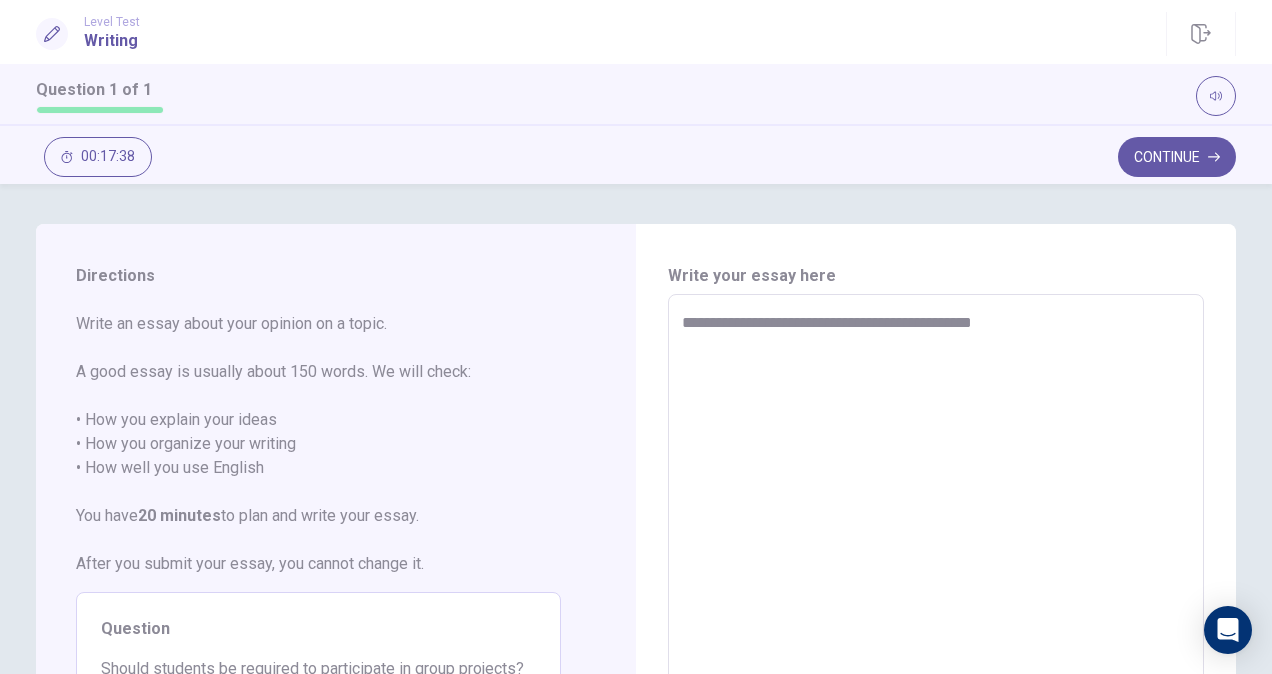 type on "**********" 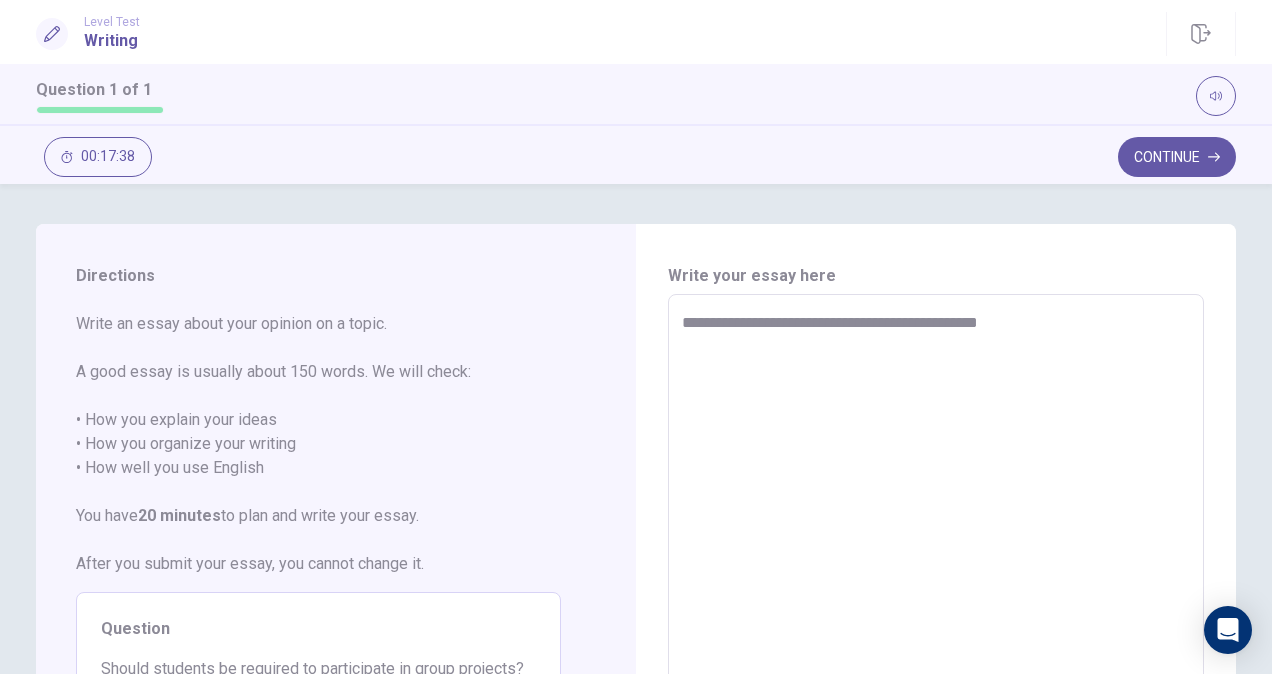 type on "*" 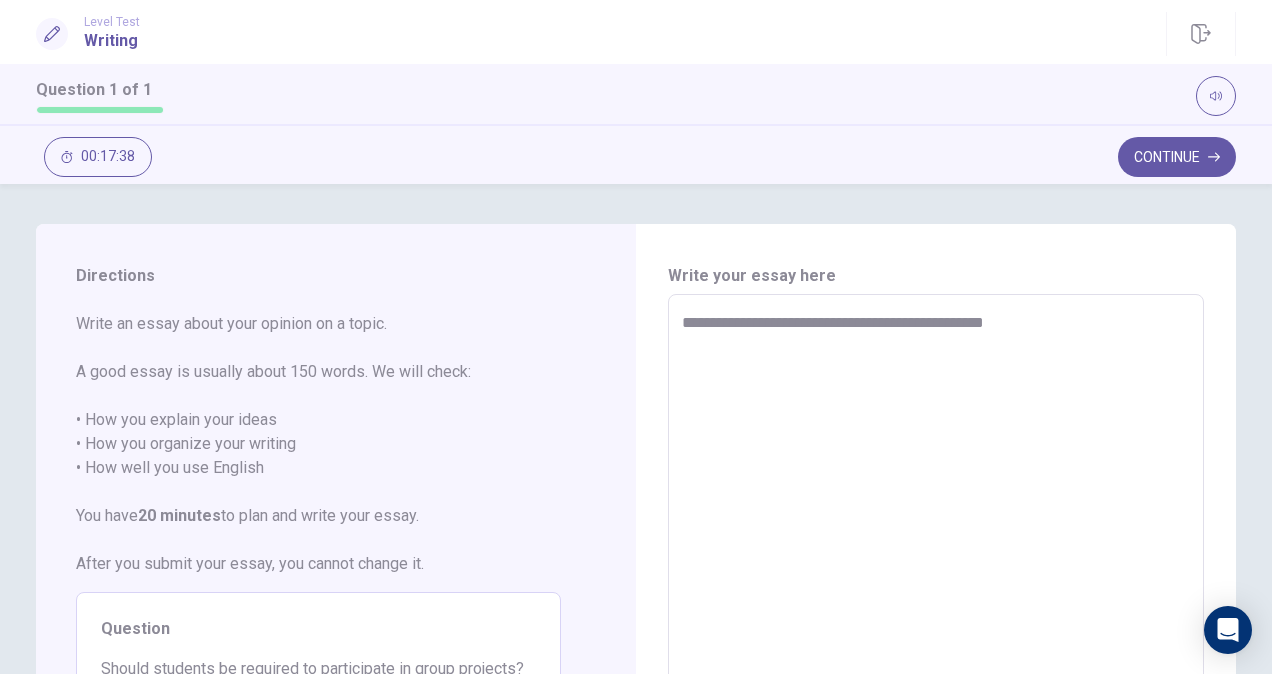 type on "*" 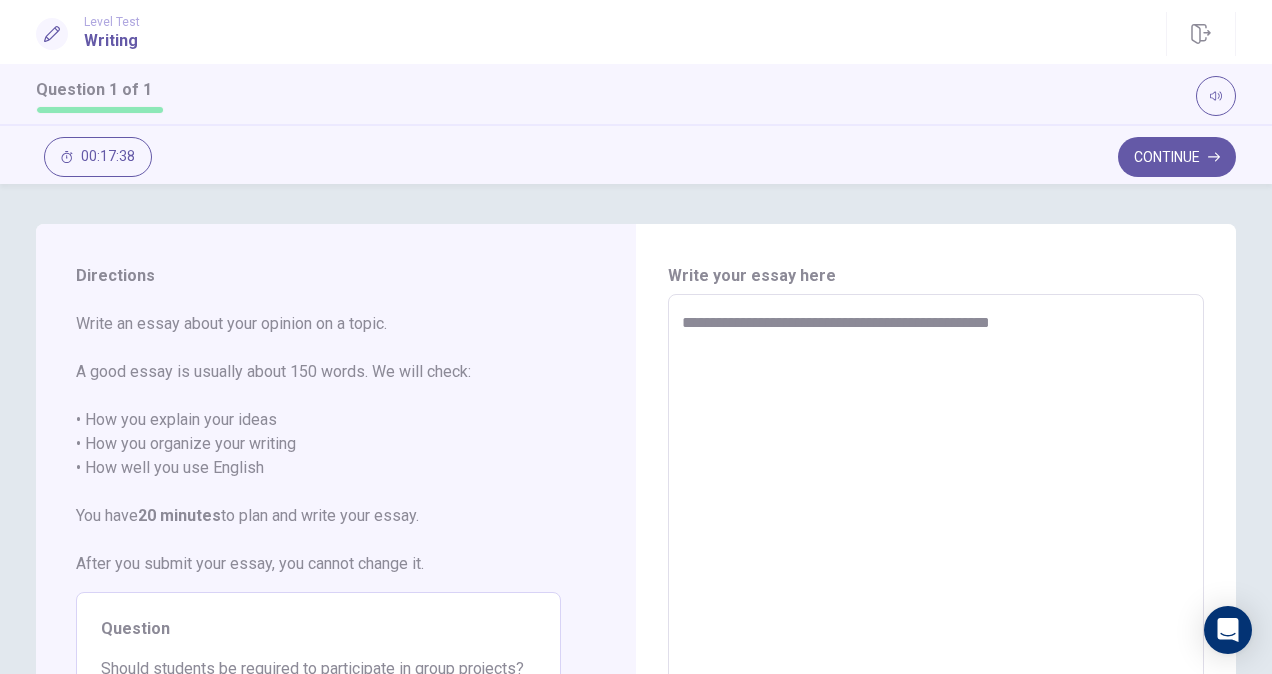 type on "*" 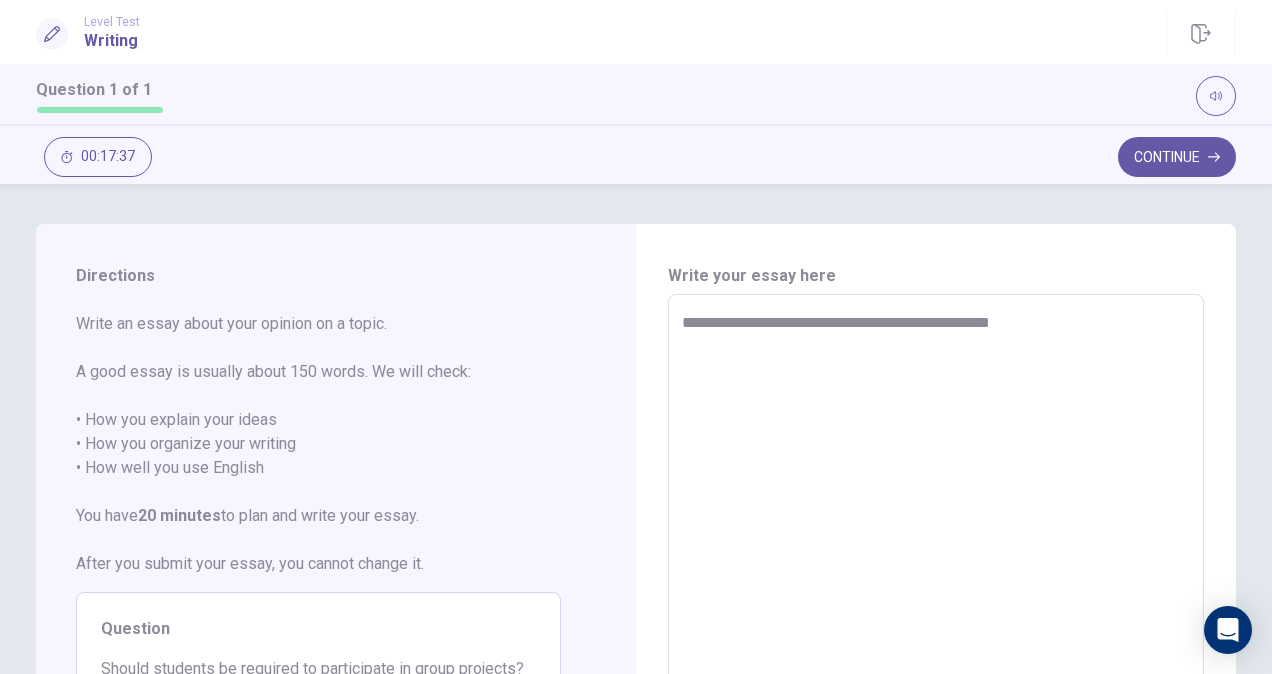 type on "**********" 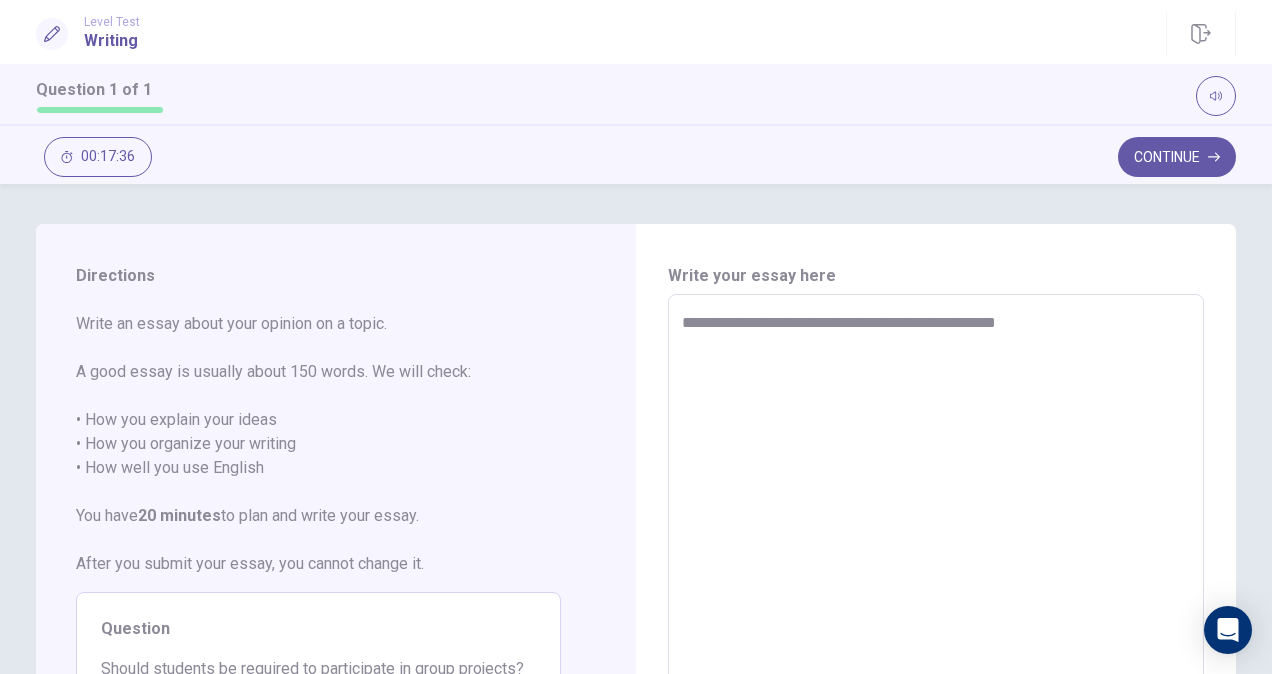 type on "*" 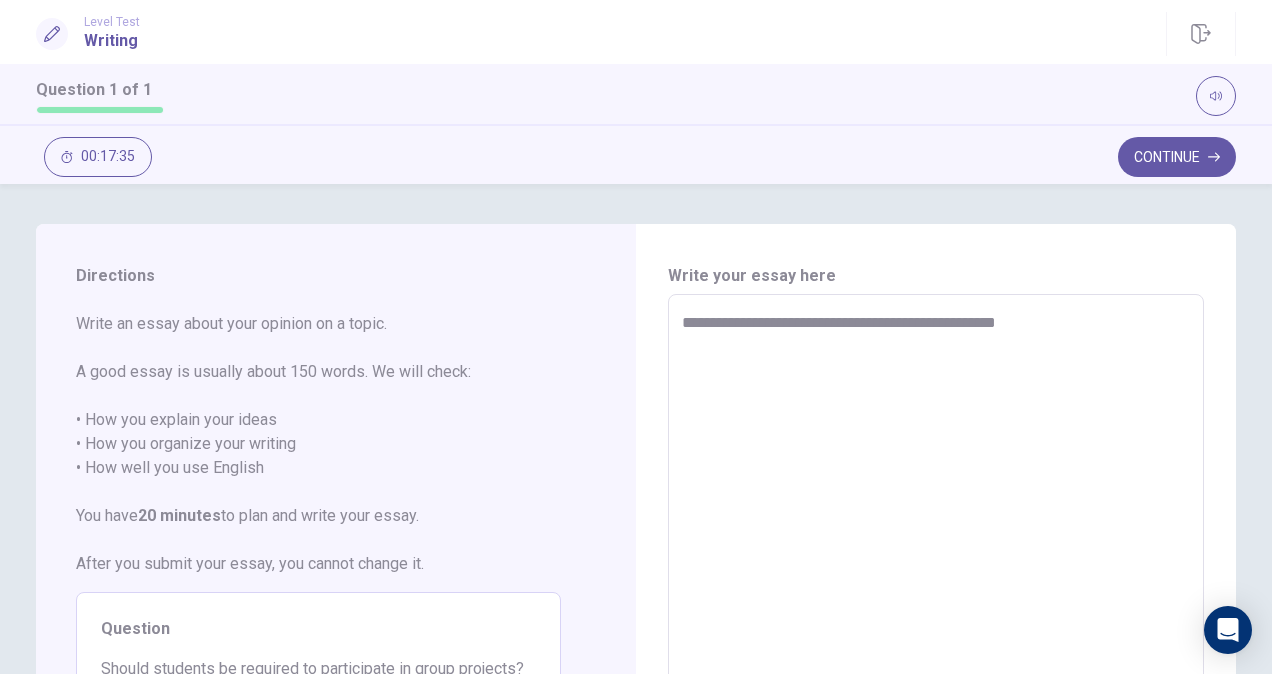type on "**********" 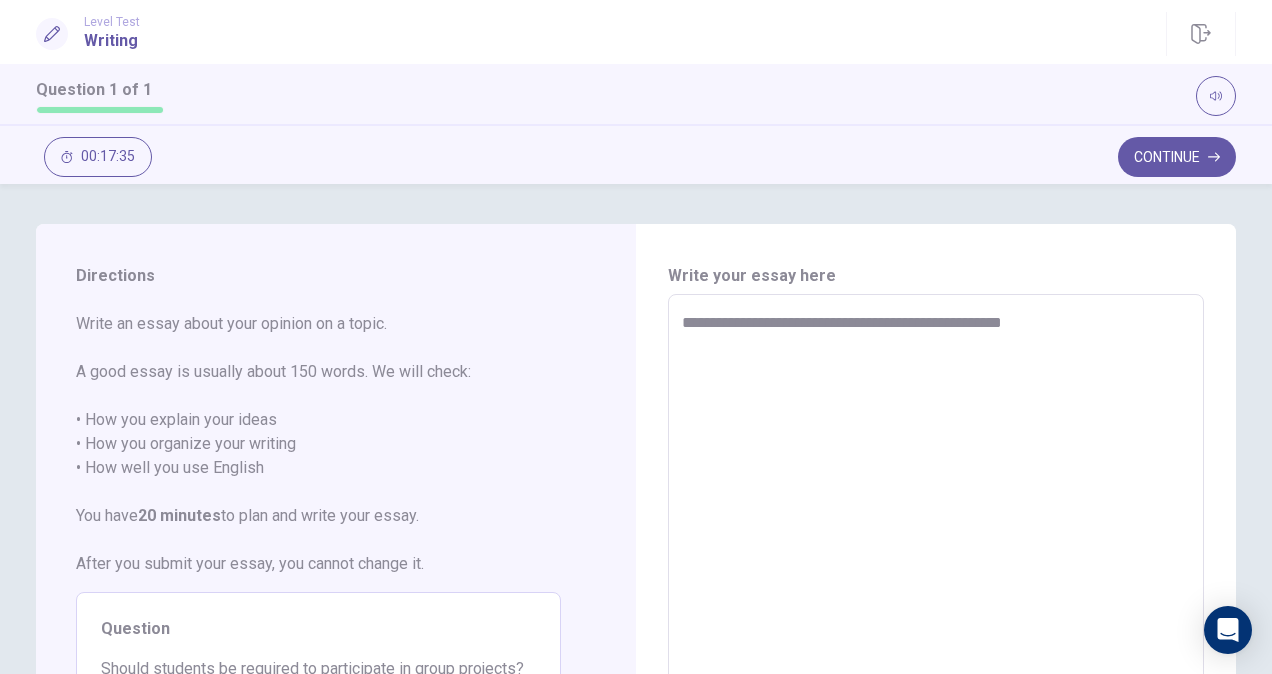 type on "*" 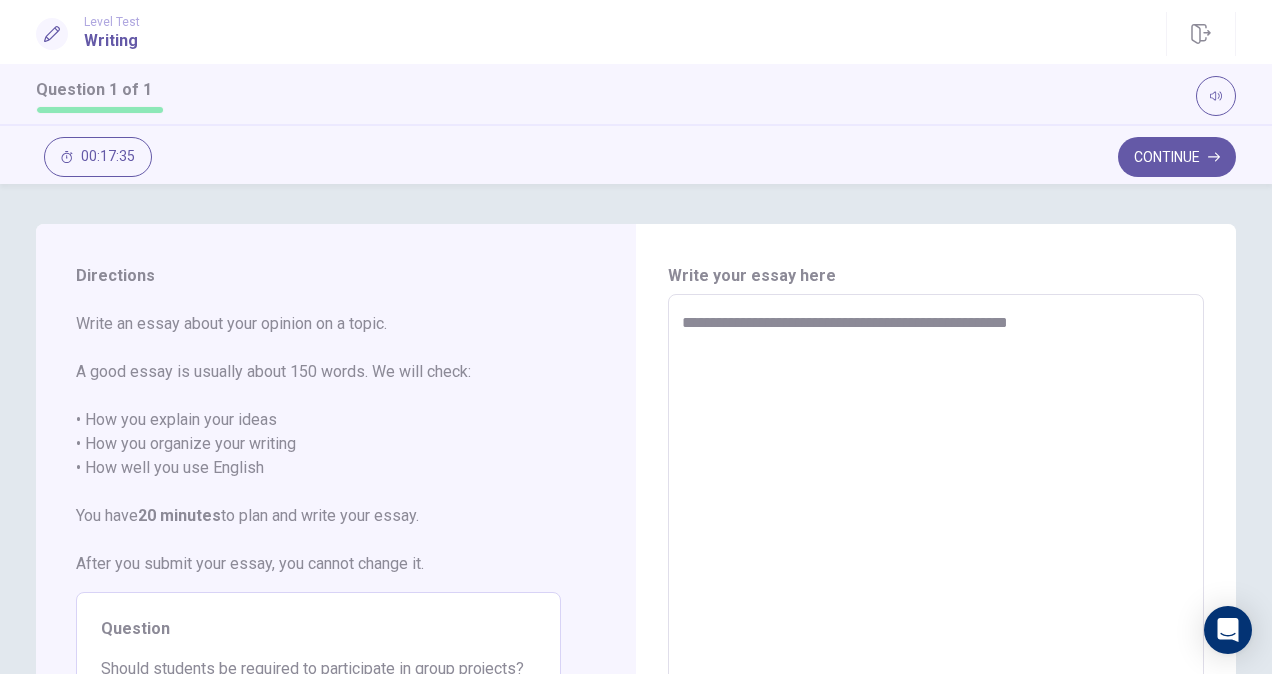 type on "*" 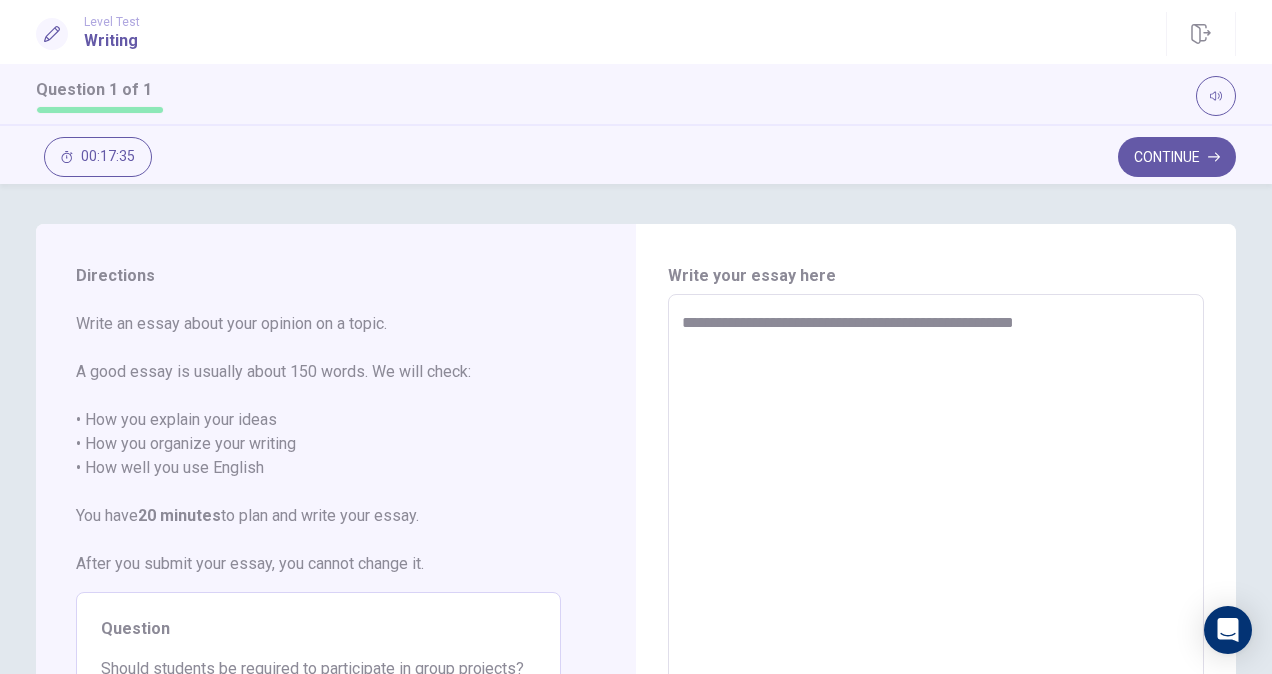 type on "*" 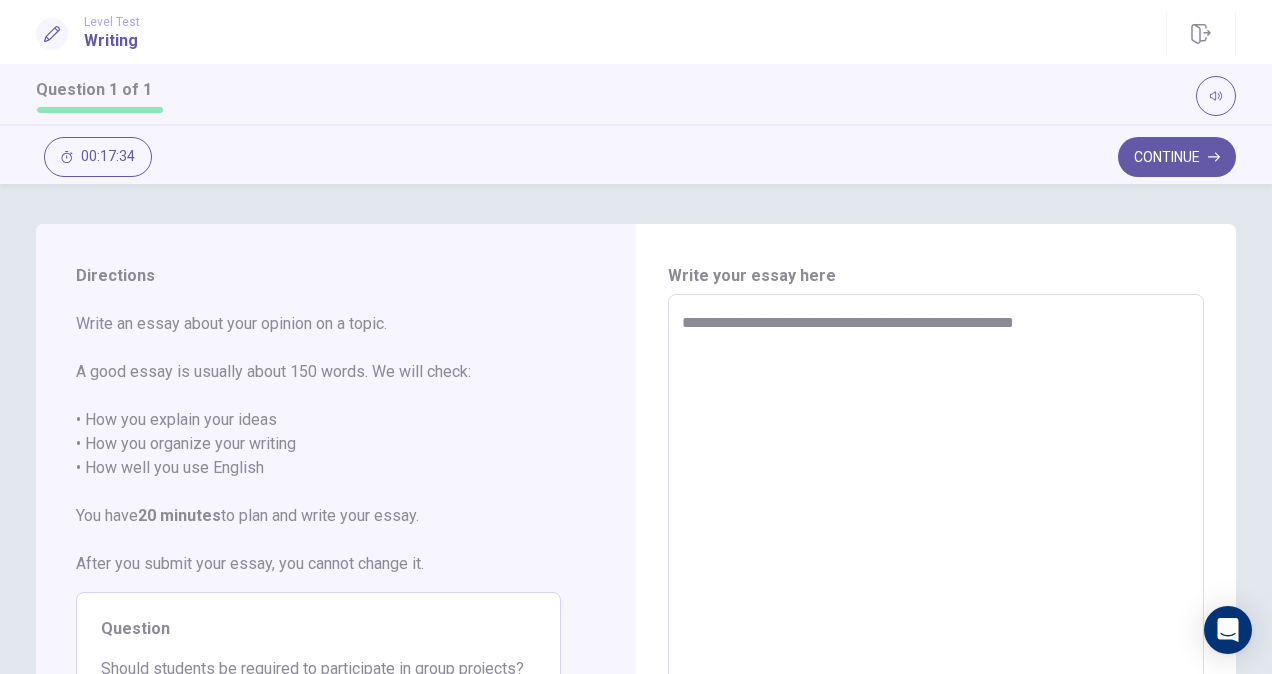 type on "**********" 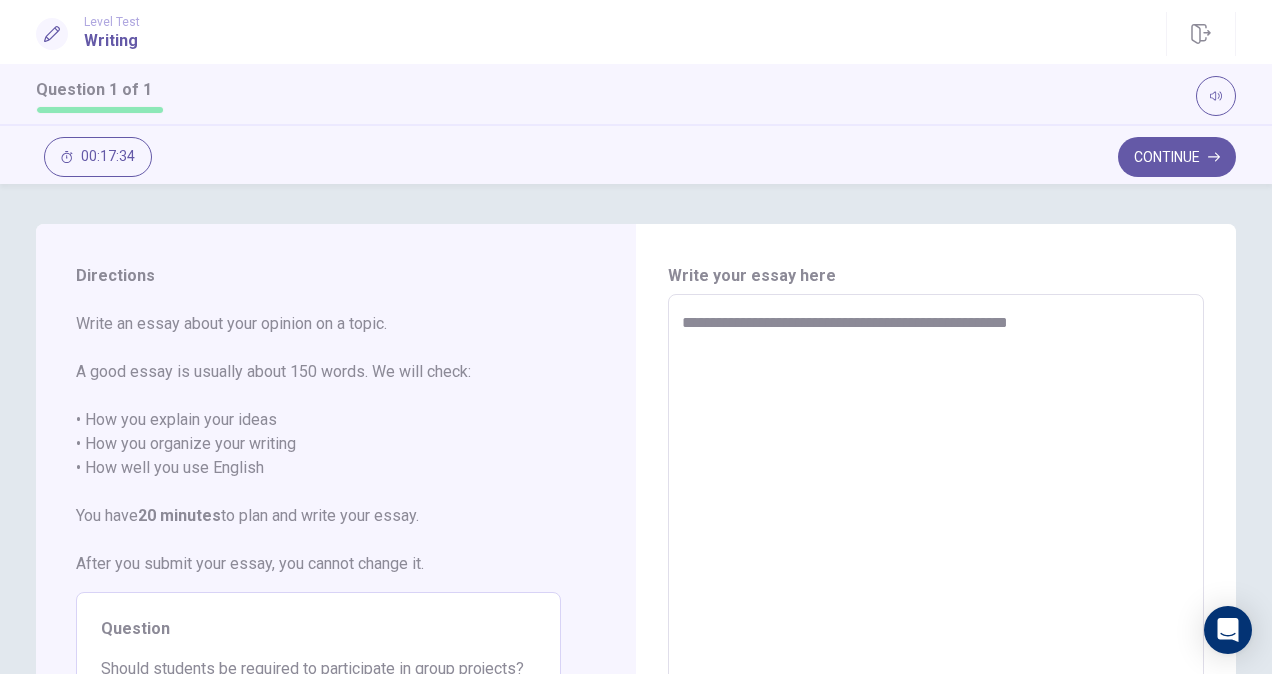 type on "*" 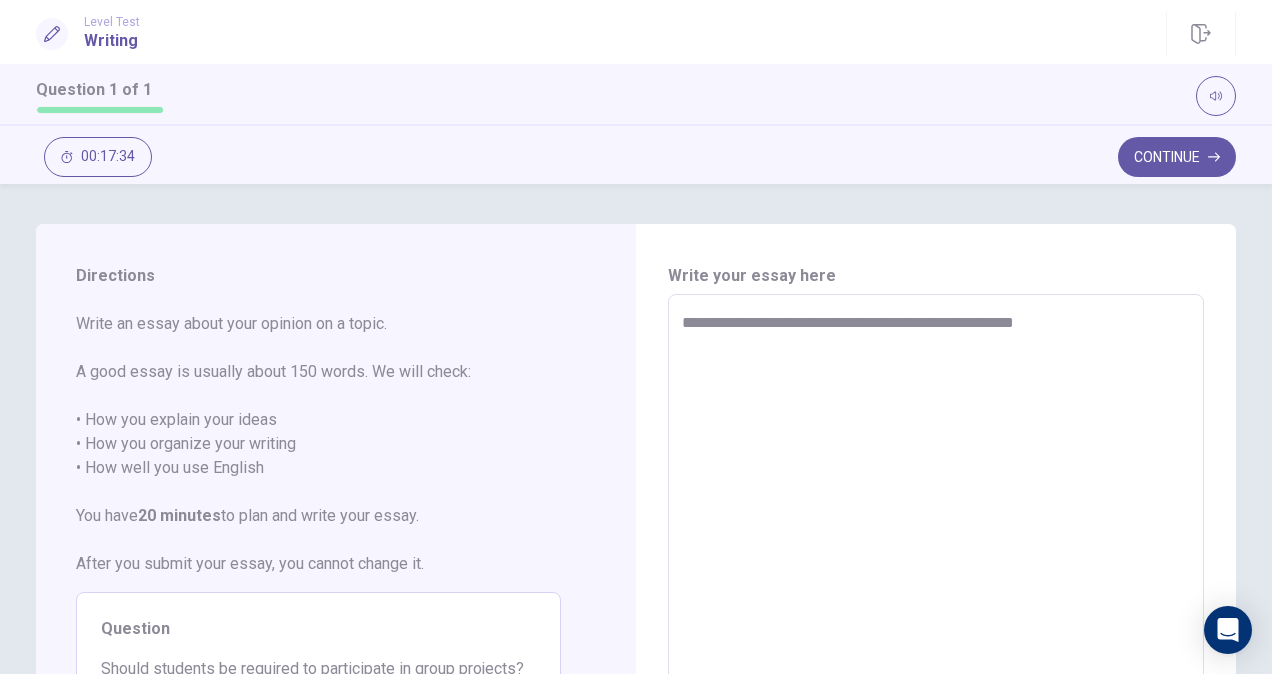 type on "*" 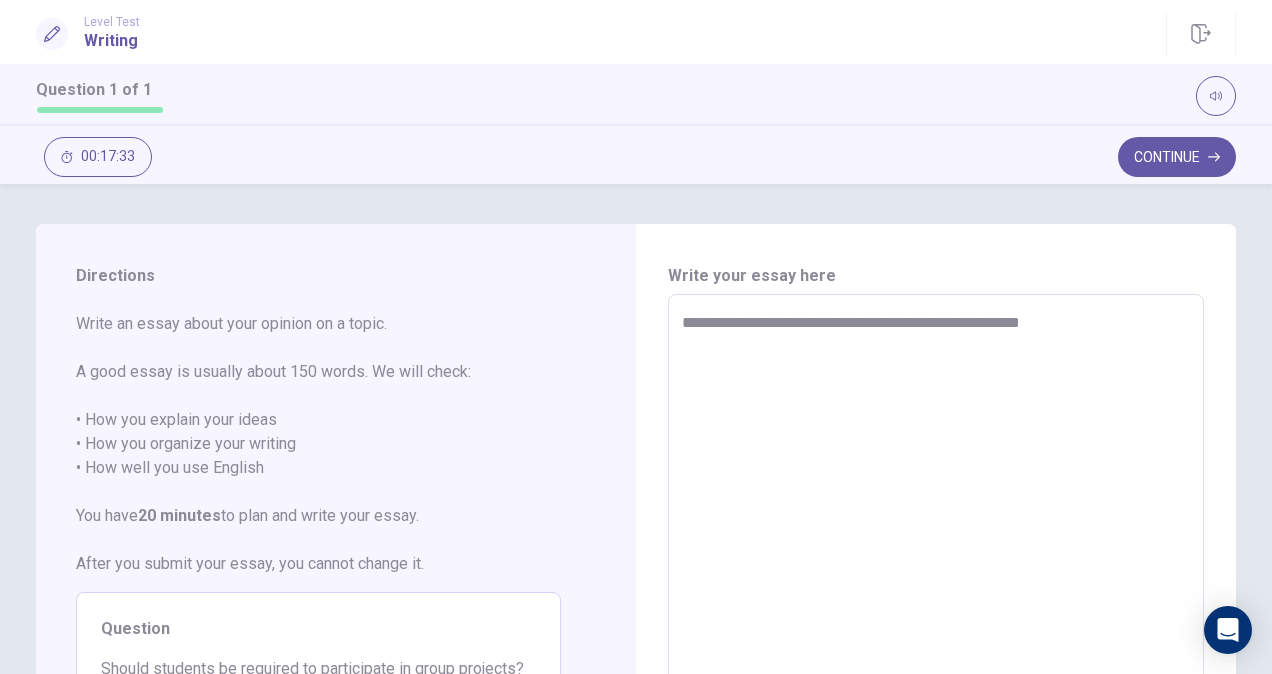 type on "*" 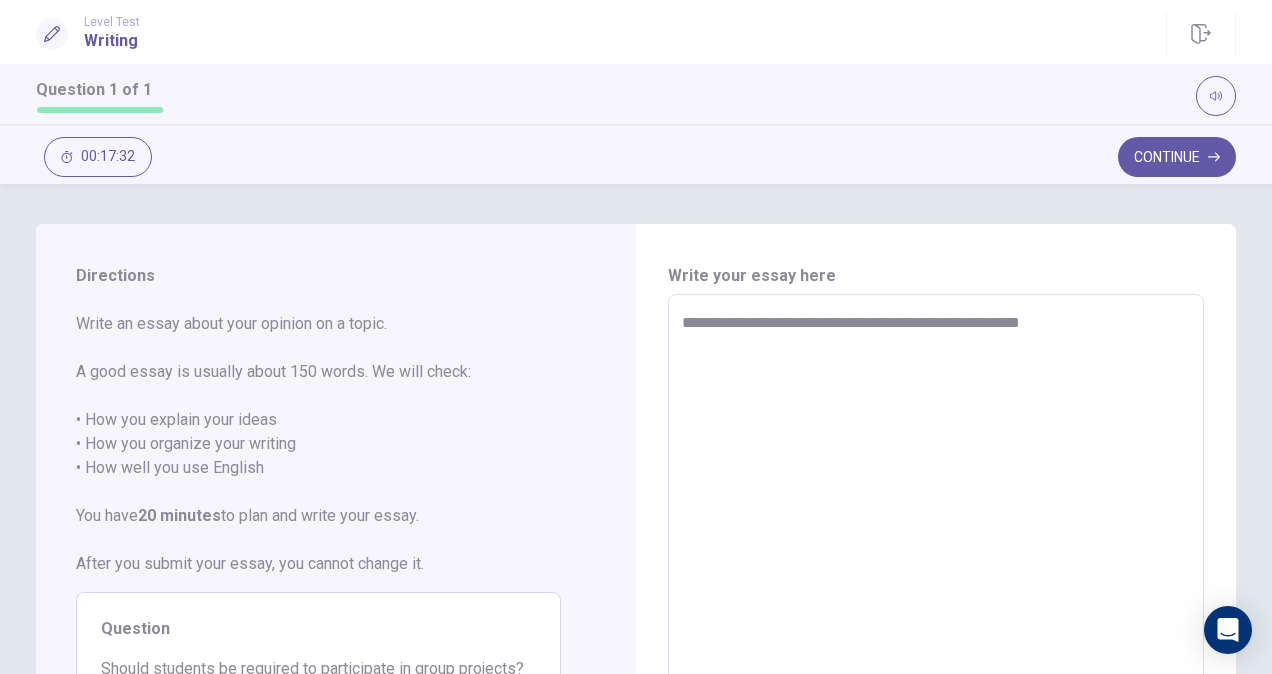 type on "**********" 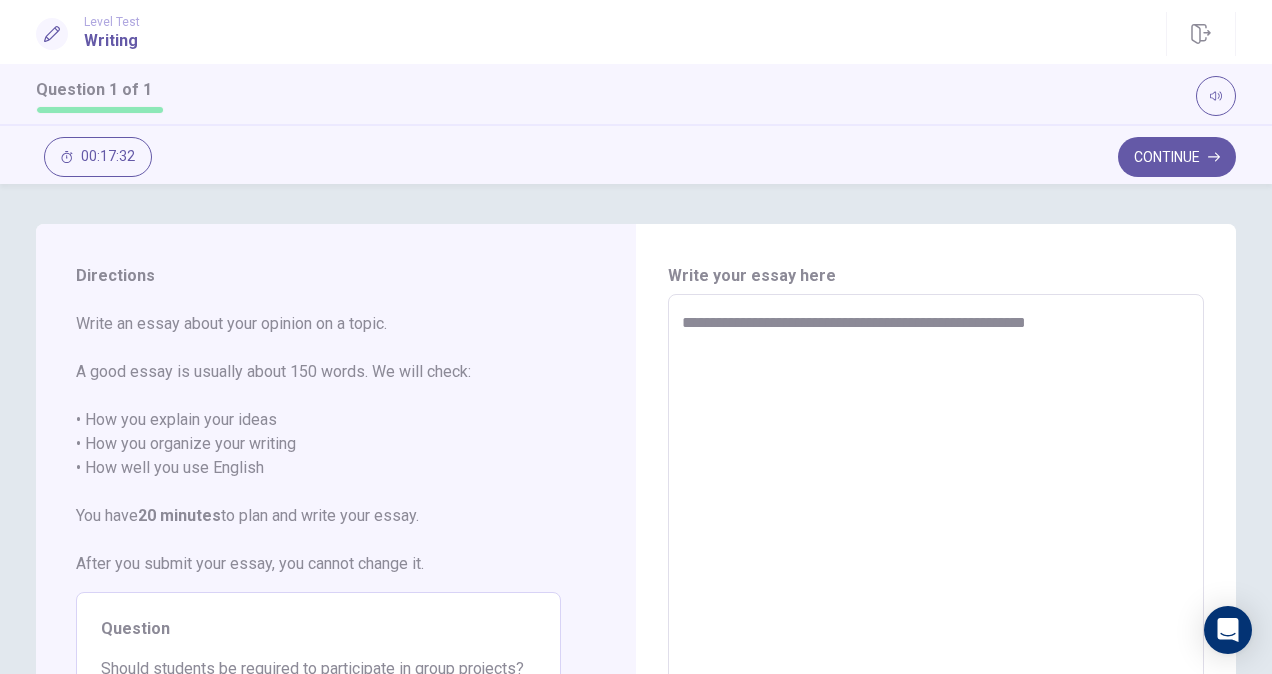 type on "*" 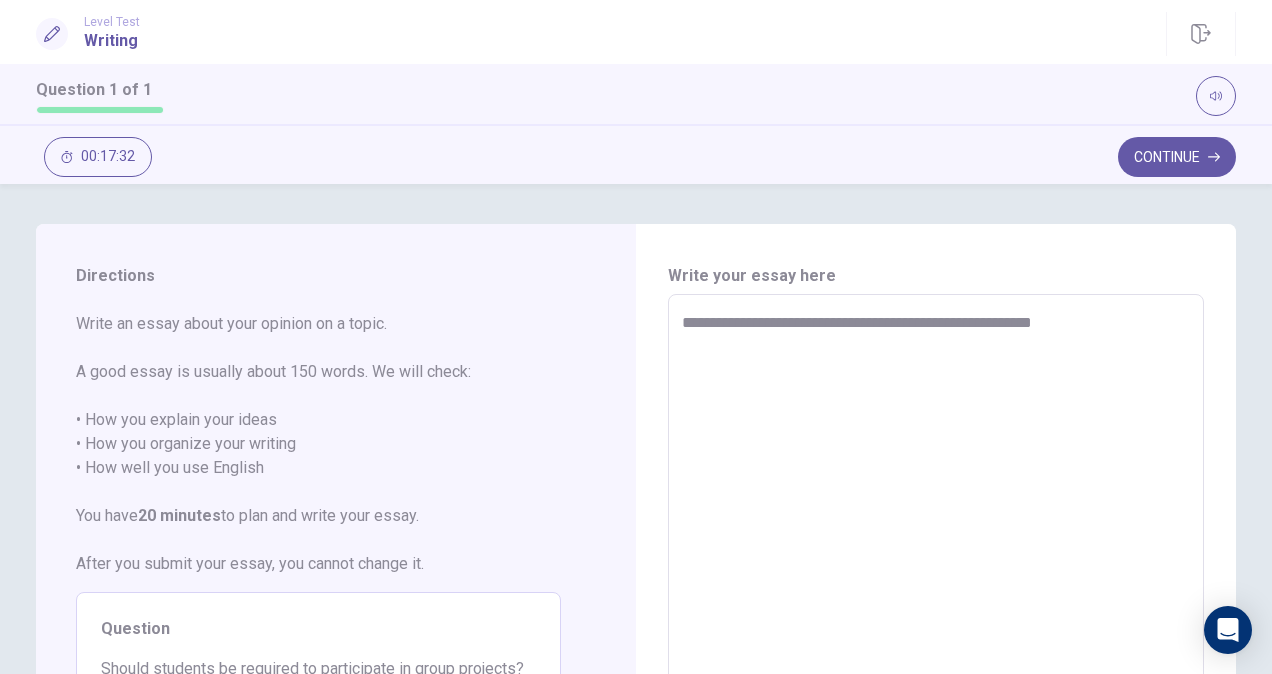 type on "*" 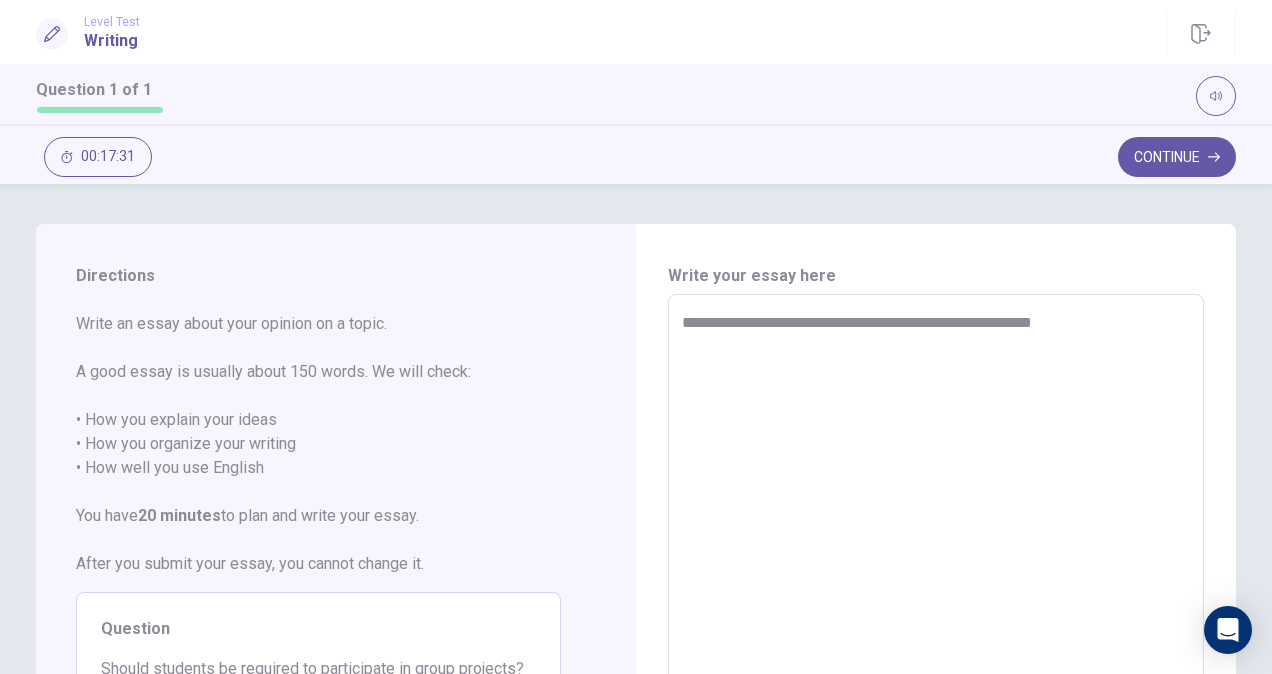 type on "**********" 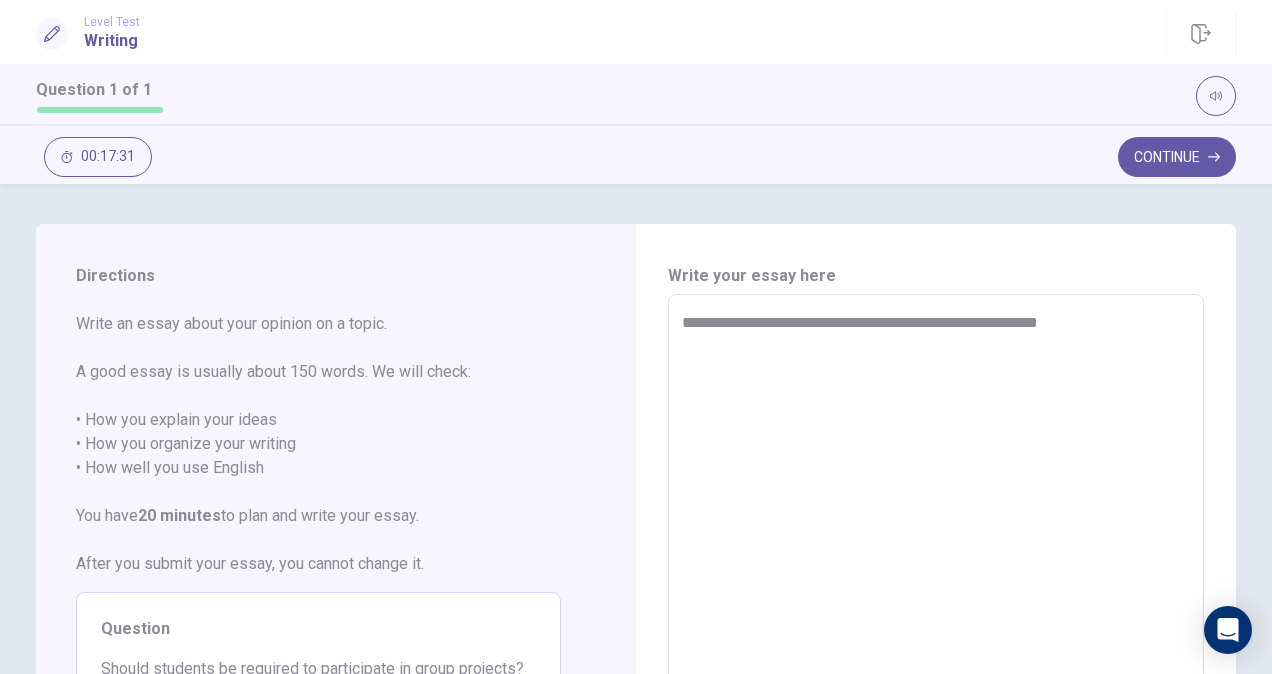 type on "*" 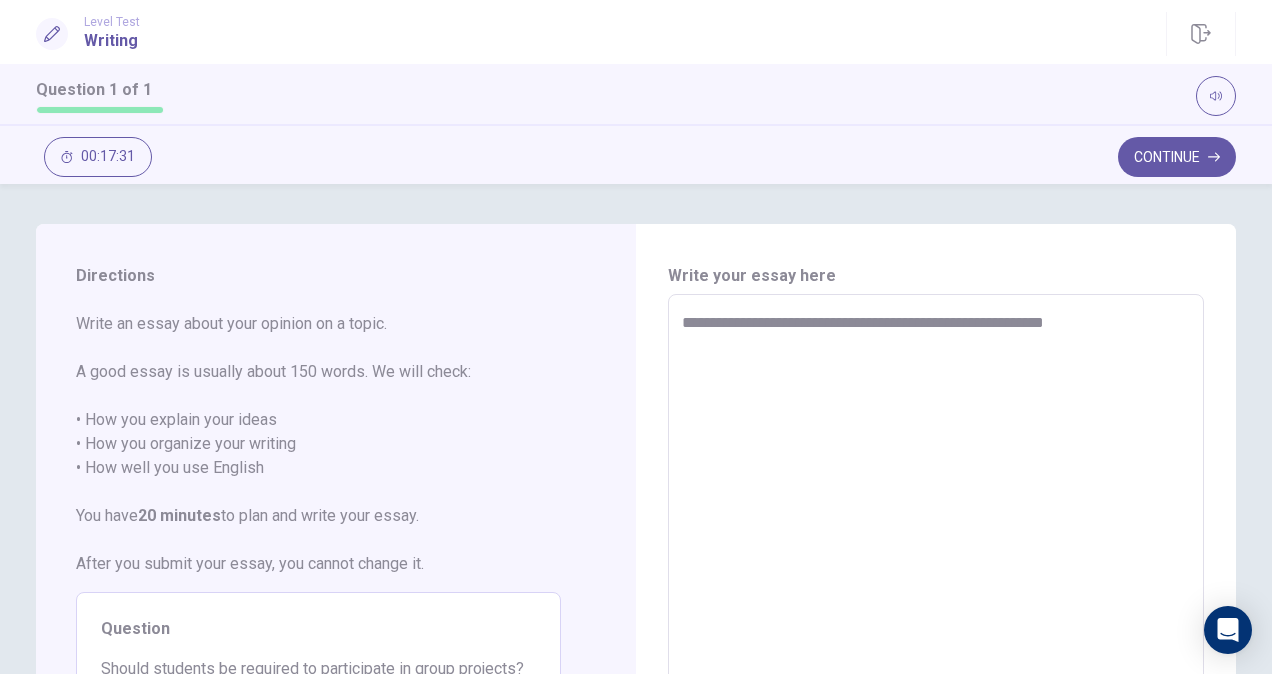 type on "*" 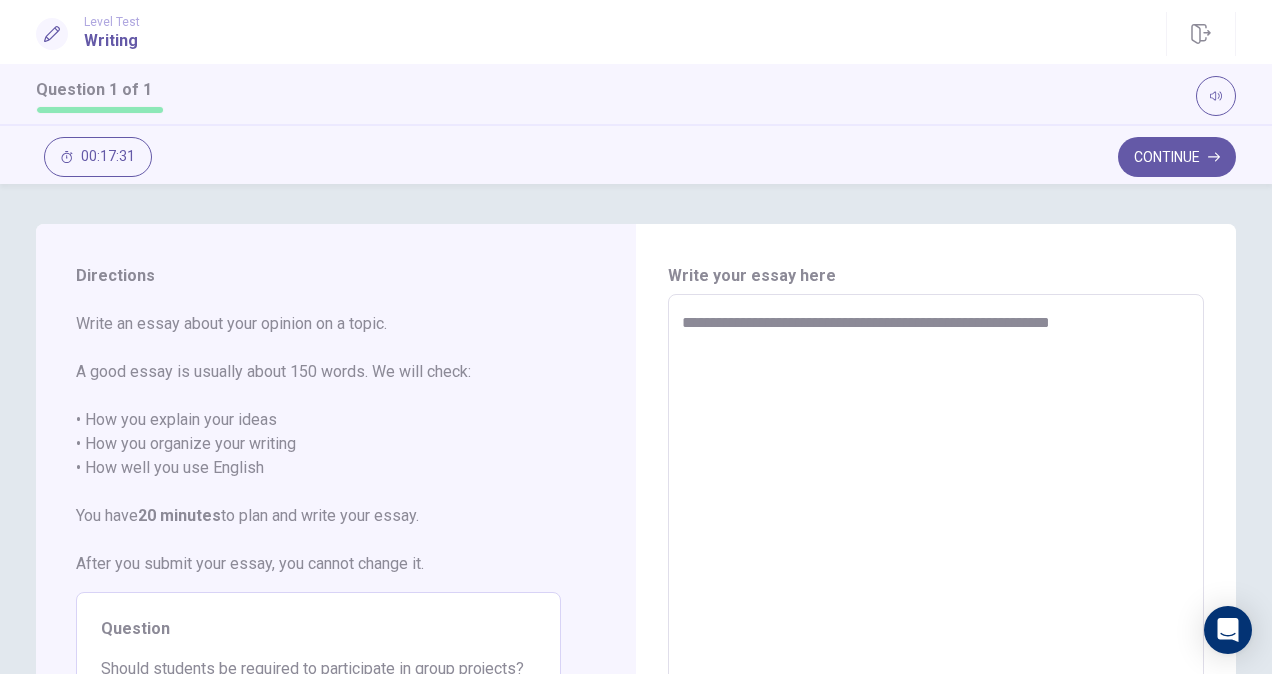 type on "*" 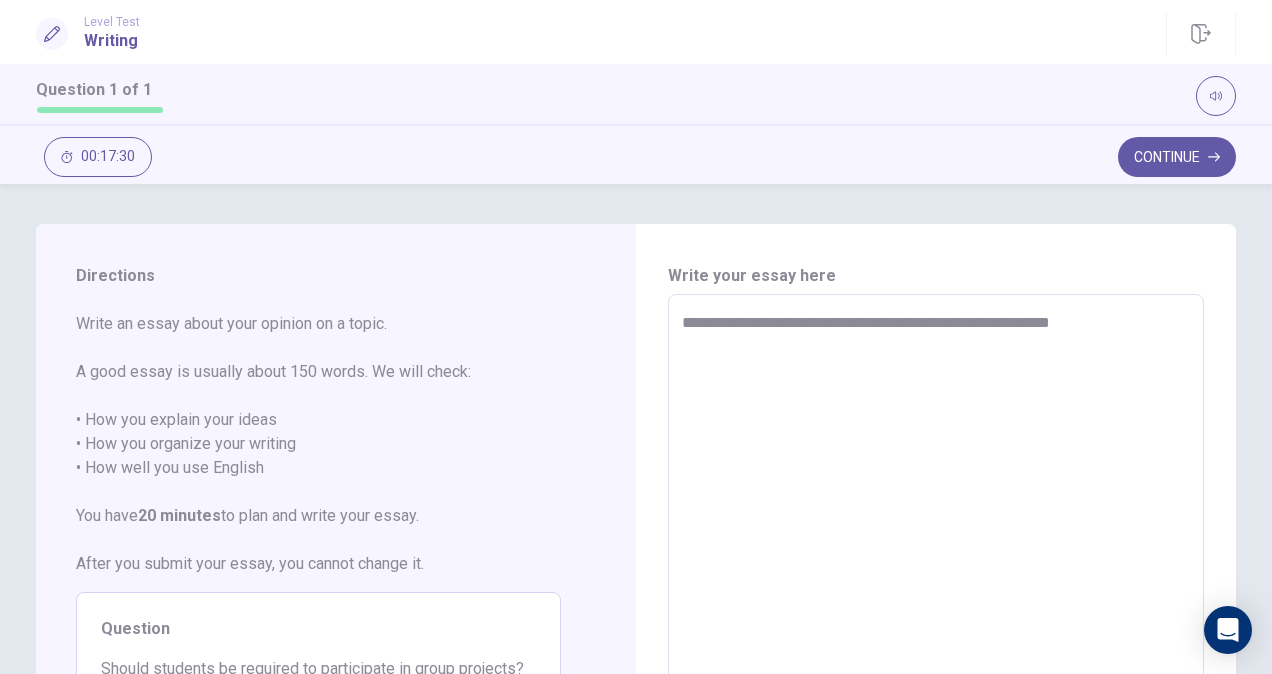 type on "**********" 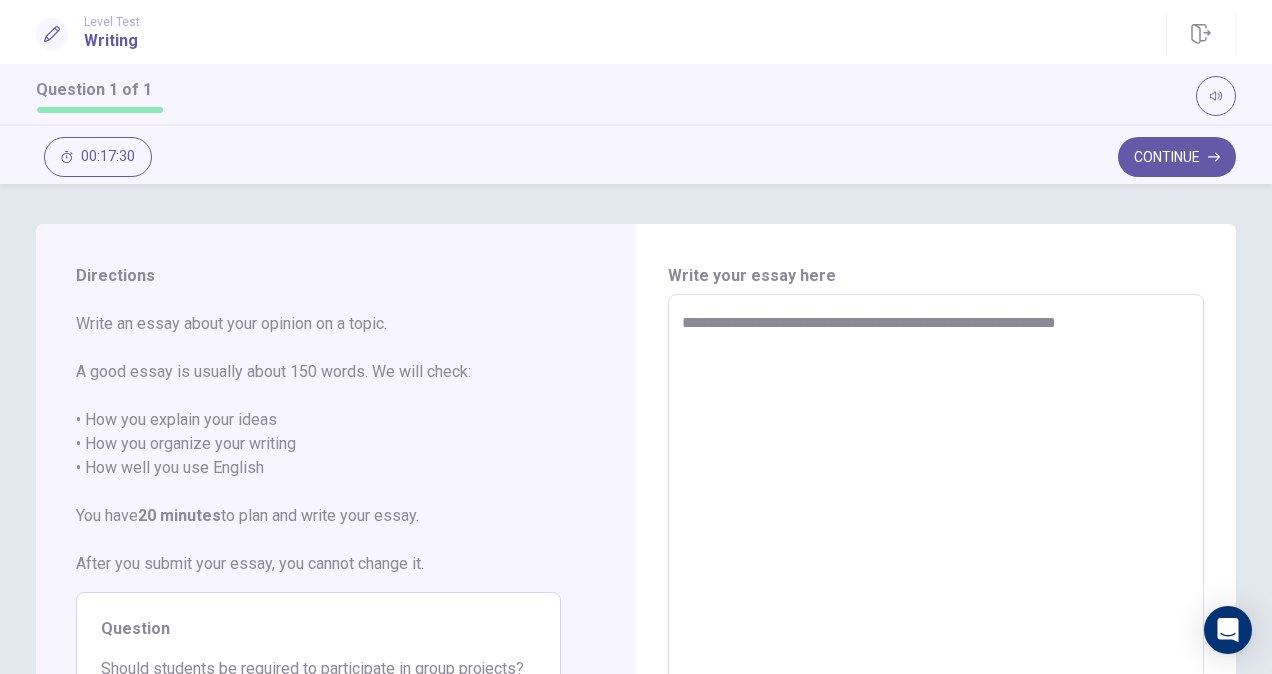 type on "*" 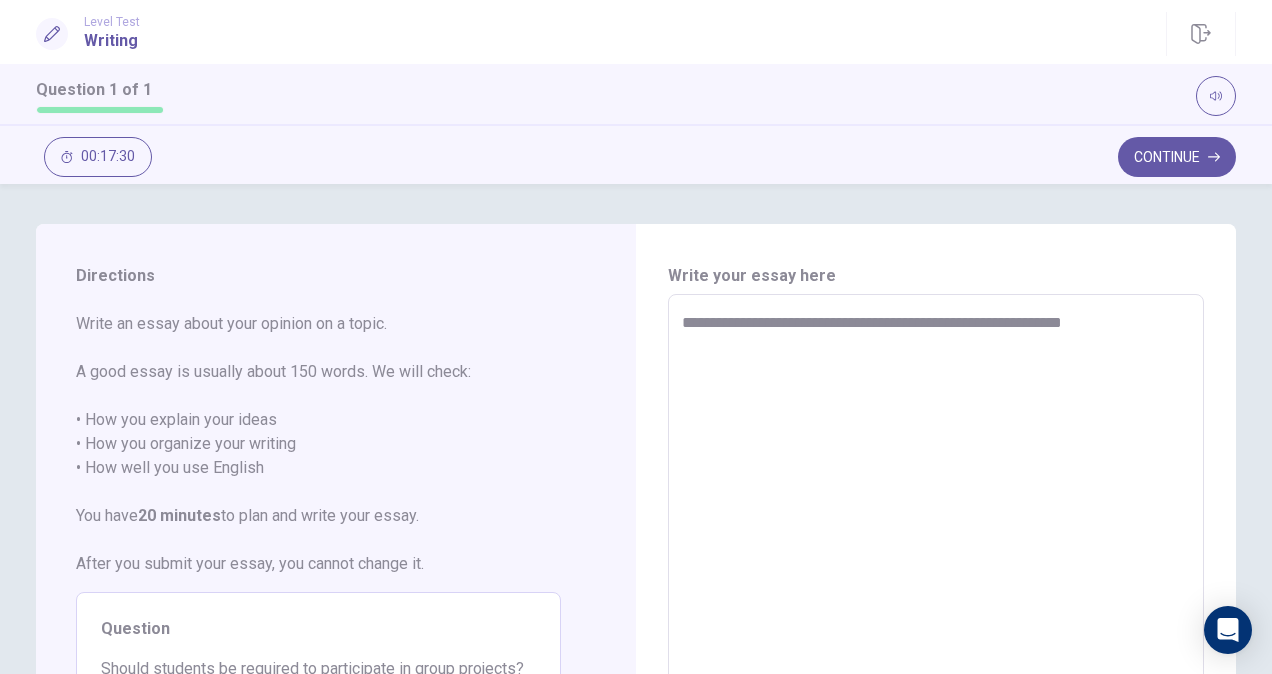 type on "*" 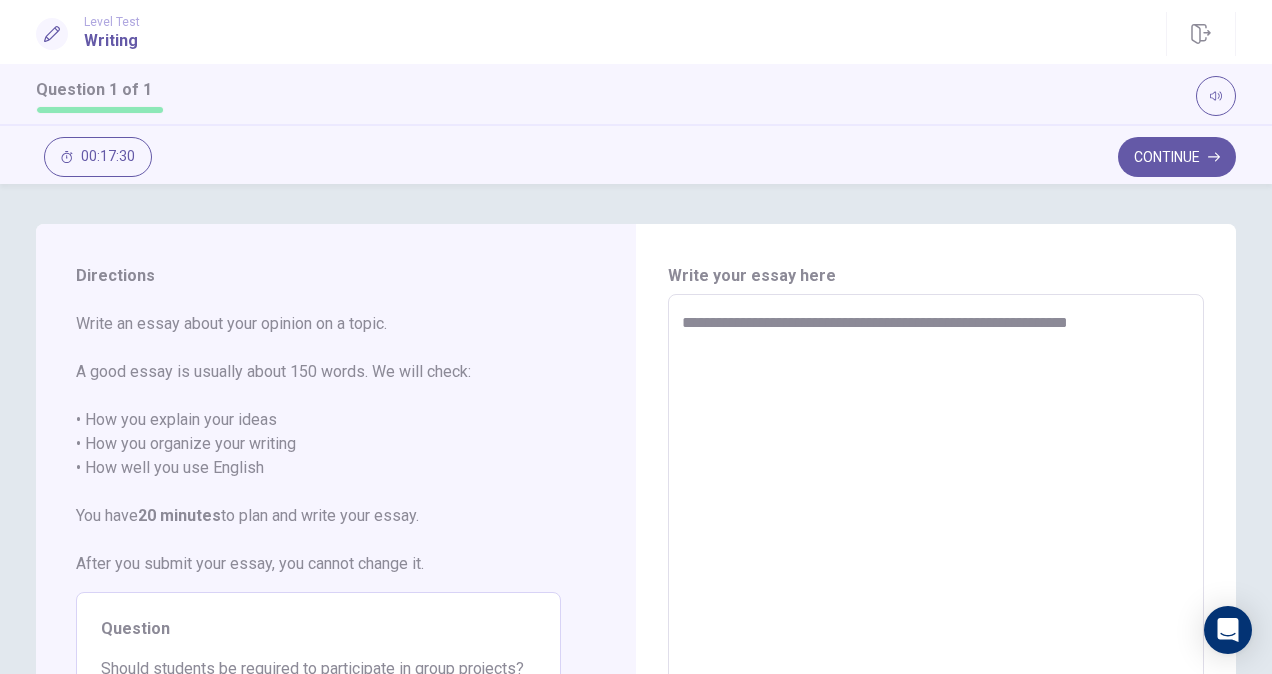 type on "*" 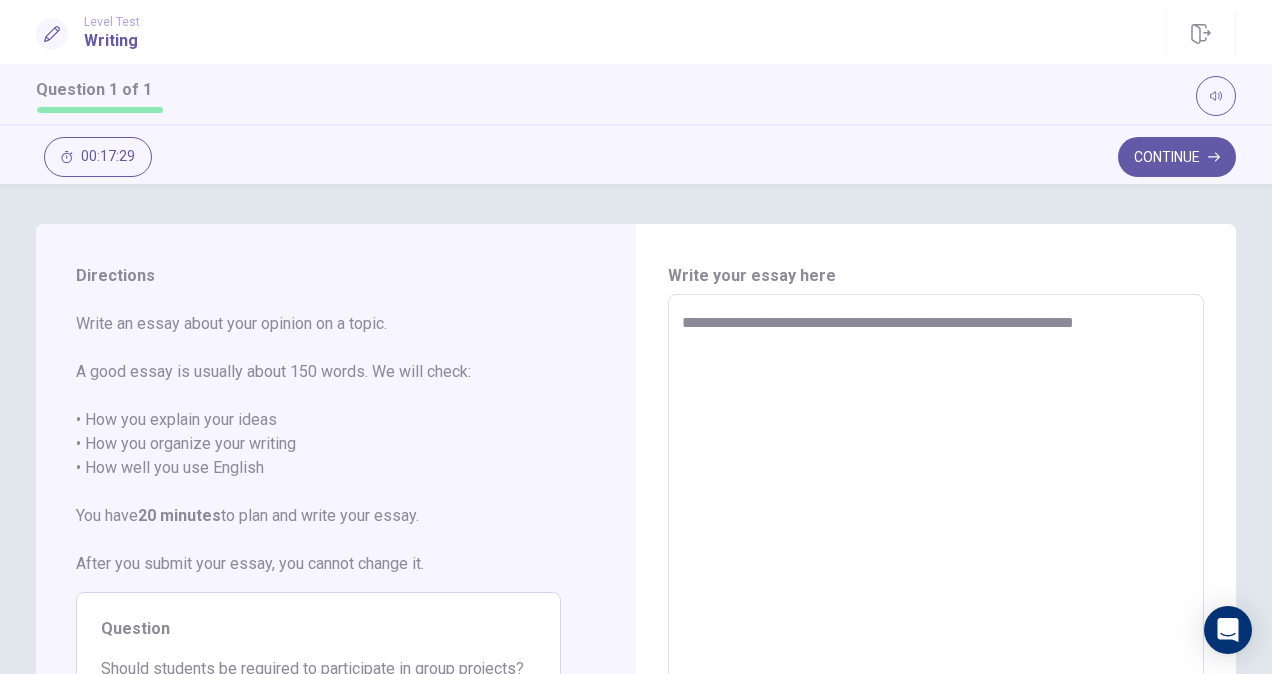 type on "*" 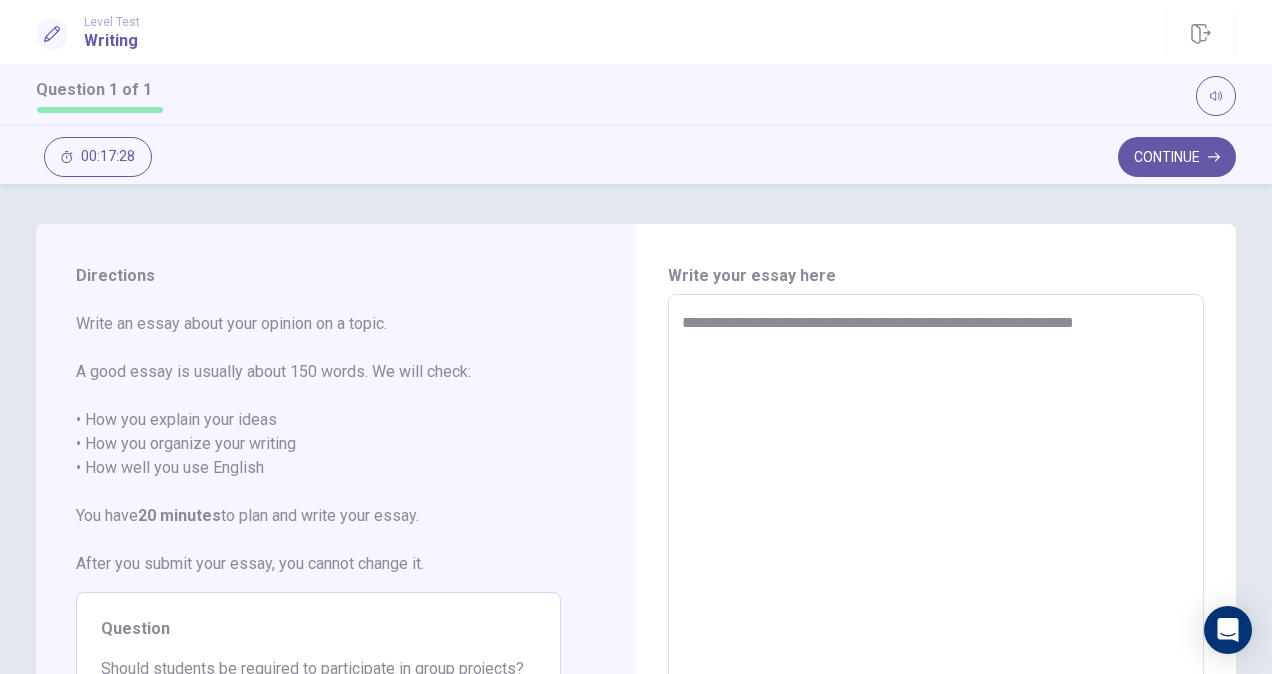 type on "**********" 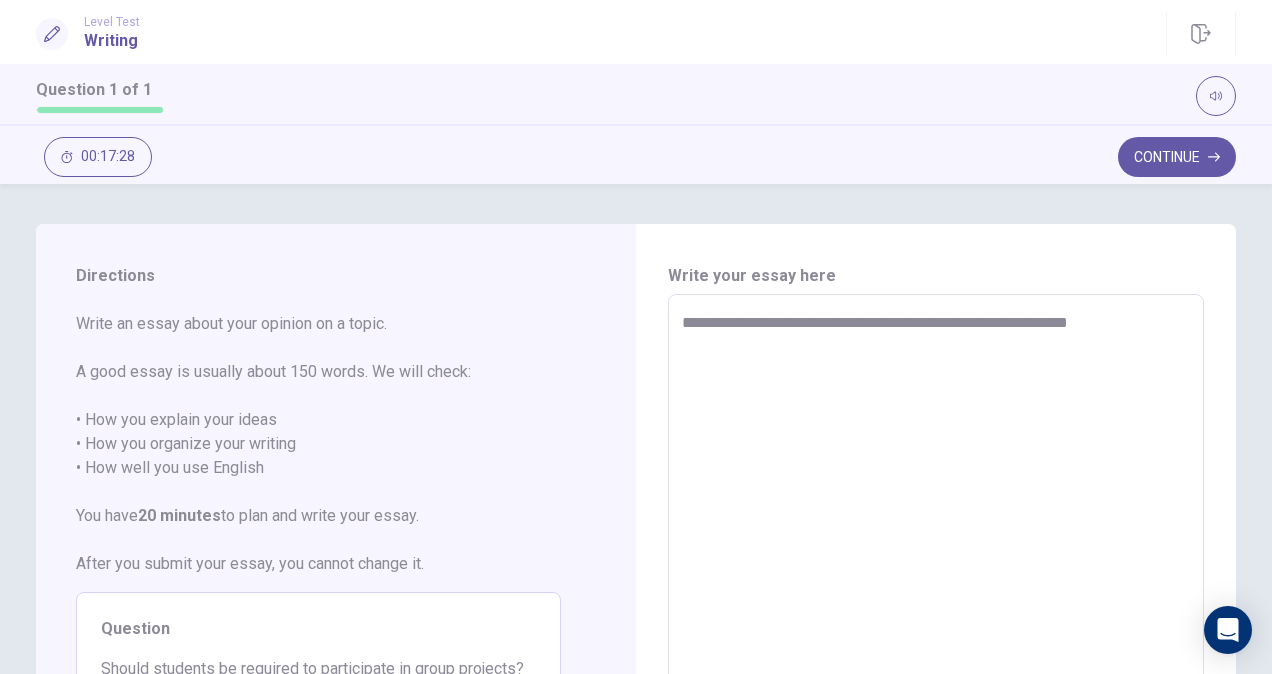 type on "*" 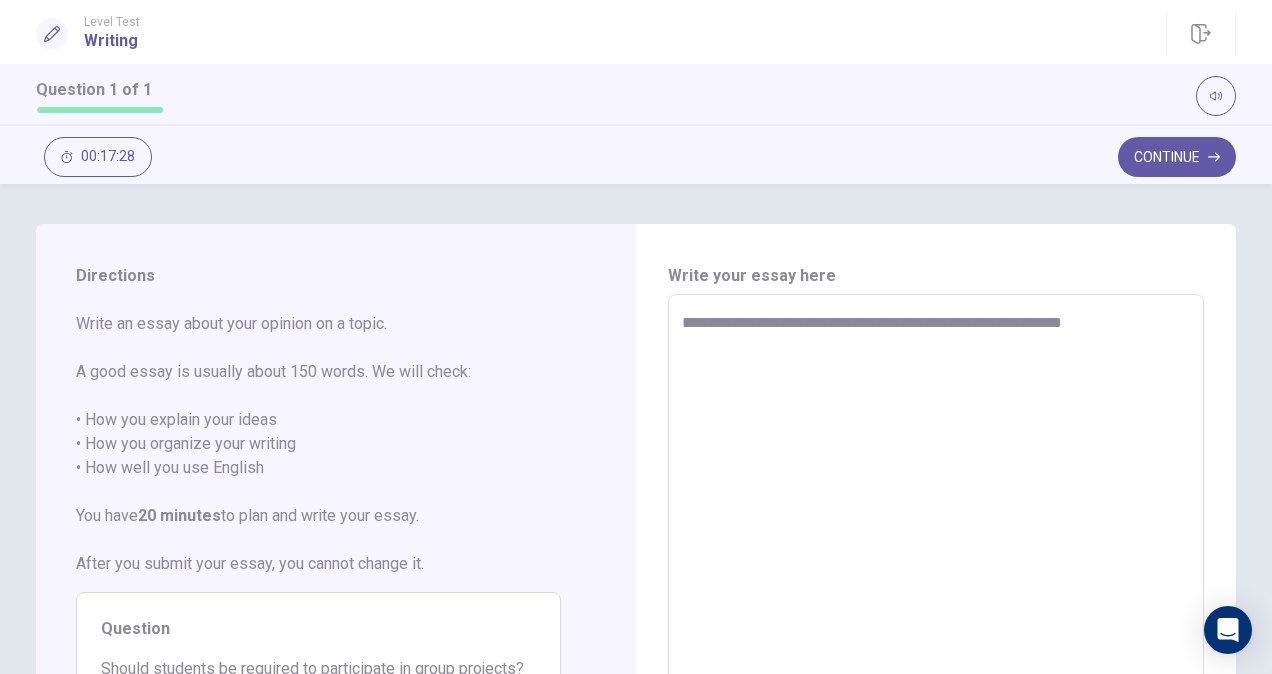 type on "**********" 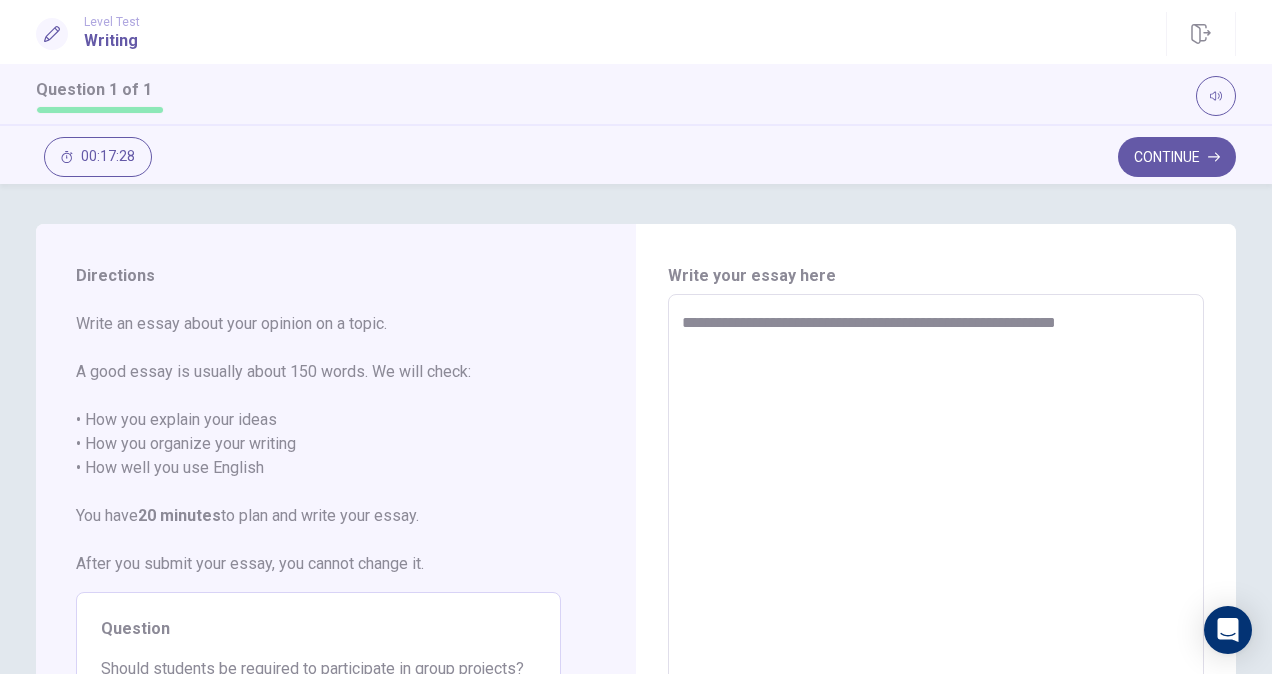 type on "*" 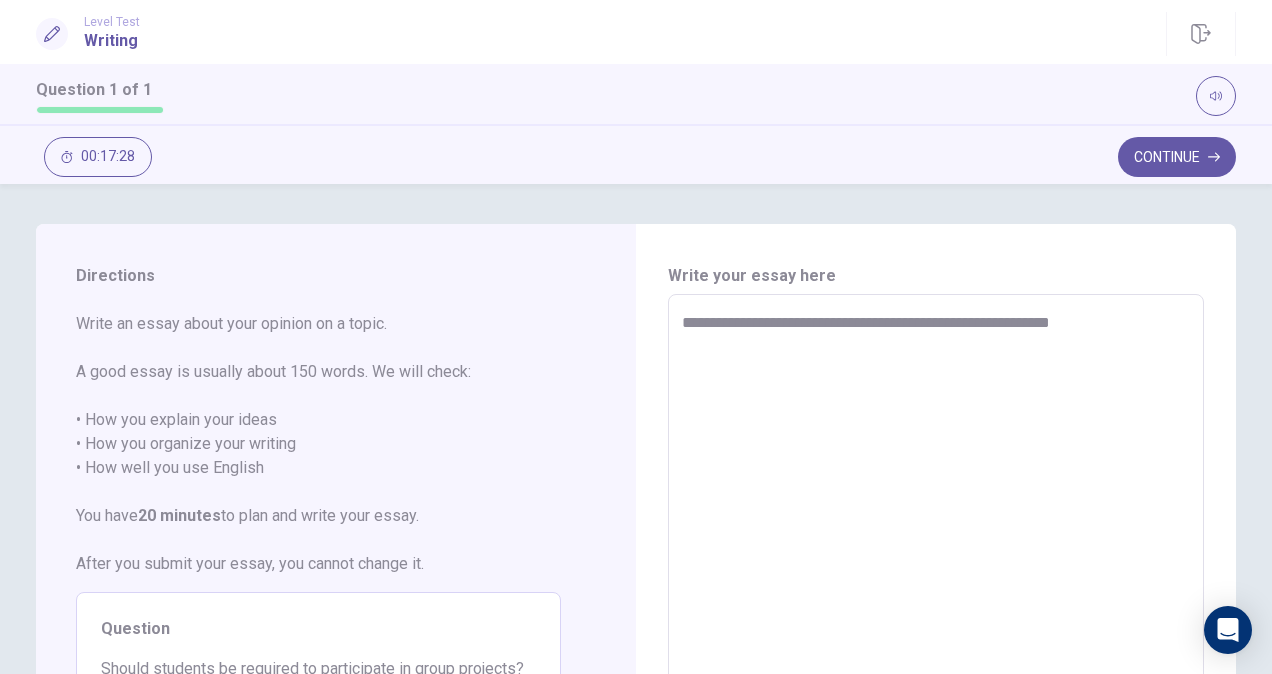 type on "*" 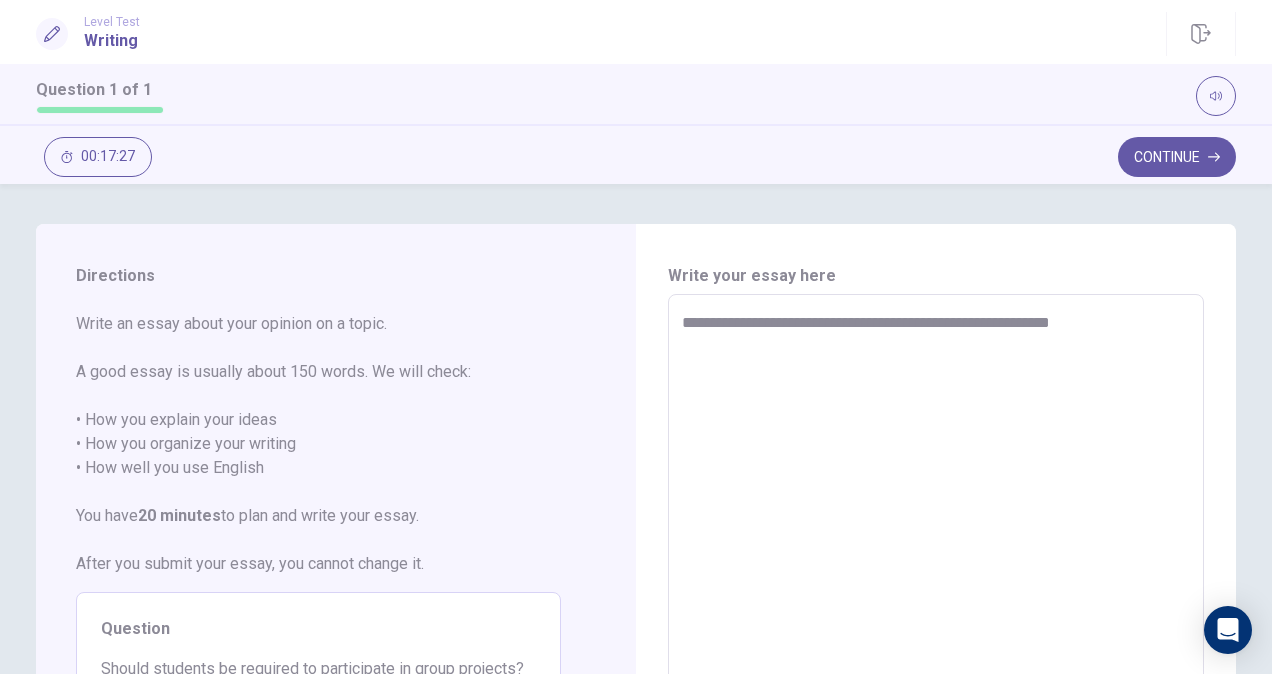 type on "**********" 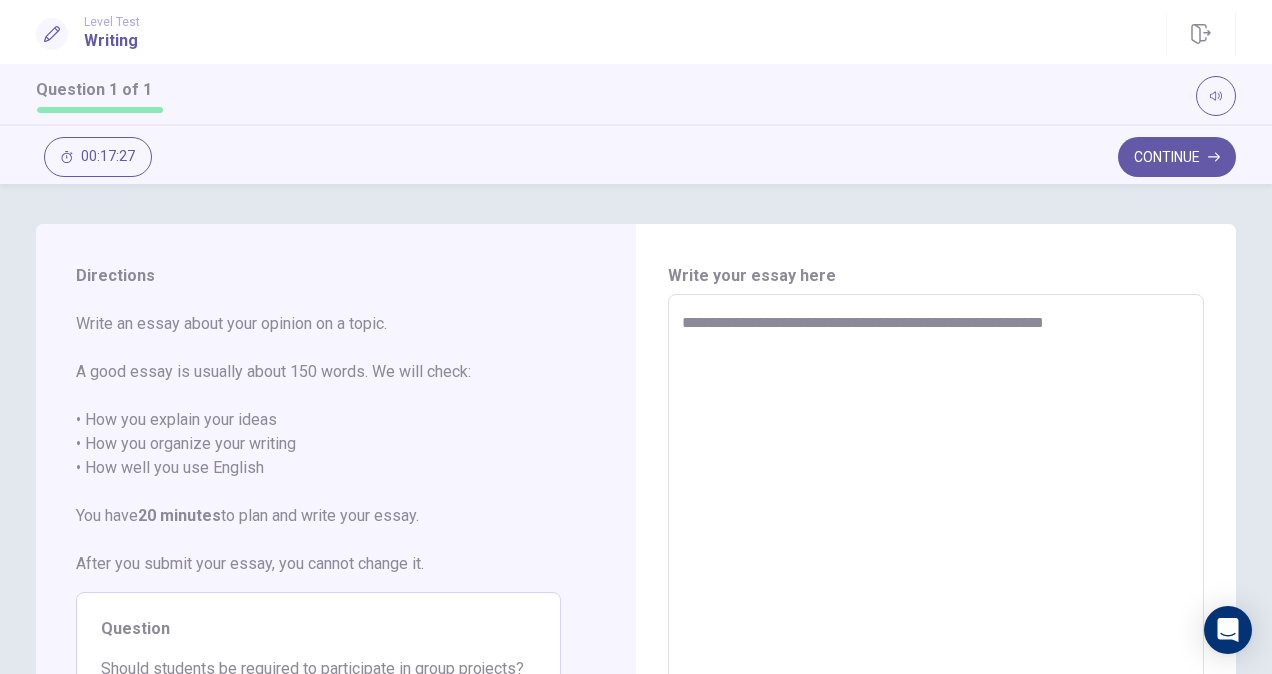 type on "*" 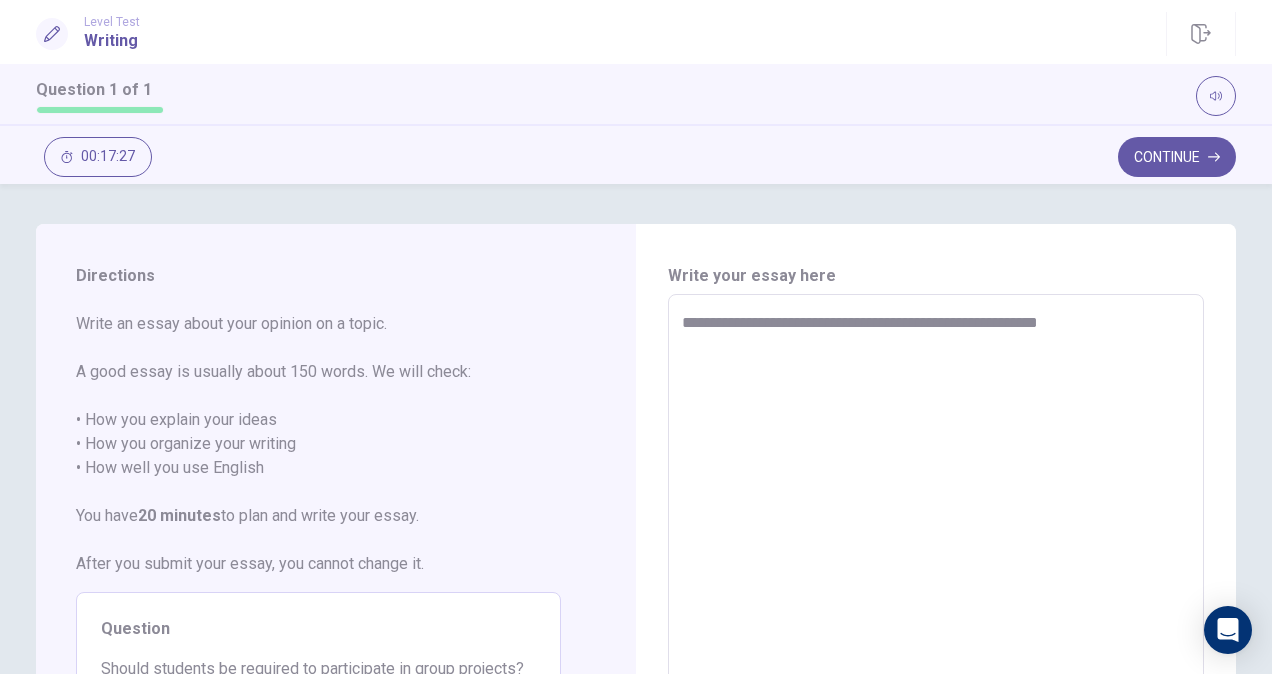 type on "*" 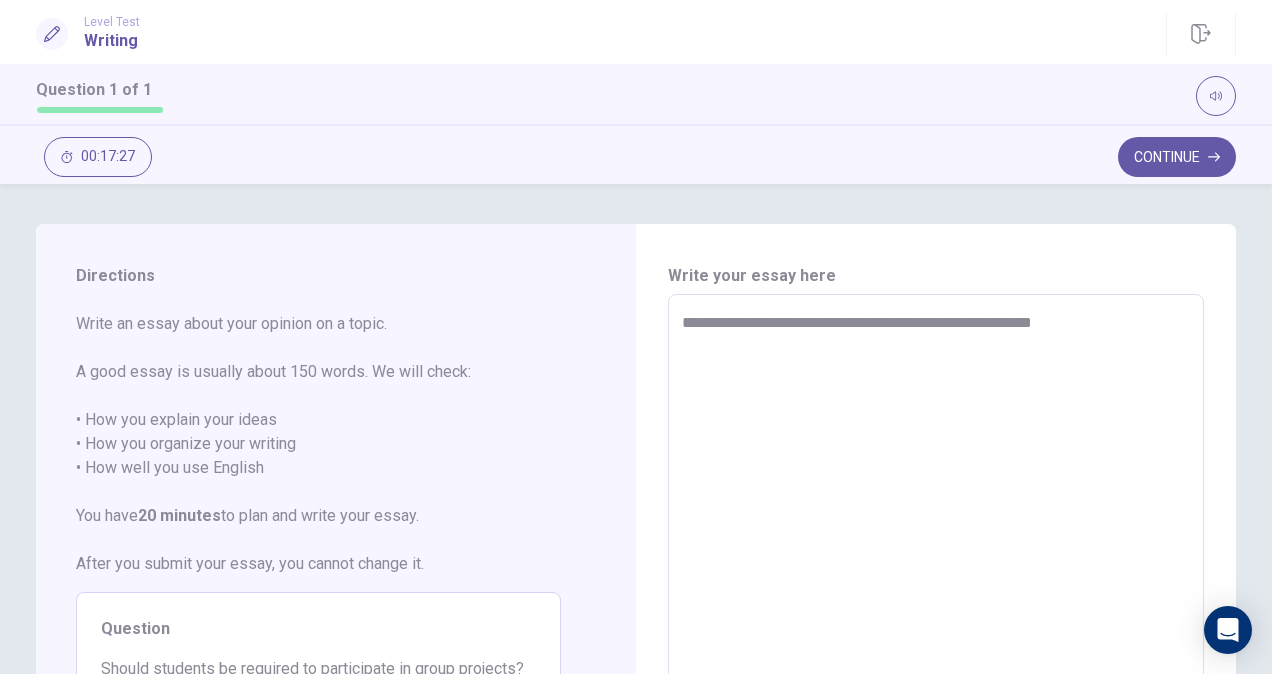 type on "*" 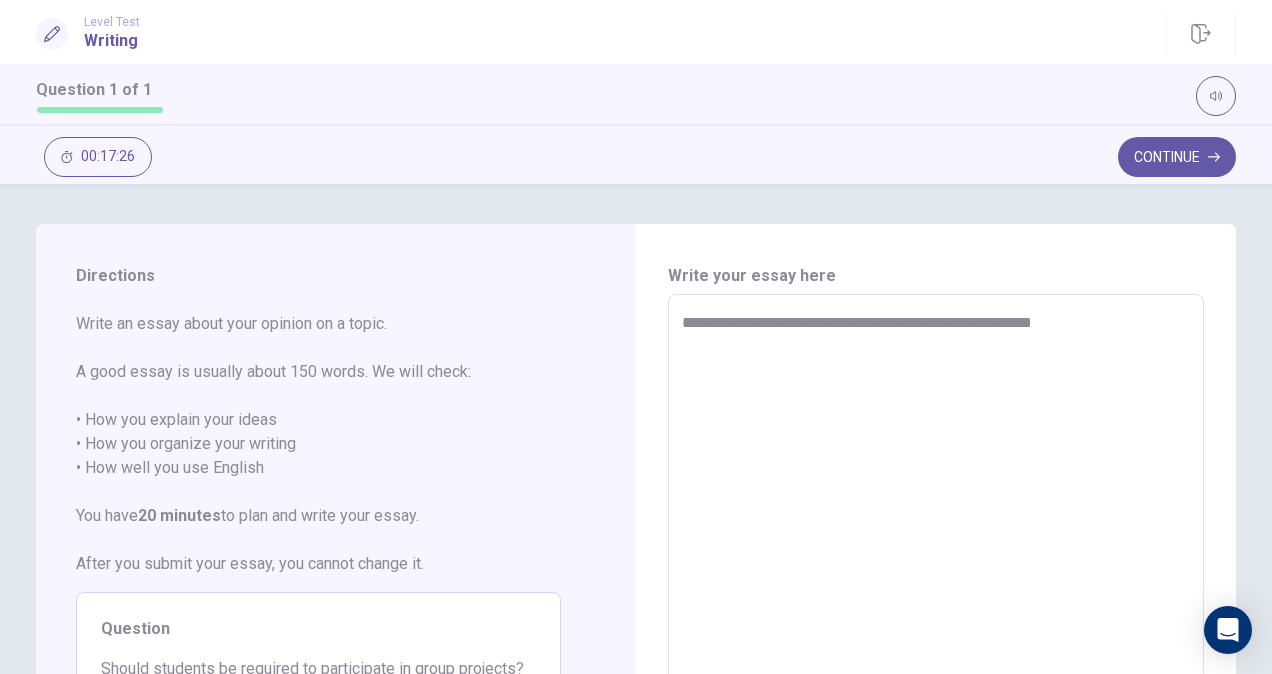 type on "**********" 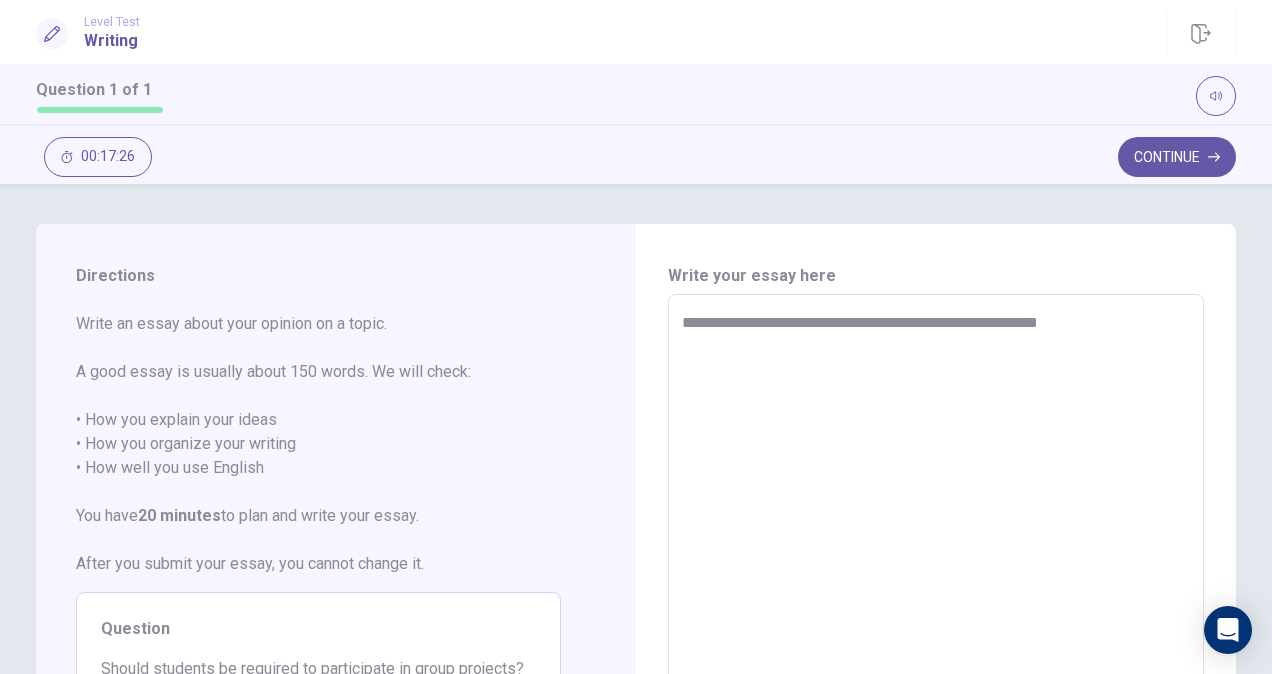 type on "*" 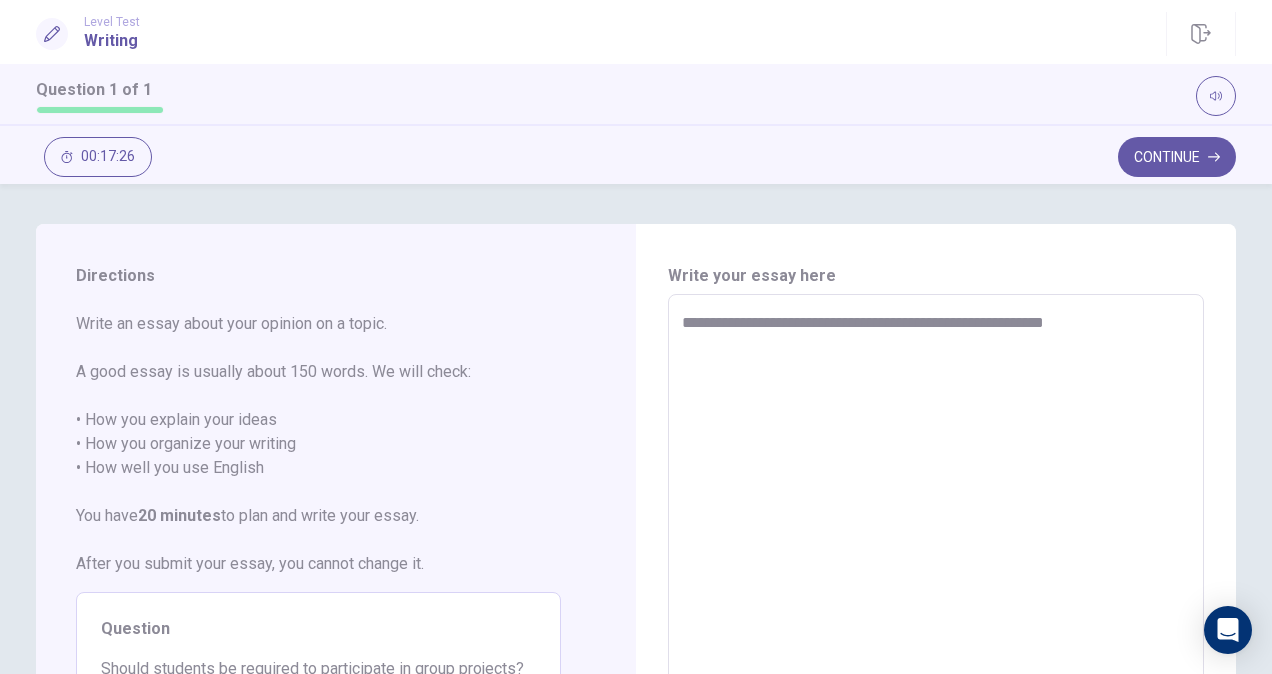 type on "*" 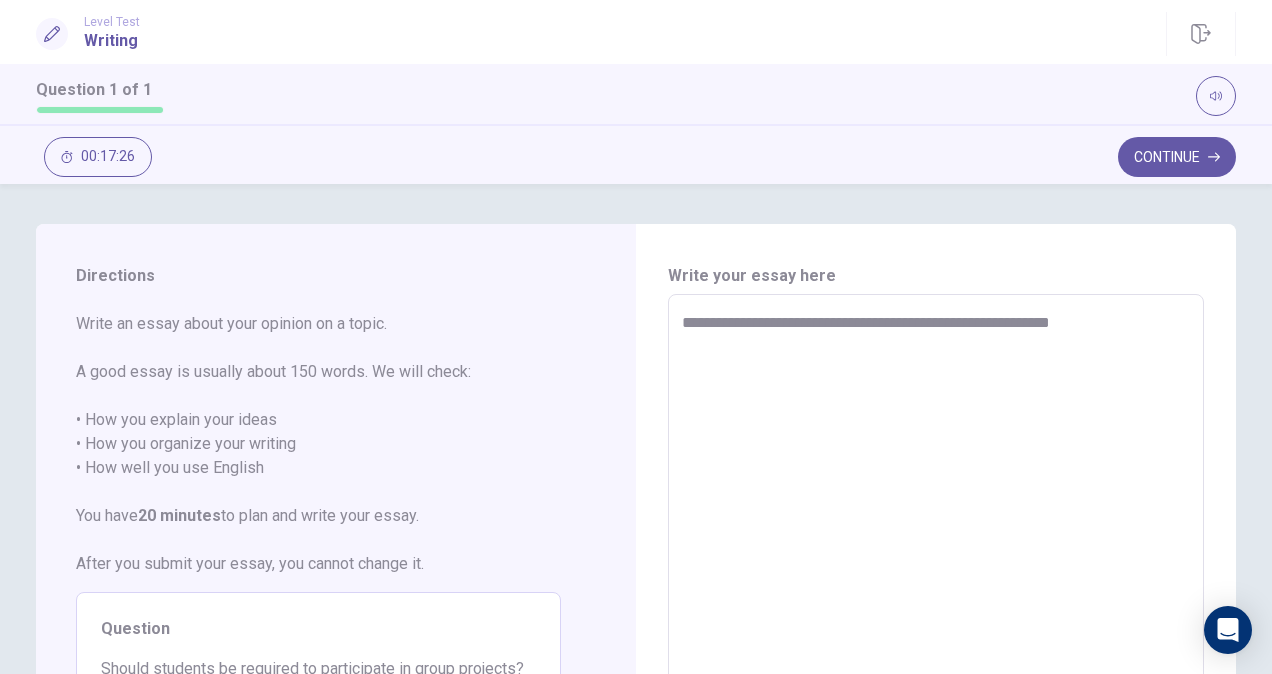 type on "*" 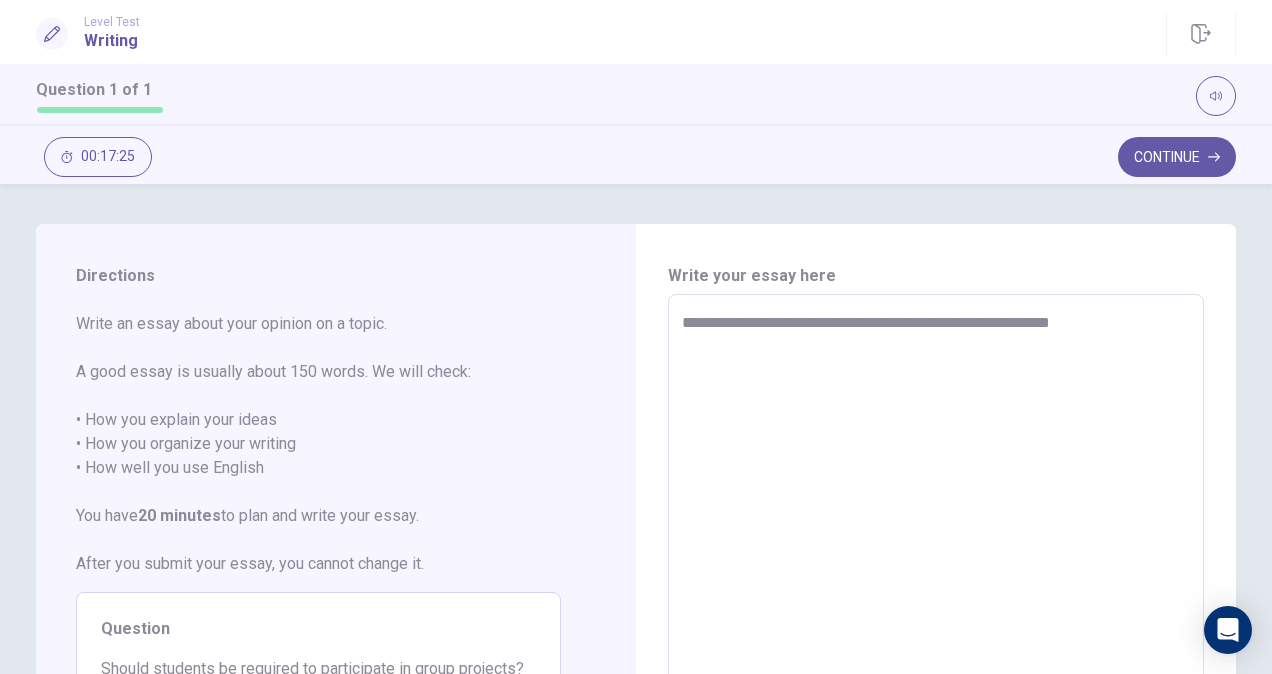 type on "**********" 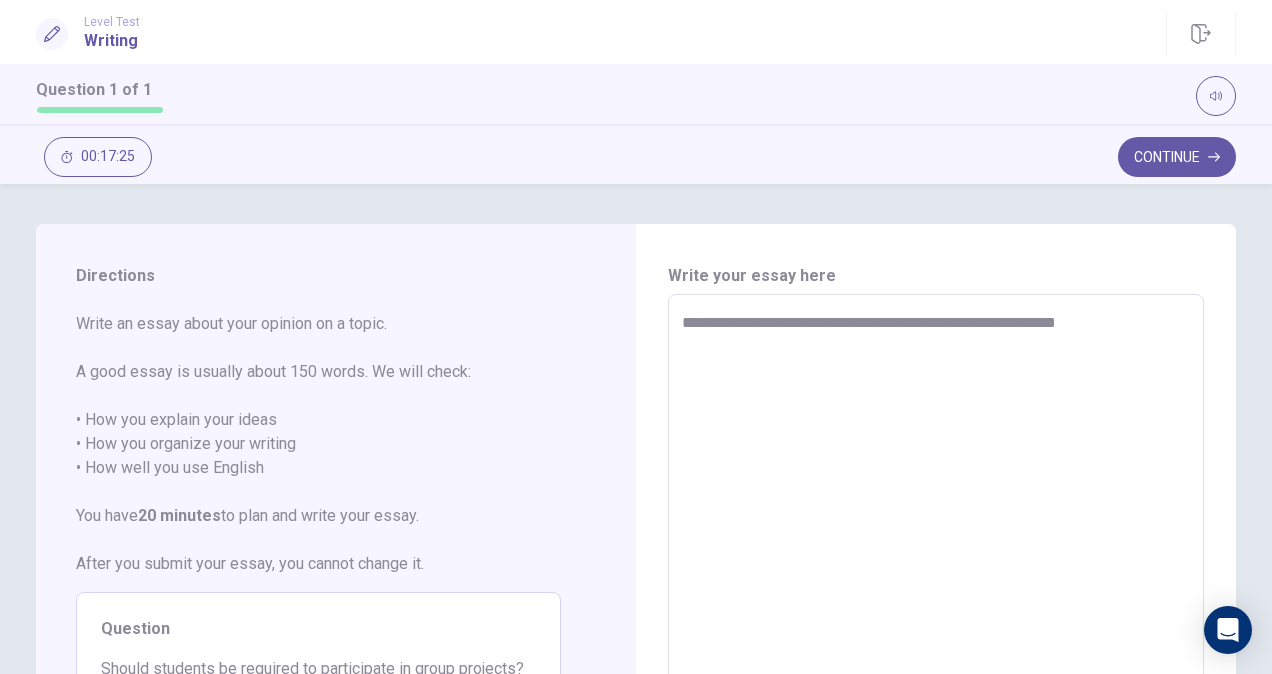 type on "*" 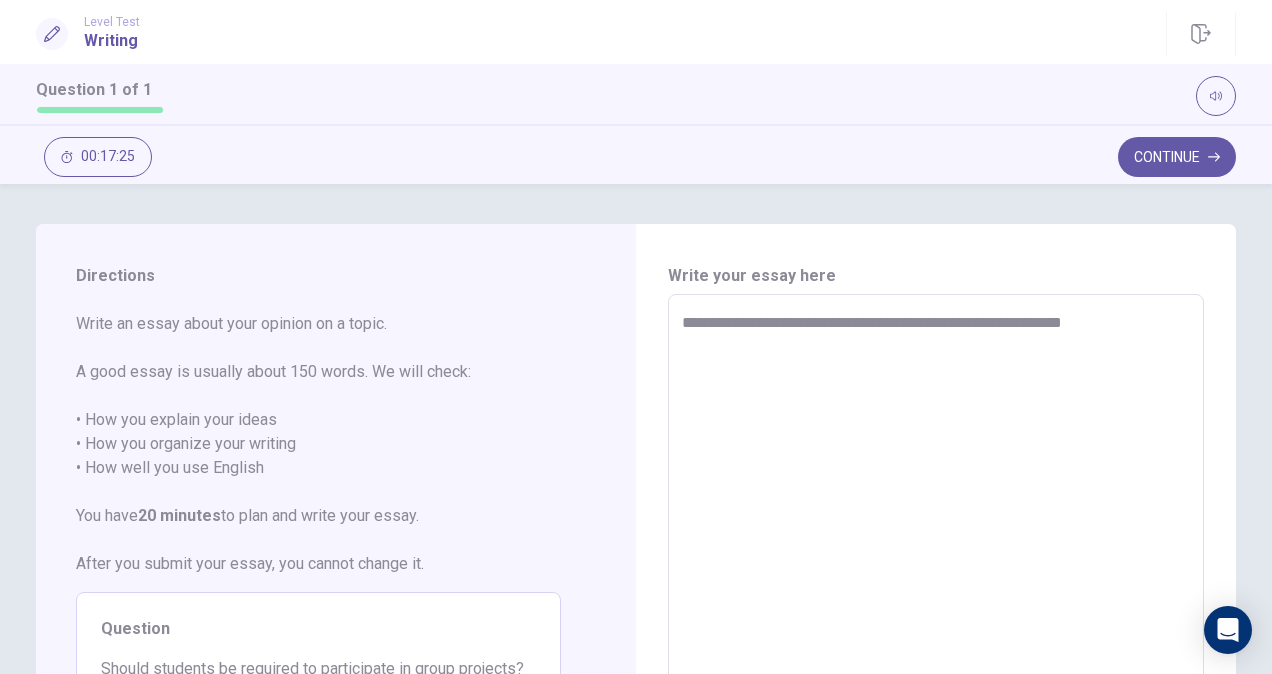 type on "*" 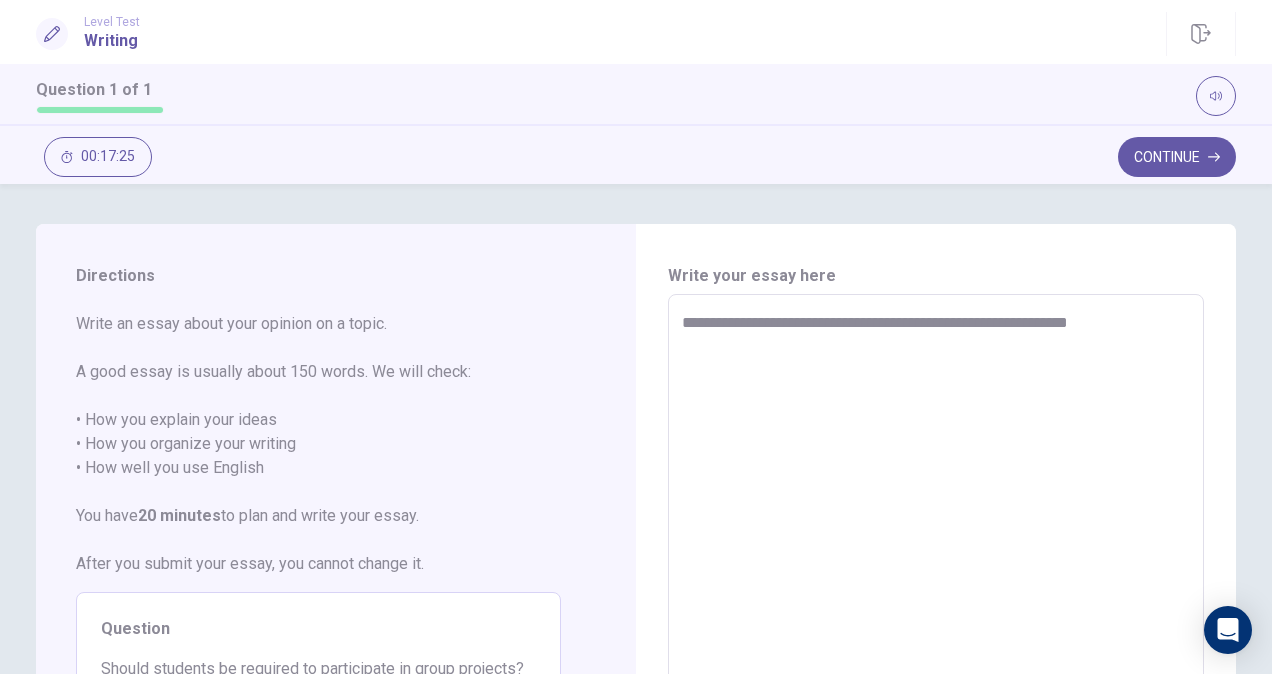 type on "*" 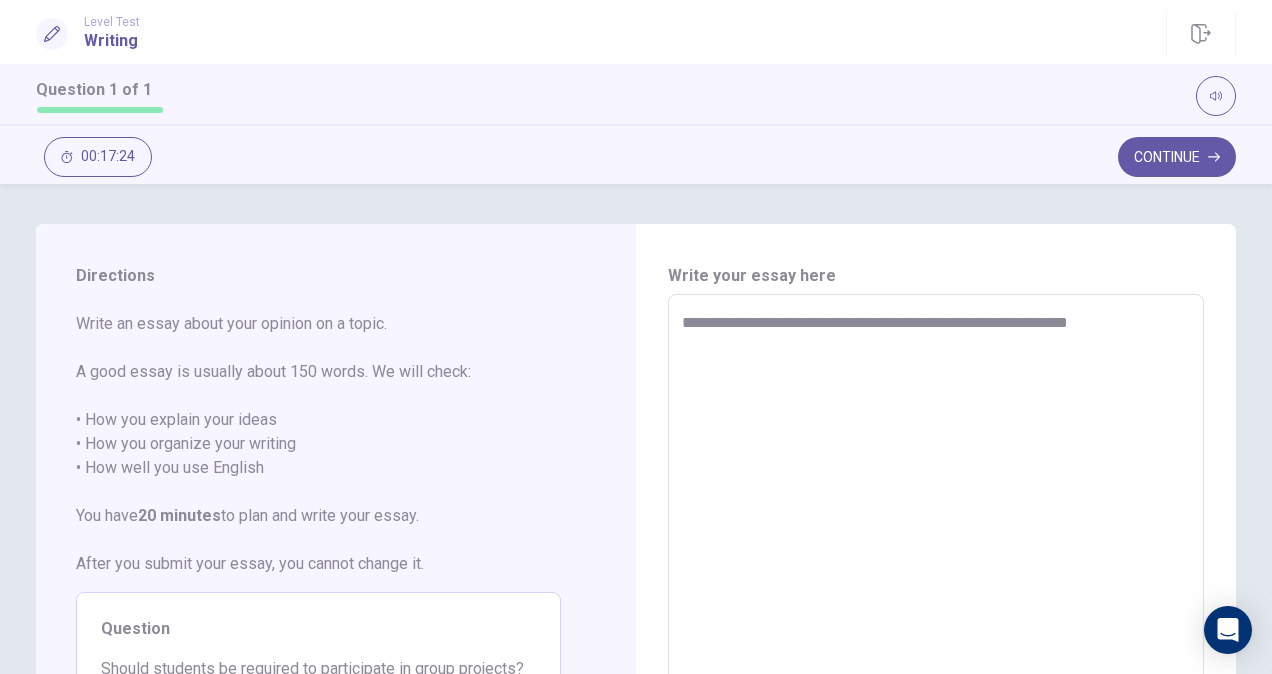 type on "**********" 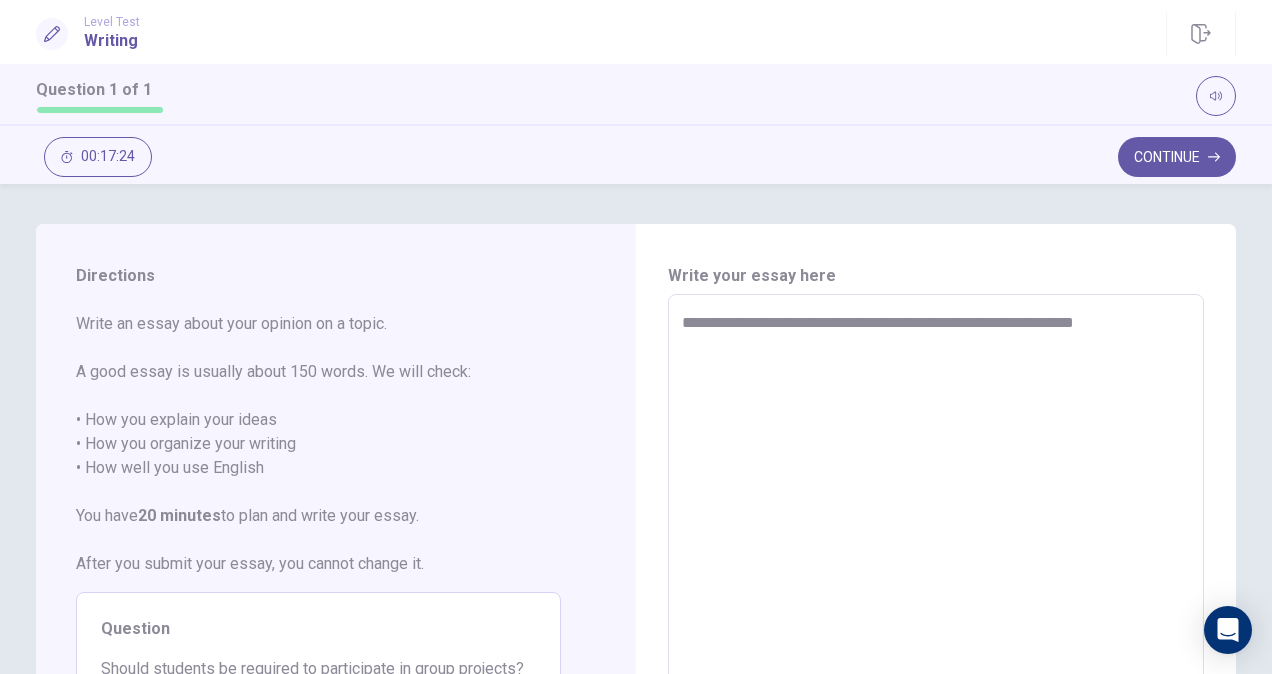 type on "*" 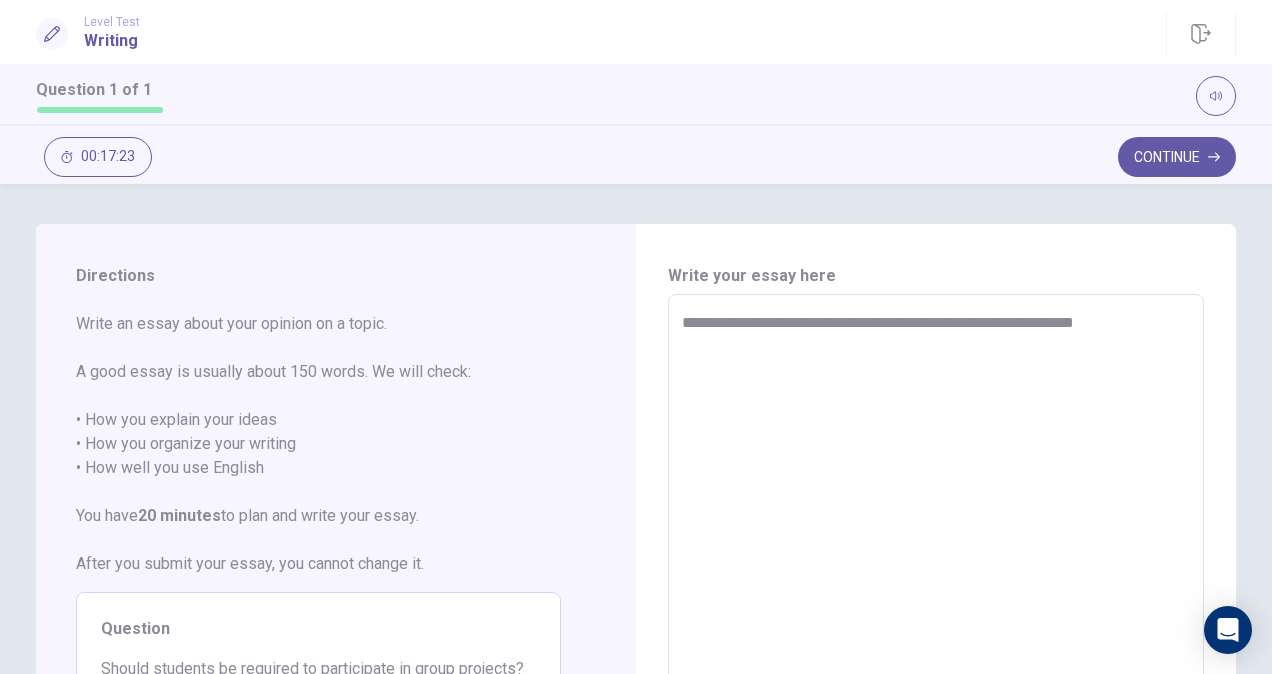 type on "**********" 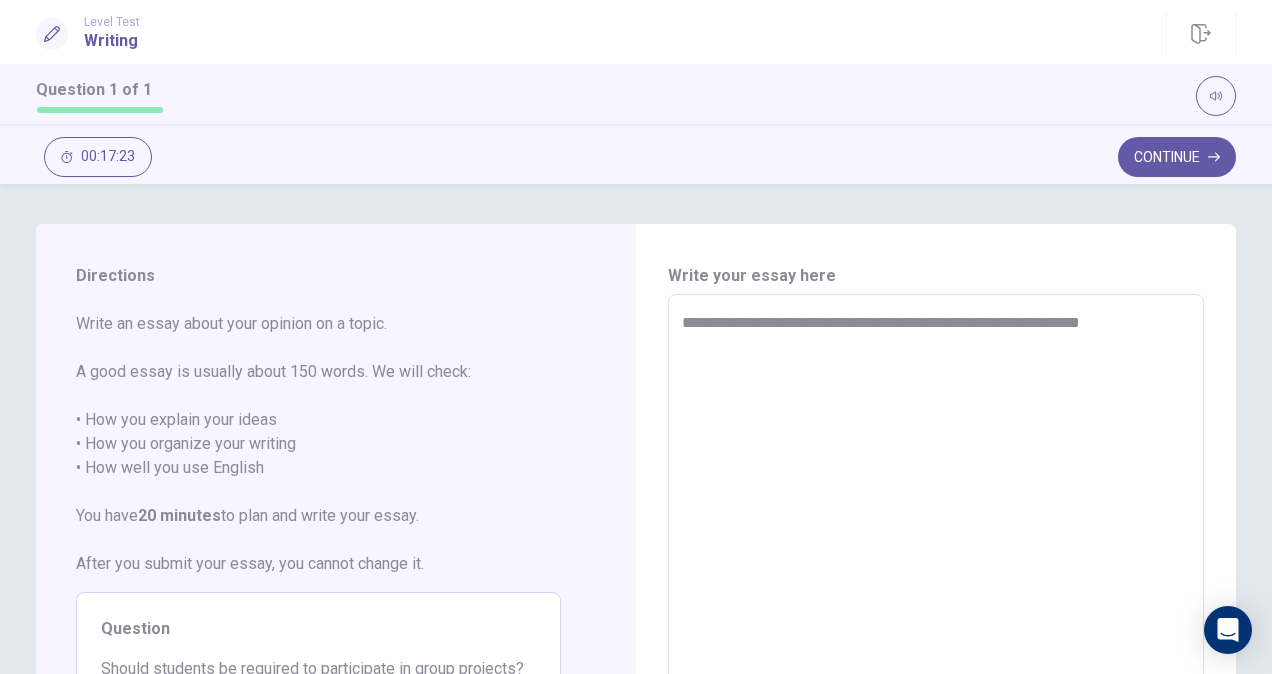 type on "*" 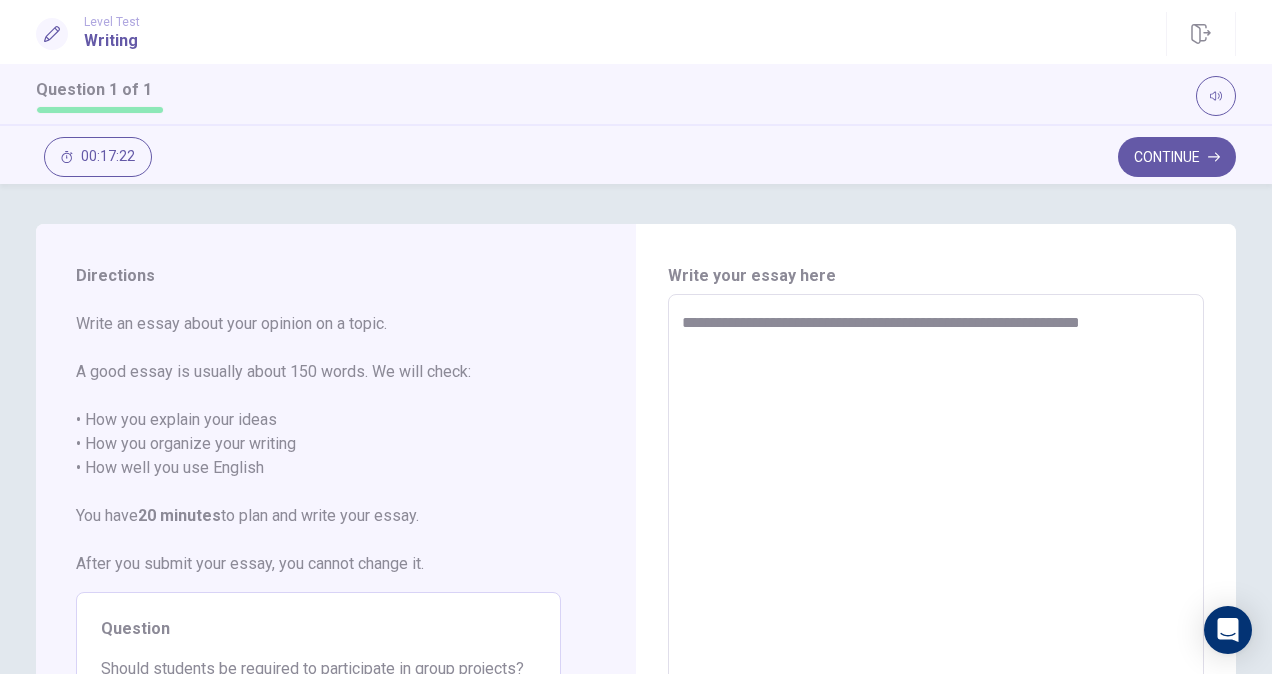type on "**********" 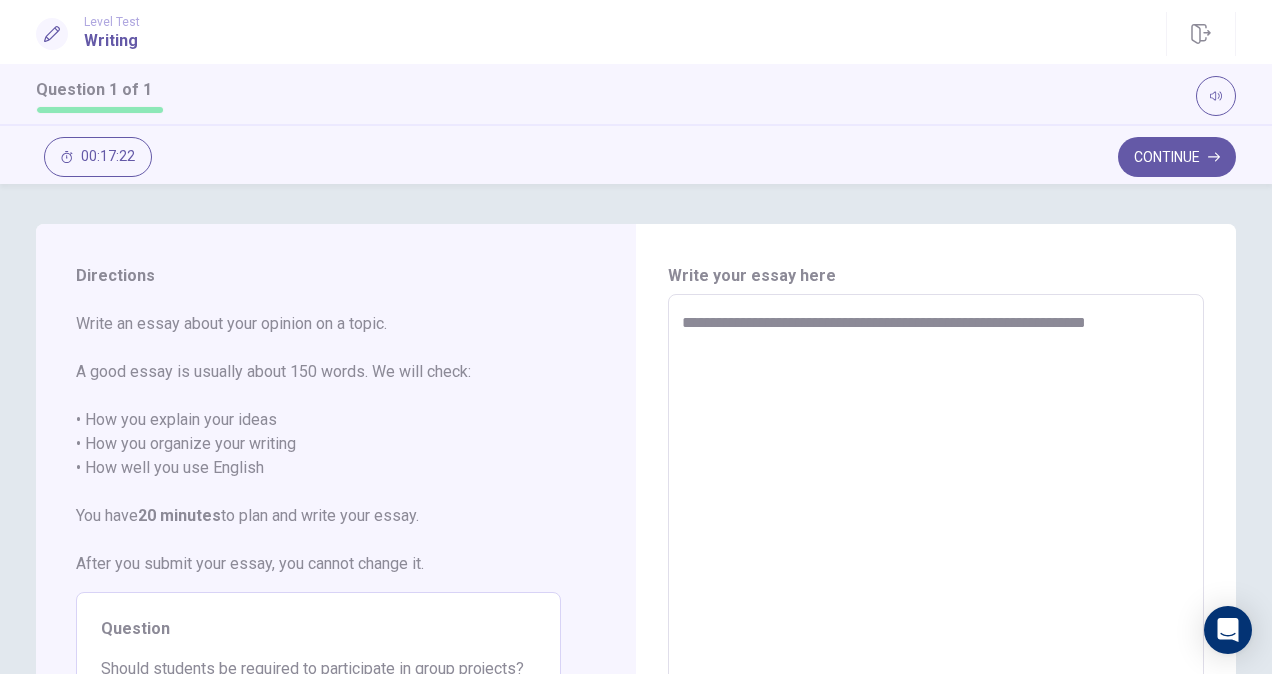 type on "*" 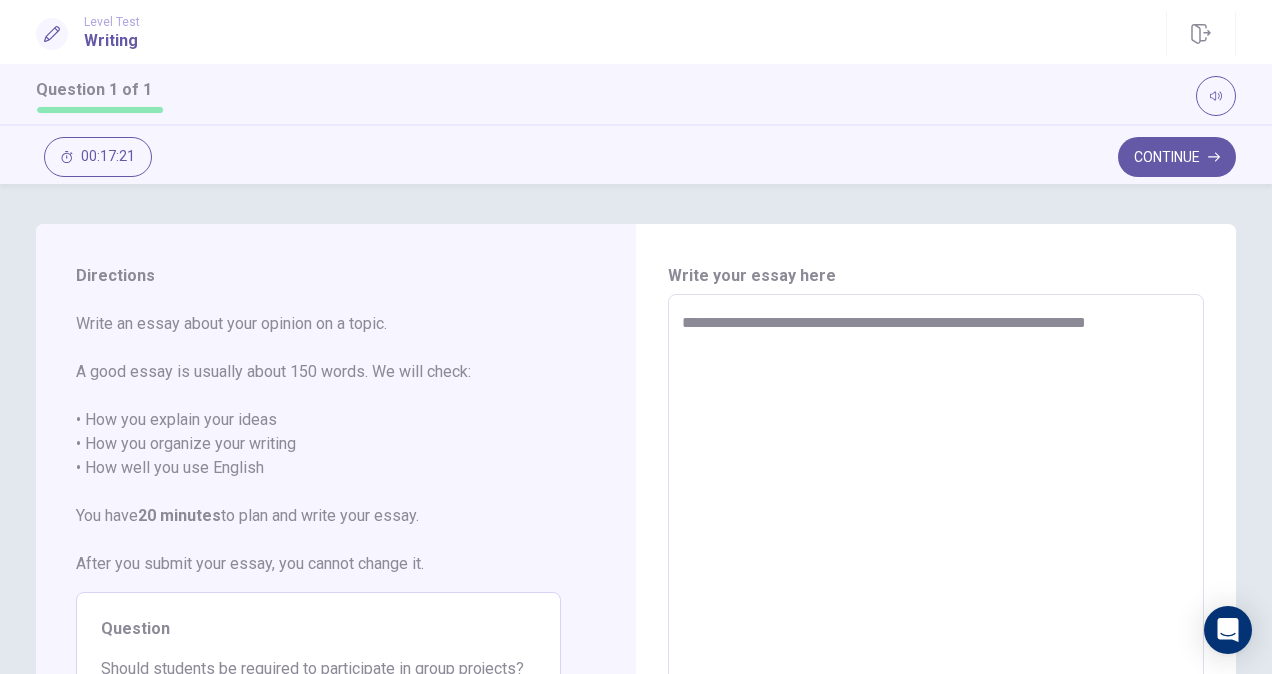 type on "**********" 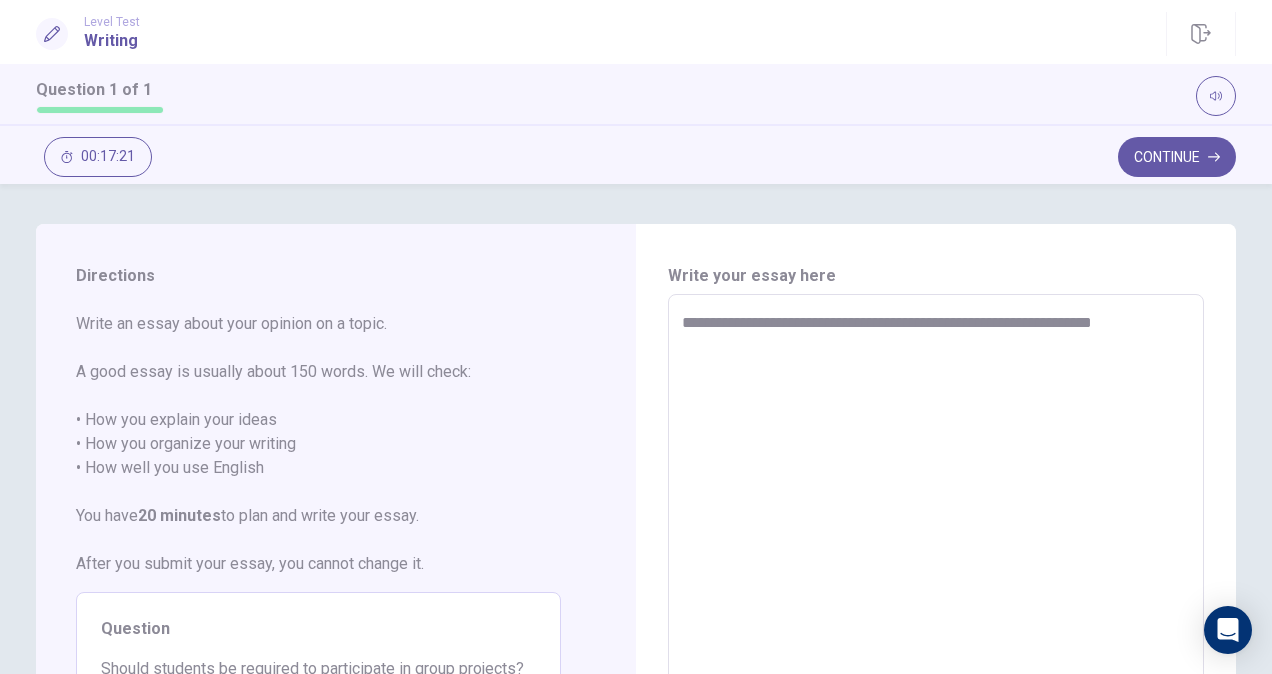 type on "*" 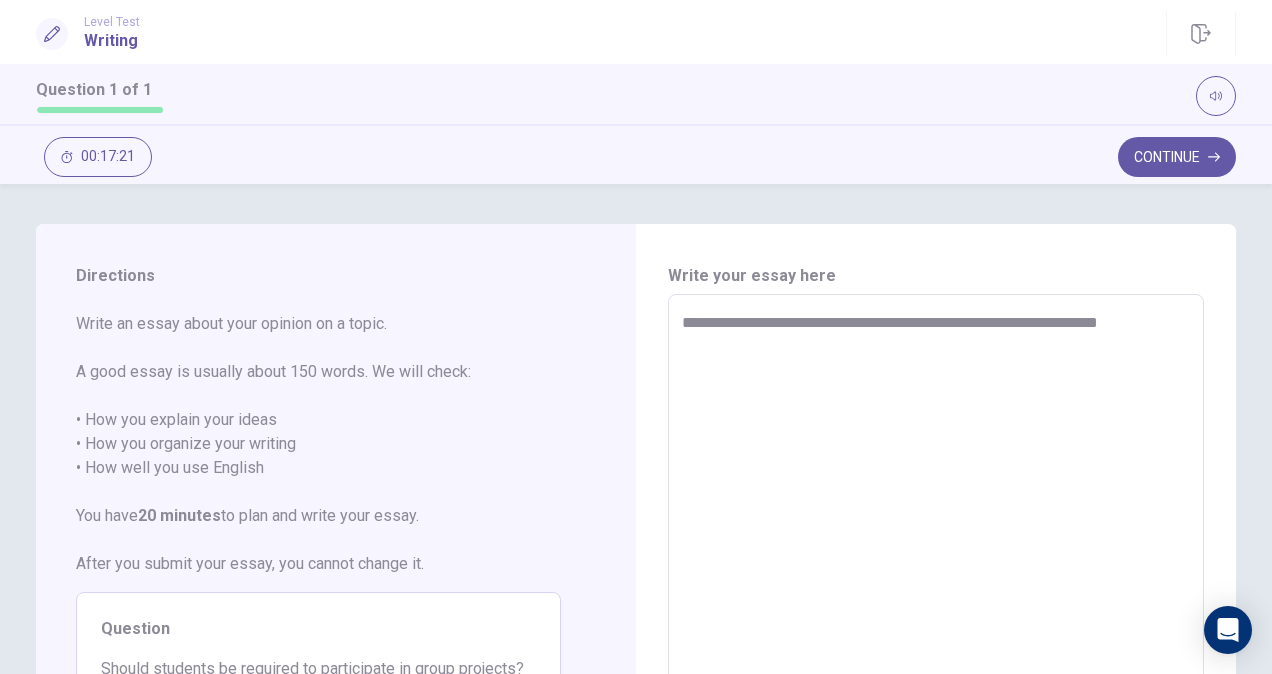type on "*" 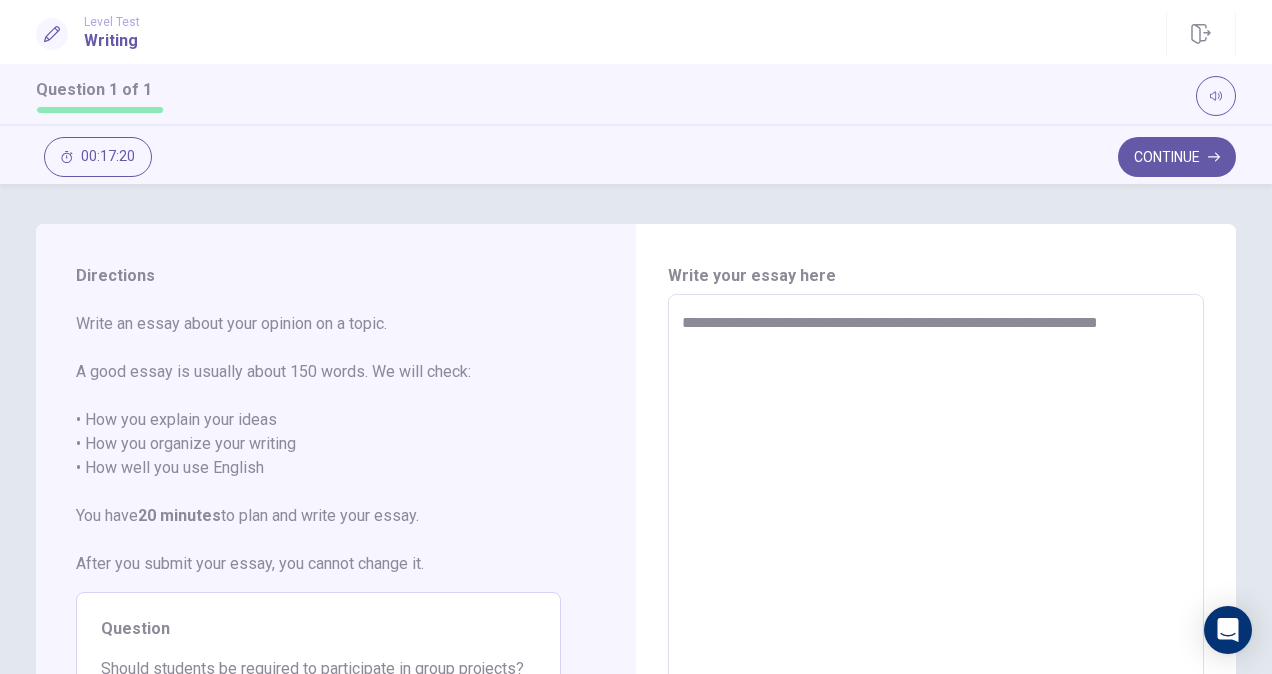 type on "**********" 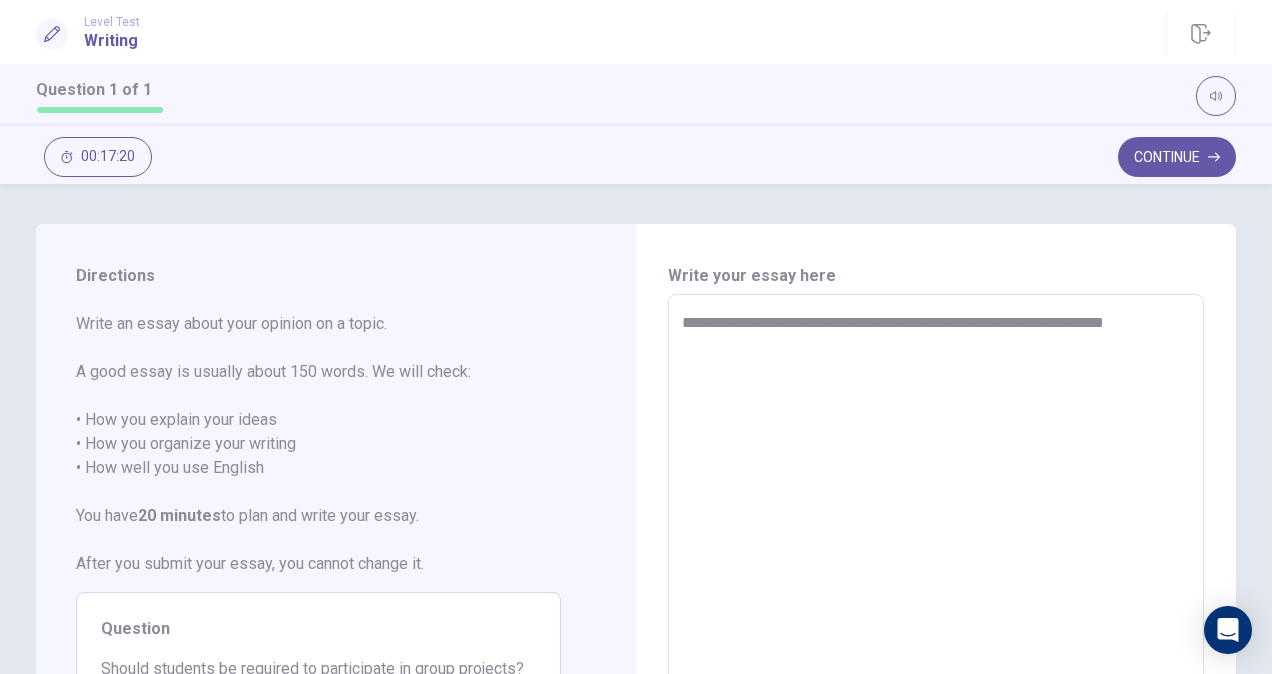 type on "*" 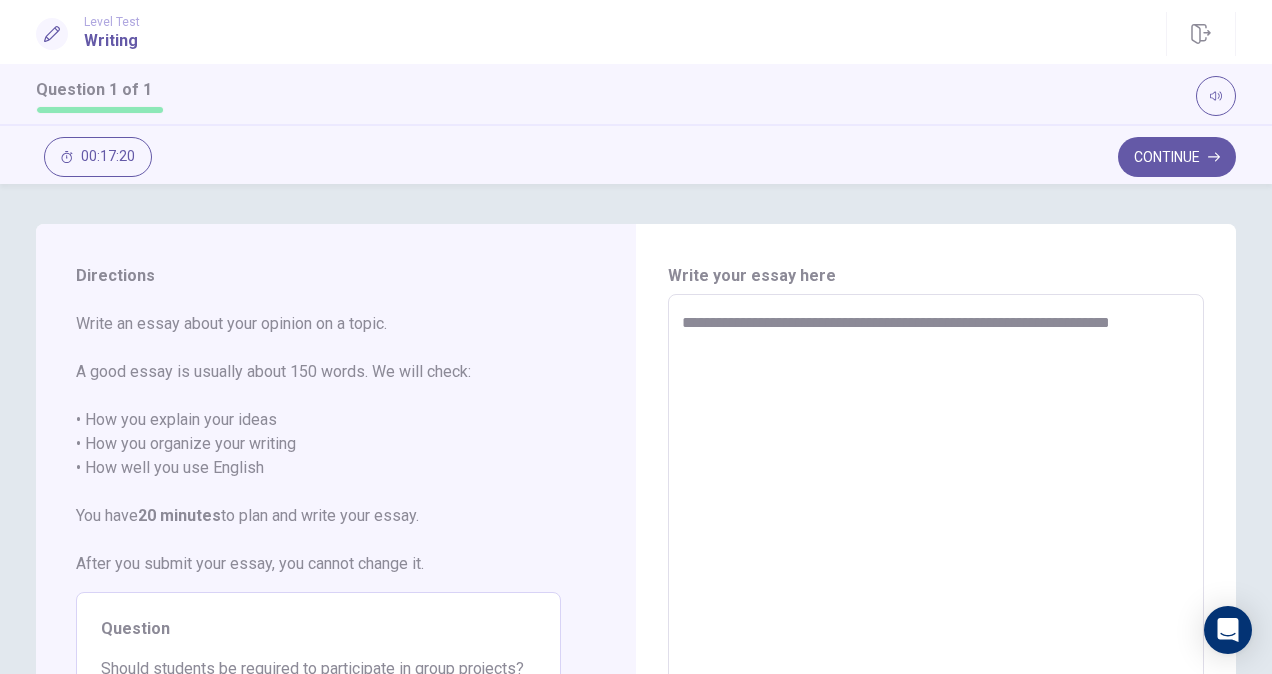 type on "*" 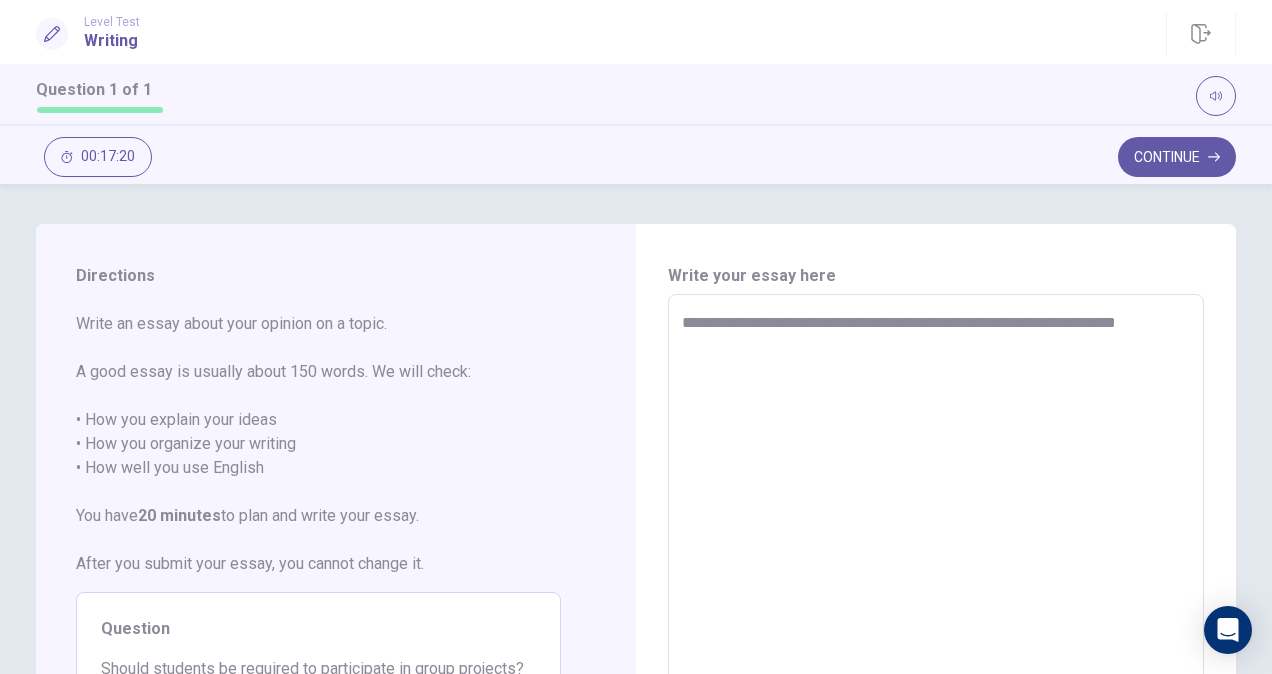 type on "*" 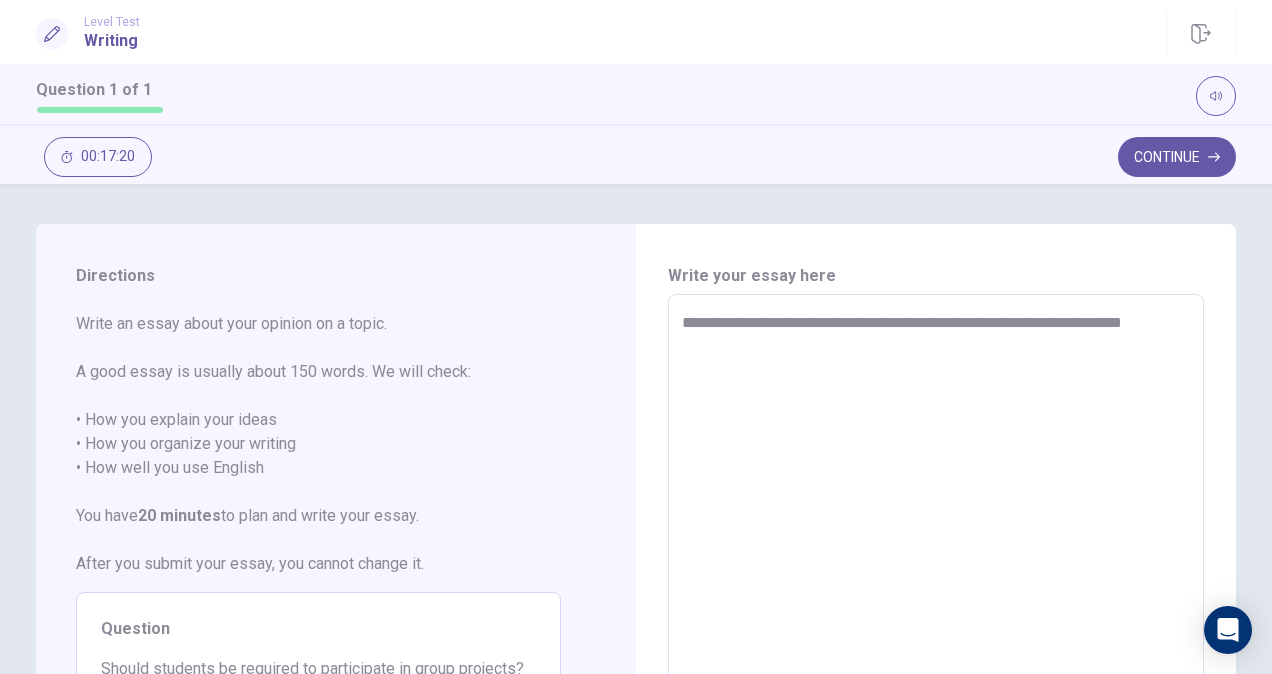type on "*" 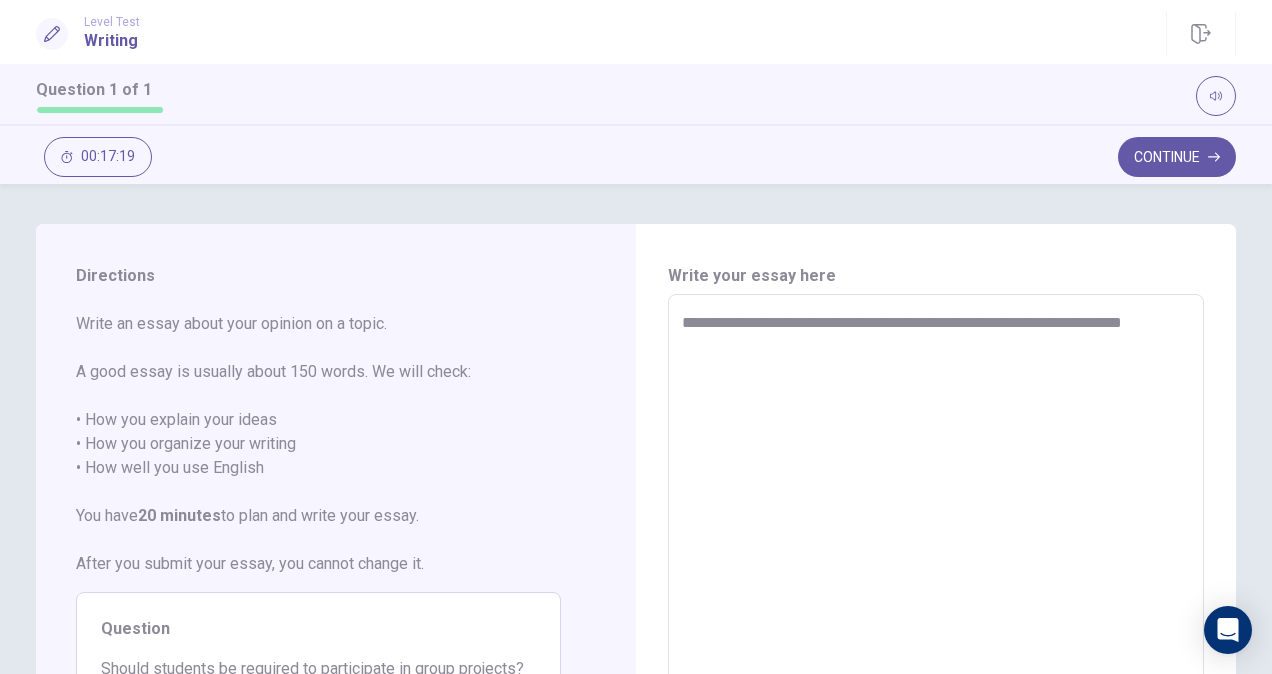 type on "**********" 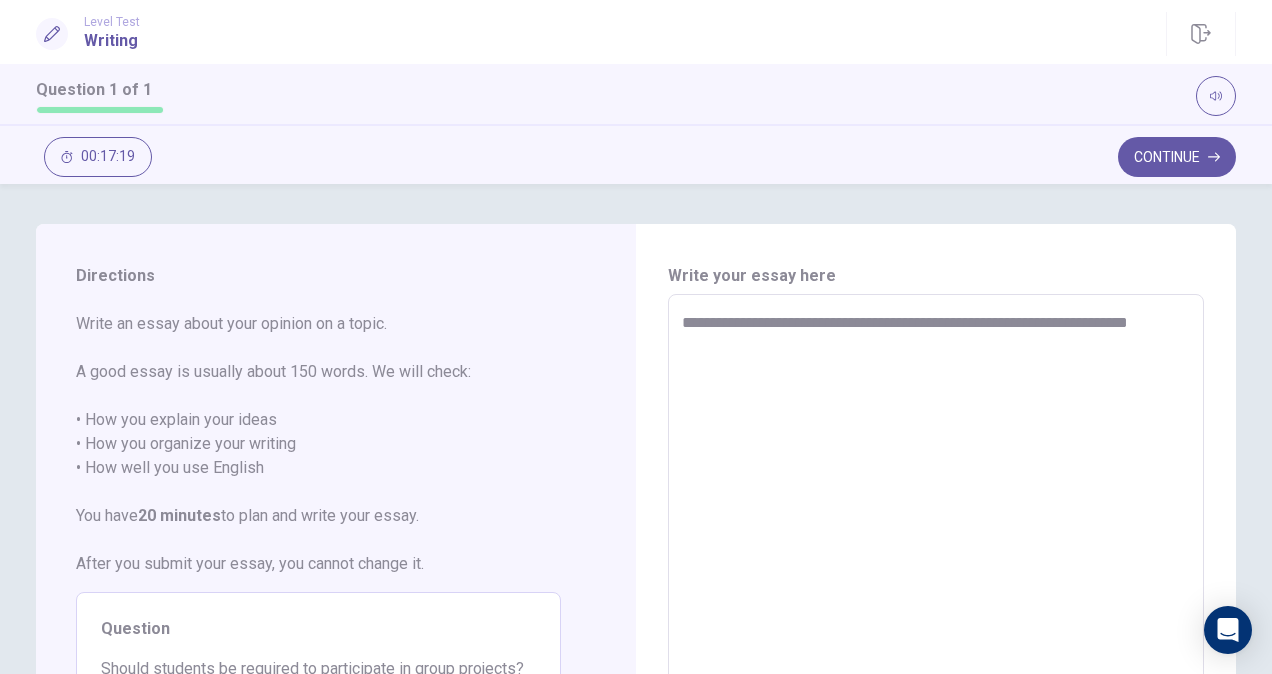 type on "*" 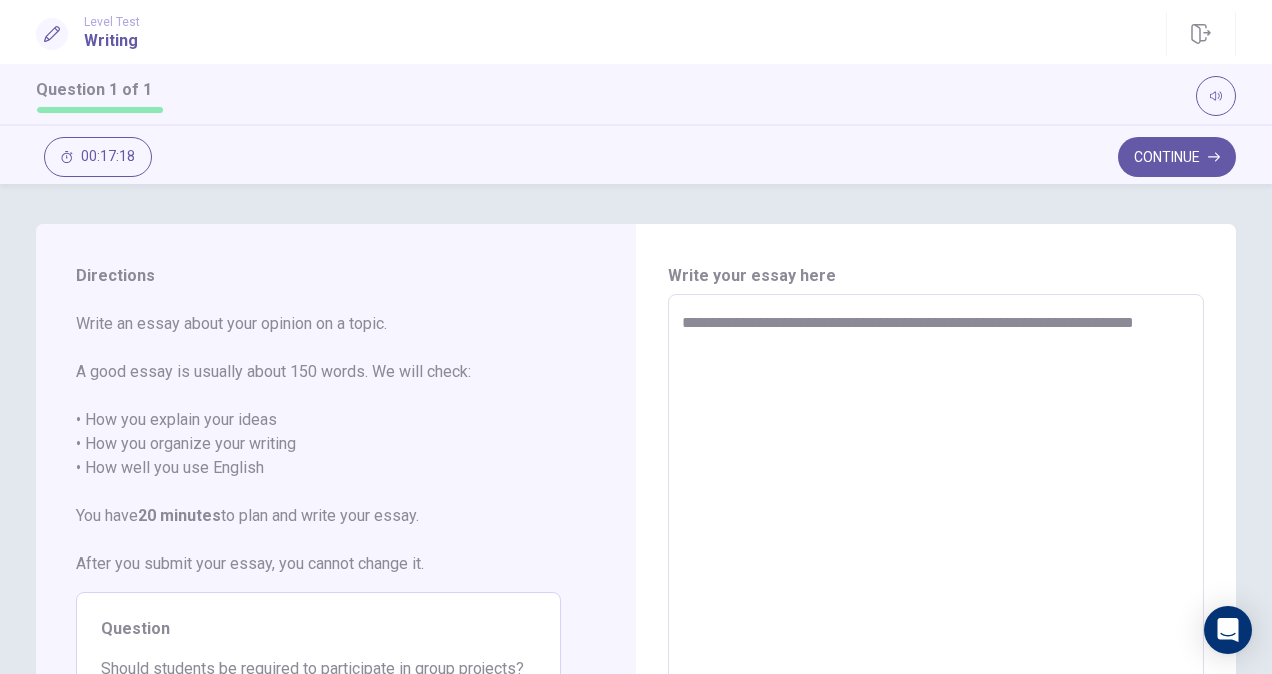 type on "*" 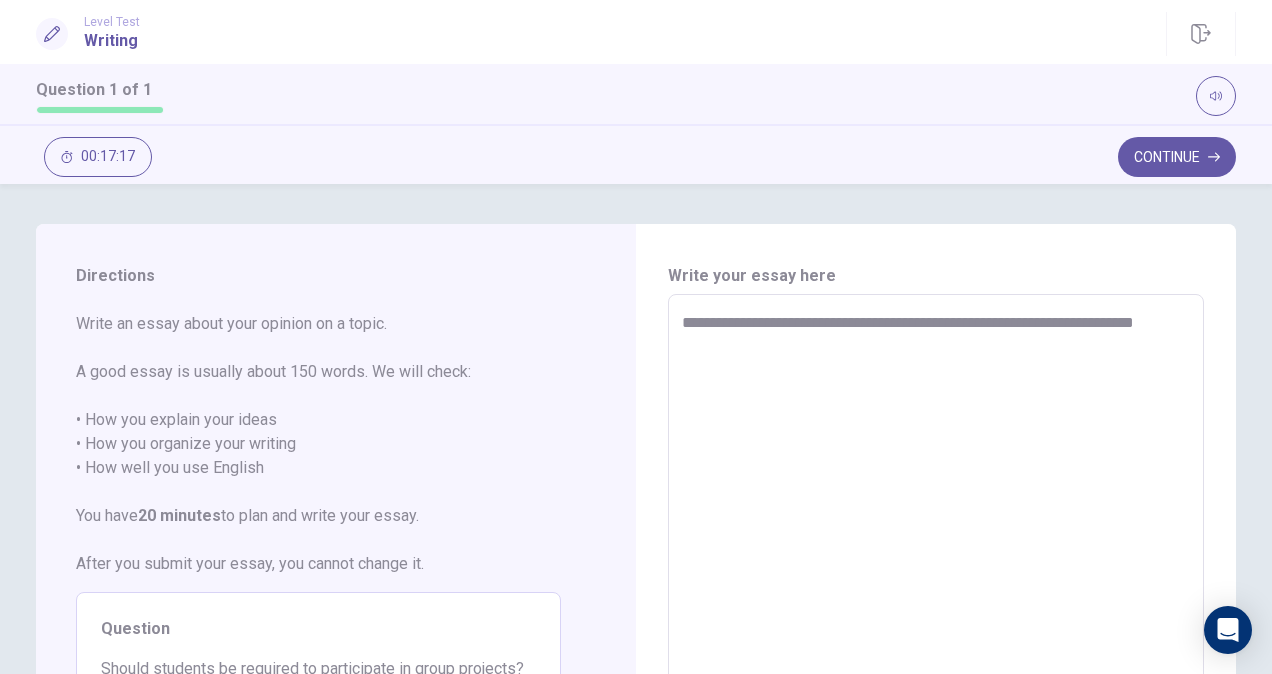 type on "**********" 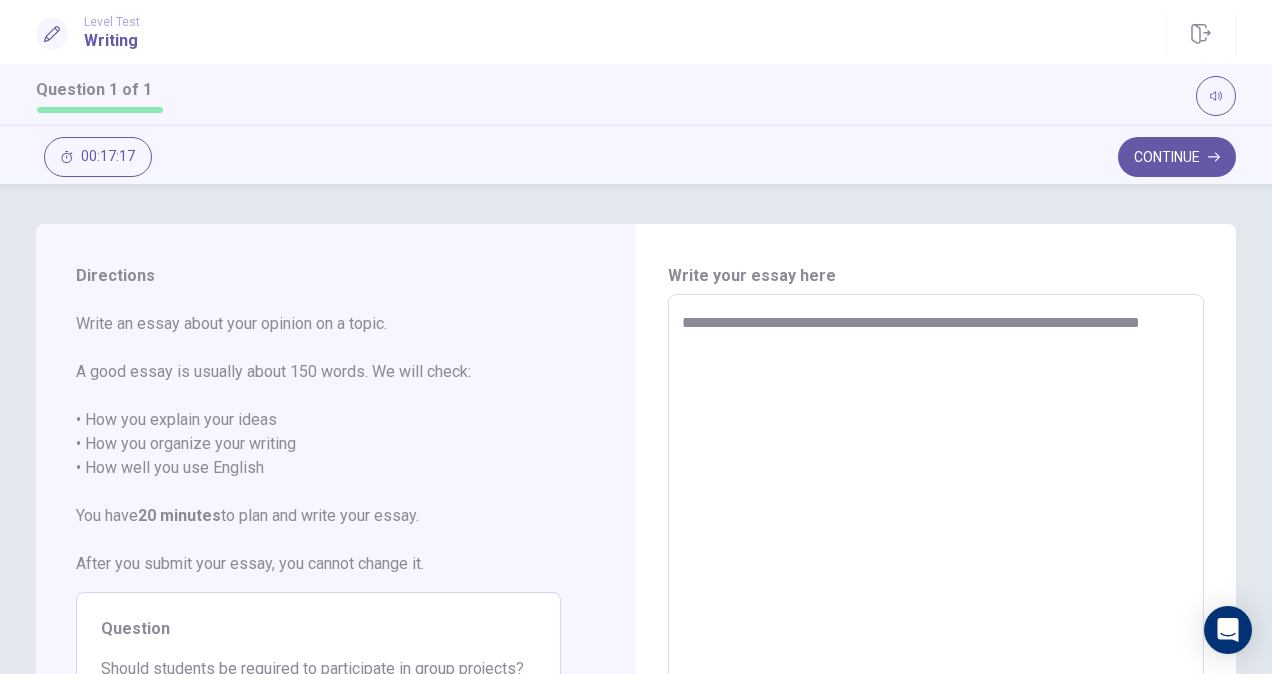type on "*" 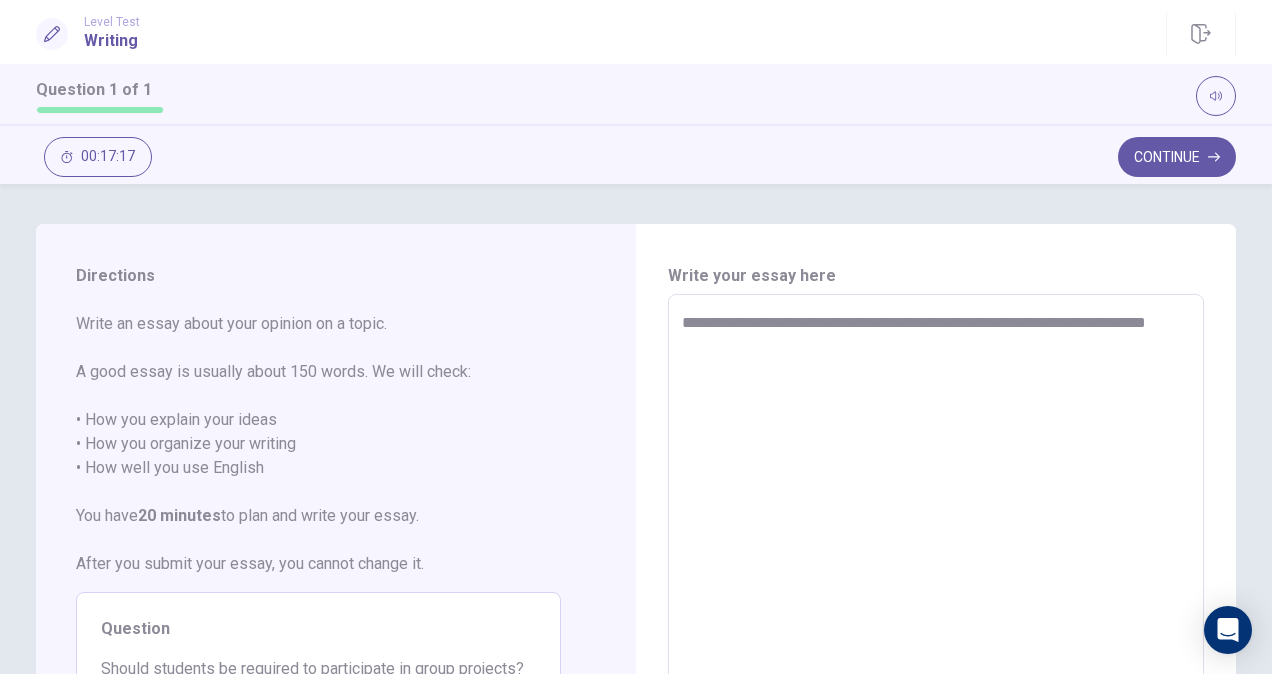 type on "*" 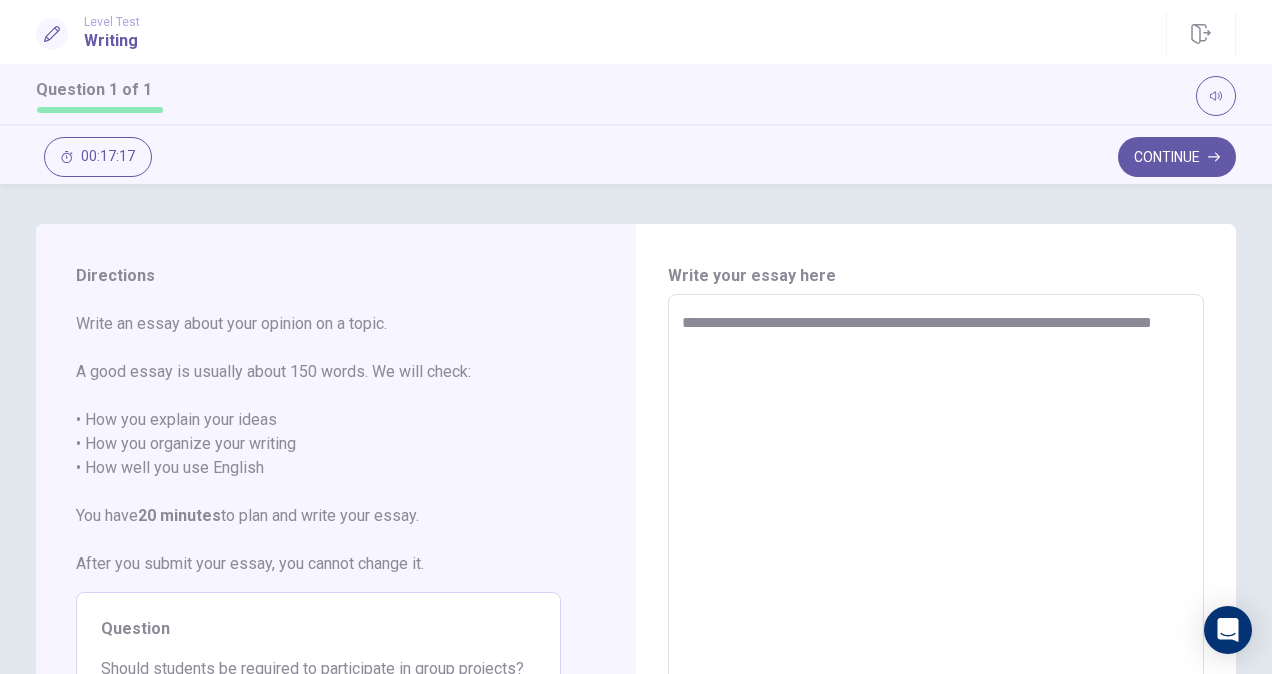 type on "*" 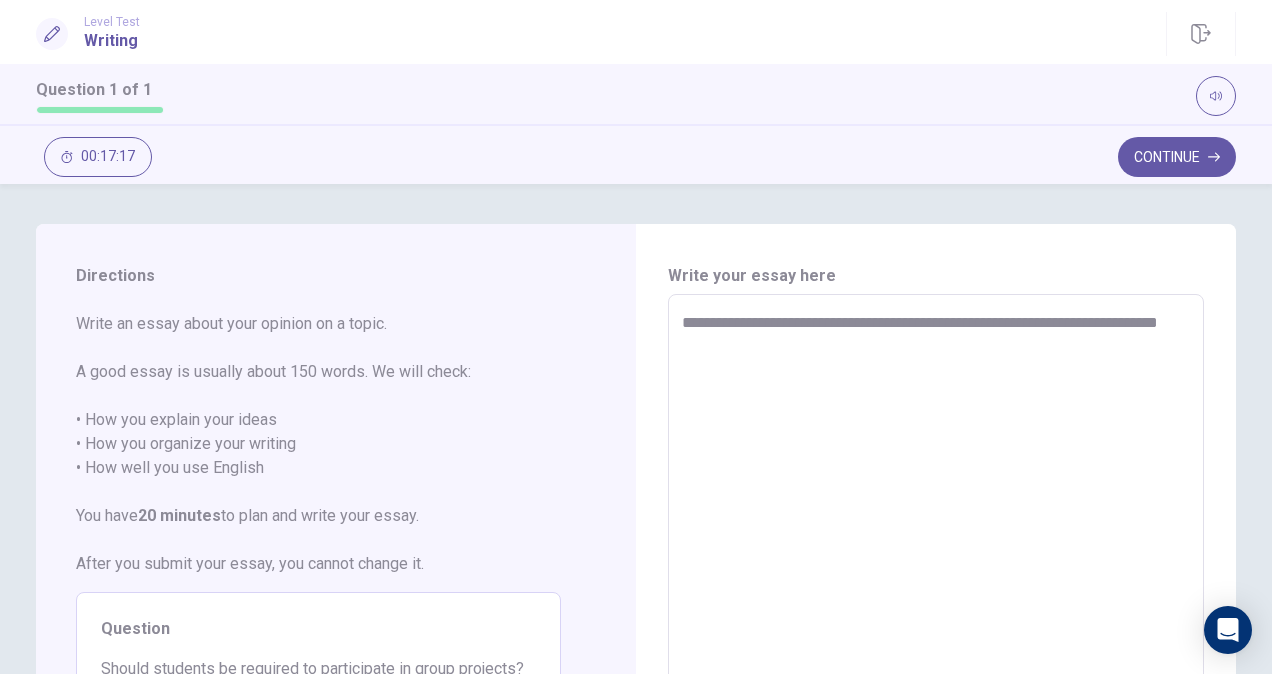 type on "*" 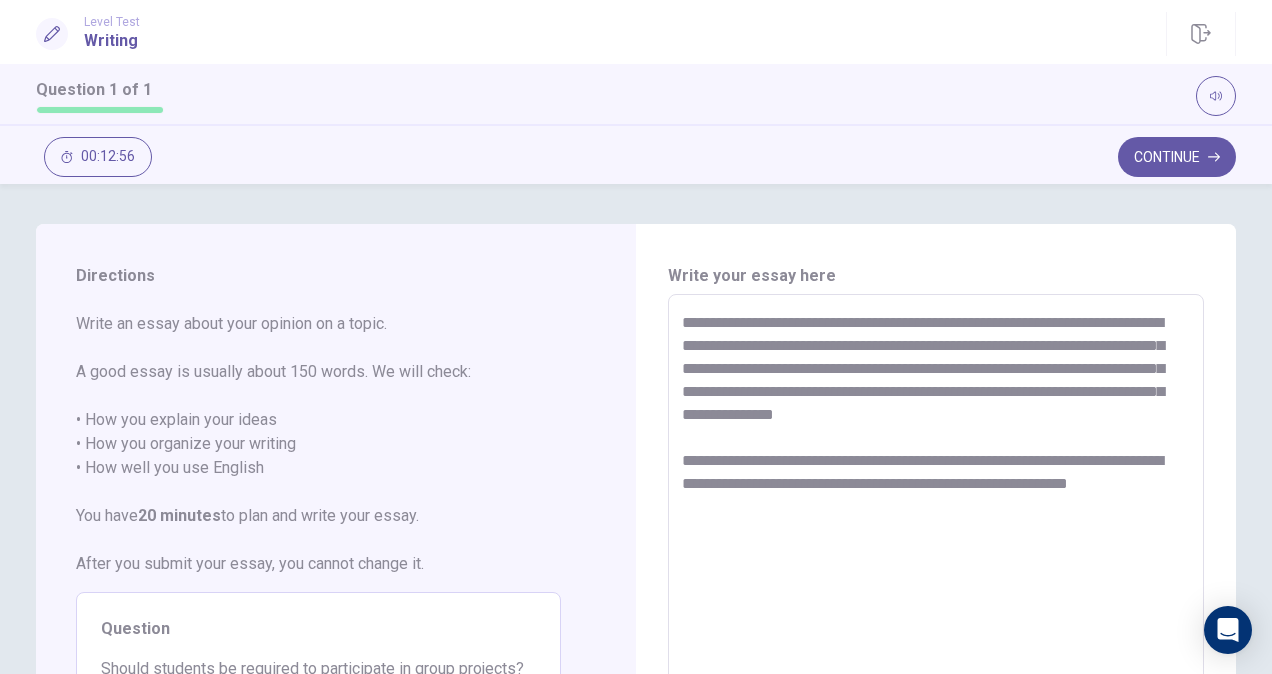 click on "**********" at bounding box center (935, 571) 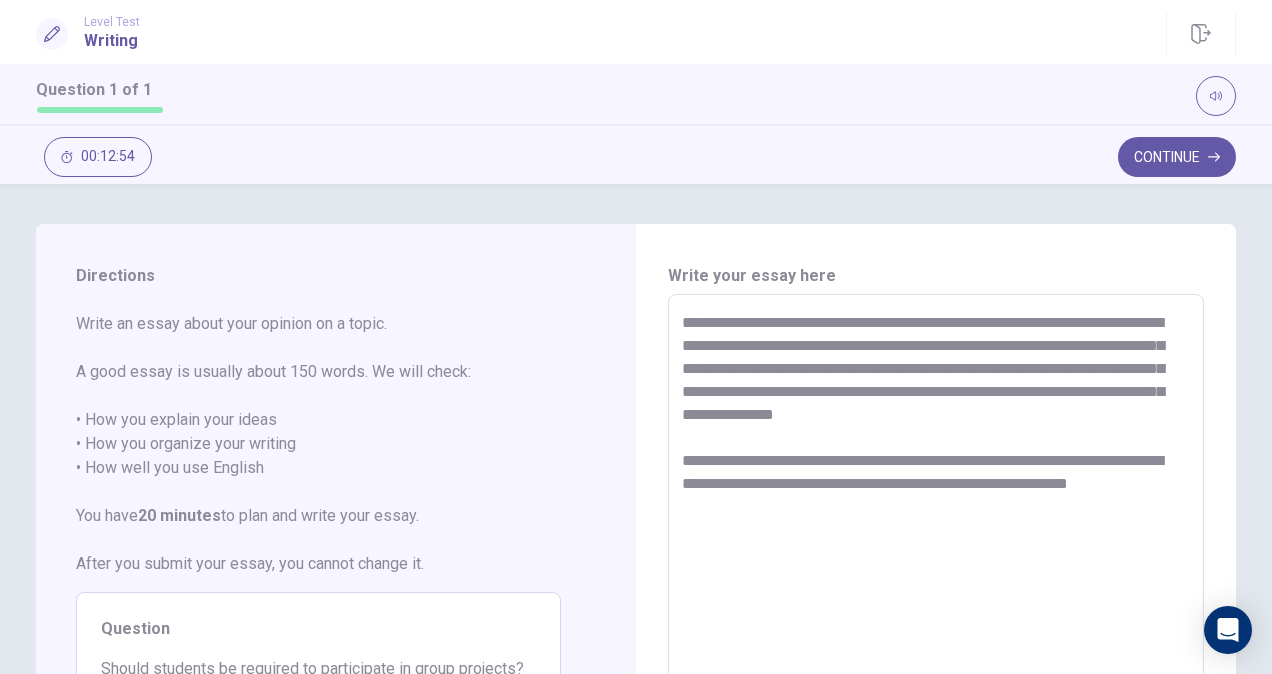 click on "**********" at bounding box center [935, 571] 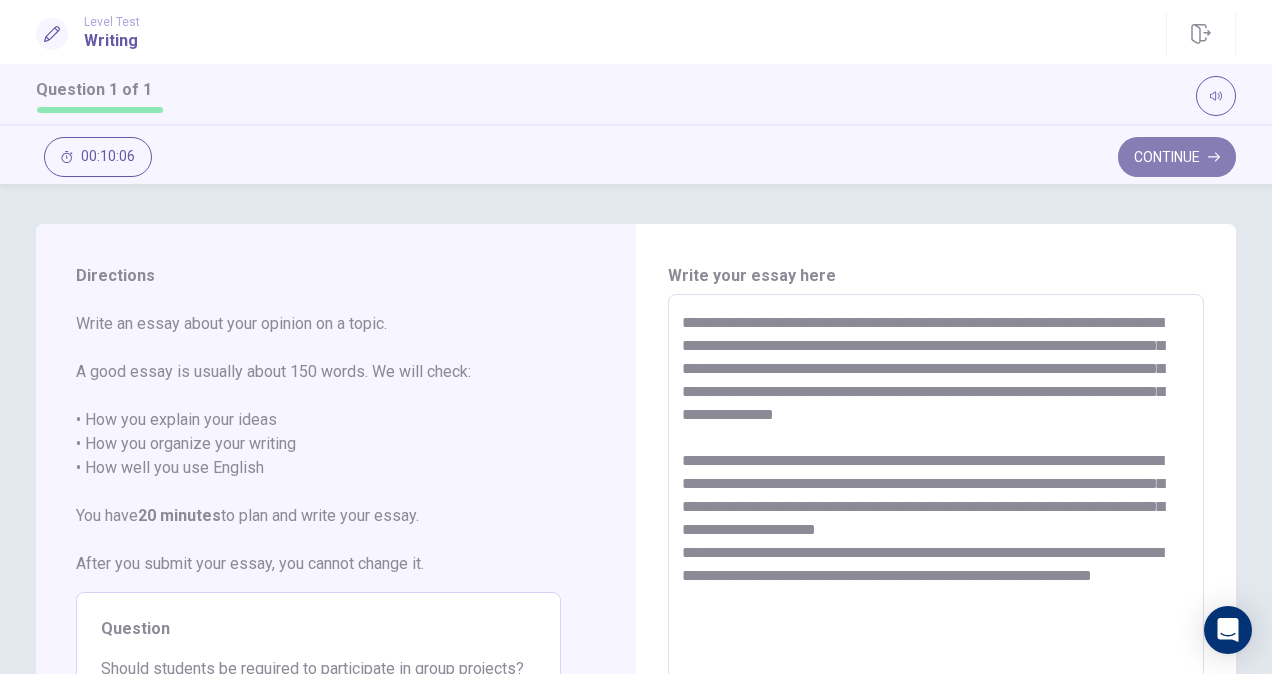 click on "Continue" at bounding box center [1177, 157] 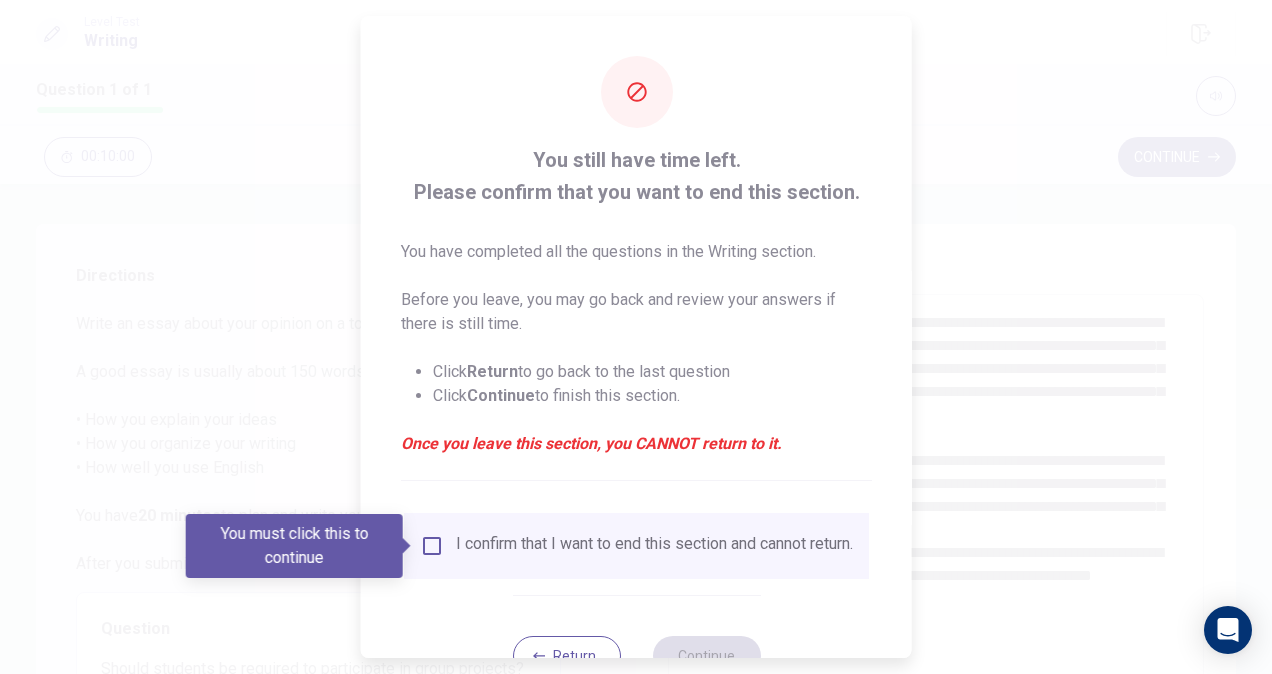 click on "I confirm that I want to end this section and cannot return." at bounding box center [636, 546] 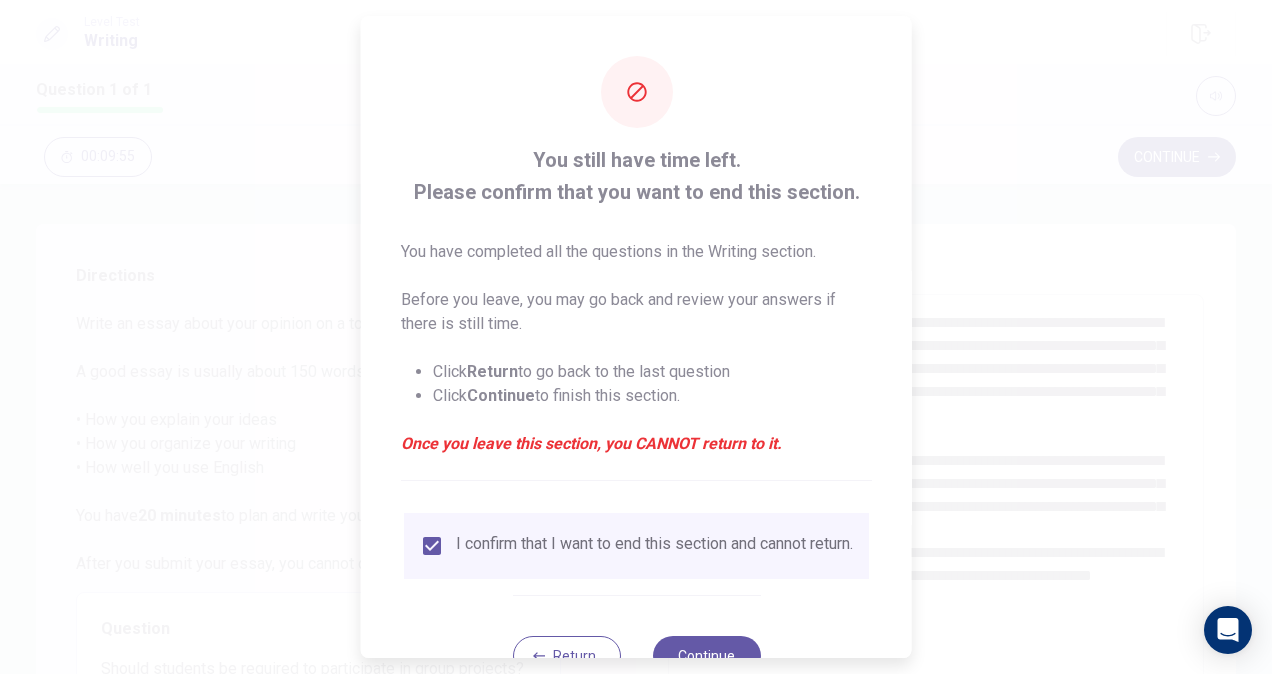drag, startPoint x: 1264, startPoint y: 252, endPoint x: 870, endPoint y: 354, distance: 406.98895 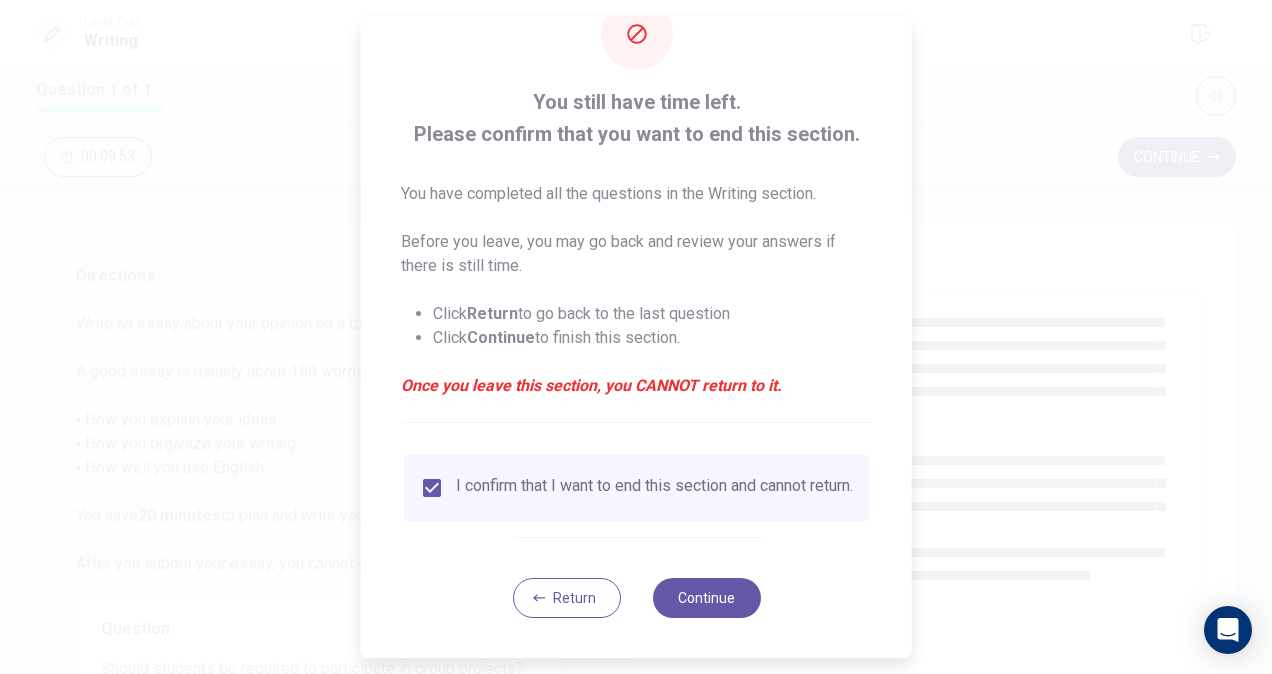 scroll, scrollTop: 72, scrollLeft: 0, axis: vertical 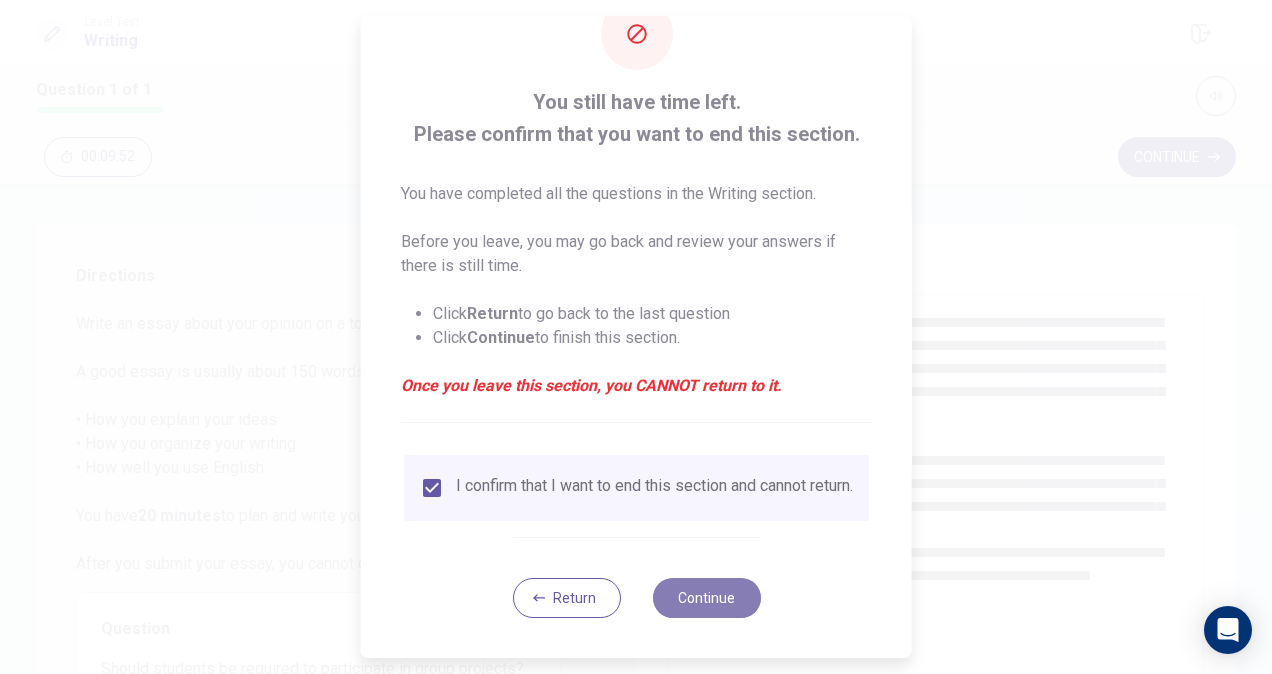 click on "Continue" at bounding box center [706, 598] 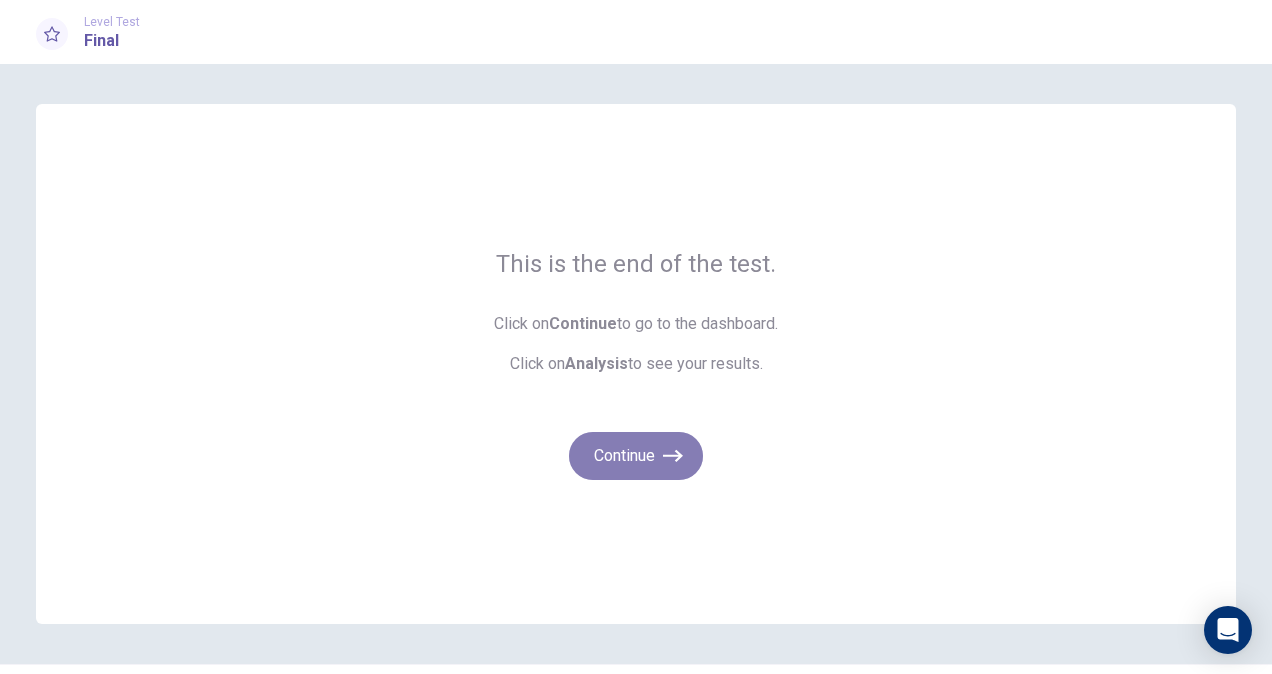 click on "Continue" at bounding box center (636, 456) 